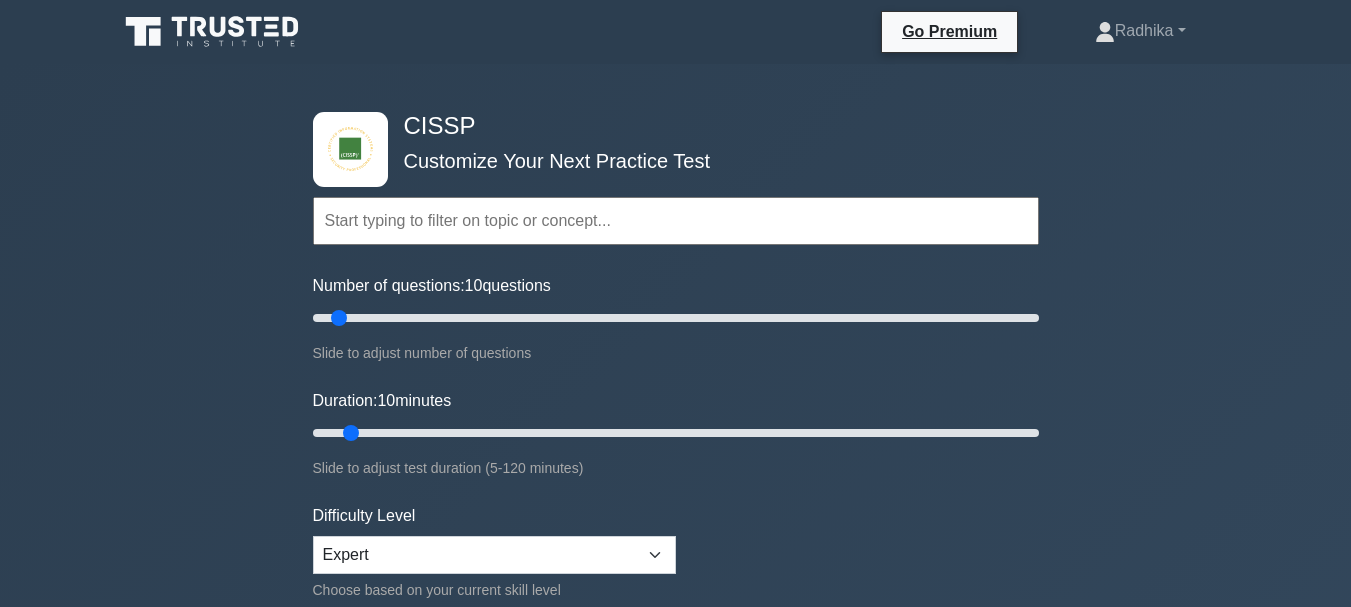 scroll, scrollTop: 300, scrollLeft: 0, axis: vertical 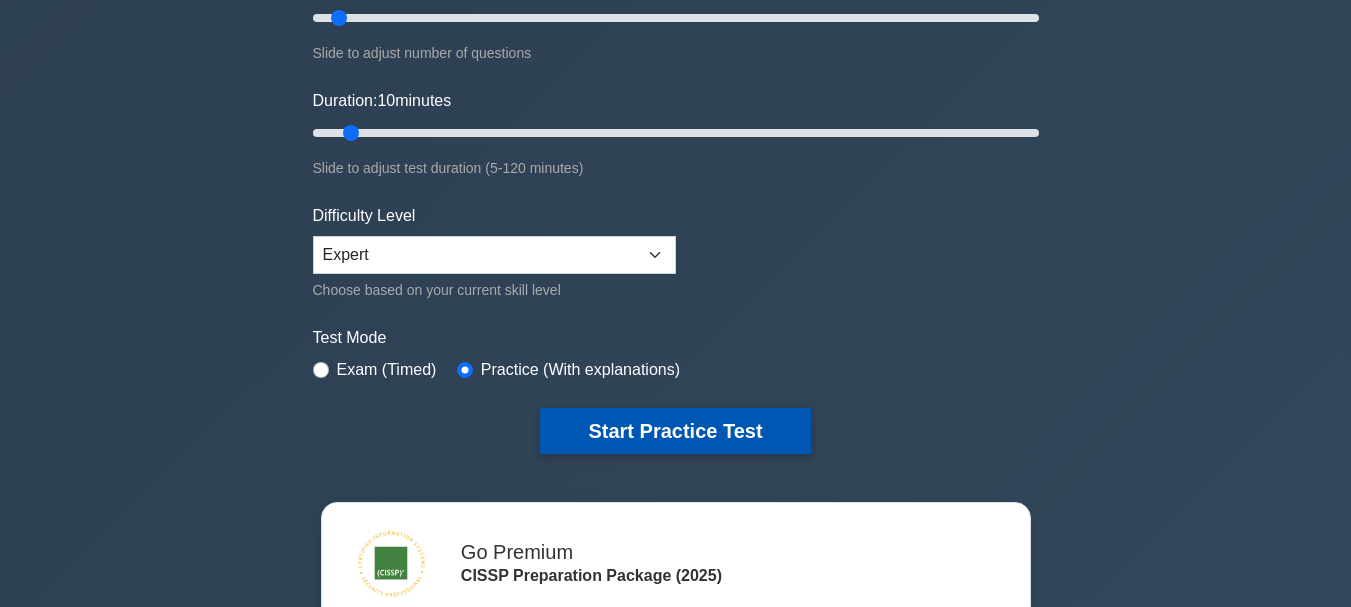 click on "Start Practice Test" at bounding box center (675, 431) 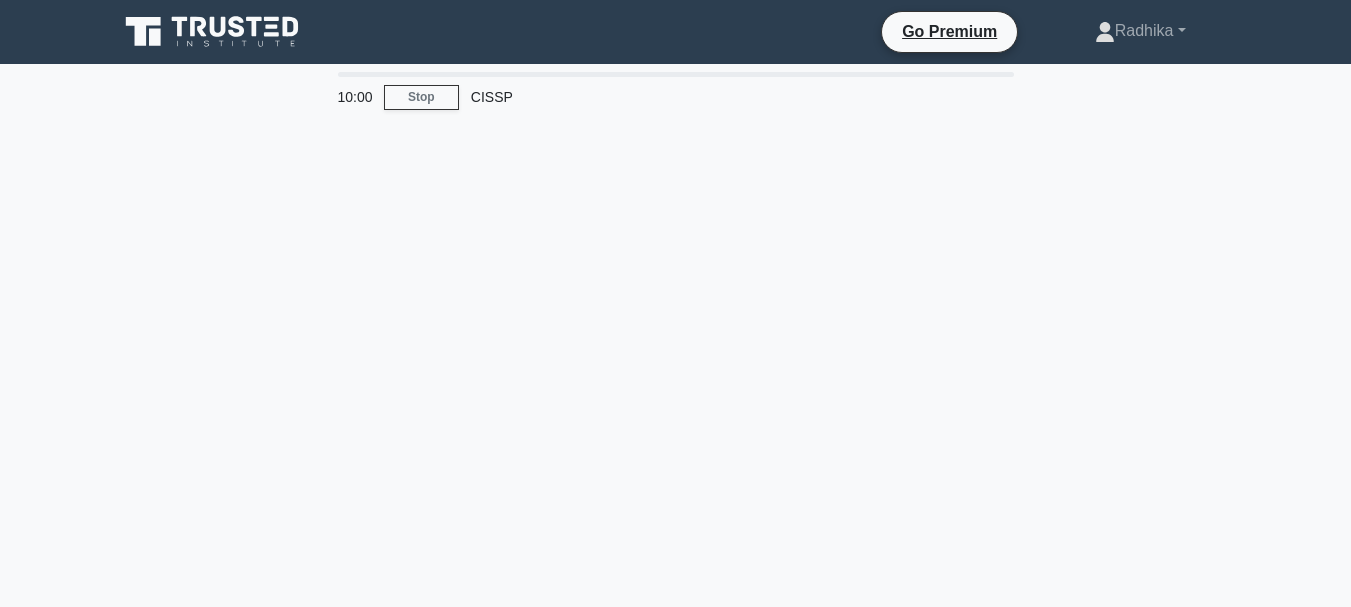 scroll, scrollTop: 0, scrollLeft: 0, axis: both 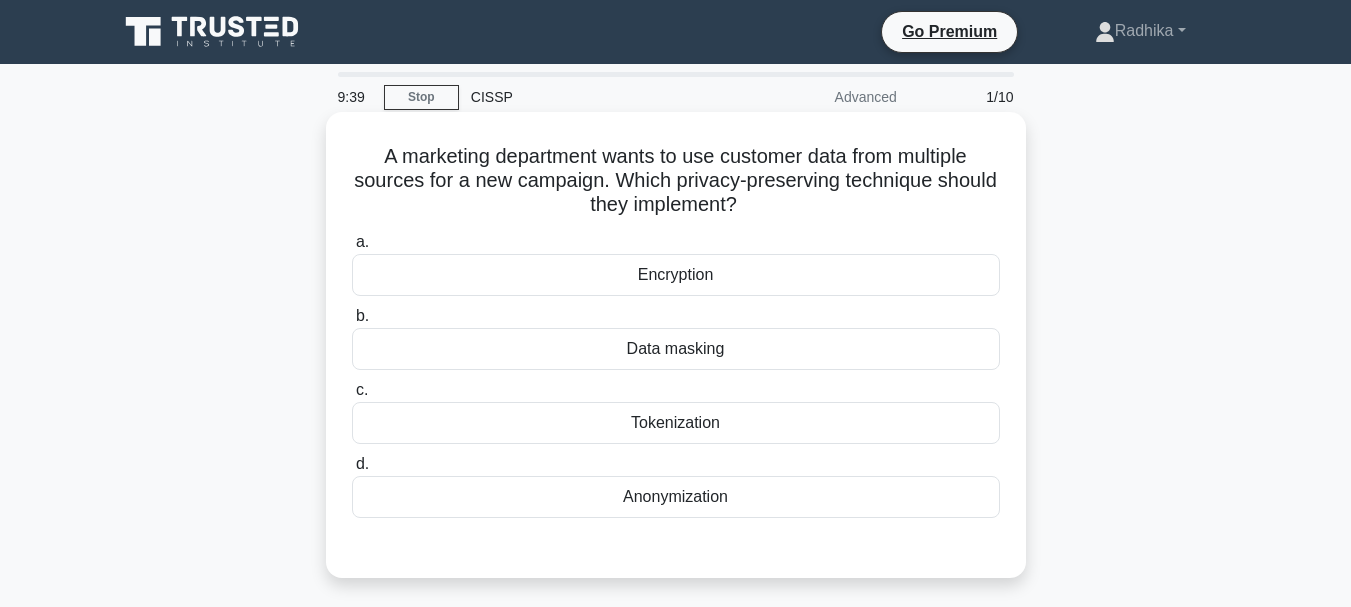 click on "Data masking" at bounding box center (676, 349) 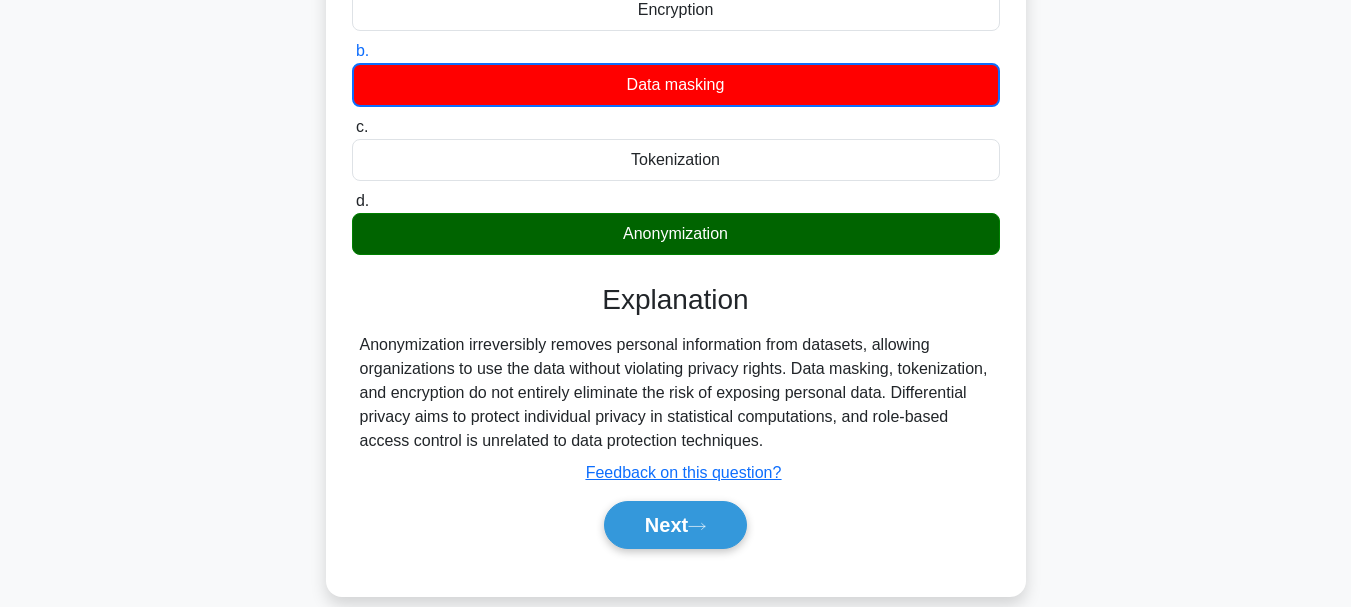 scroll, scrollTop: 400, scrollLeft: 0, axis: vertical 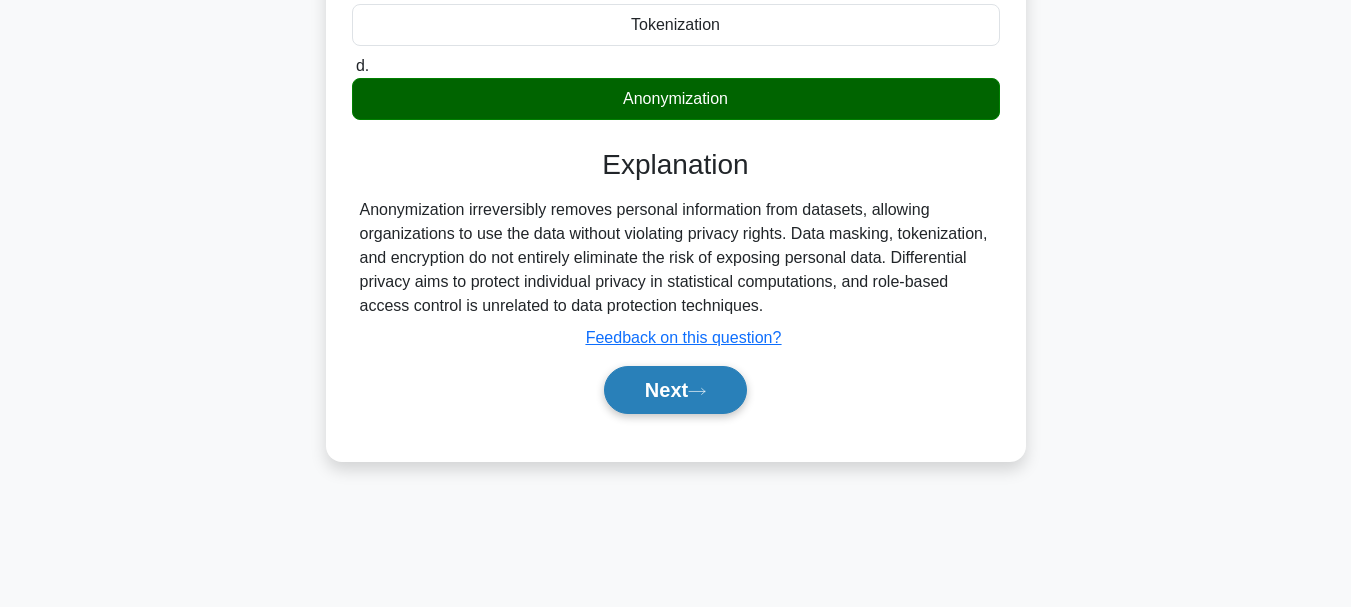 click on "Next" at bounding box center (675, 390) 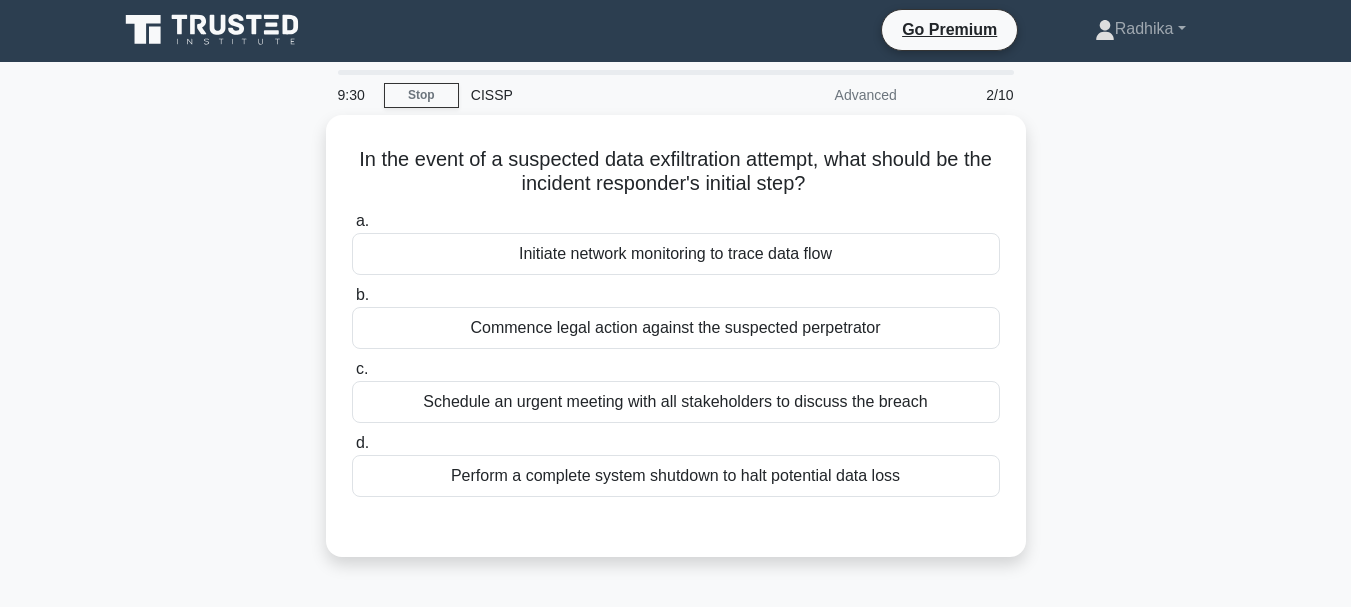 scroll, scrollTop: 0, scrollLeft: 0, axis: both 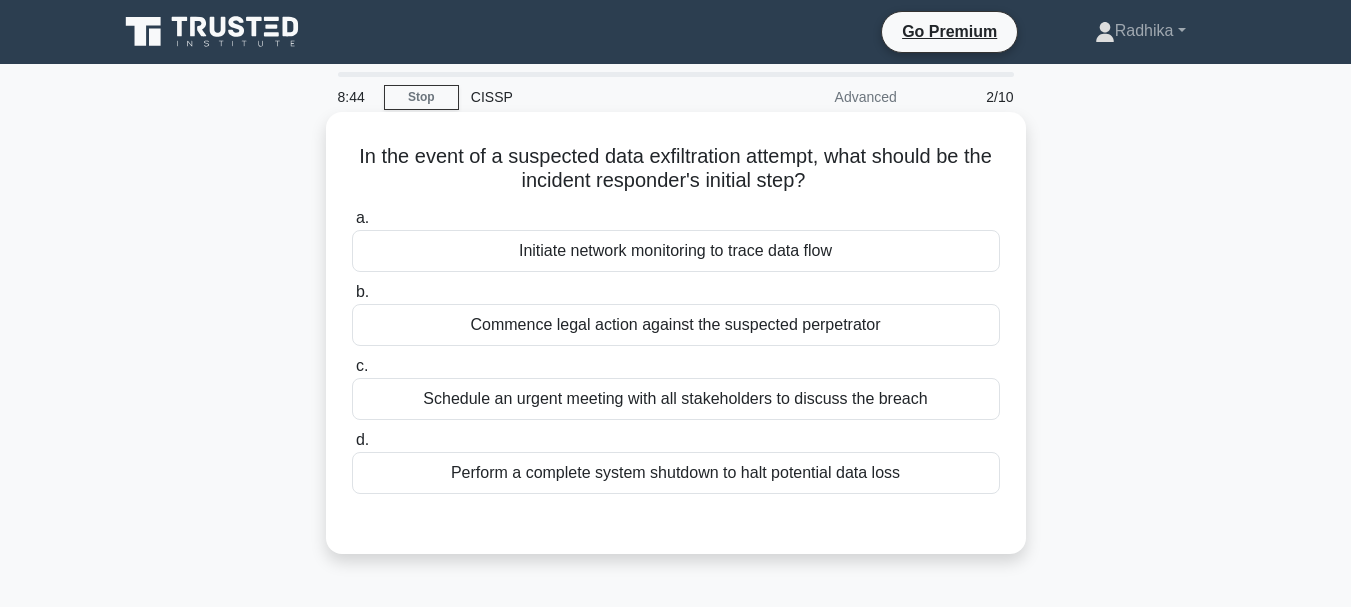 click on "Initiate network monitoring to trace data flow" at bounding box center (676, 251) 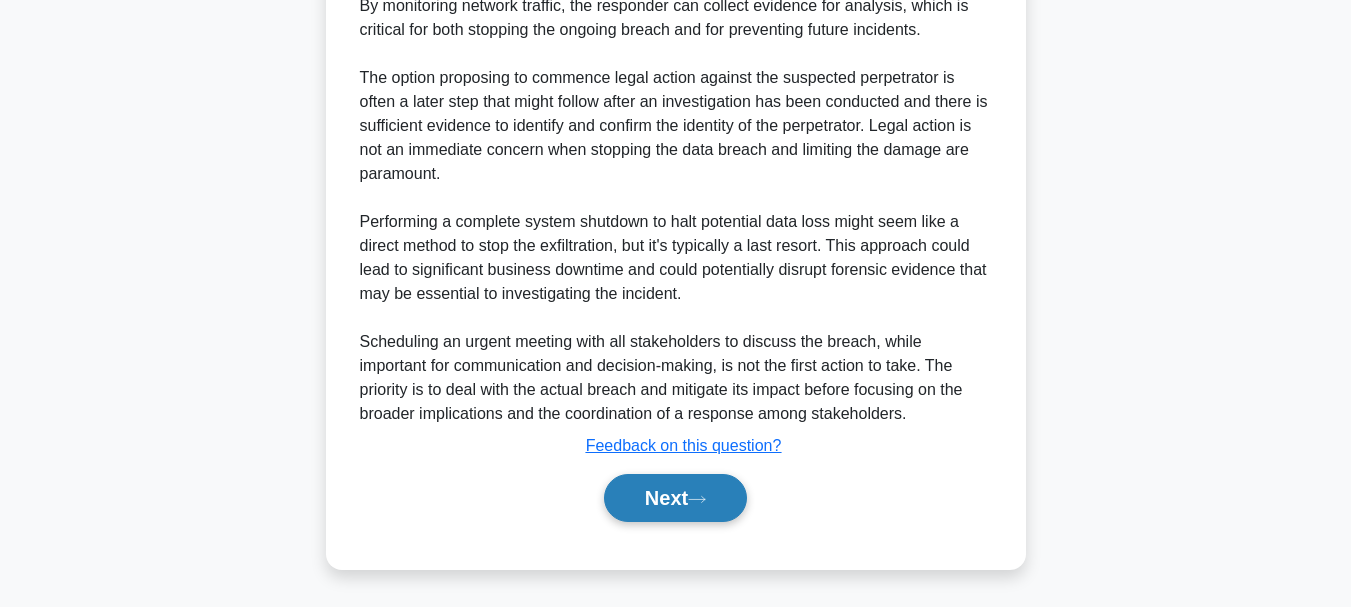 click on "Next" at bounding box center (675, 498) 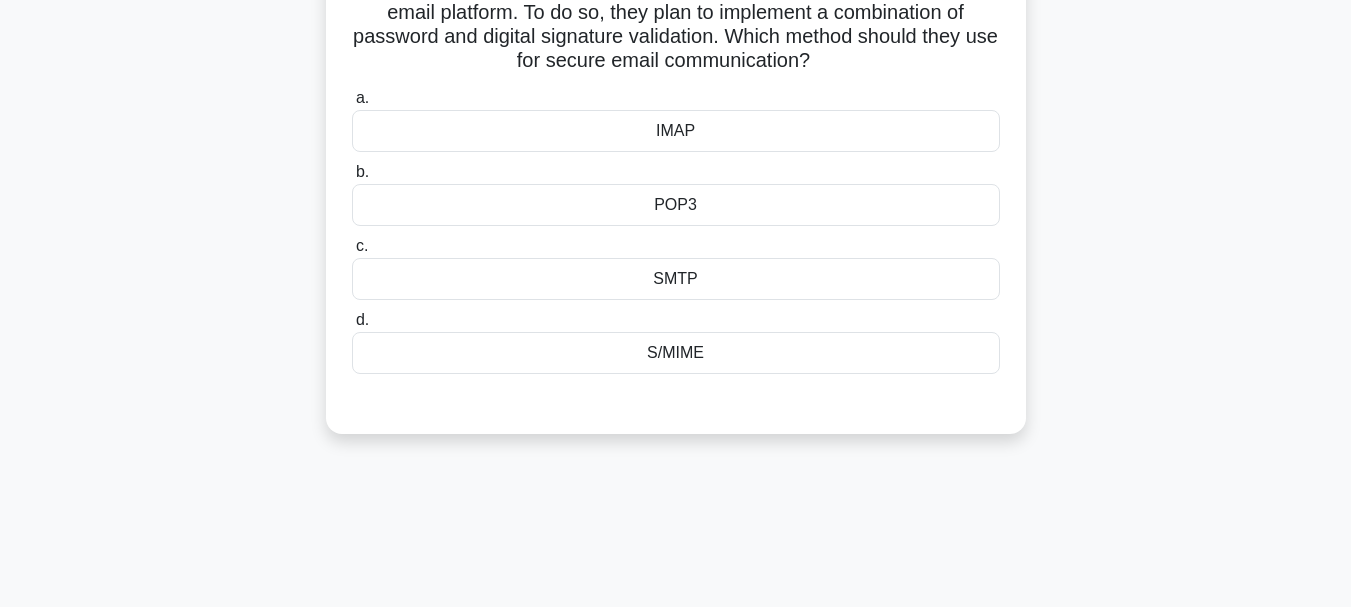 scroll, scrollTop: 73, scrollLeft: 0, axis: vertical 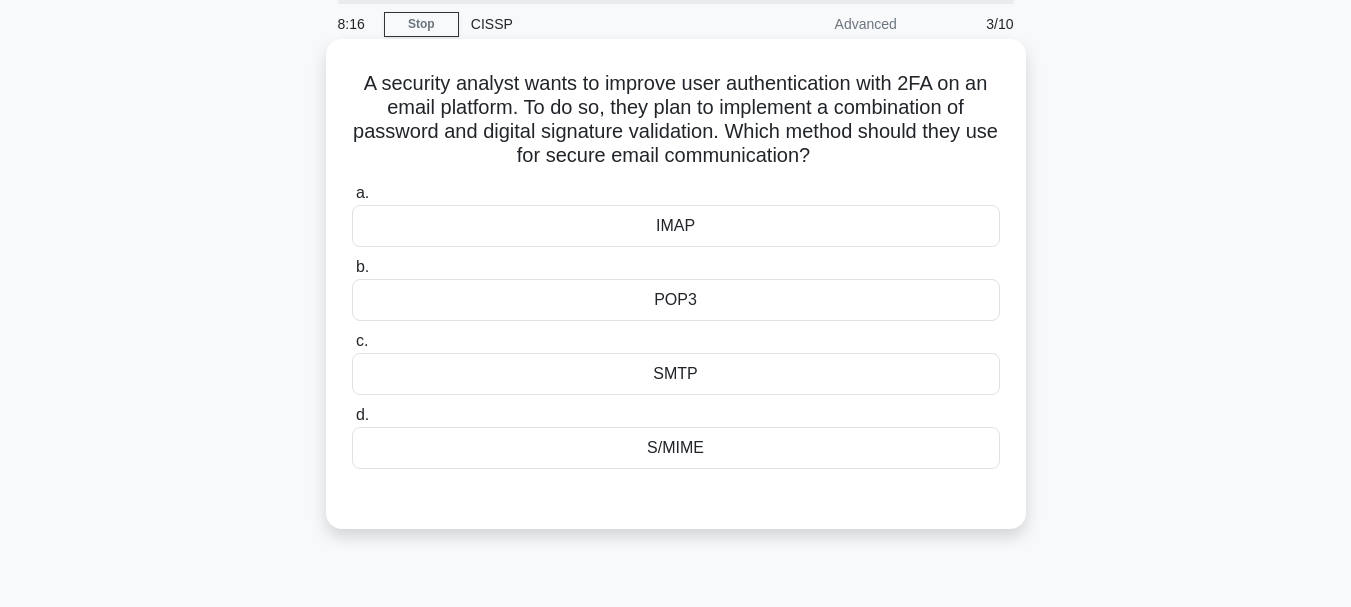 click on "S/MIME" at bounding box center [676, 448] 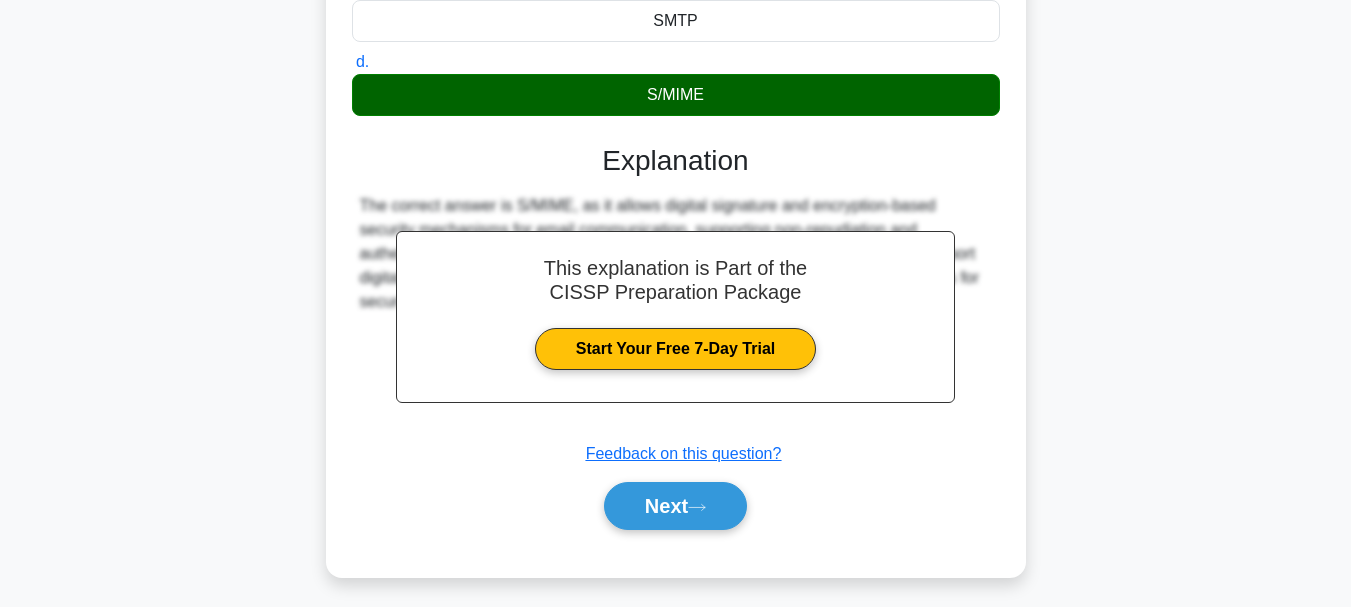 scroll, scrollTop: 473, scrollLeft: 0, axis: vertical 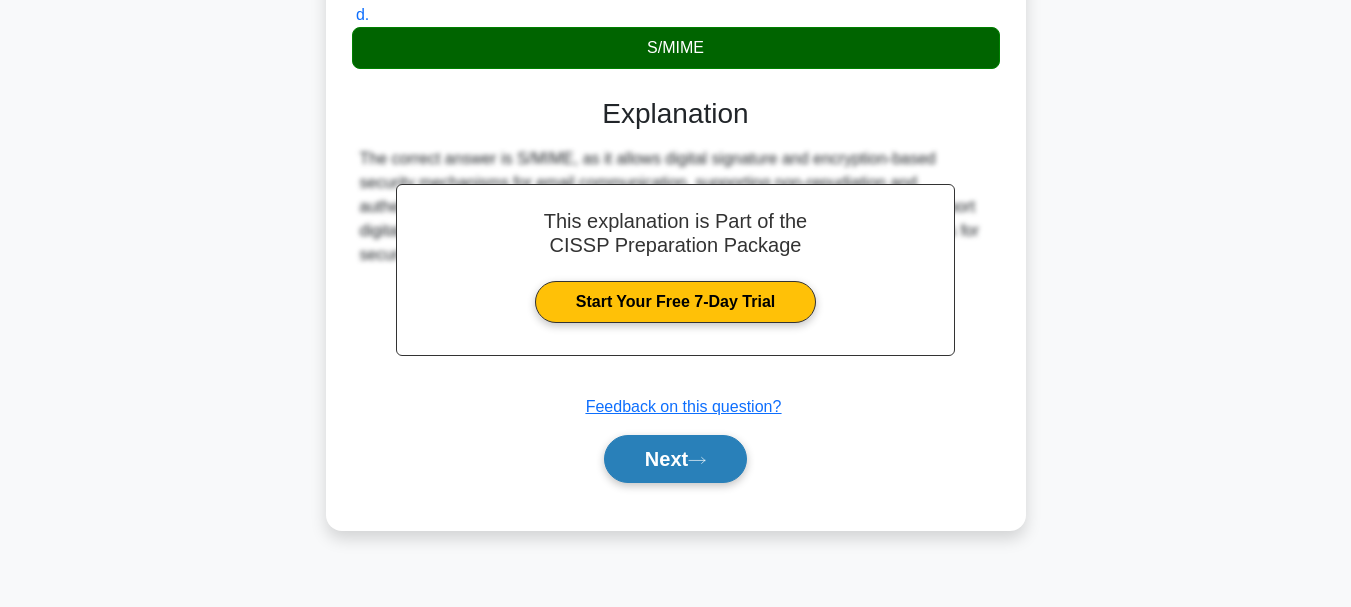 click on "Next" at bounding box center (675, 459) 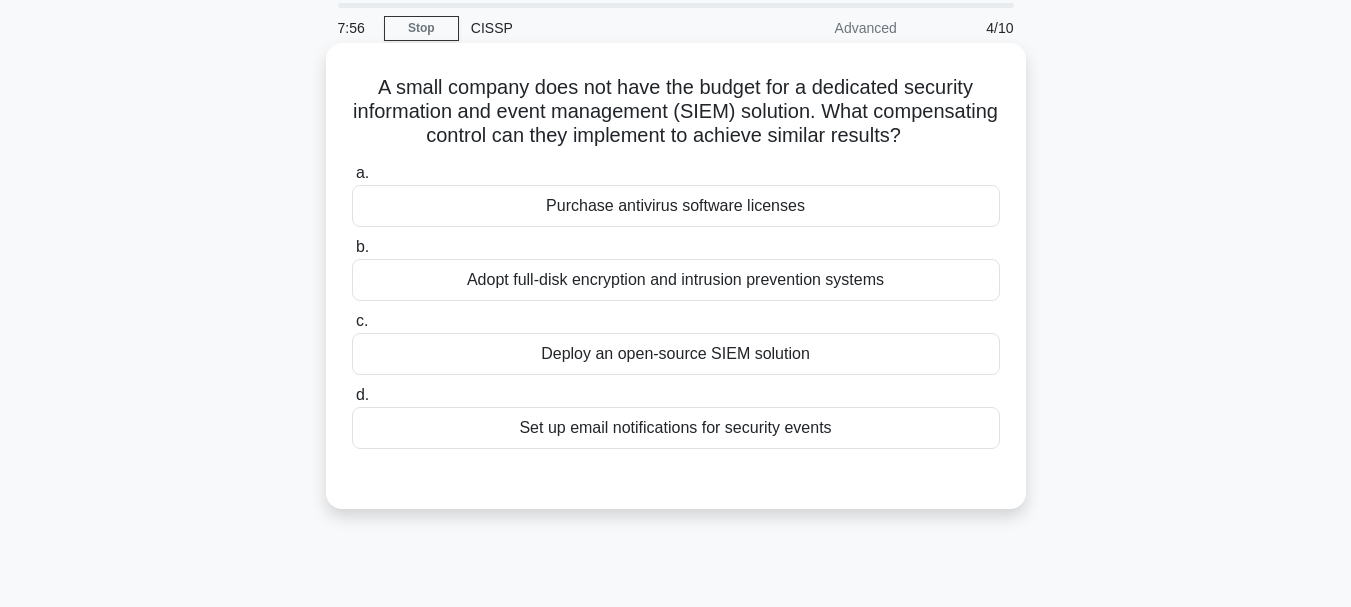 scroll, scrollTop: 0, scrollLeft: 0, axis: both 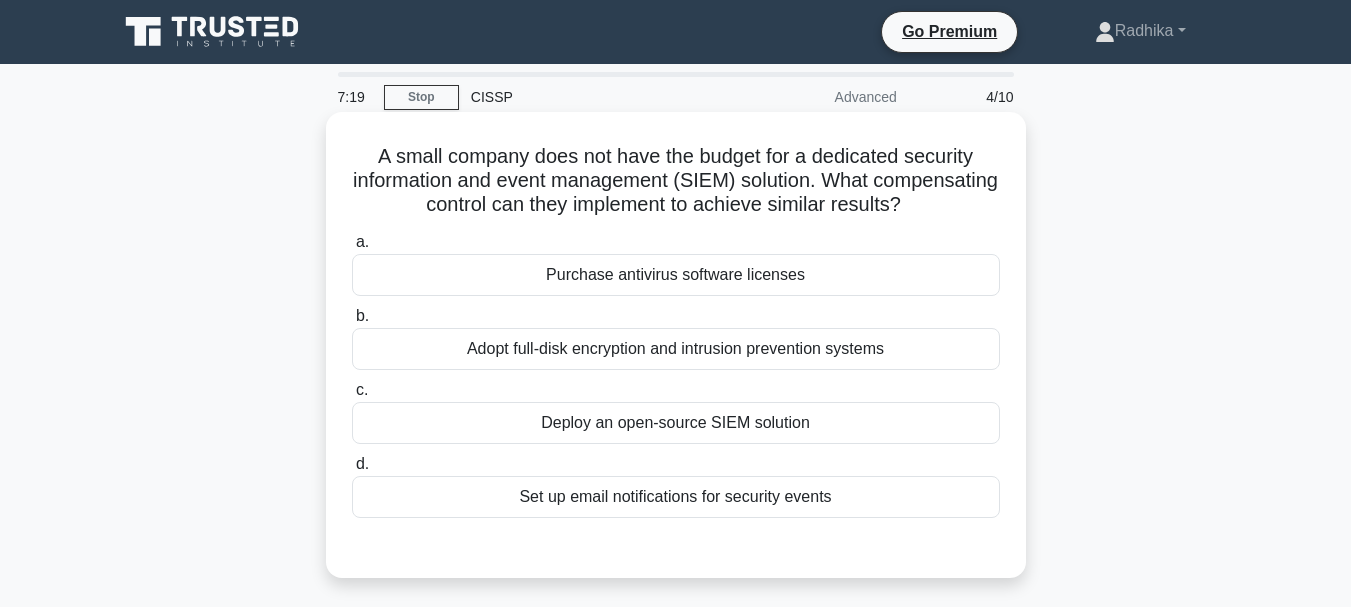 click on "Adopt full-disk encryption and intrusion prevention systems" at bounding box center (676, 349) 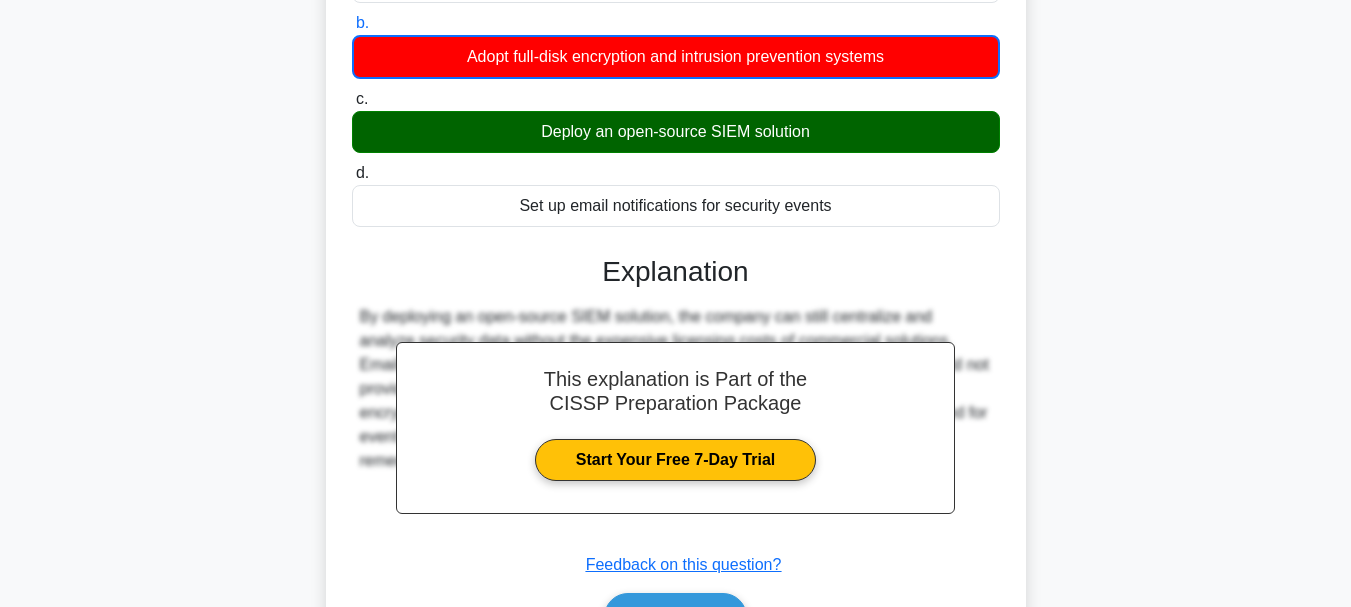 scroll, scrollTop: 400, scrollLeft: 0, axis: vertical 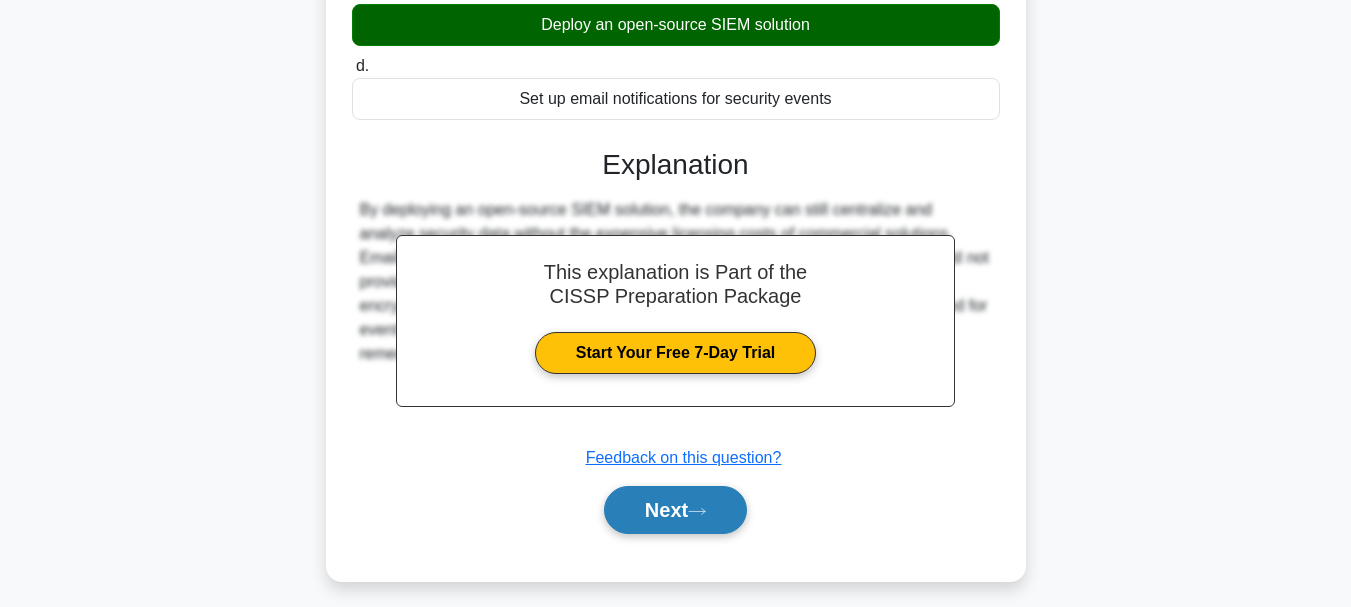 click on "Next" at bounding box center (675, 510) 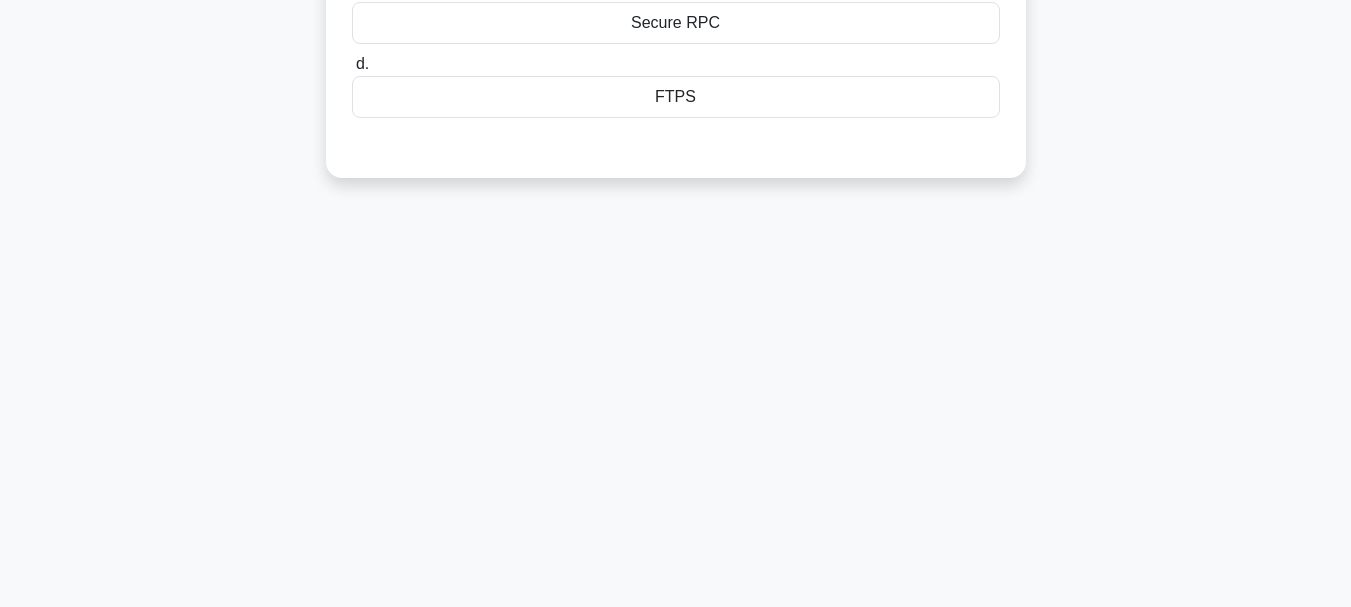 scroll, scrollTop: 0, scrollLeft: 0, axis: both 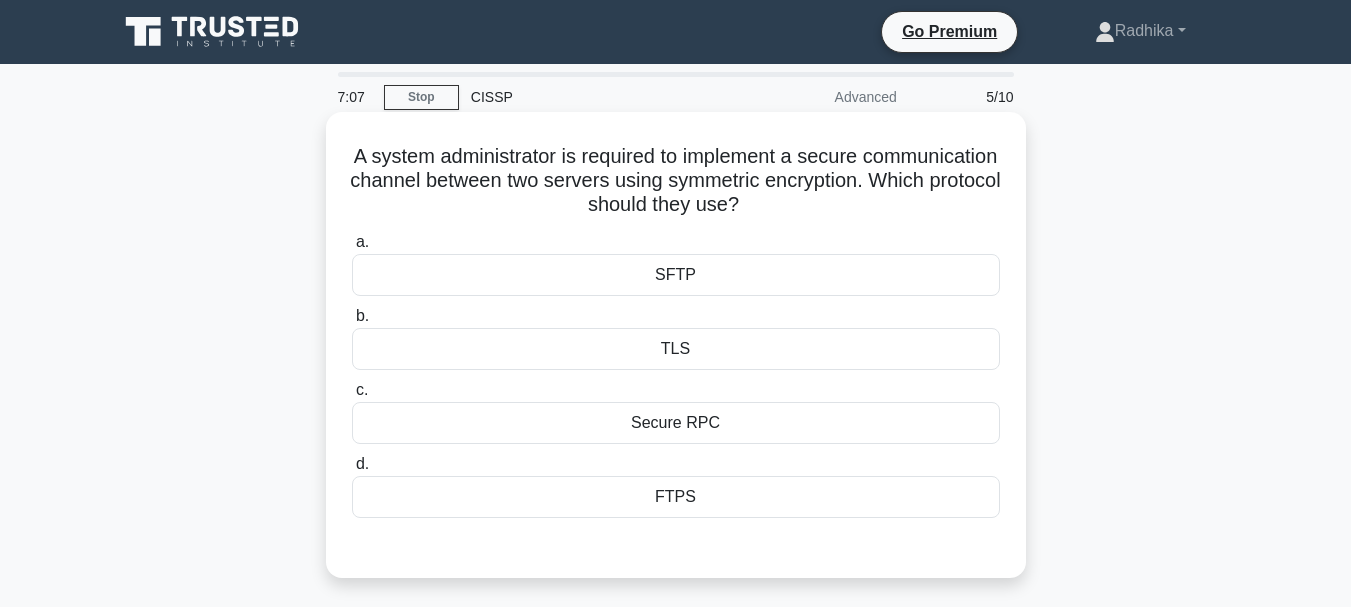 click on "Secure RPC" at bounding box center [676, 423] 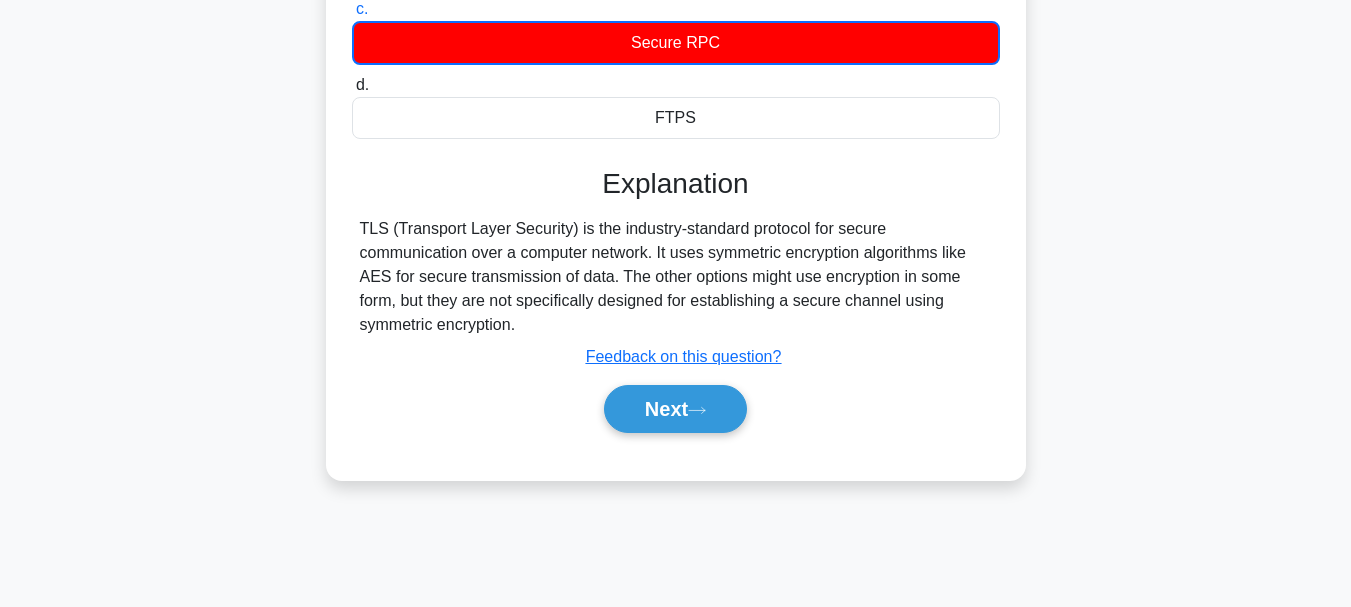 scroll, scrollTop: 473, scrollLeft: 0, axis: vertical 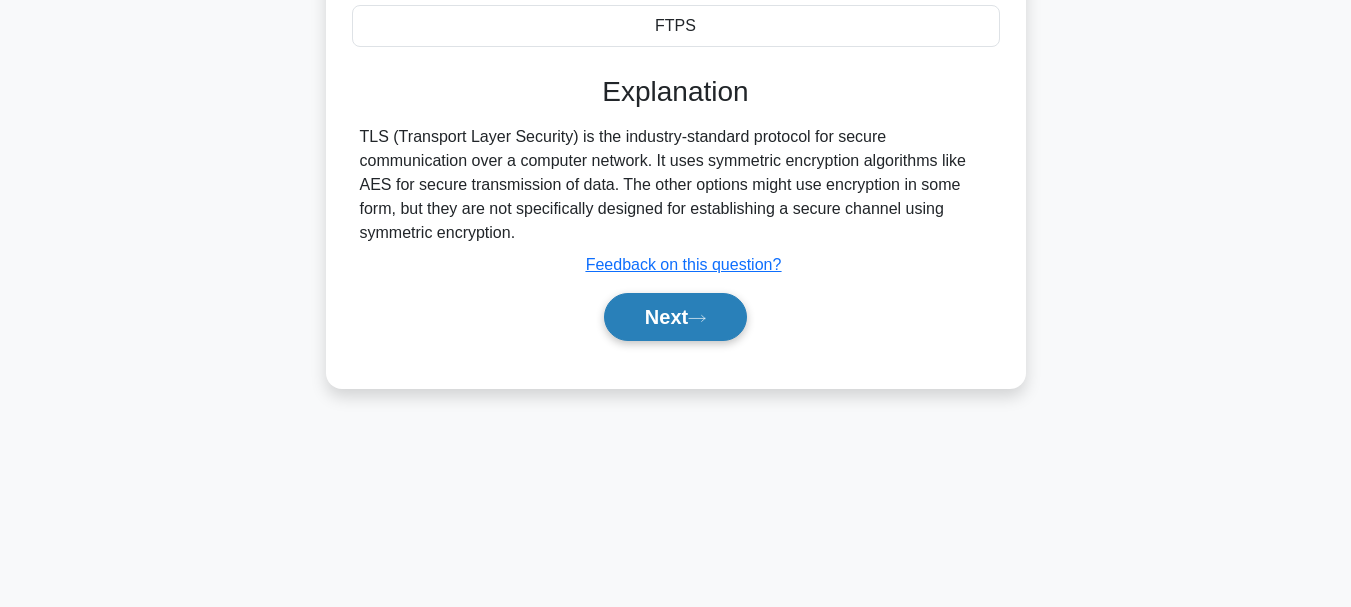 click on "Next" at bounding box center (675, 317) 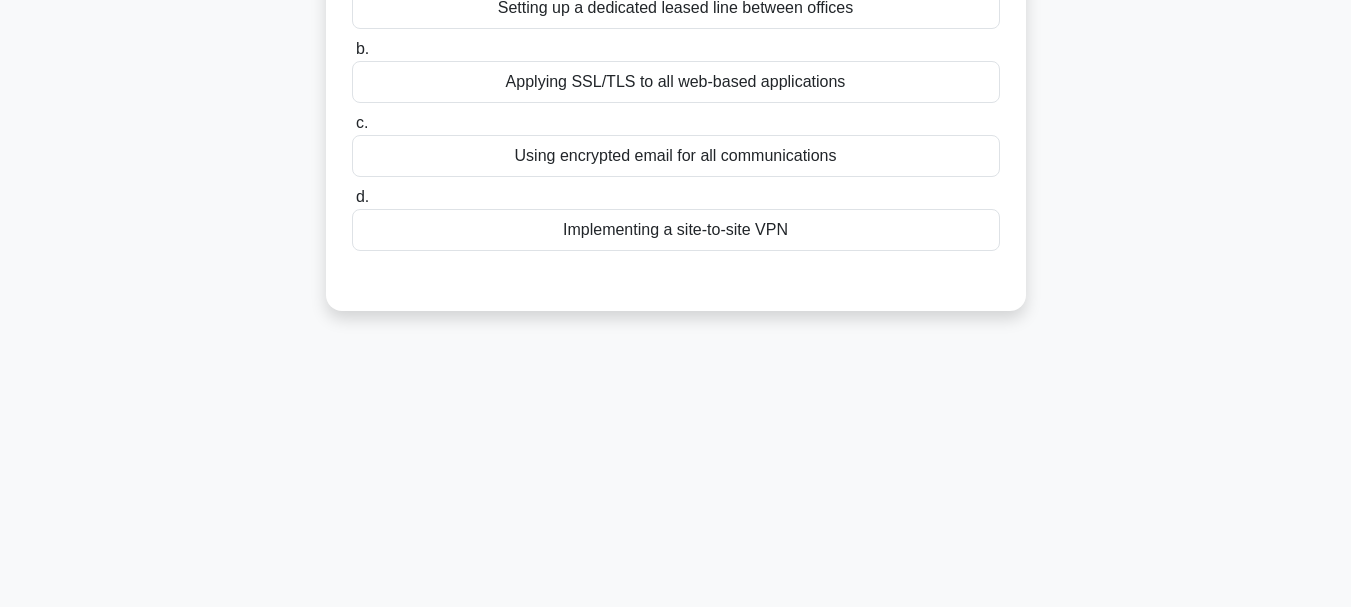 scroll, scrollTop: 73, scrollLeft: 0, axis: vertical 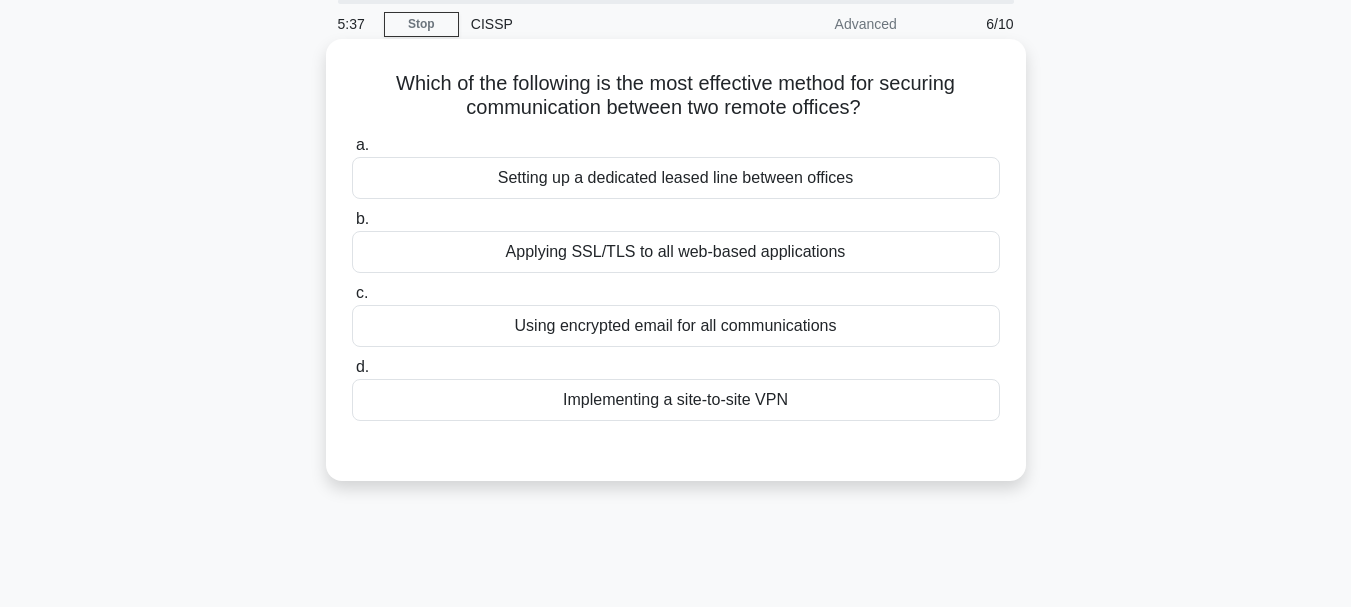 click on "Implementing a site-to-site VPN" at bounding box center (676, 400) 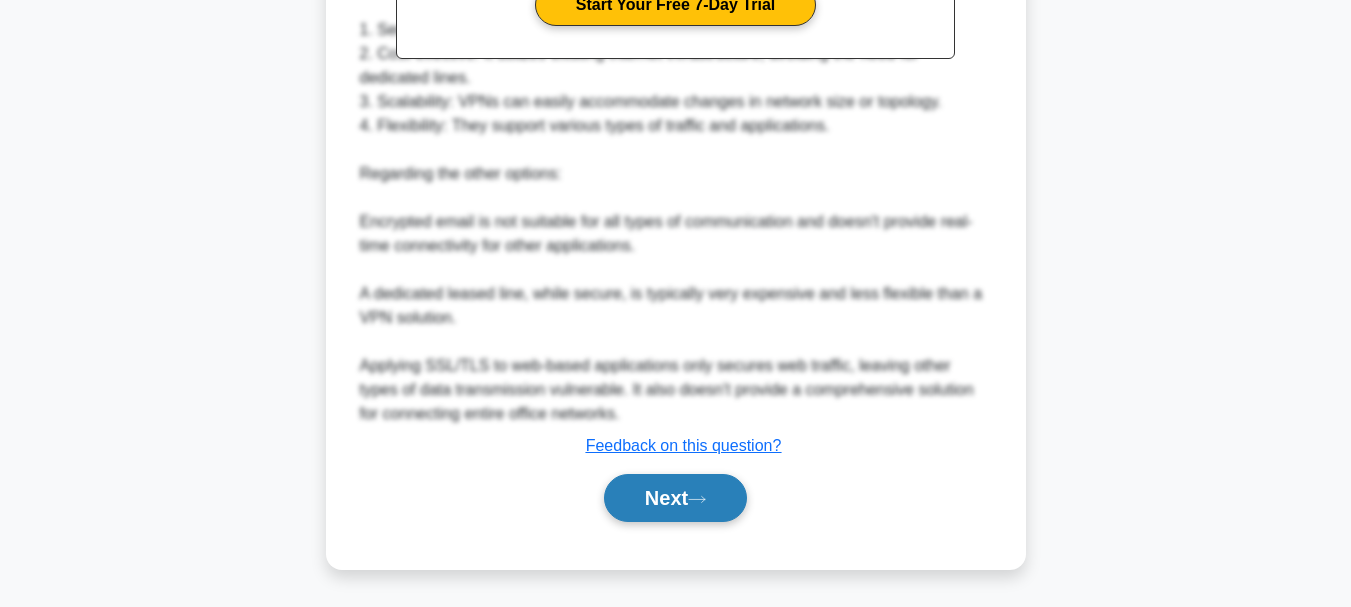 click on "Next" at bounding box center [675, 498] 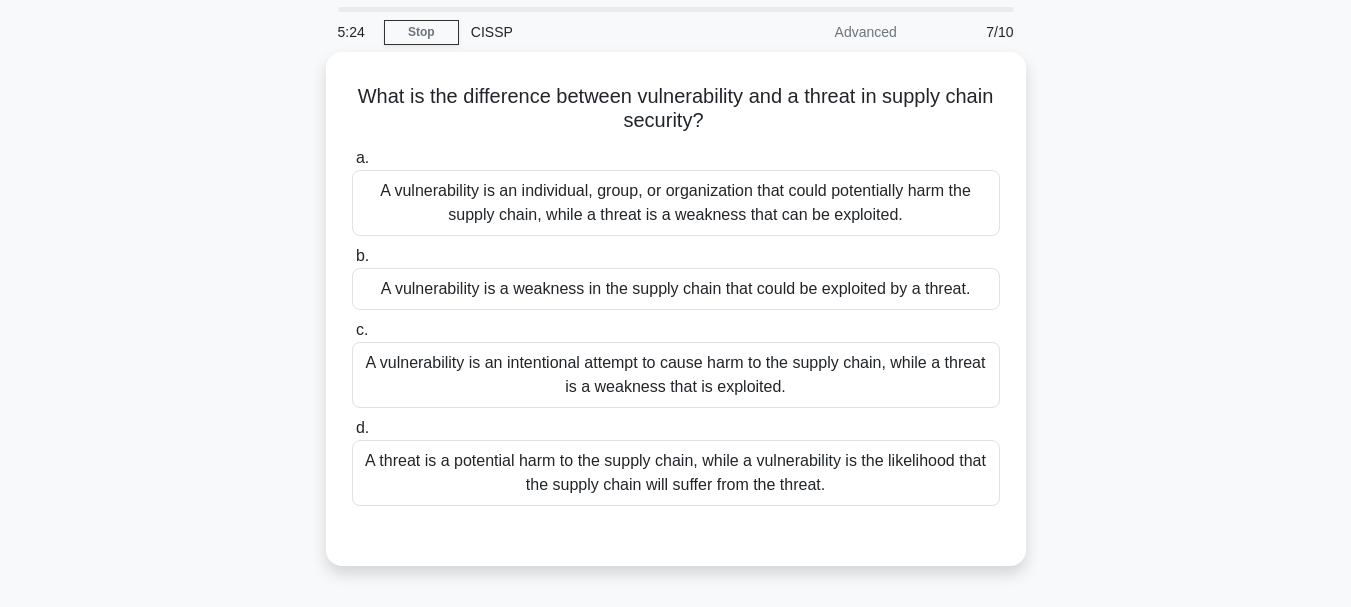 scroll, scrollTop: 100, scrollLeft: 0, axis: vertical 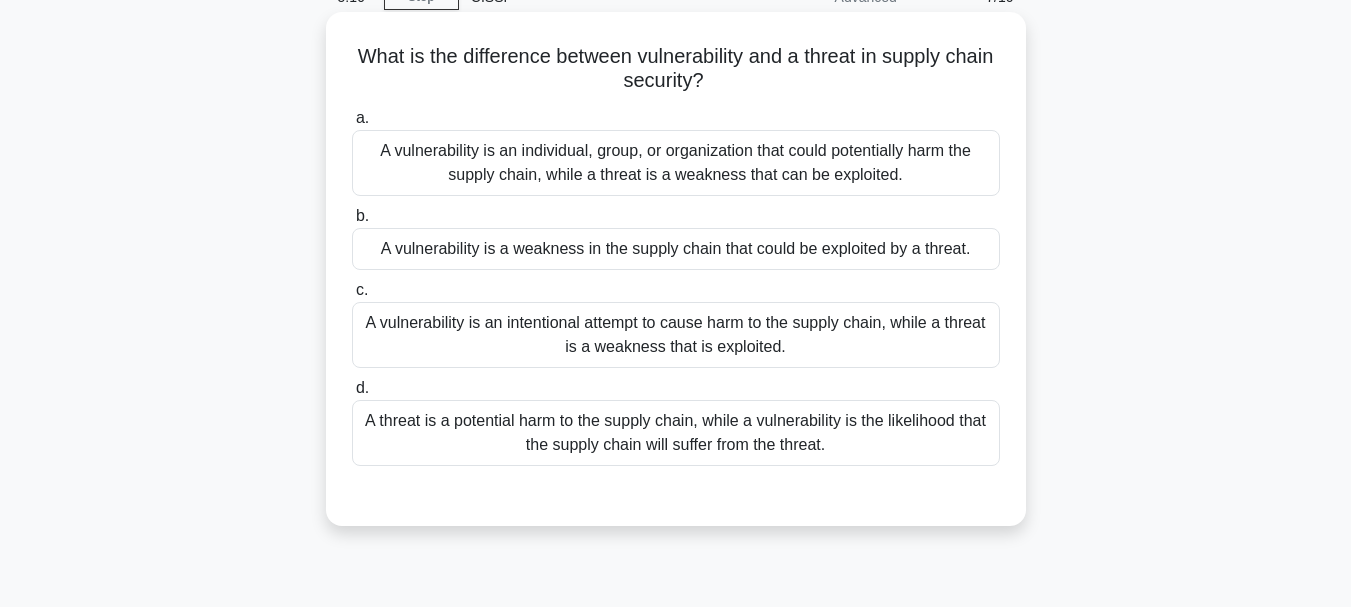 click on "A threat is a potential harm to the supply chain, while a vulnerability is the likelihood that the supply chain will suffer from the threat." at bounding box center [676, 433] 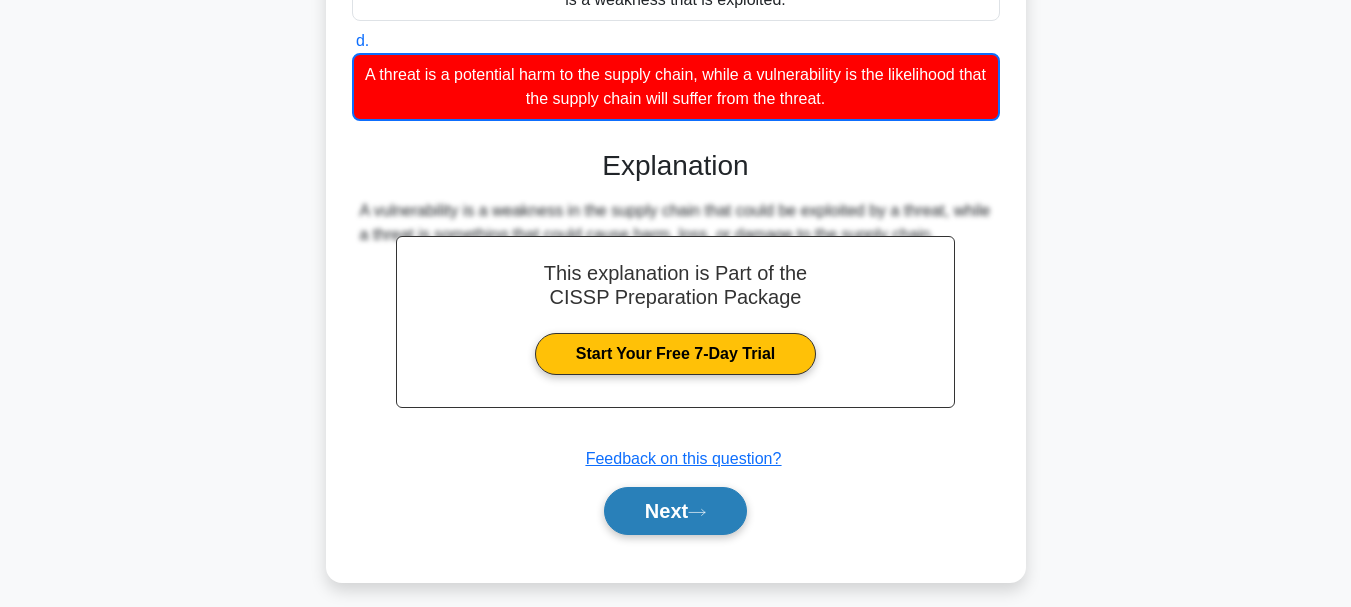 scroll, scrollTop: 473, scrollLeft: 0, axis: vertical 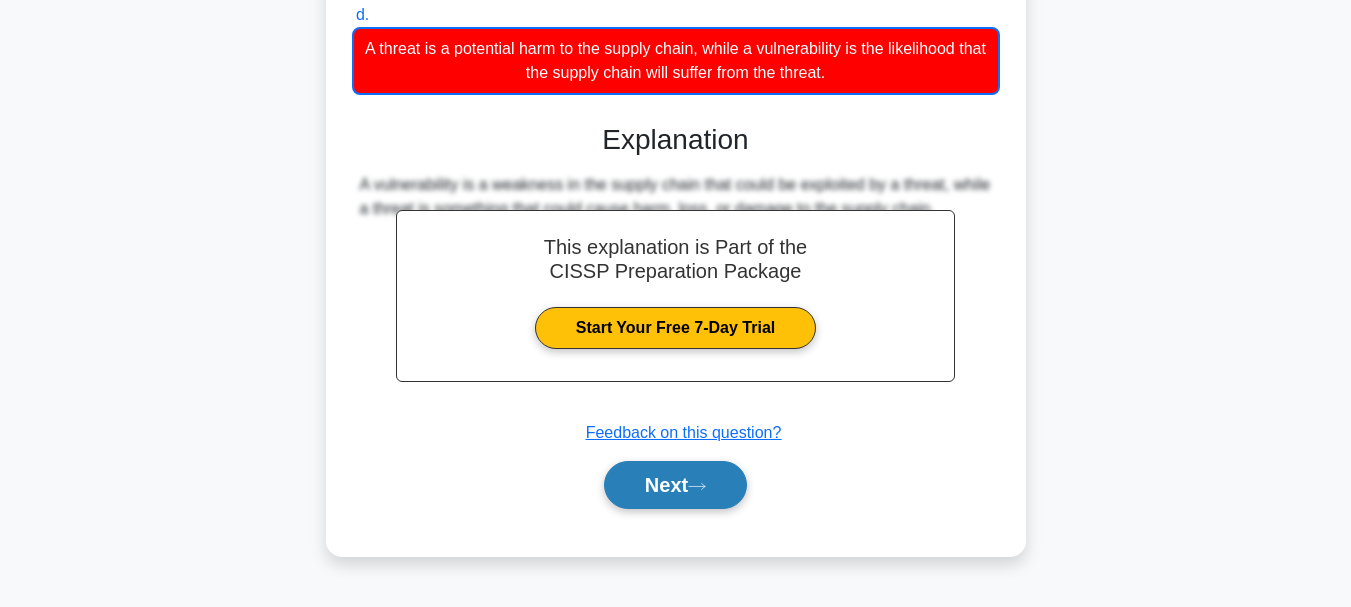 click on "Next" at bounding box center (675, 485) 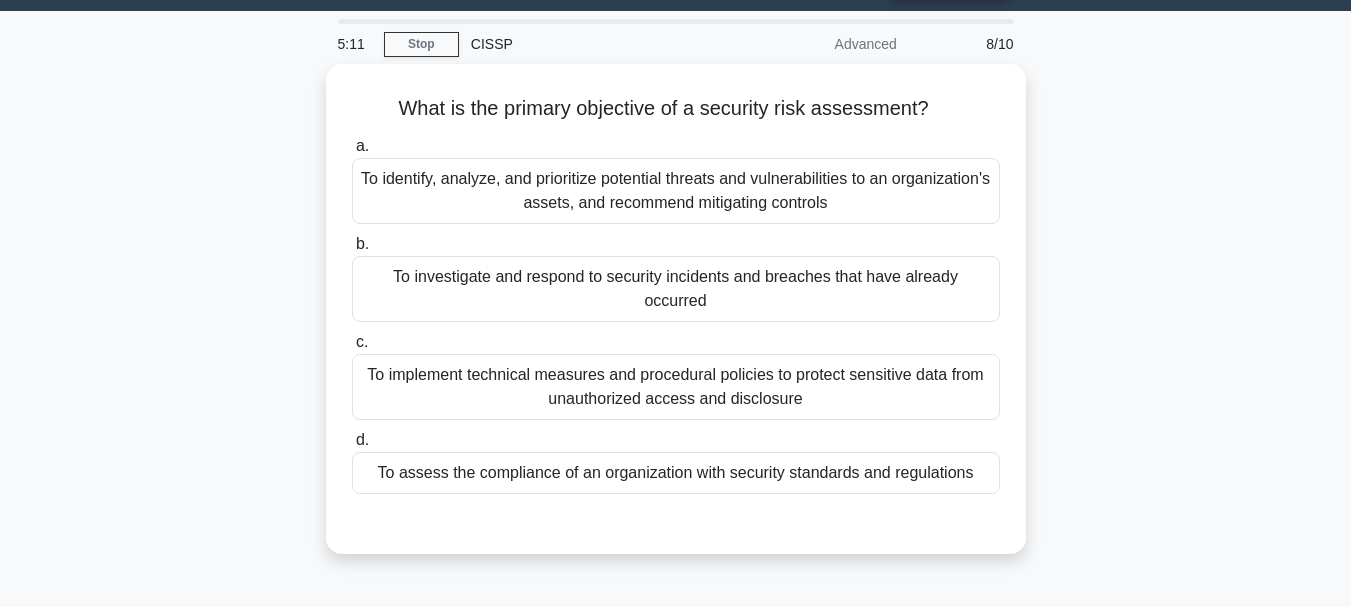 scroll, scrollTop: 0, scrollLeft: 0, axis: both 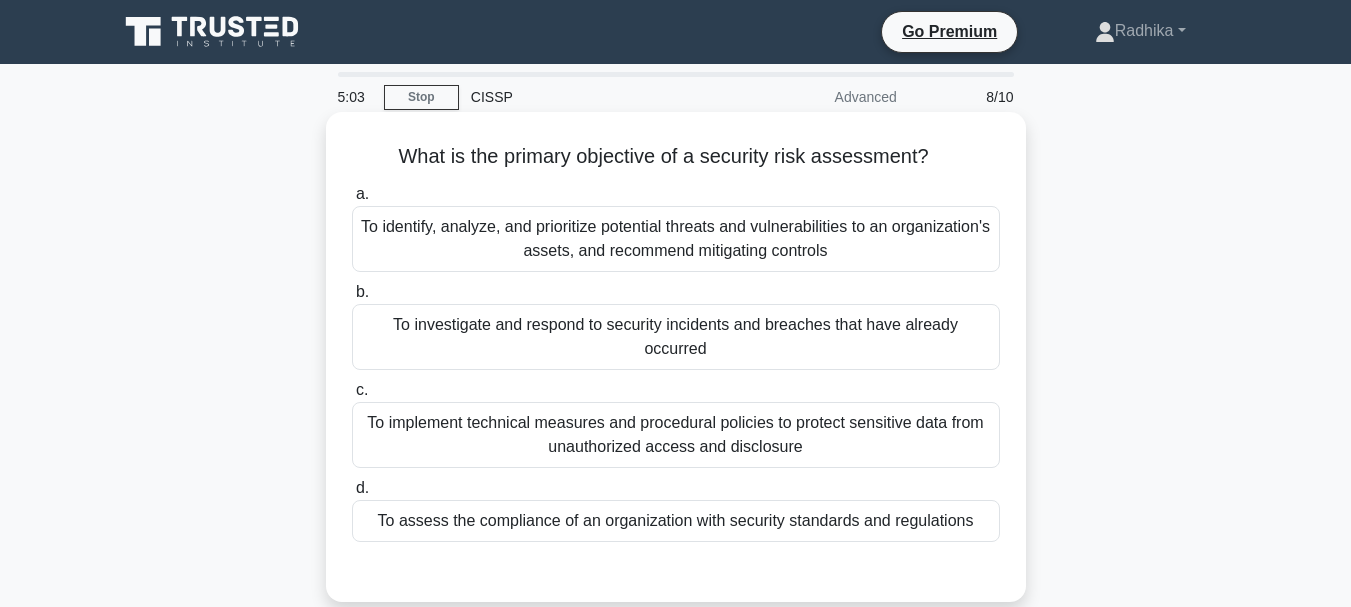 click on "To identify, analyze, and prioritize potential threats and vulnerabilities to an organization's assets, and recommend mitigating controls" at bounding box center (676, 239) 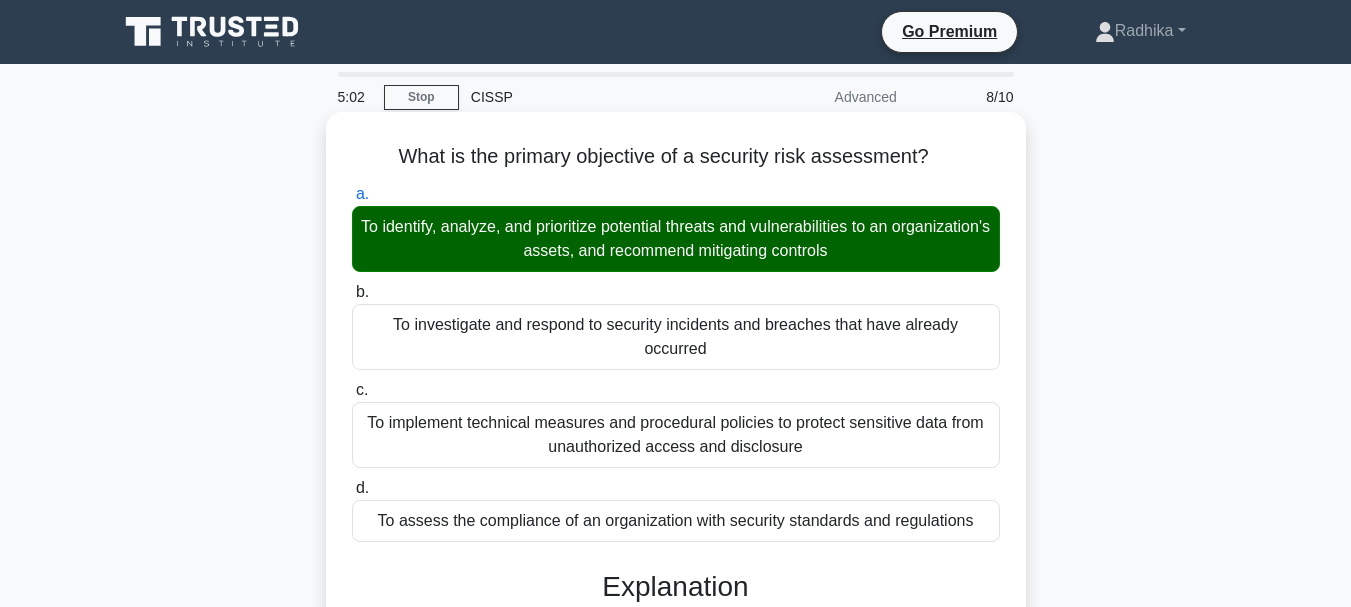 scroll, scrollTop: 473, scrollLeft: 0, axis: vertical 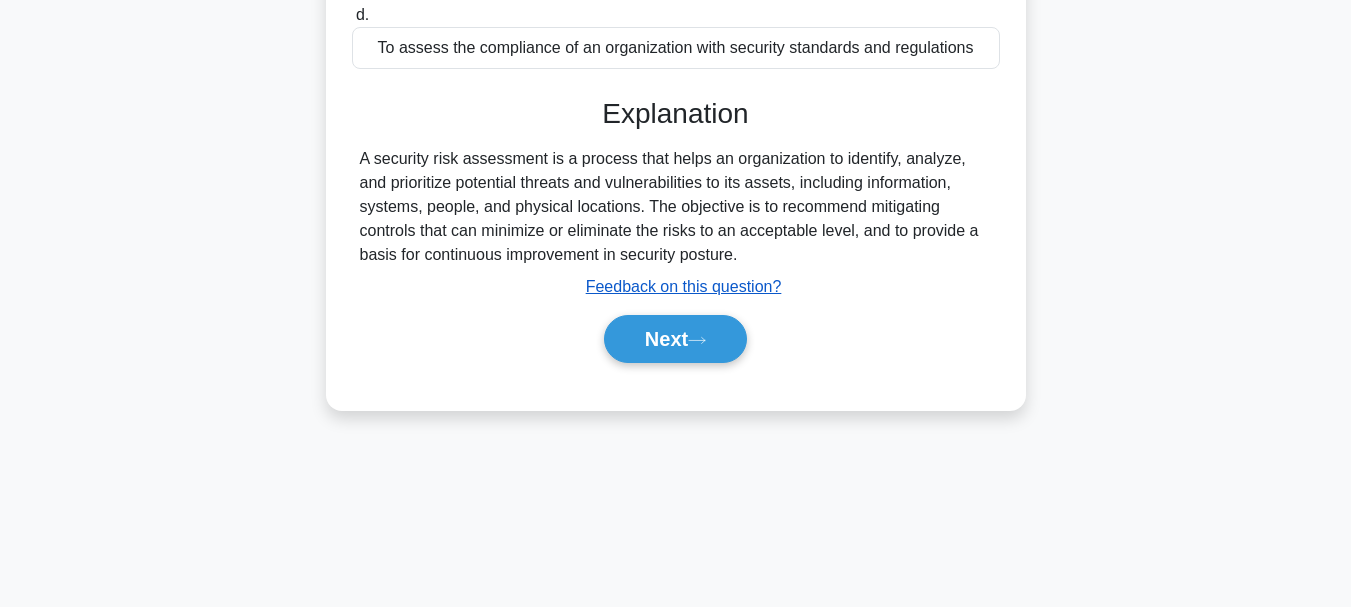 click on "Feedback on this question?" at bounding box center [684, 286] 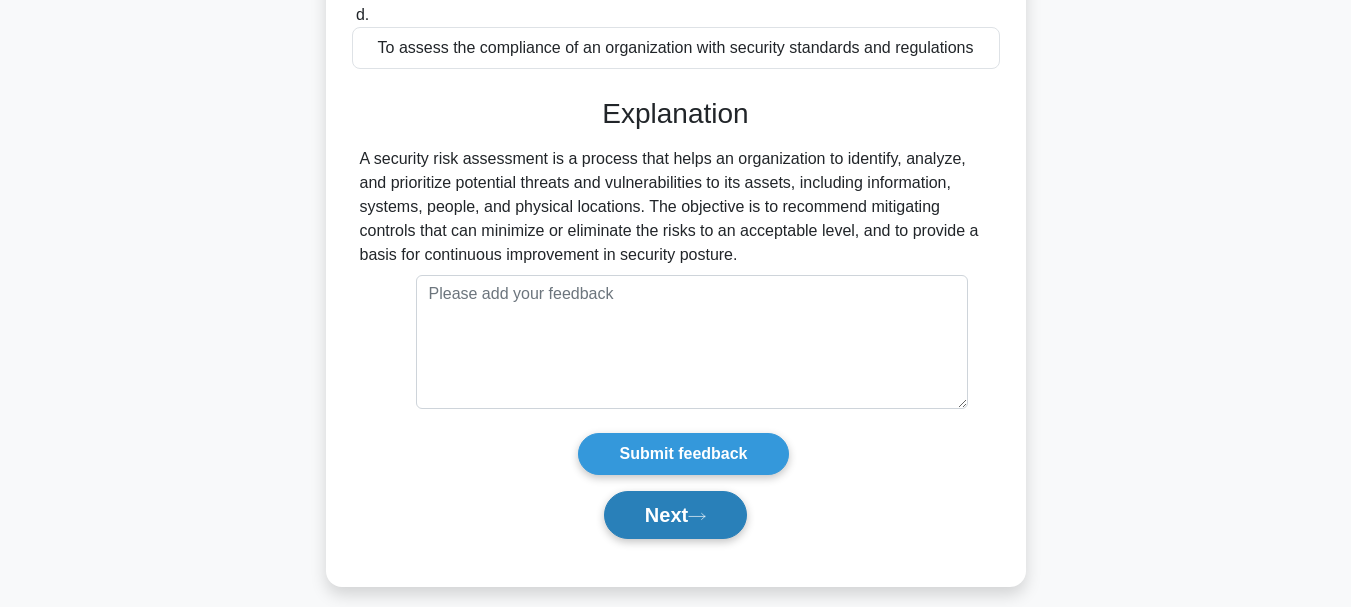 click on "Next" at bounding box center [675, 515] 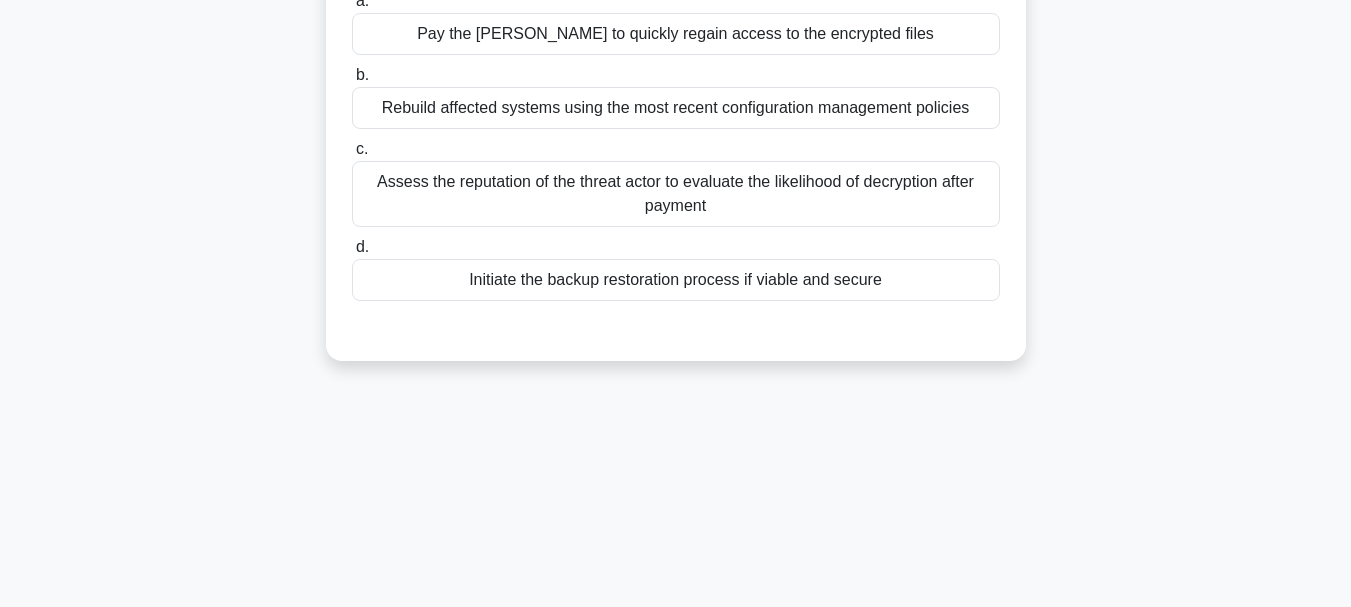 scroll, scrollTop: 73, scrollLeft: 0, axis: vertical 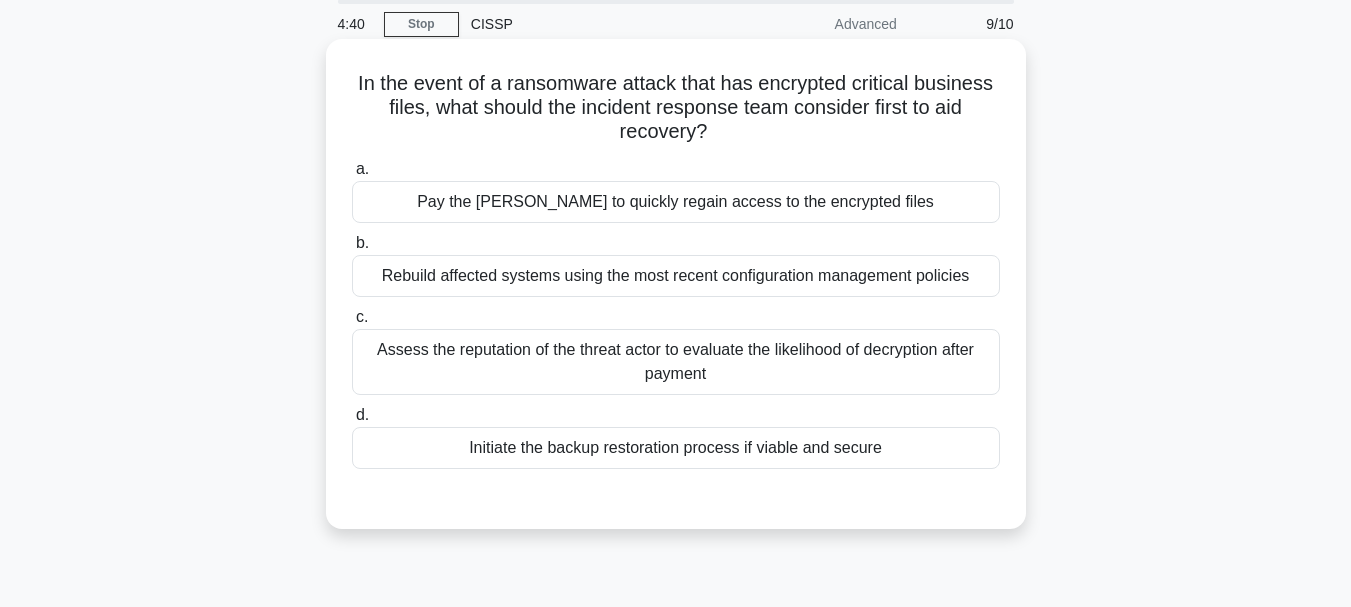 click on "Initiate the backup restoration process if viable and secure" at bounding box center [676, 448] 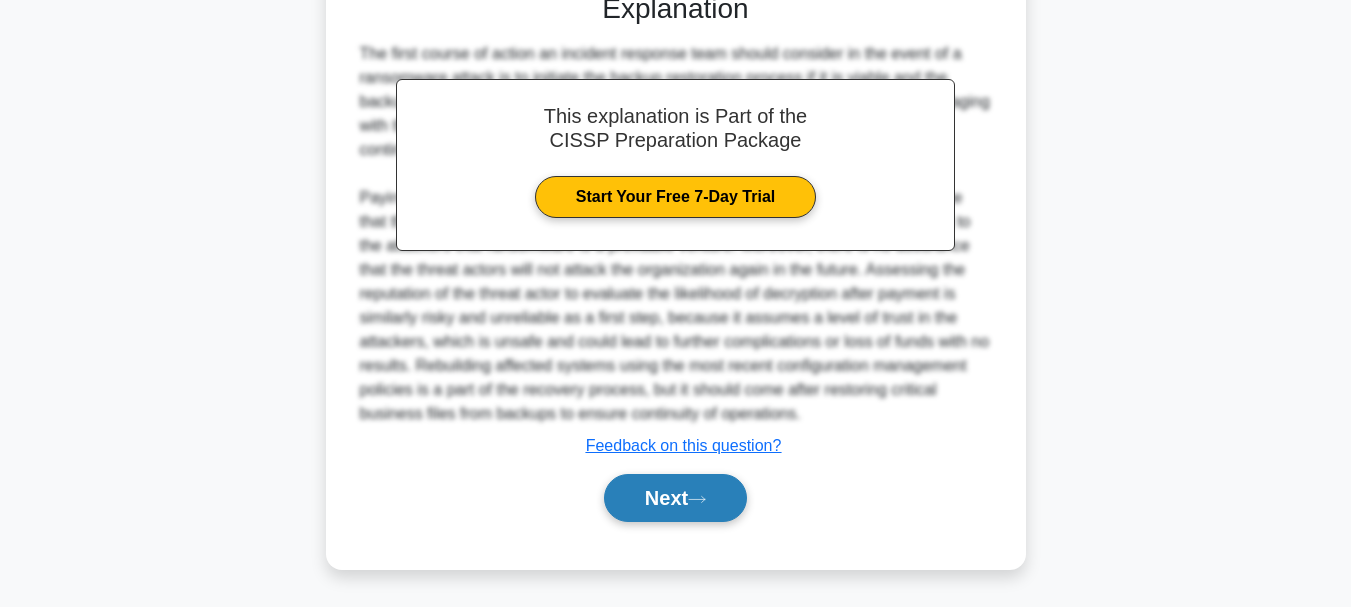 click on "Next" at bounding box center [675, 498] 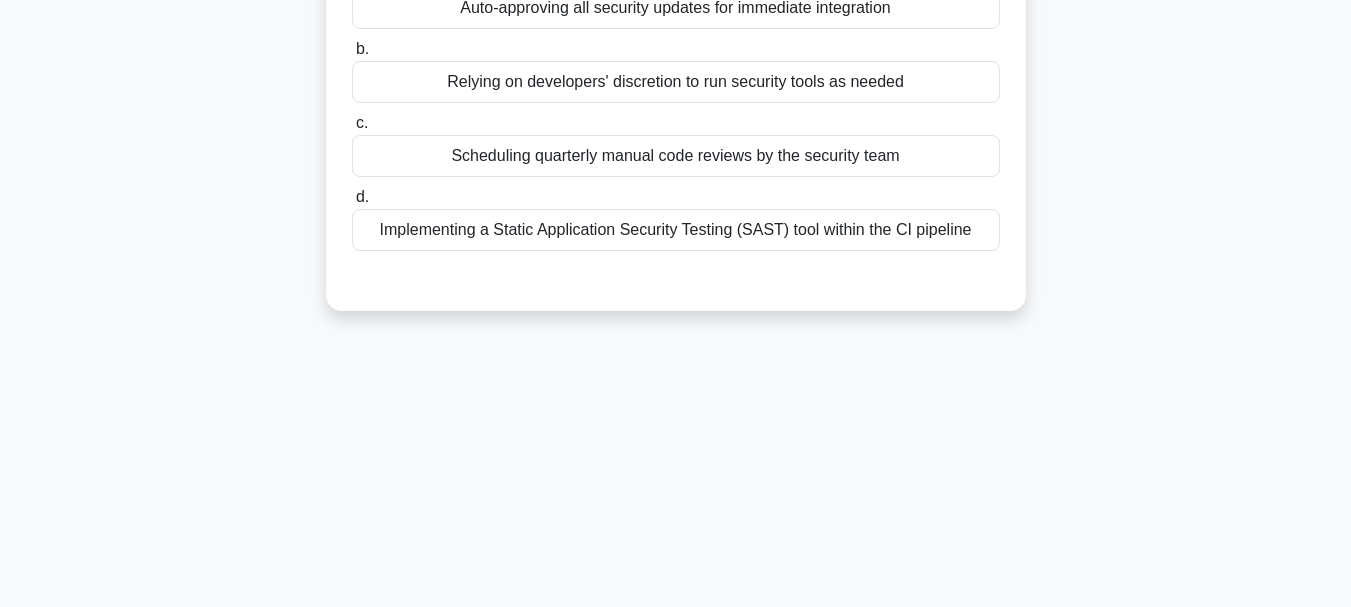 scroll, scrollTop: 73, scrollLeft: 0, axis: vertical 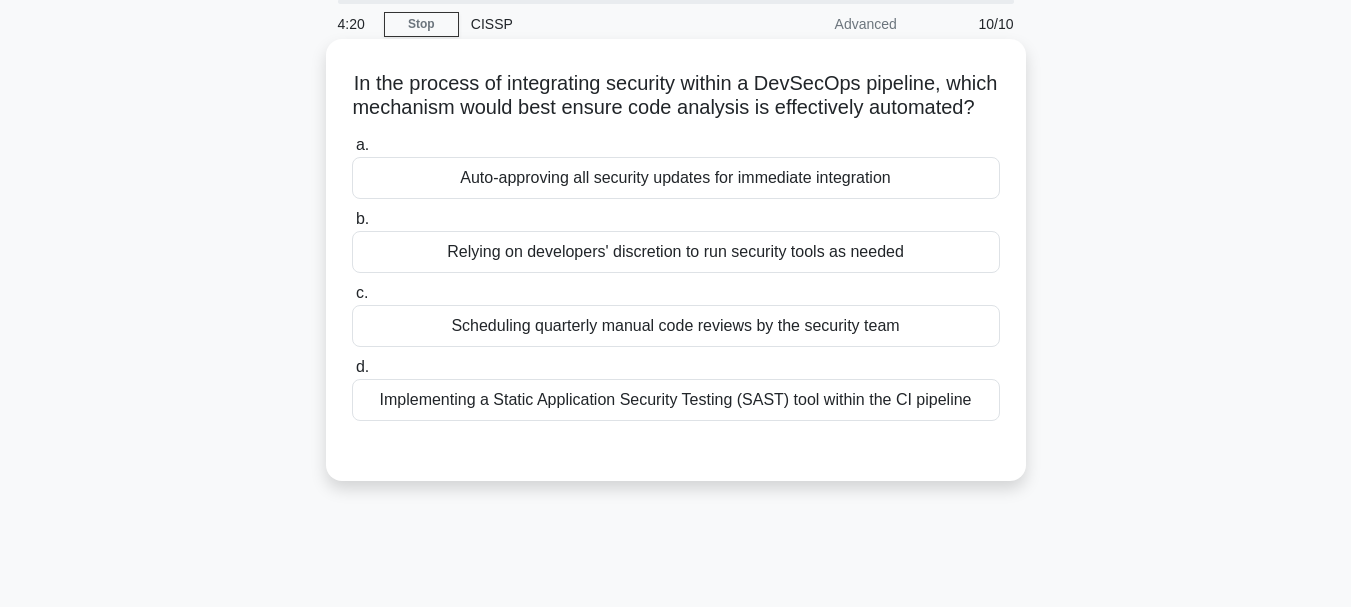 click on "Implementing a Static Application Security Testing (SAST) tool within the CI pipeline" at bounding box center (676, 400) 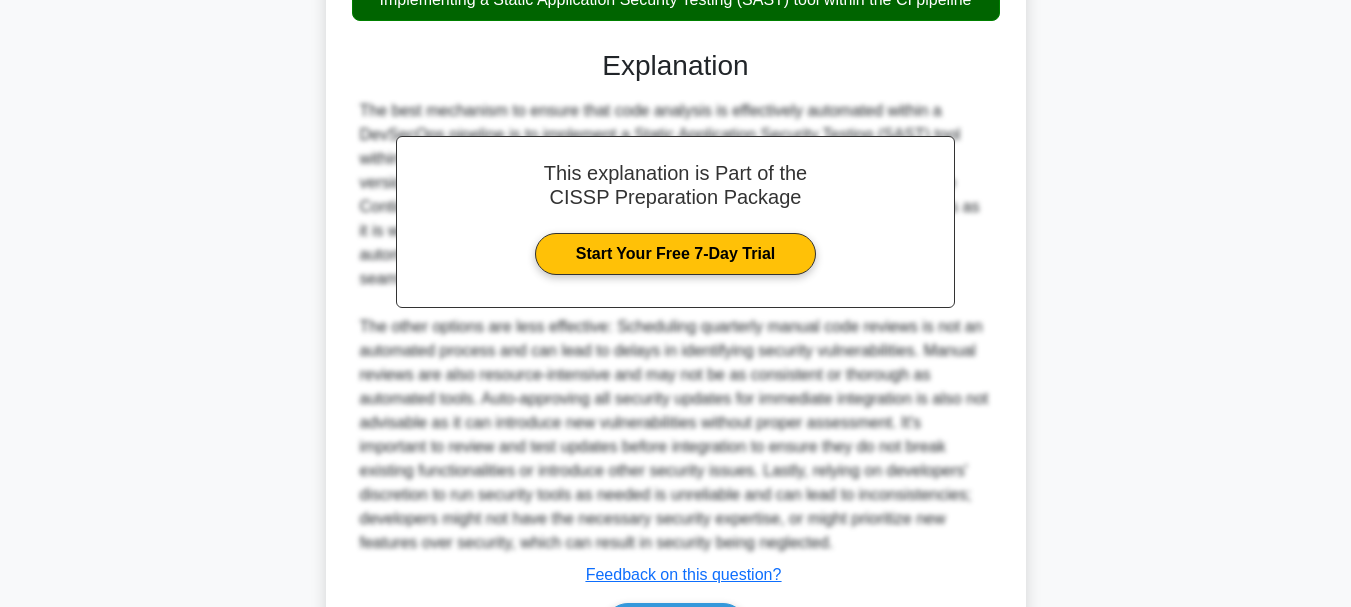 scroll, scrollTop: 627, scrollLeft: 0, axis: vertical 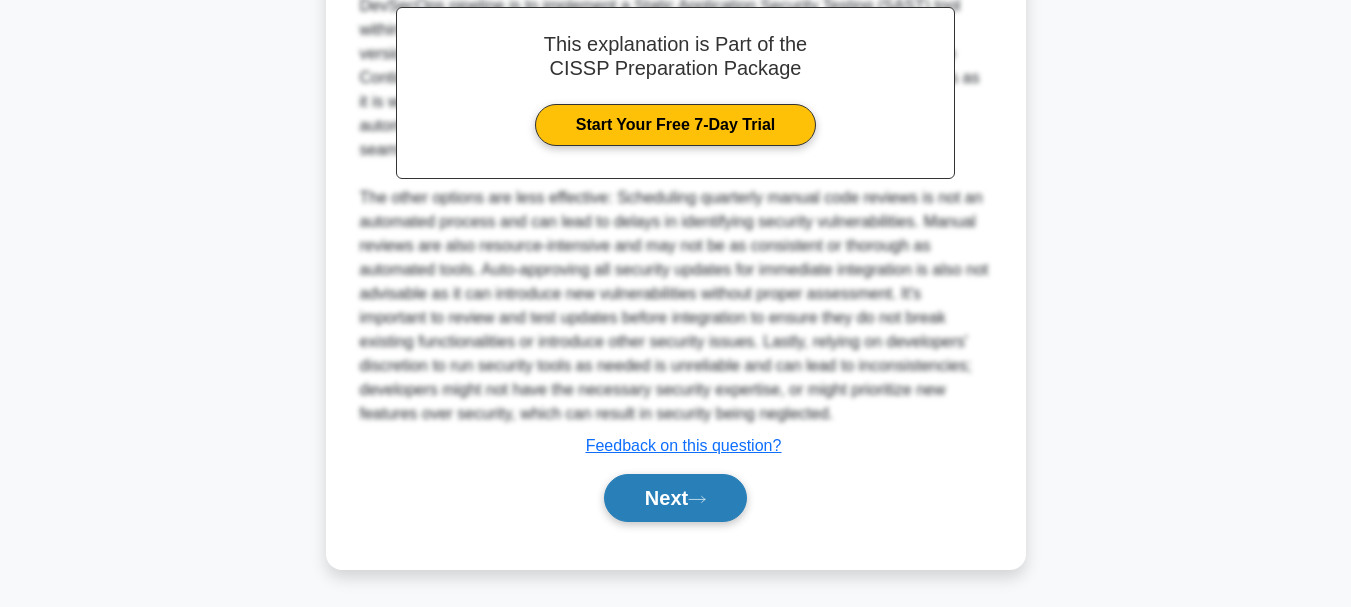 click on "Next" at bounding box center (675, 498) 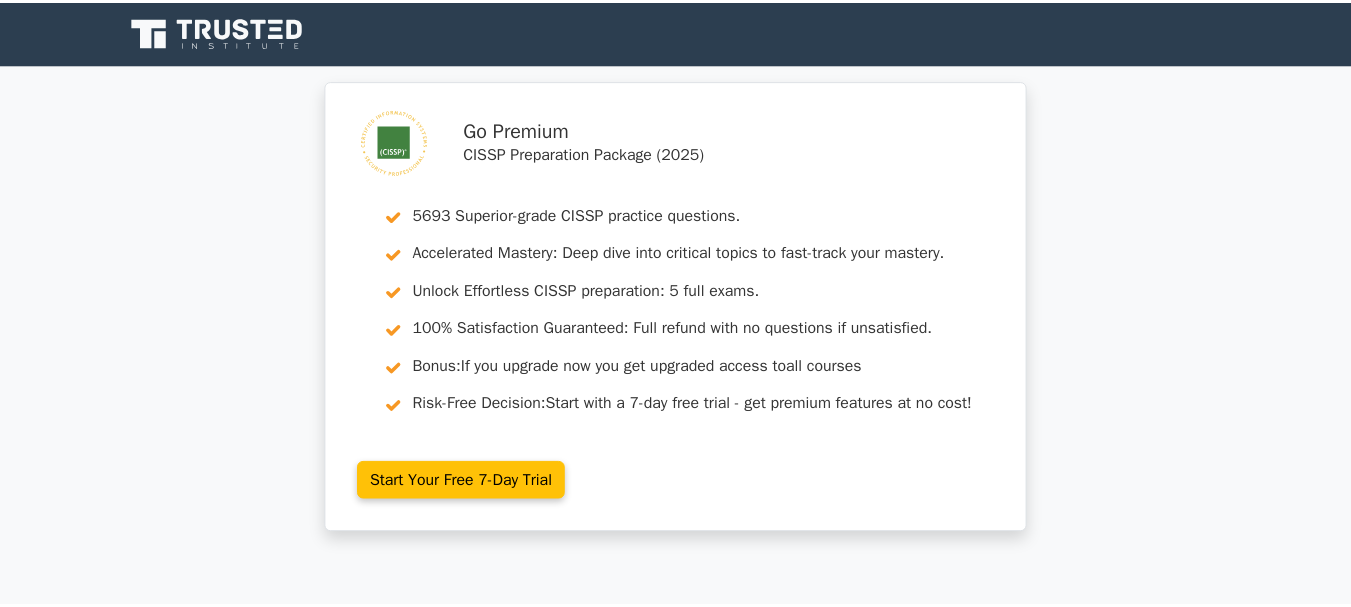 scroll, scrollTop: 0, scrollLeft: 0, axis: both 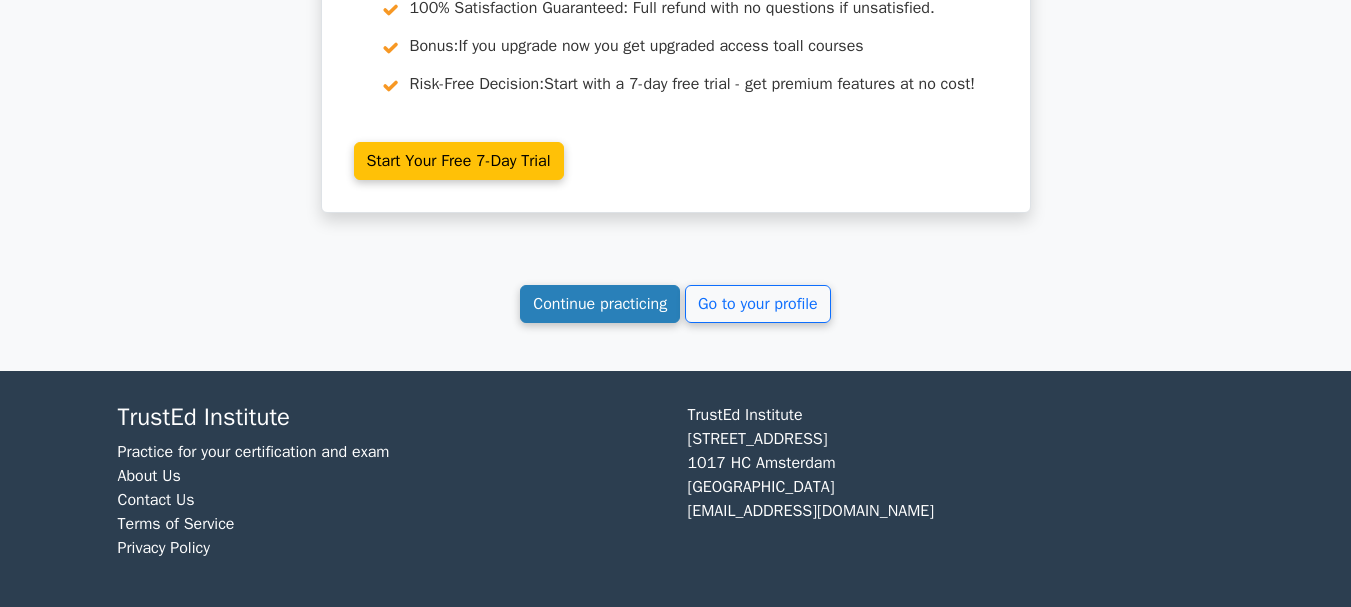 click on "Continue practicing" at bounding box center [600, 304] 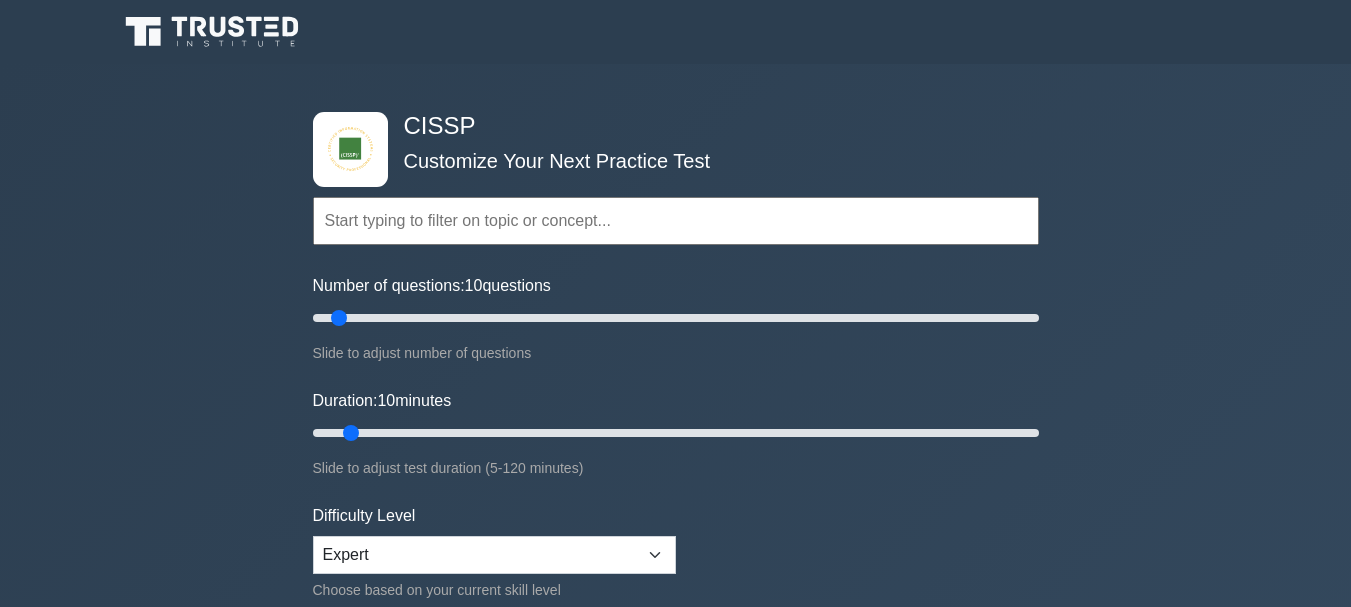 scroll, scrollTop: 0, scrollLeft: 0, axis: both 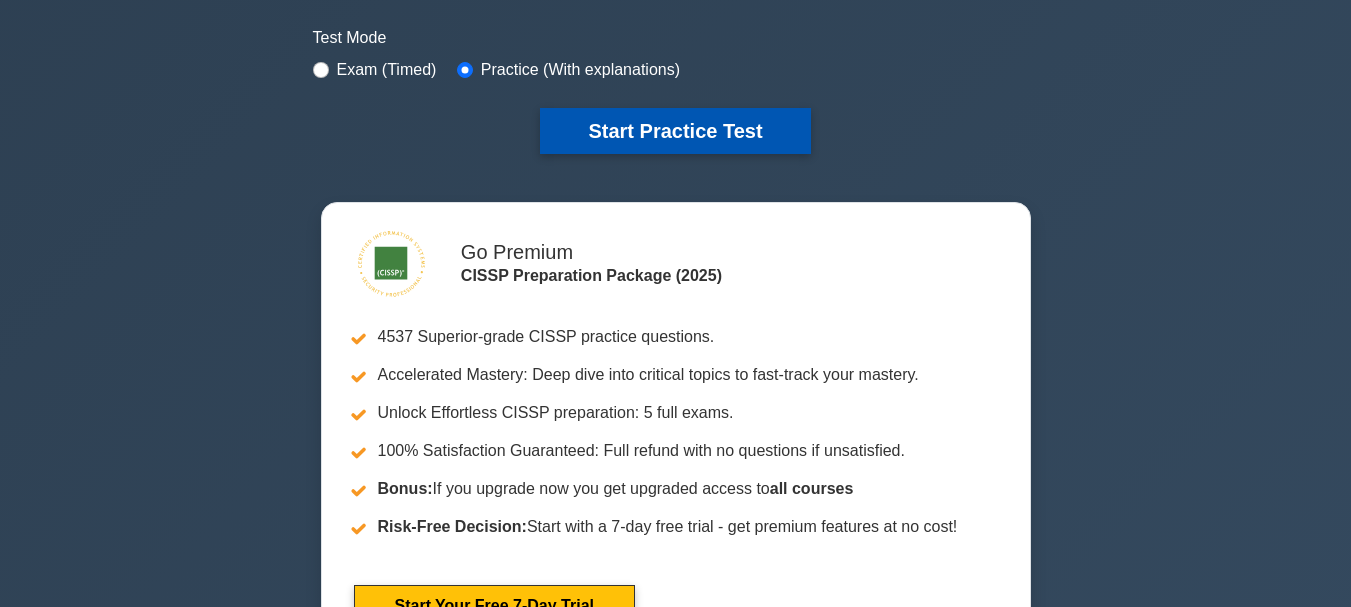 click on "Start Practice Test" at bounding box center (675, 131) 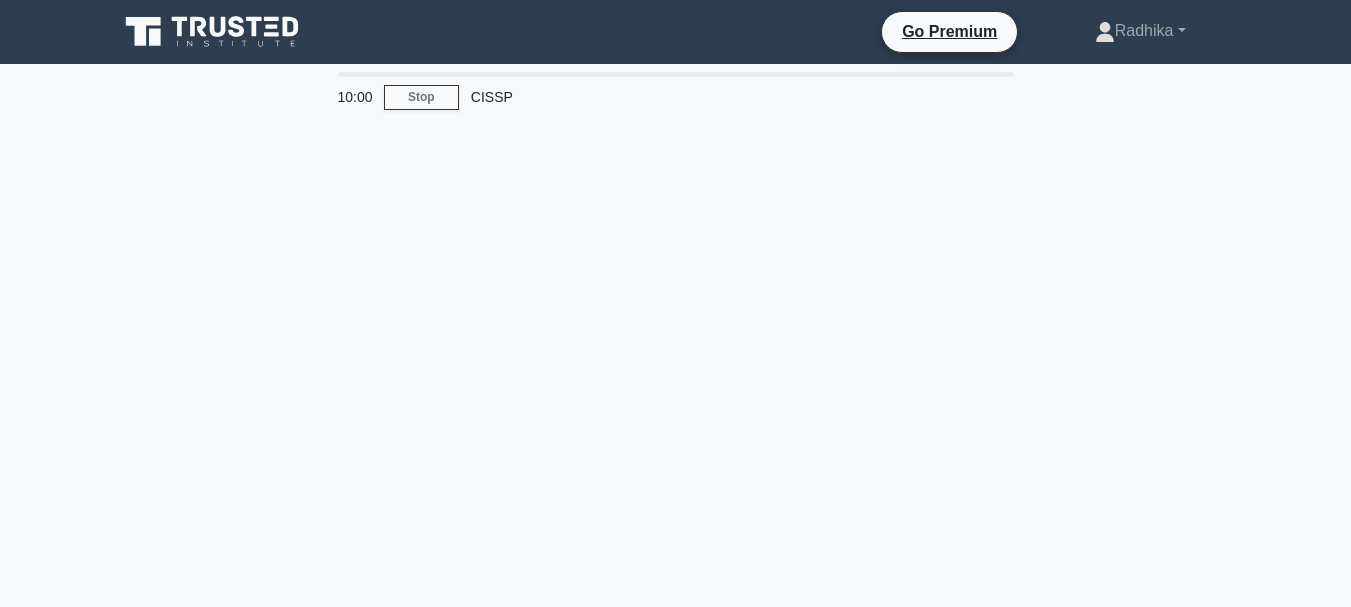 scroll, scrollTop: 0, scrollLeft: 0, axis: both 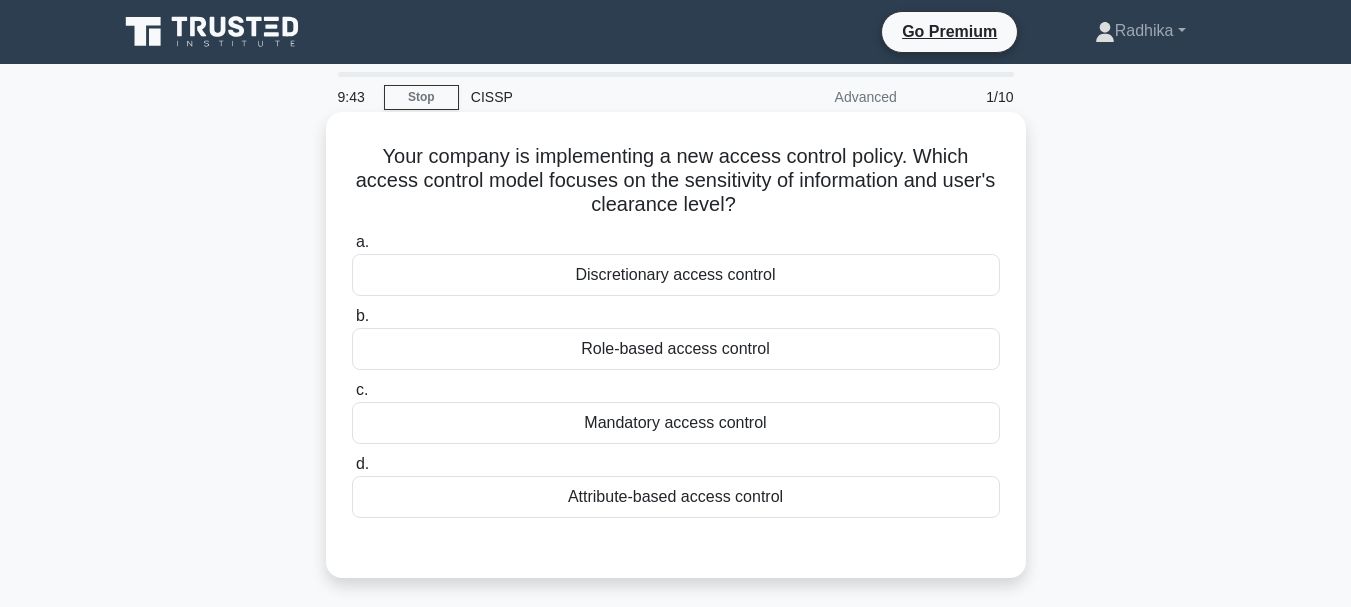 click on "Attribute-based access control" at bounding box center [676, 497] 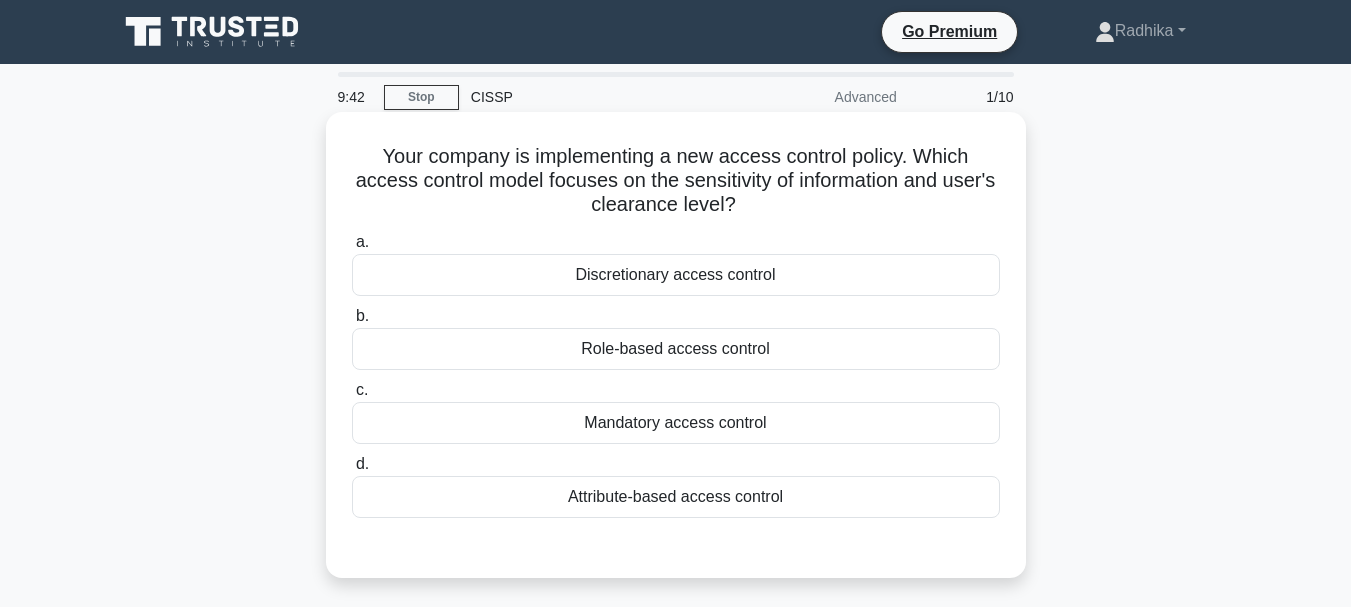 click on "Attribute-based access control" at bounding box center [676, 497] 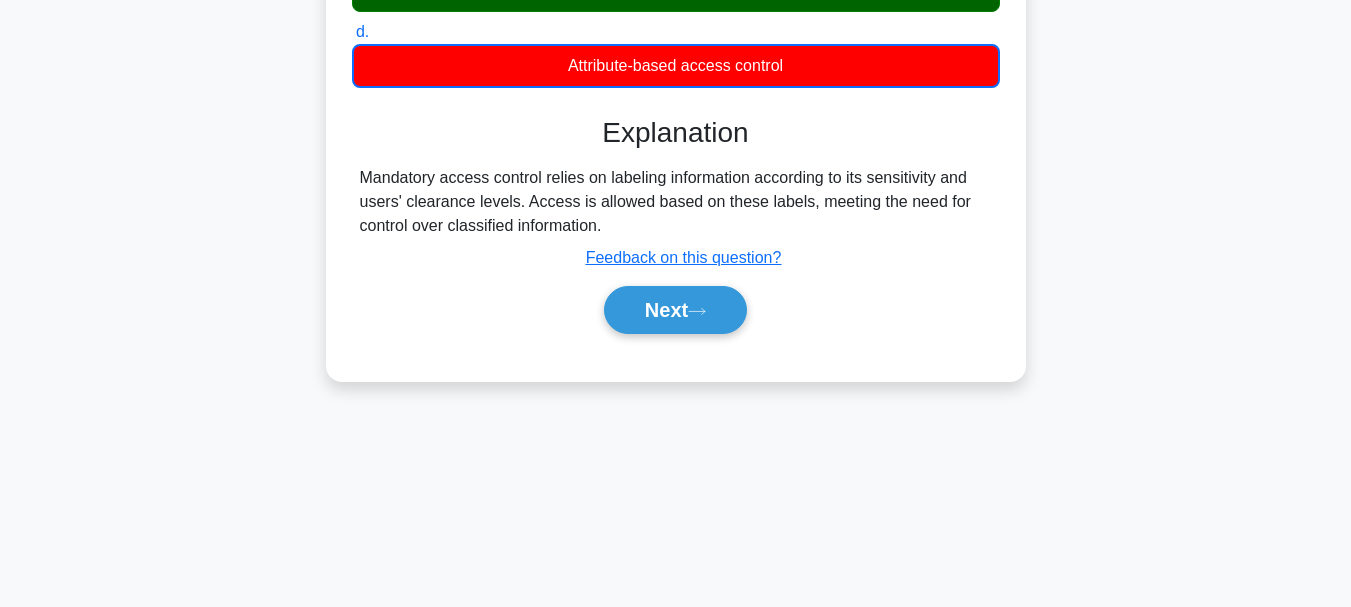 scroll, scrollTop: 473, scrollLeft: 0, axis: vertical 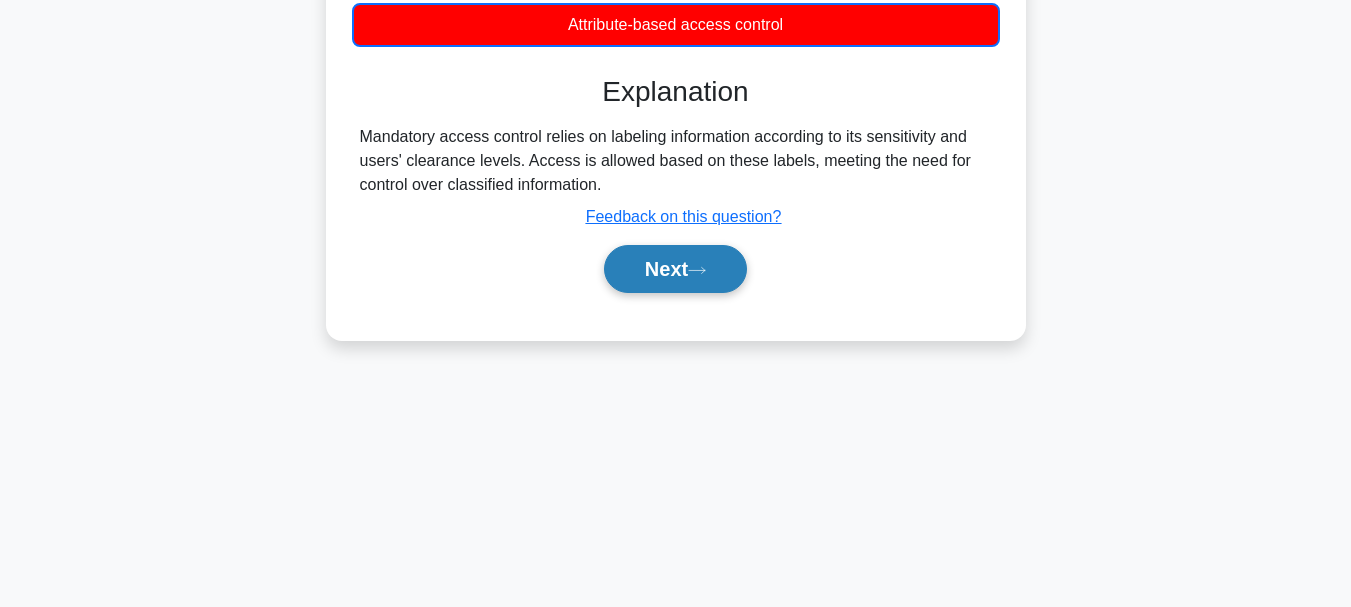 click on "Next" at bounding box center [675, 269] 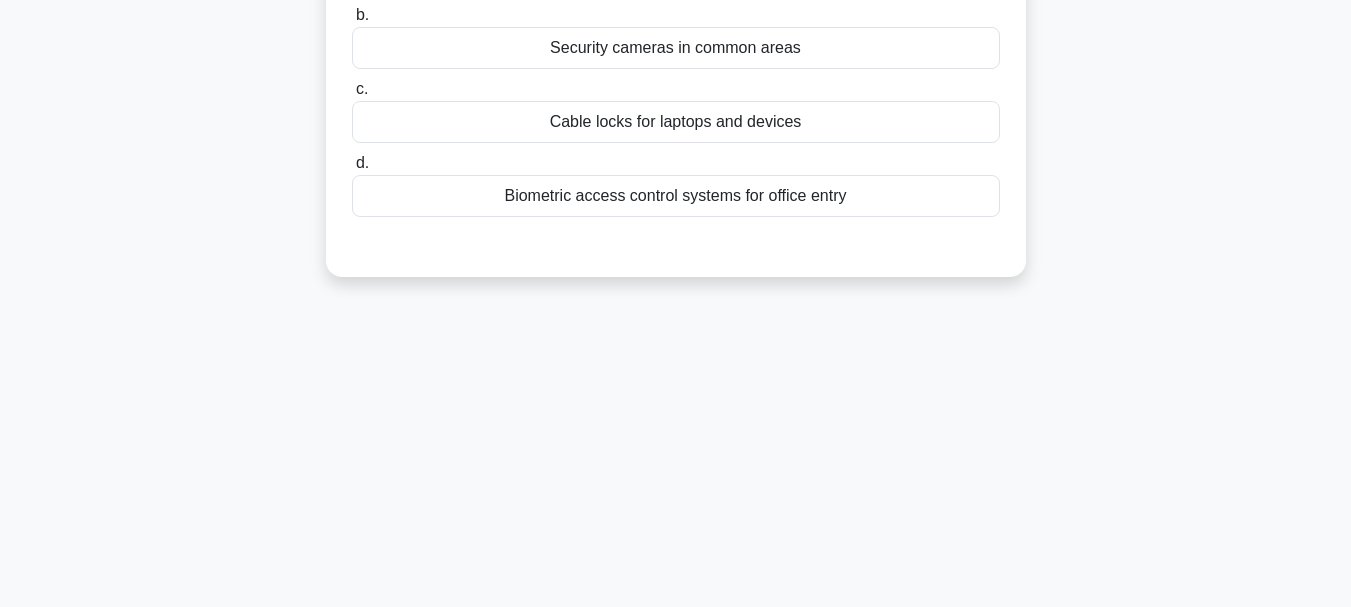 scroll, scrollTop: 73, scrollLeft: 0, axis: vertical 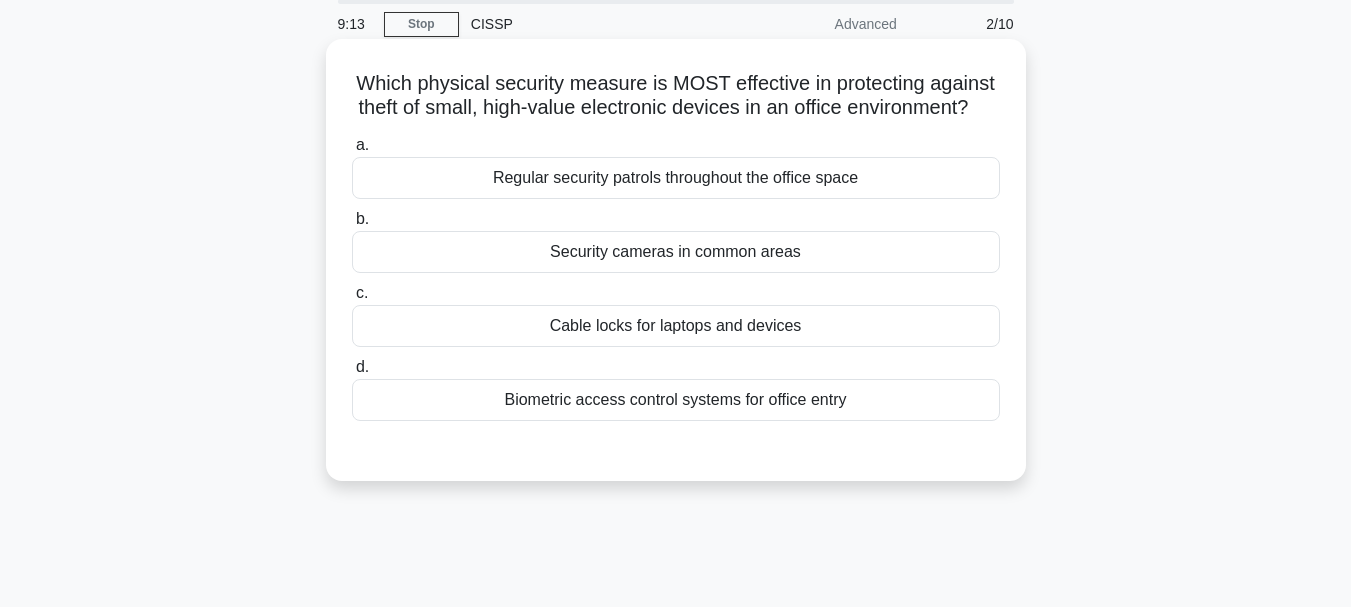 click on "a.
Regular security patrols throughout the office space
b.
Security cameras in common areas
c. d." at bounding box center (676, 277) 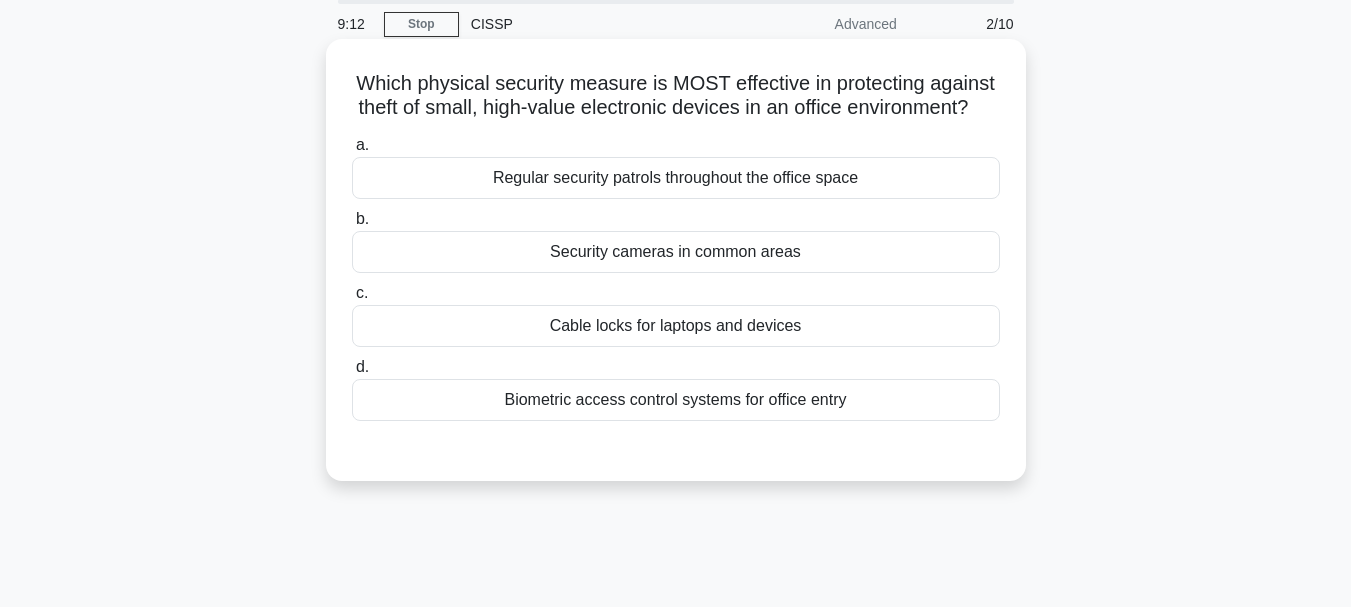 click on "Security cameras in common areas" at bounding box center [676, 252] 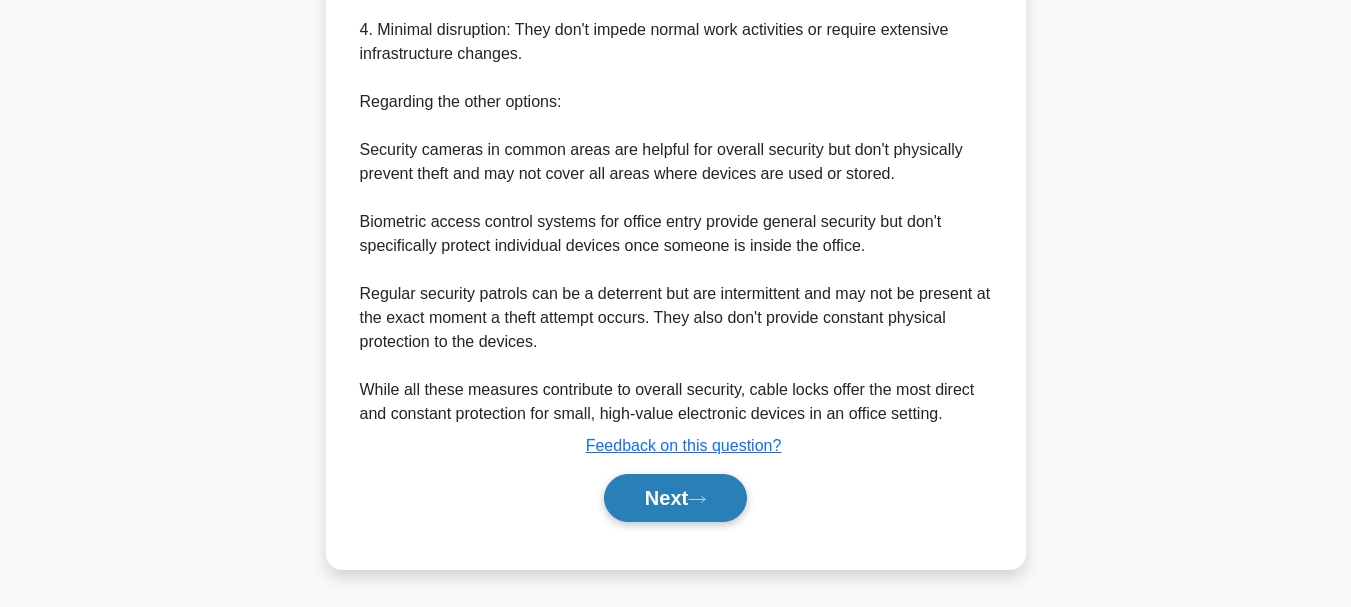 click on "Next" at bounding box center [675, 498] 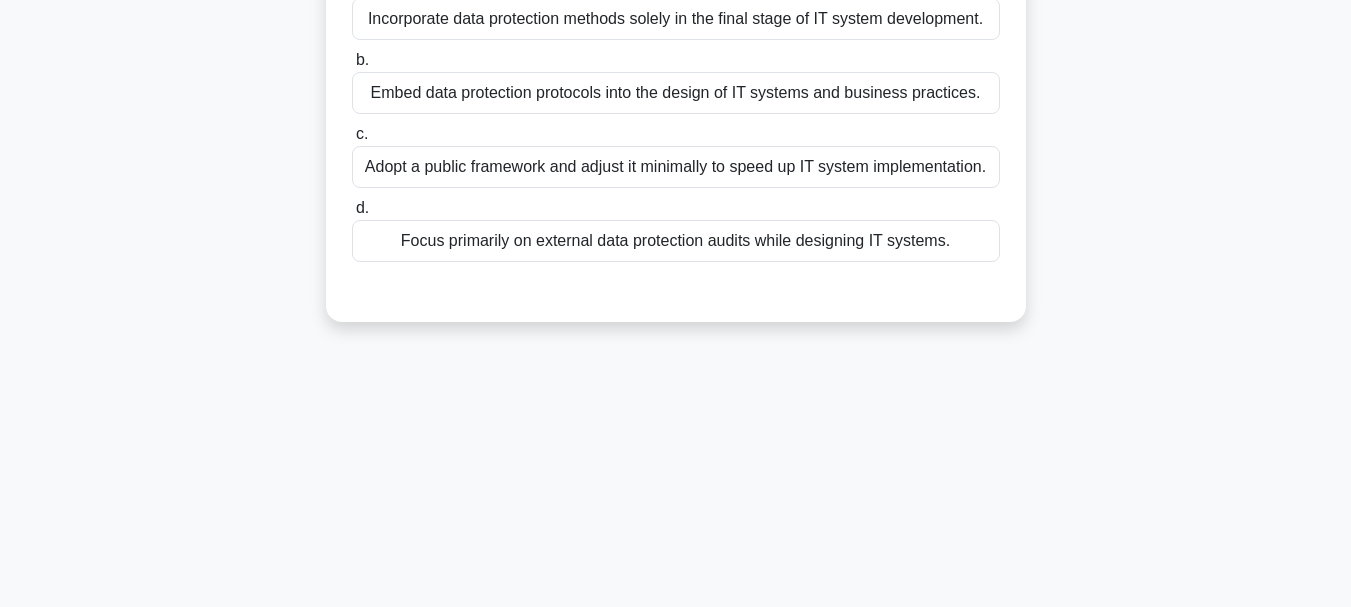 scroll, scrollTop: 73, scrollLeft: 0, axis: vertical 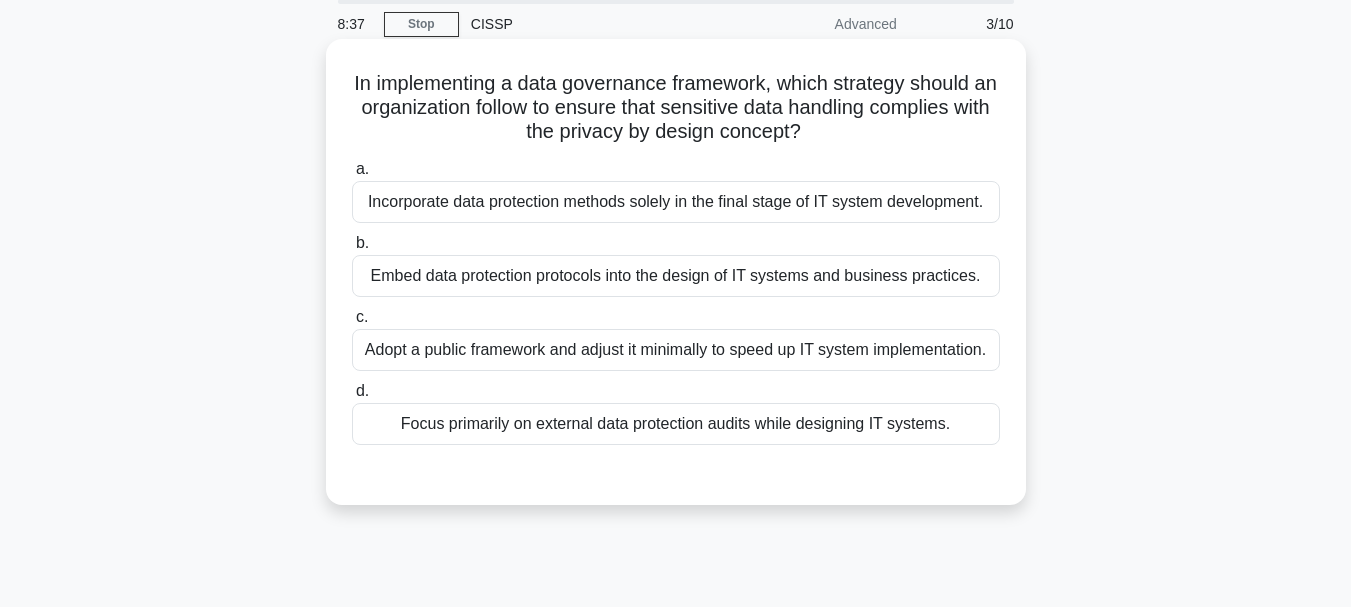 click on "Embed data protection protocols into the design of IT systems and business practices." at bounding box center (676, 276) 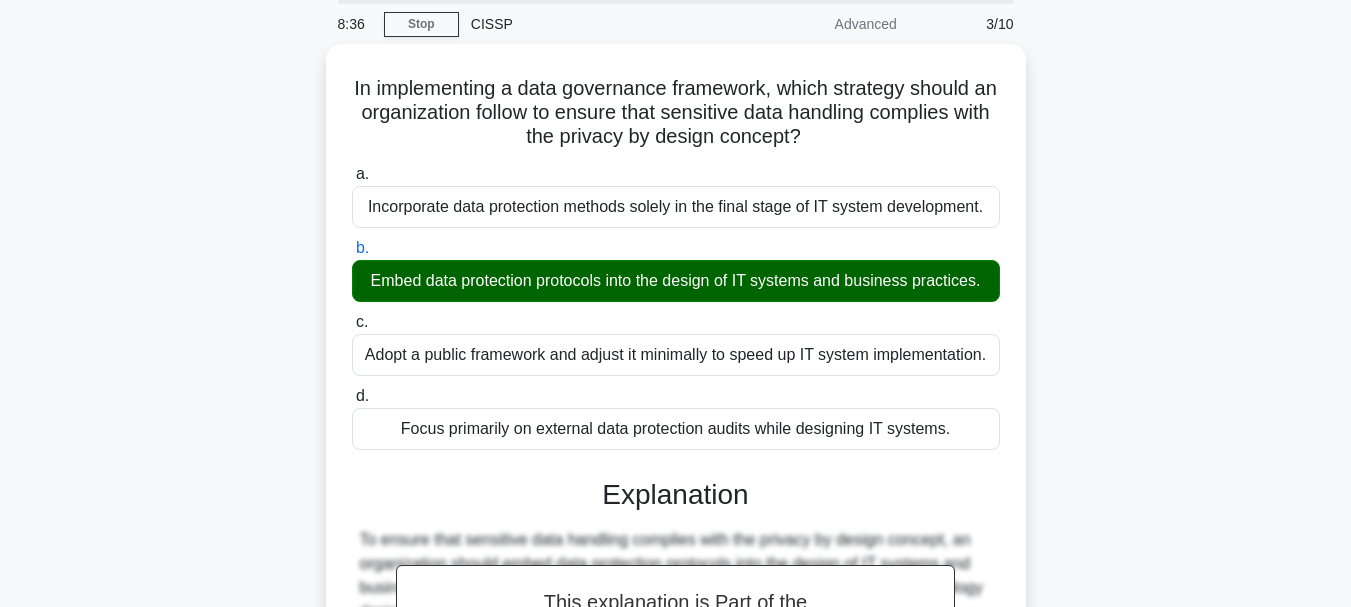 scroll, scrollTop: 473, scrollLeft: 0, axis: vertical 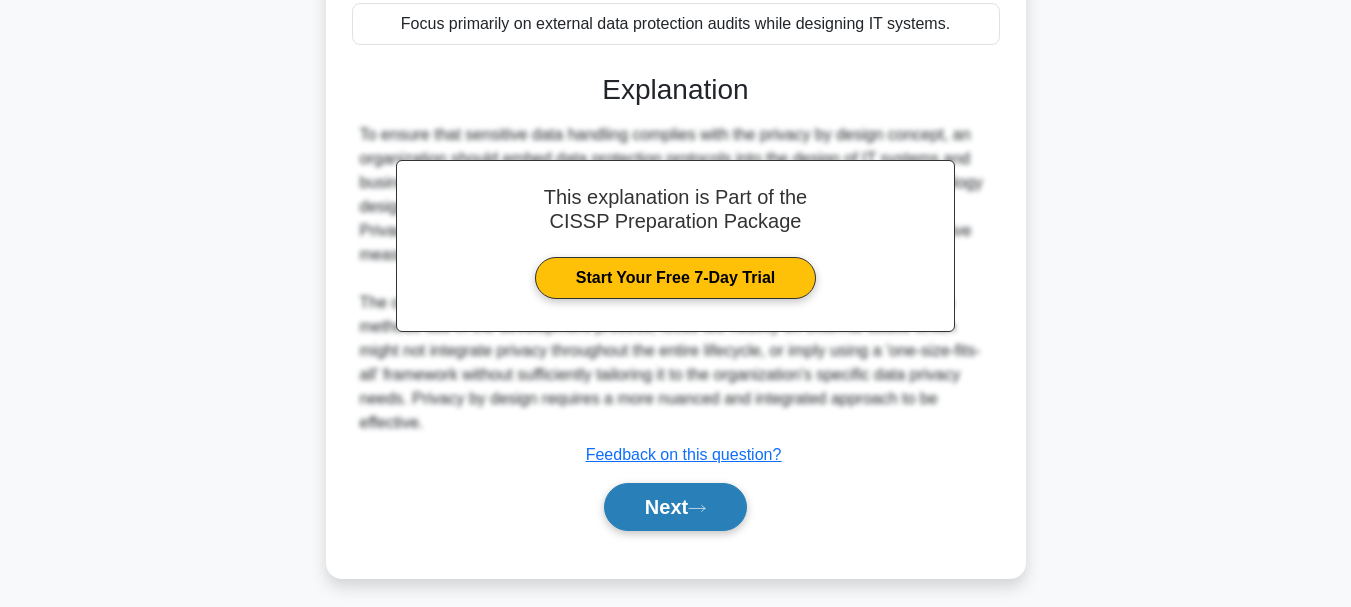 click on "Next" at bounding box center [675, 507] 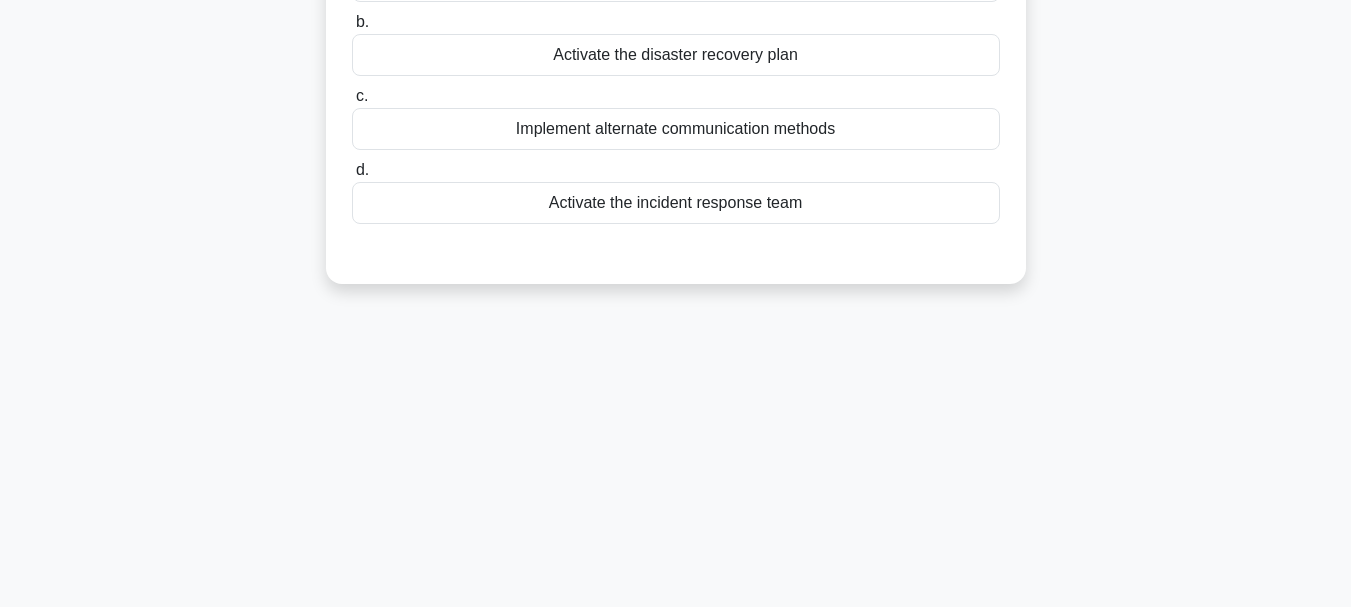 scroll, scrollTop: 73, scrollLeft: 0, axis: vertical 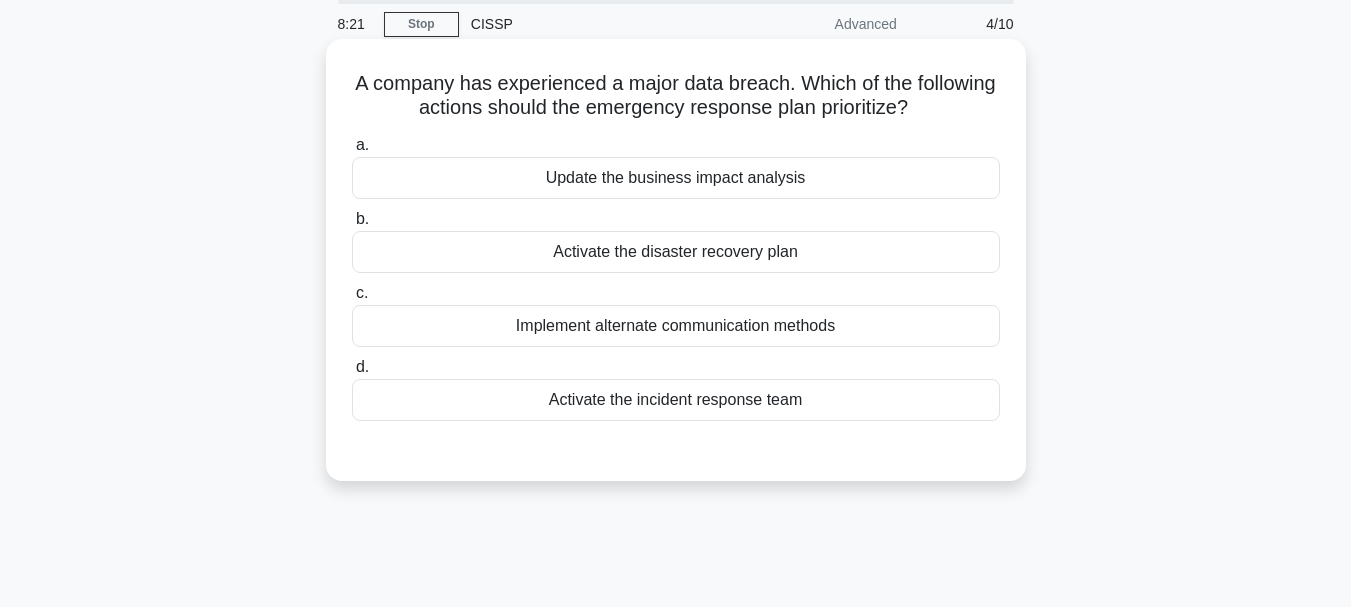click on "Activate the disaster recovery plan" at bounding box center (676, 252) 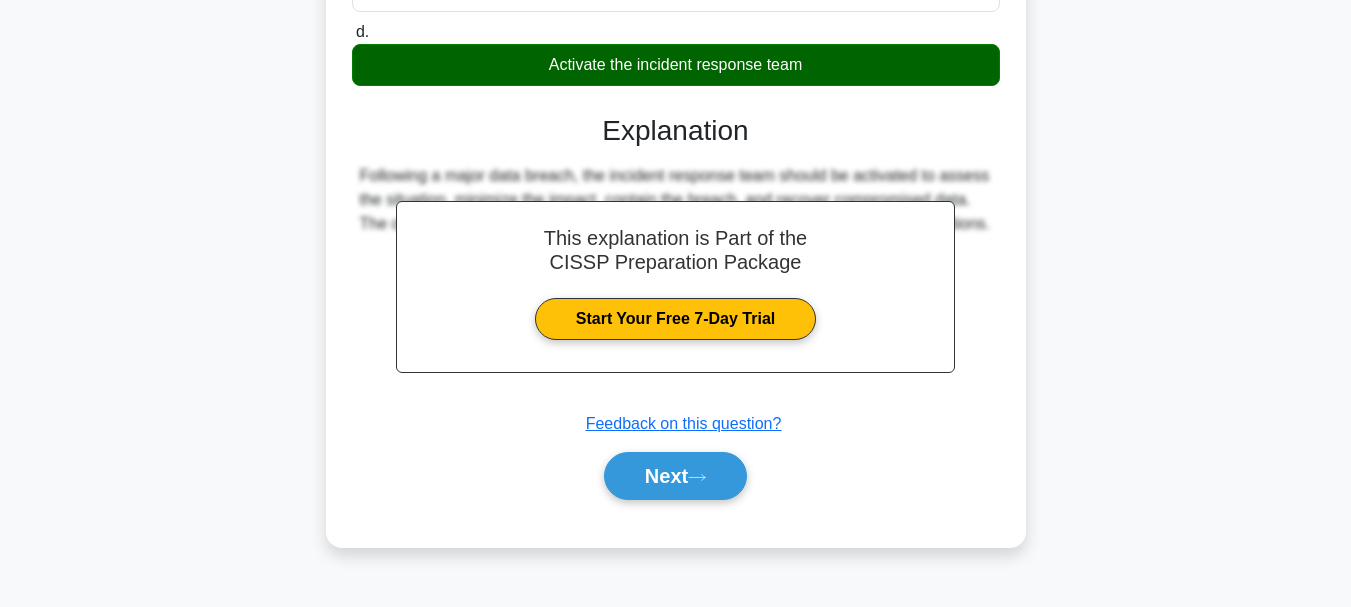 scroll, scrollTop: 473, scrollLeft: 0, axis: vertical 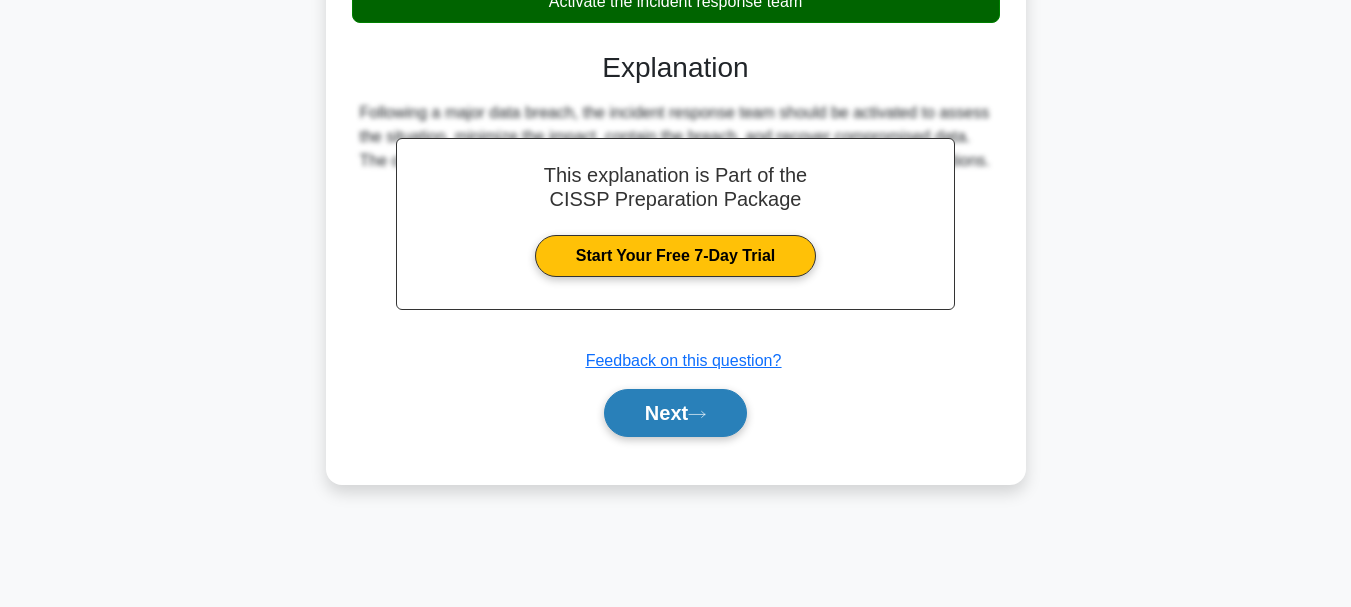 click on "Next" at bounding box center (675, 413) 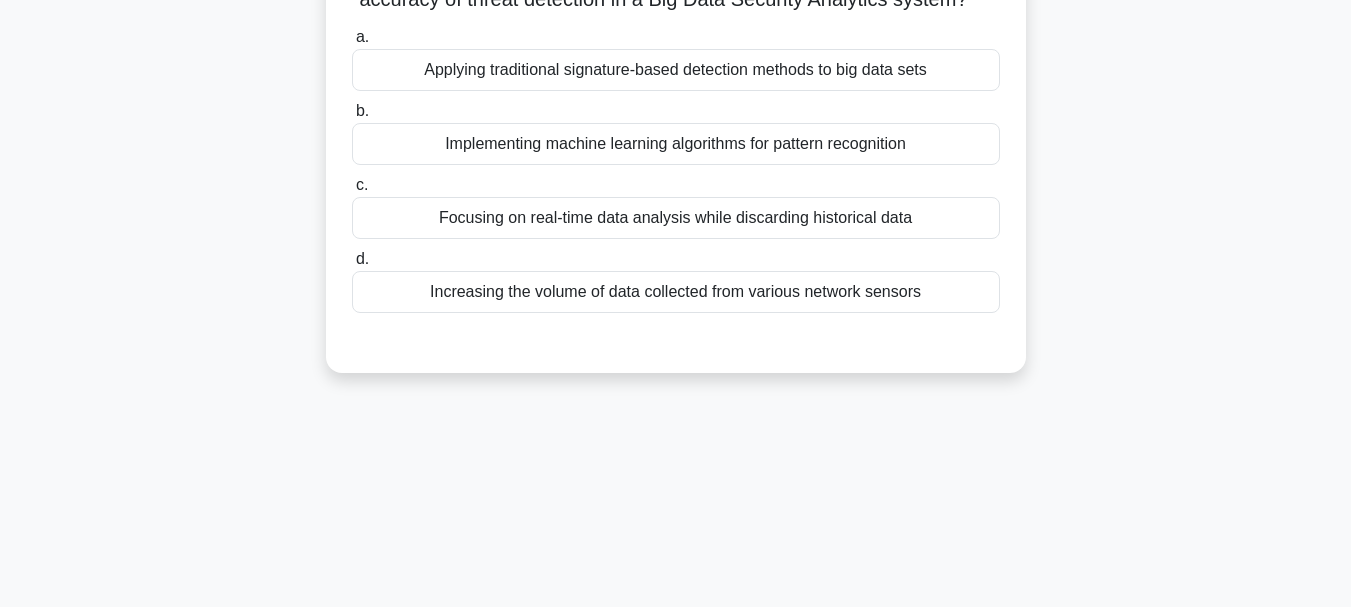 scroll, scrollTop: 0, scrollLeft: 0, axis: both 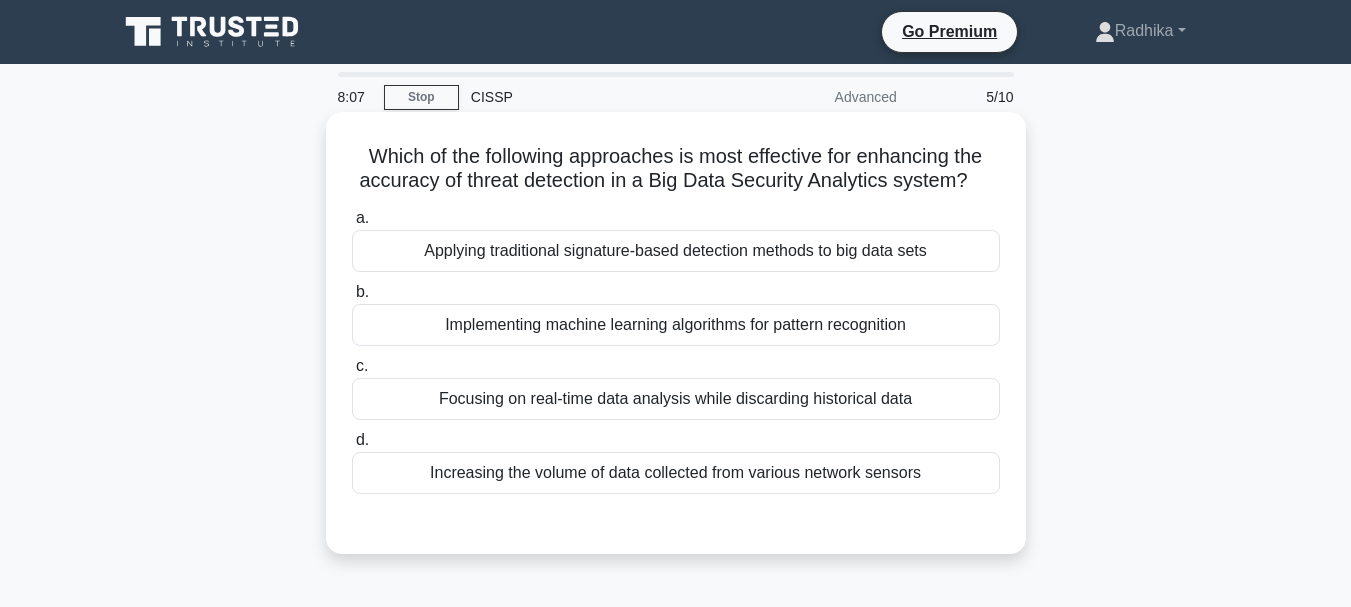 click on "Implementing machine learning algorithms for pattern recognition" at bounding box center (676, 325) 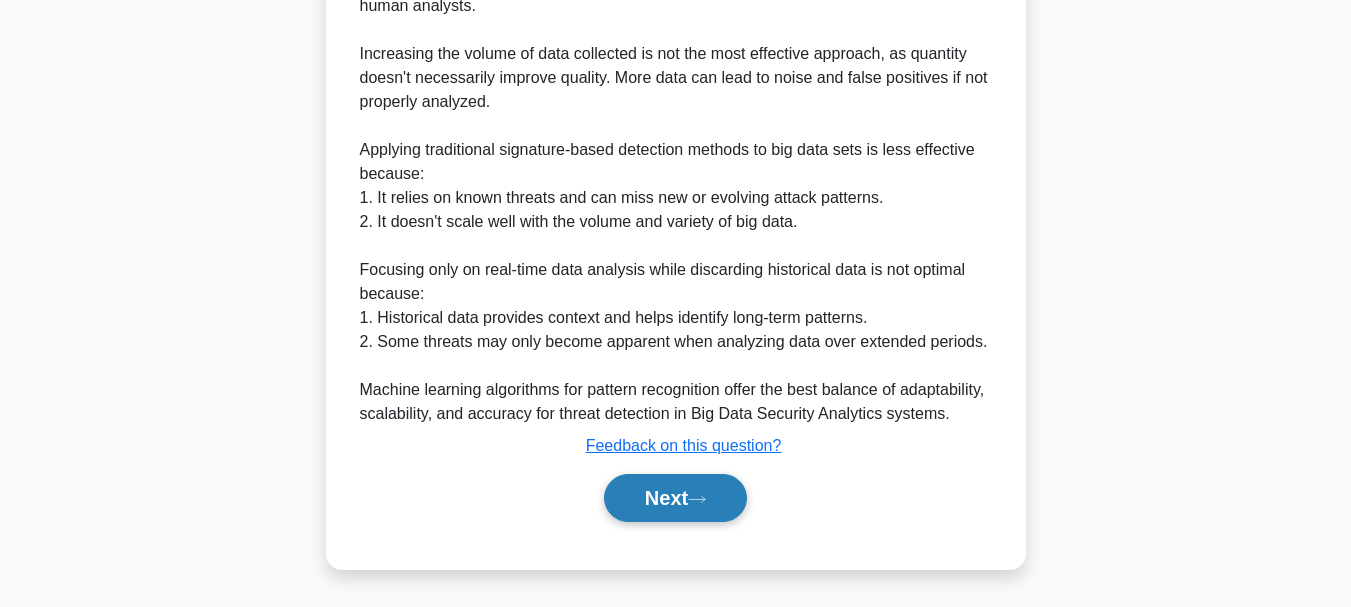 click on "Next" at bounding box center (675, 498) 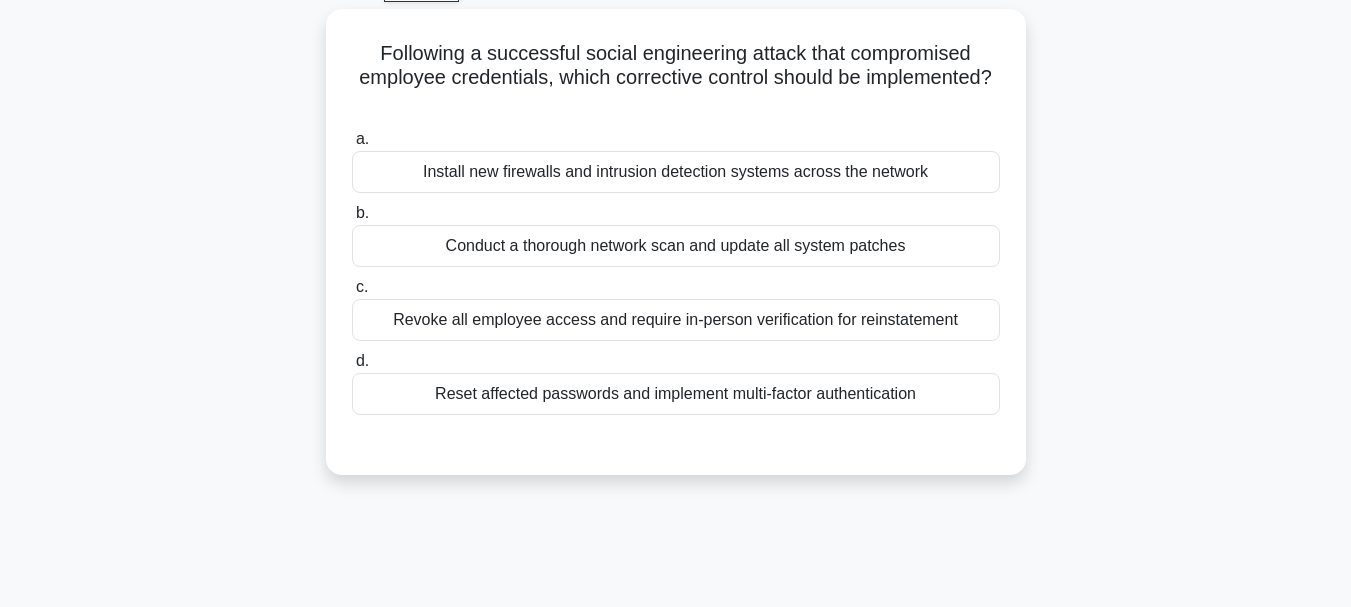 scroll, scrollTop: 73, scrollLeft: 0, axis: vertical 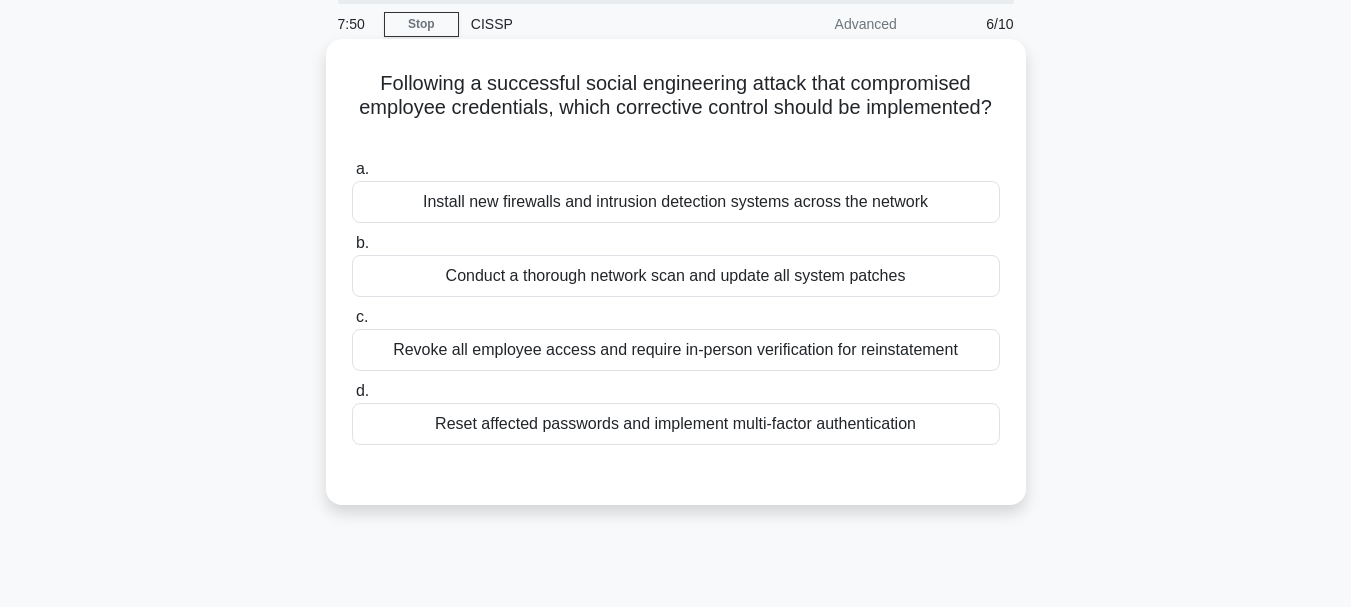 click on "Reset affected passwords and implement multi-factor authentication" at bounding box center (676, 424) 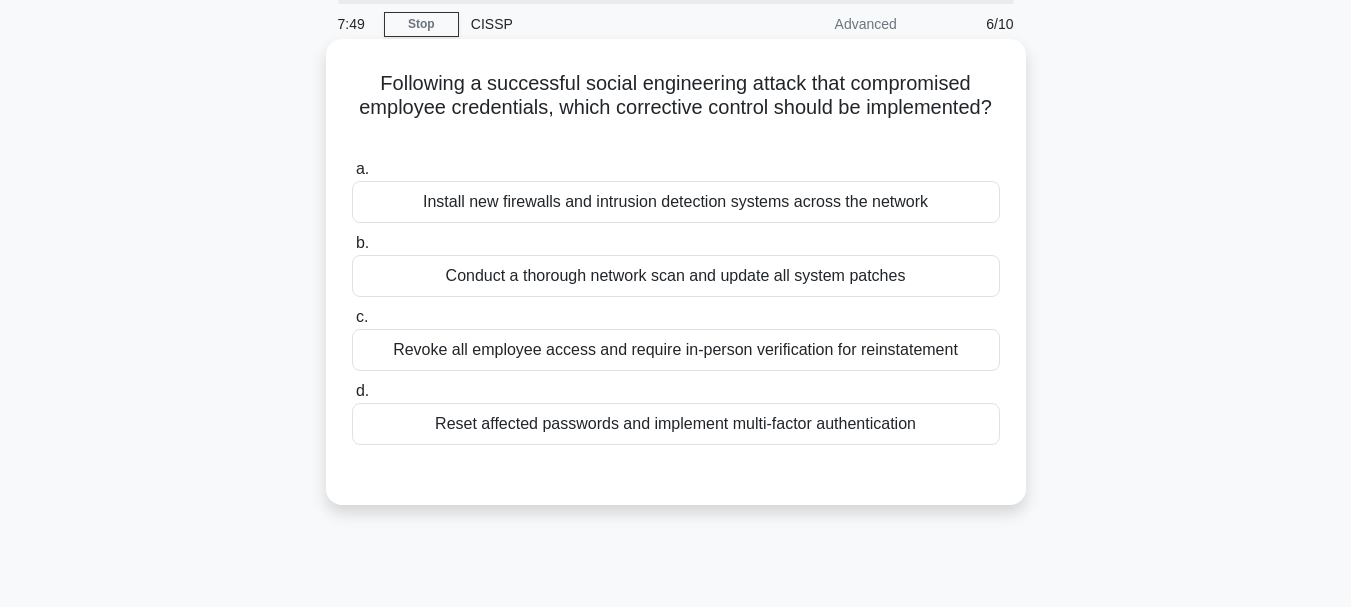 click on "Reset affected passwords and implement multi-factor authentication" at bounding box center (676, 424) 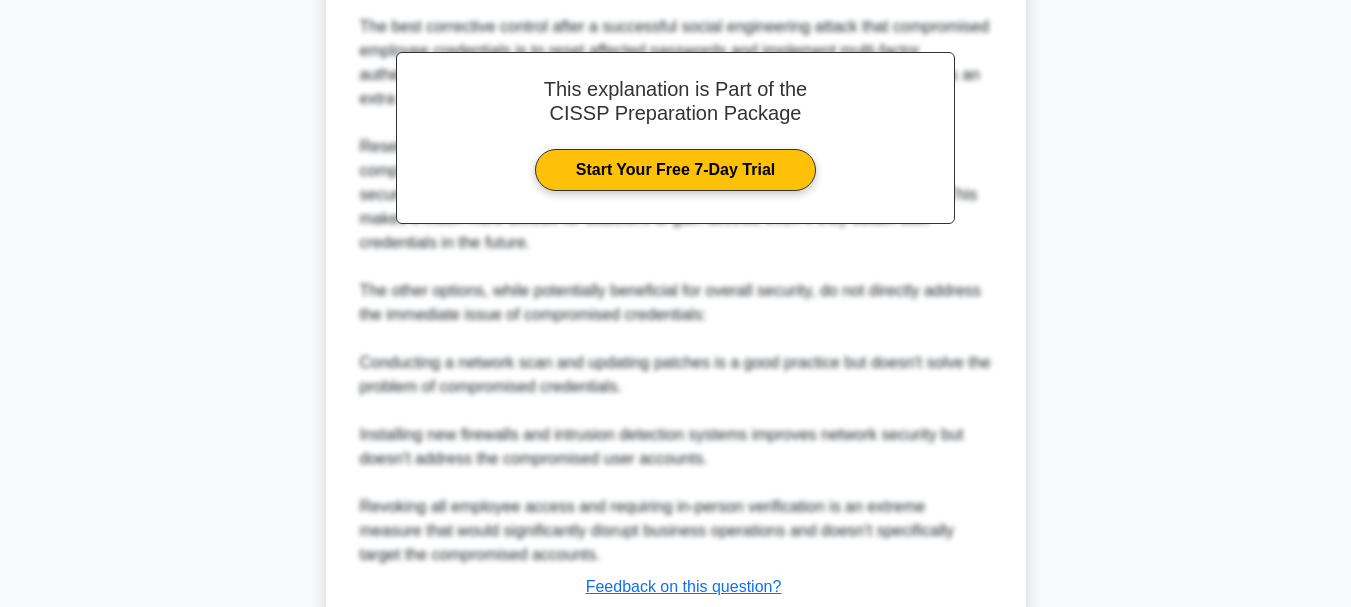 scroll, scrollTop: 673, scrollLeft: 0, axis: vertical 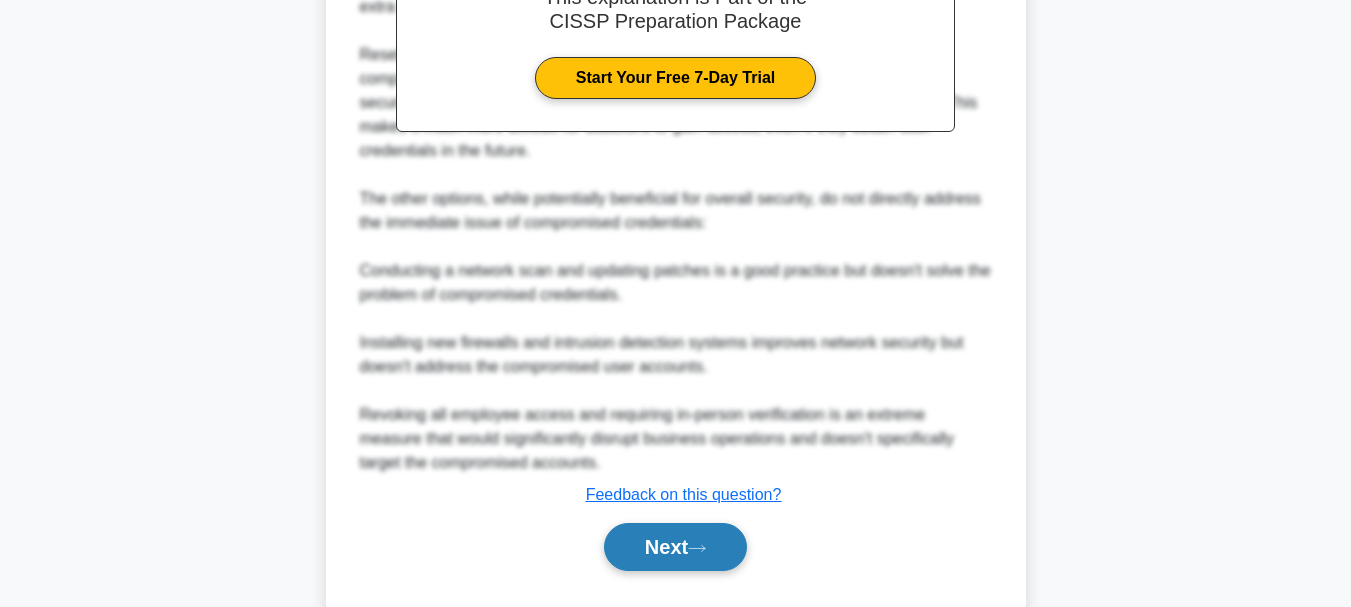 click 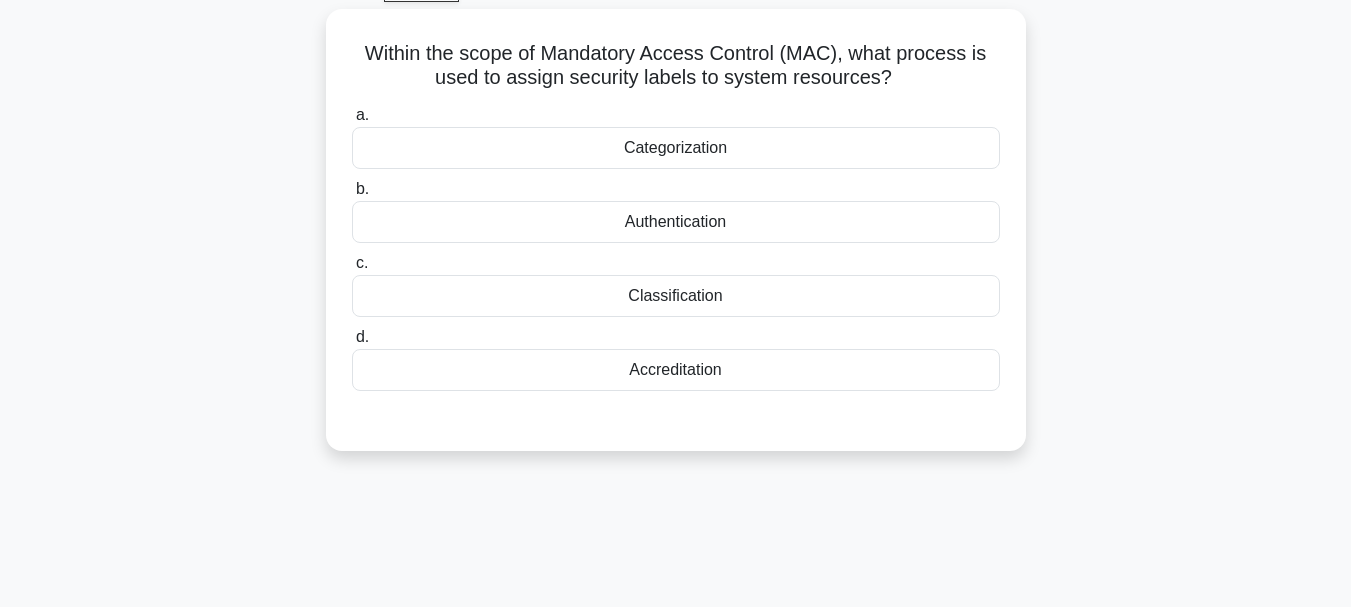 scroll, scrollTop: 73, scrollLeft: 0, axis: vertical 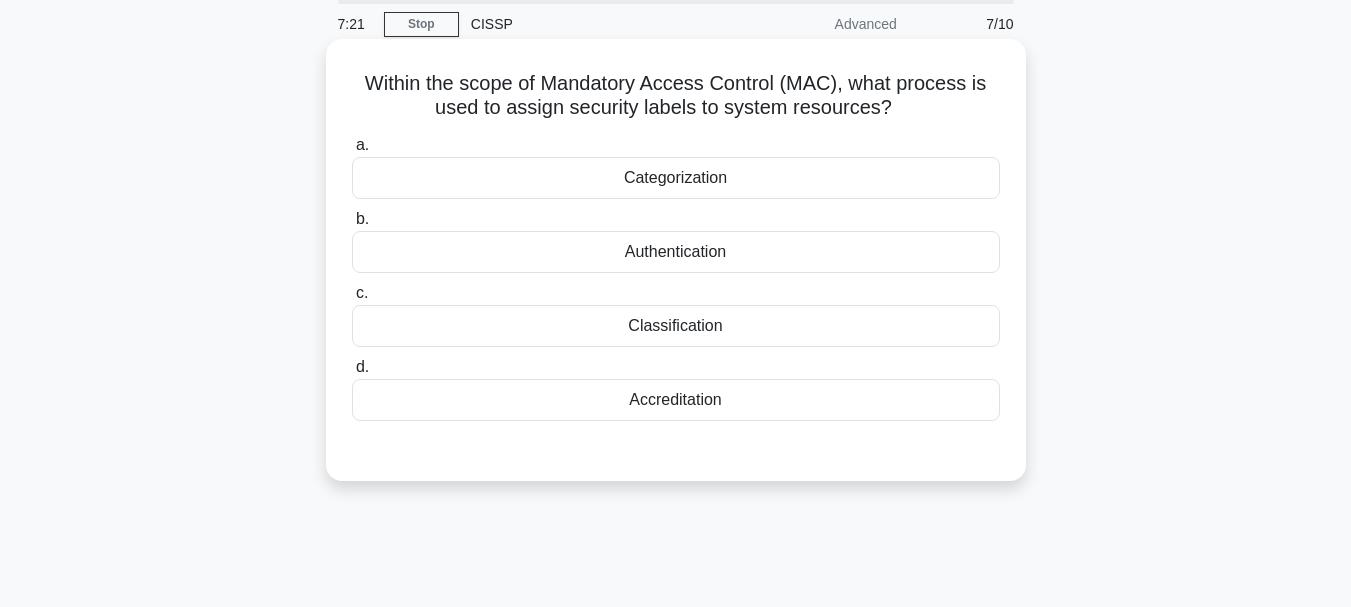 click on "Categorization" at bounding box center [676, 178] 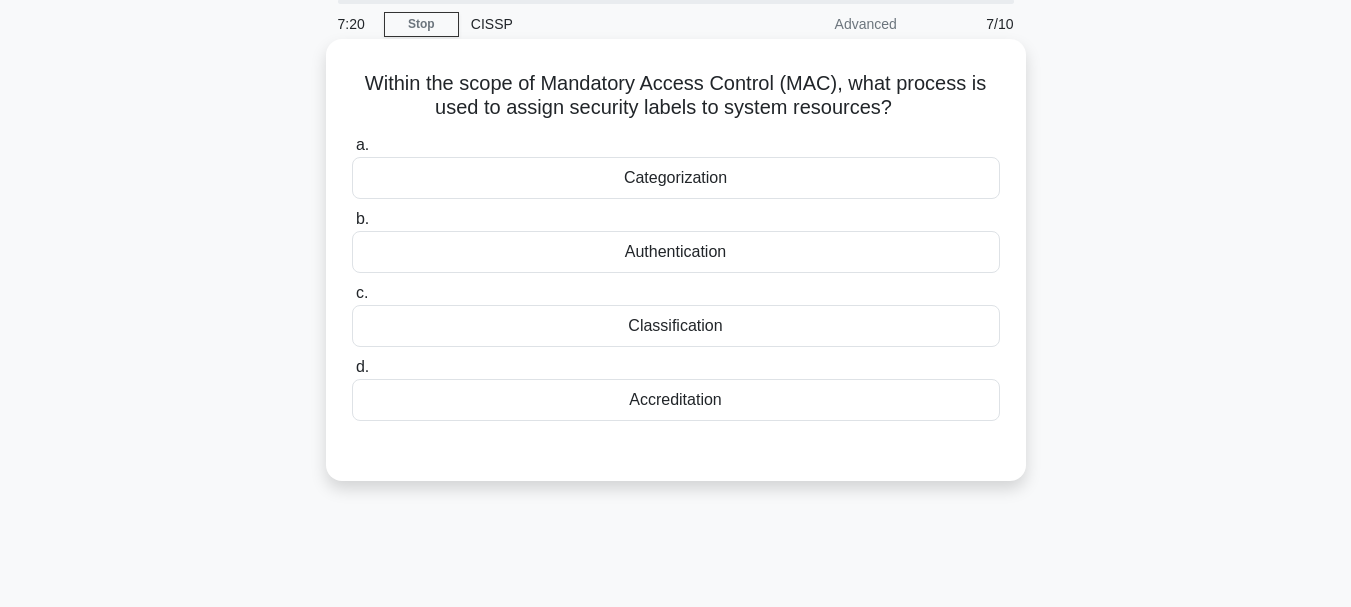 click on "Categorization" at bounding box center [676, 178] 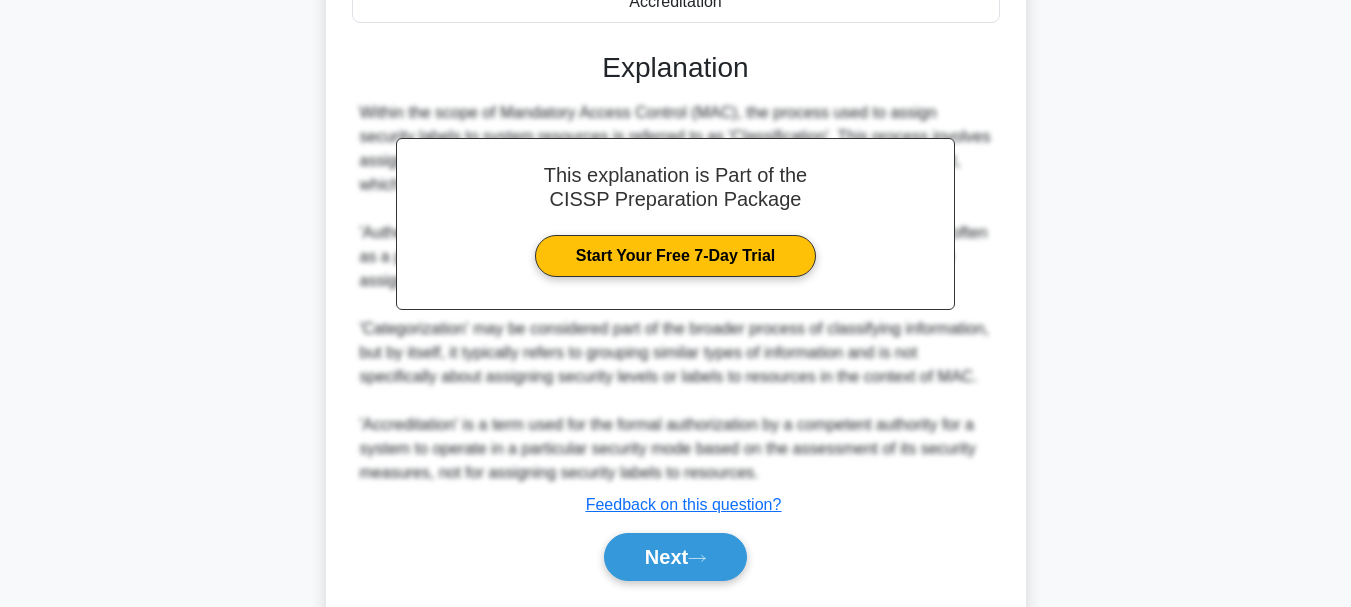 scroll, scrollTop: 533, scrollLeft: 0, axis: vertical 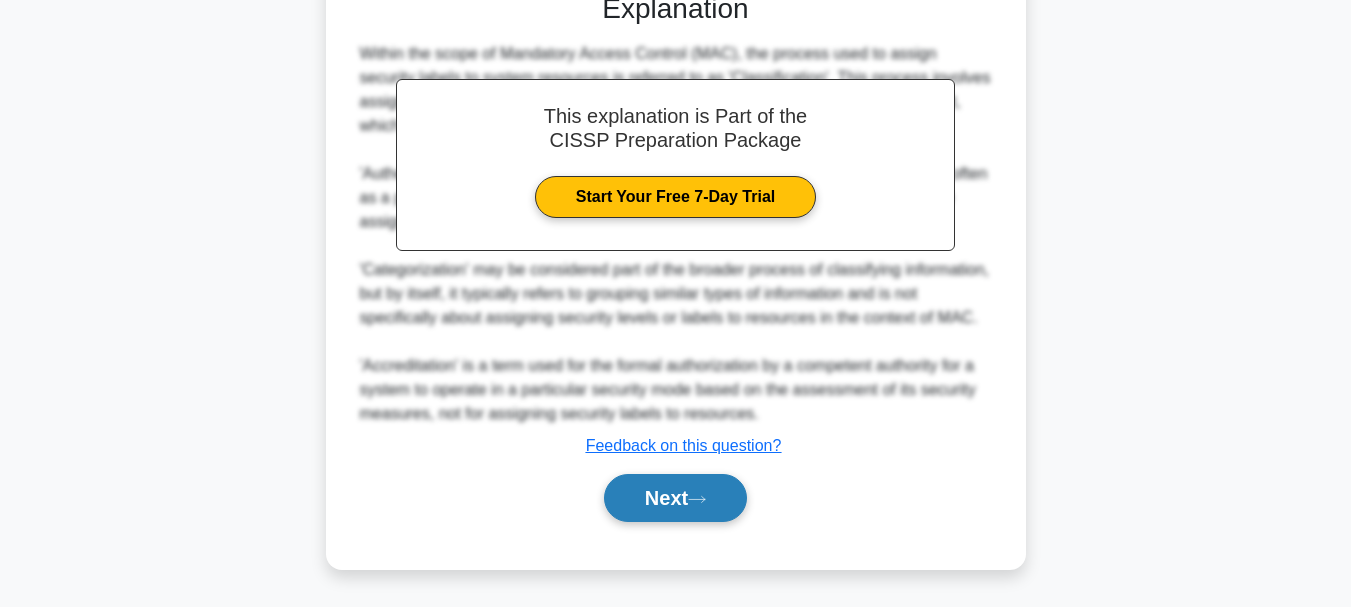 click on "Next" at bounding box center [675, 498] 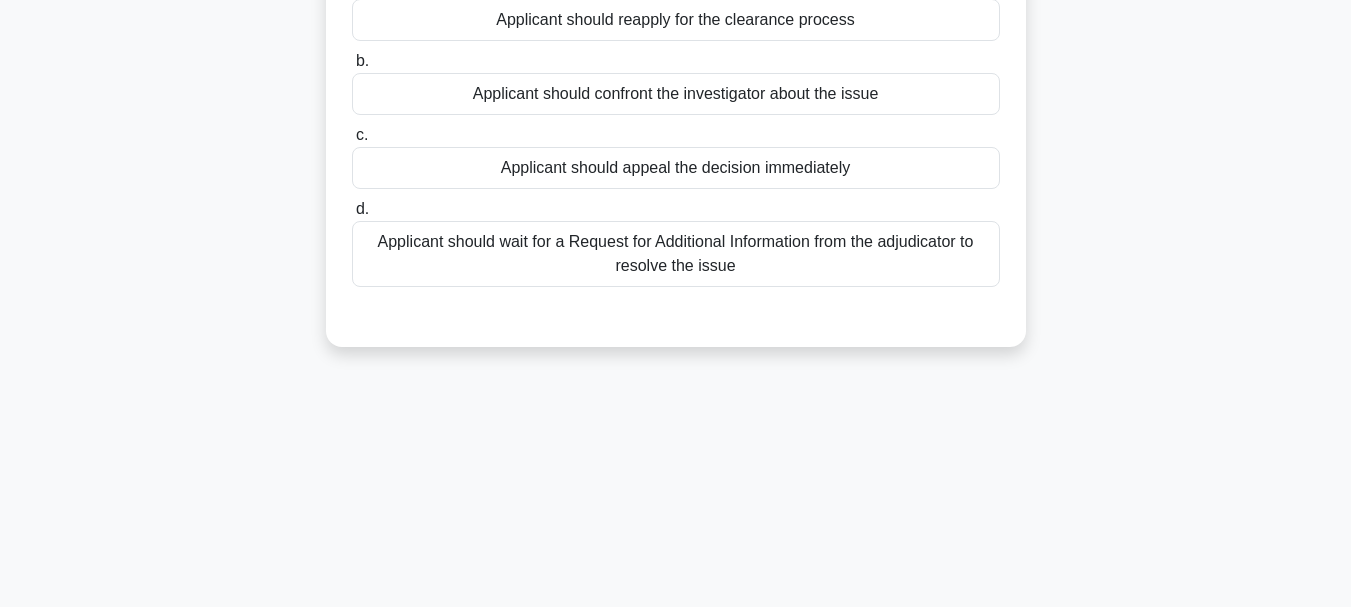 scroll, scrollTop: 73, scrollLeft: 0, axis: vertical 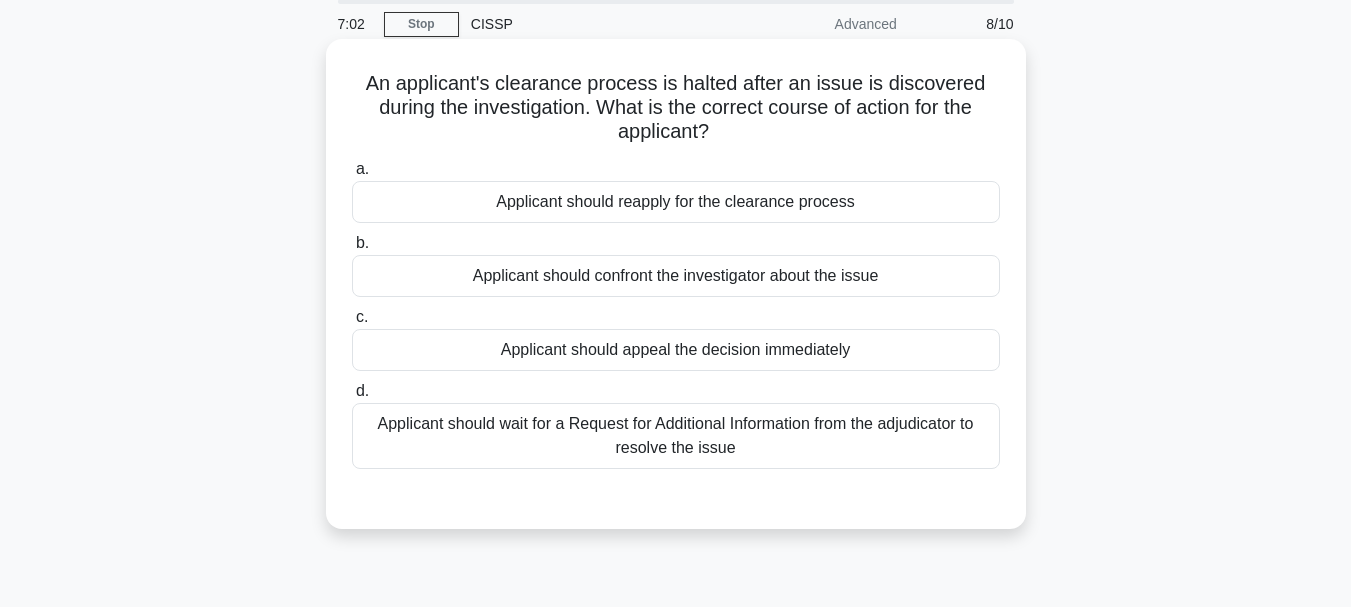 click on "Applicant should wait for a Request for Additional Information from the adjudicator to resolve the issue" at bounding box center (676, 436) 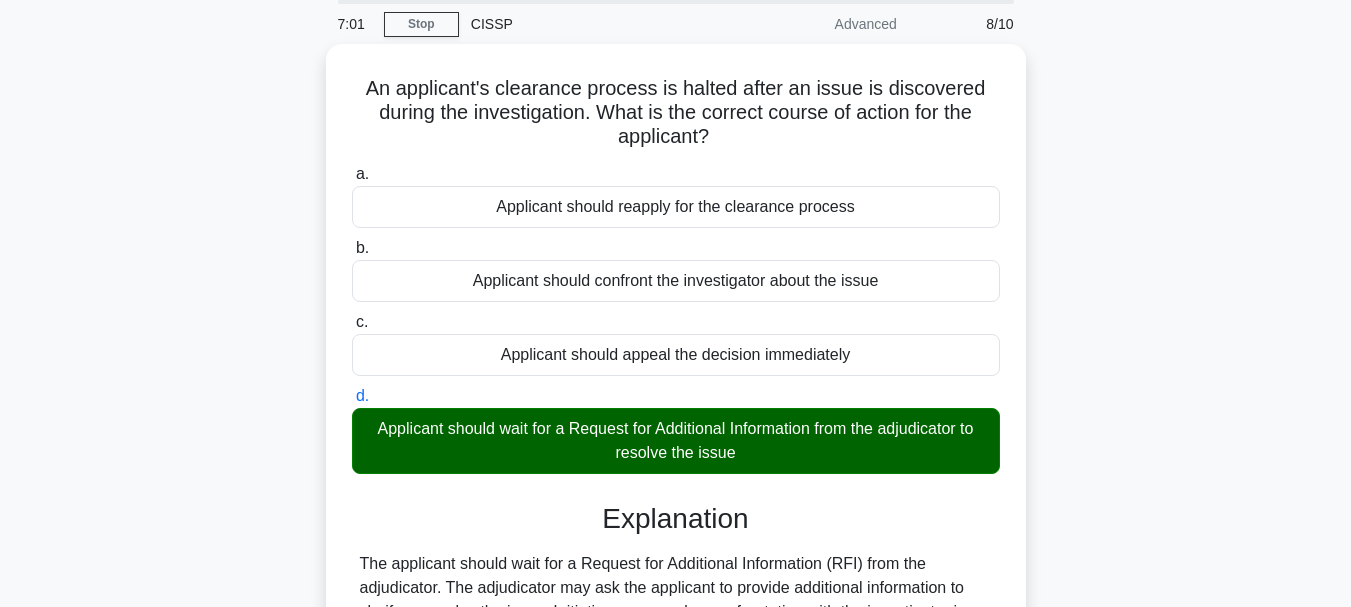 scroll, scrollTop: 473, scrollLeft: 0, axis: vertical 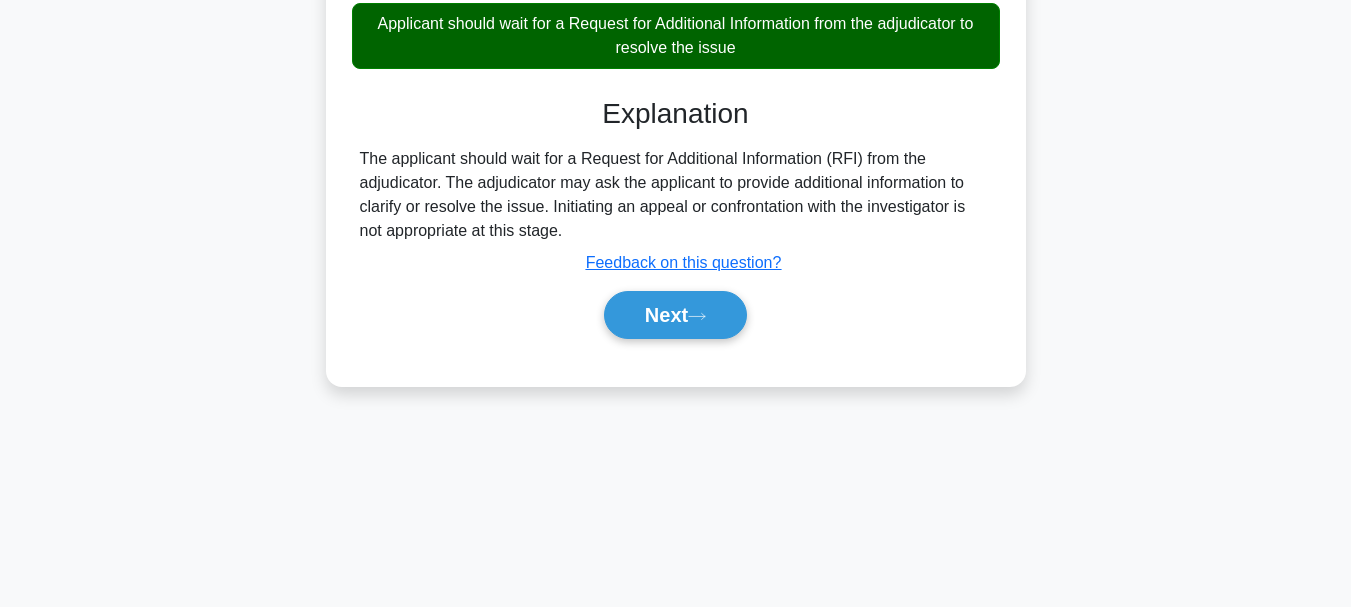 click on "Next" at bounding box center (676, 315) 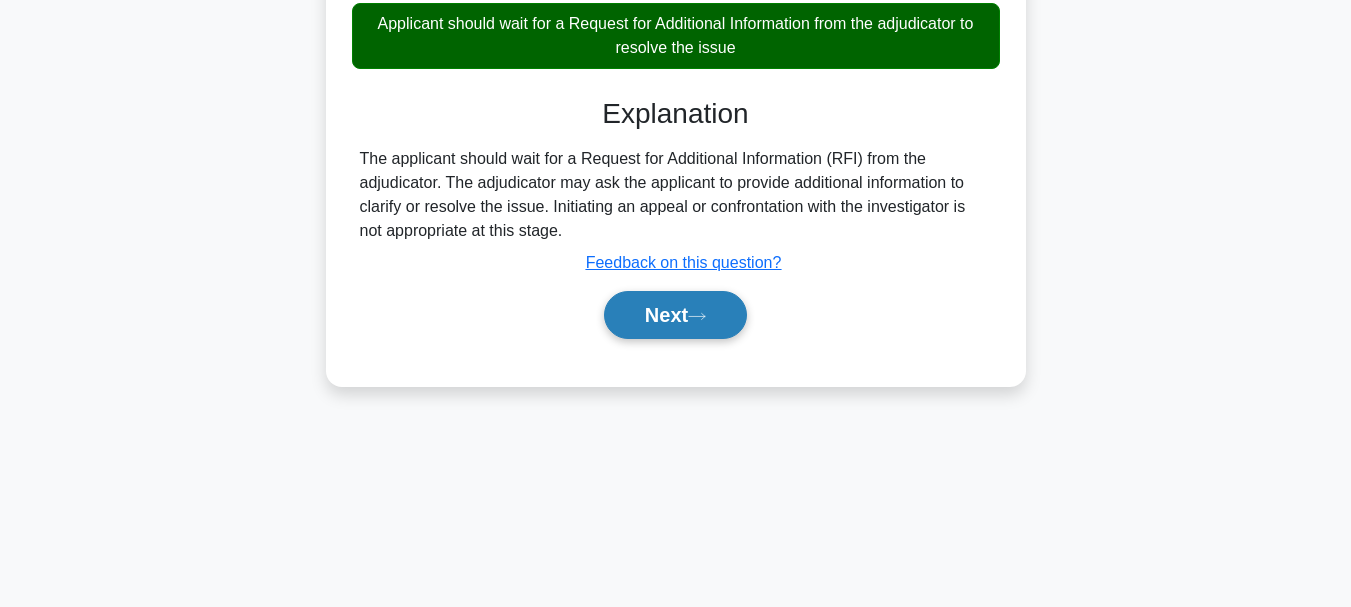 click on "Next" at bounding box center (675, 315) 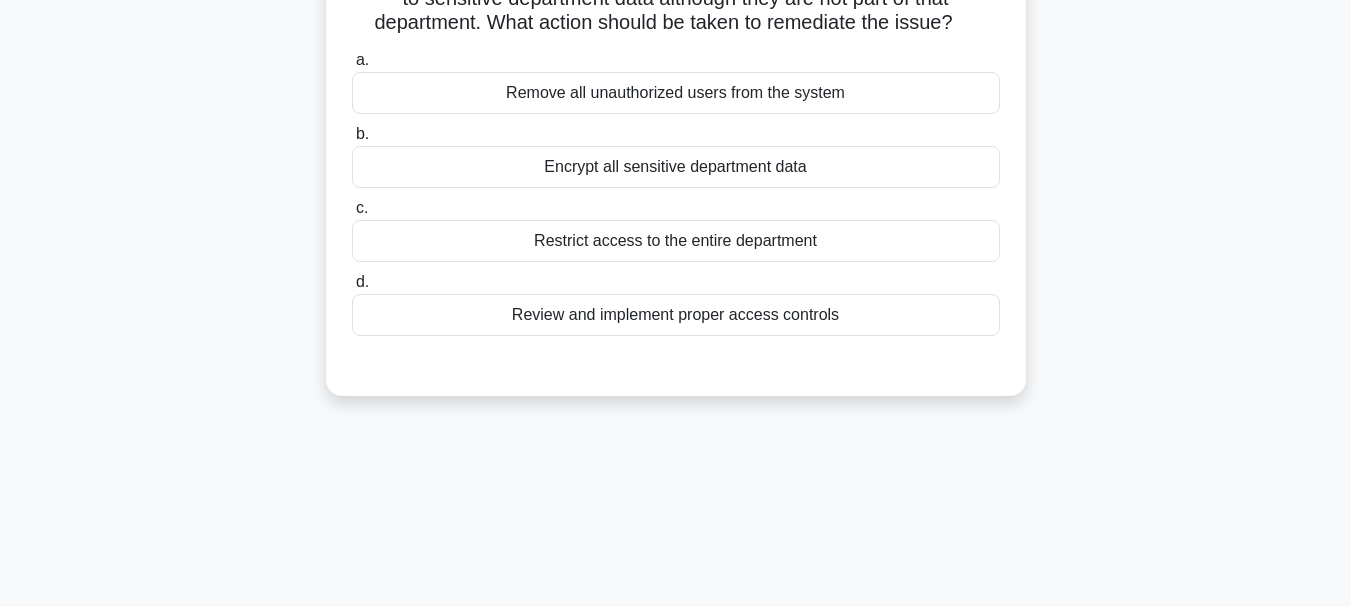 scroll, scrollTop: 0, scrollLeft: 0, axis: both 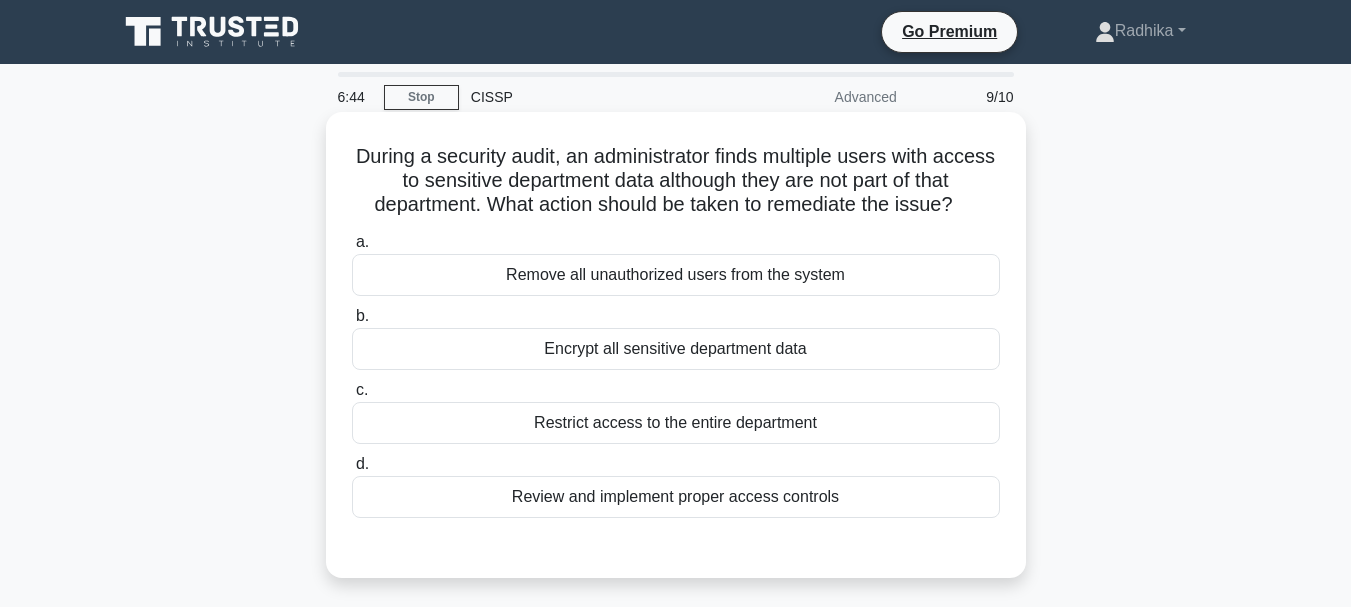click on "Review and implement proper access controls" at bounding box center [676, 497] 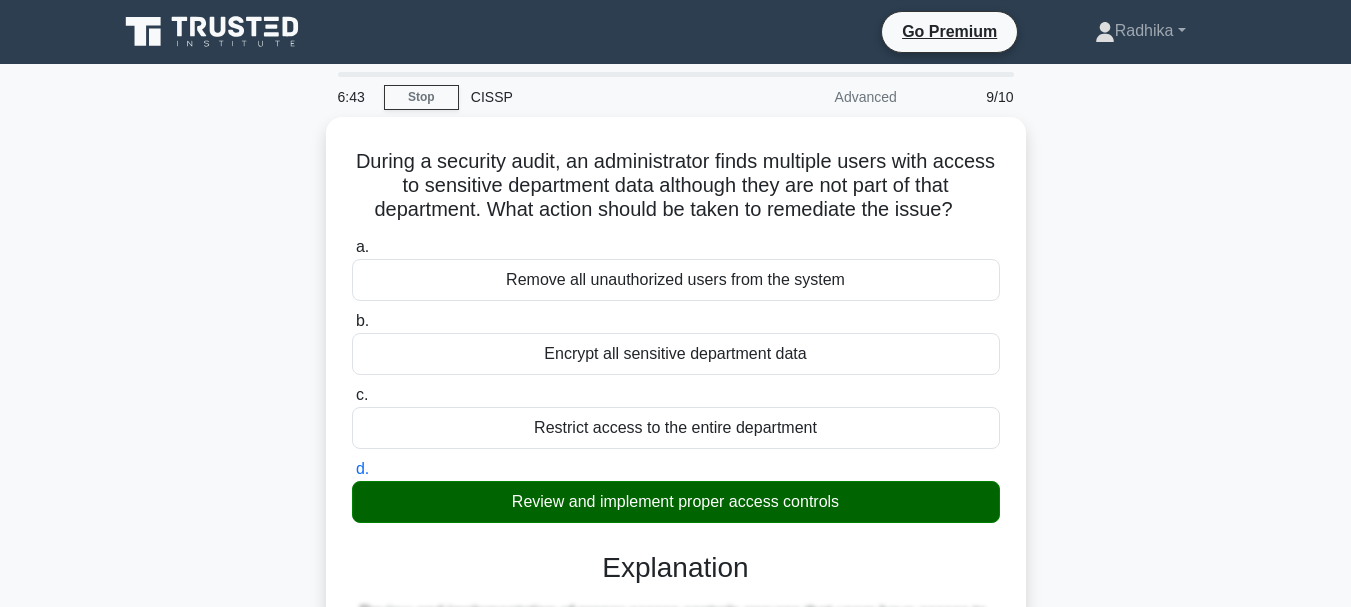scroll, scrollTop: 400, scrollLeft: 0, axis: vertical 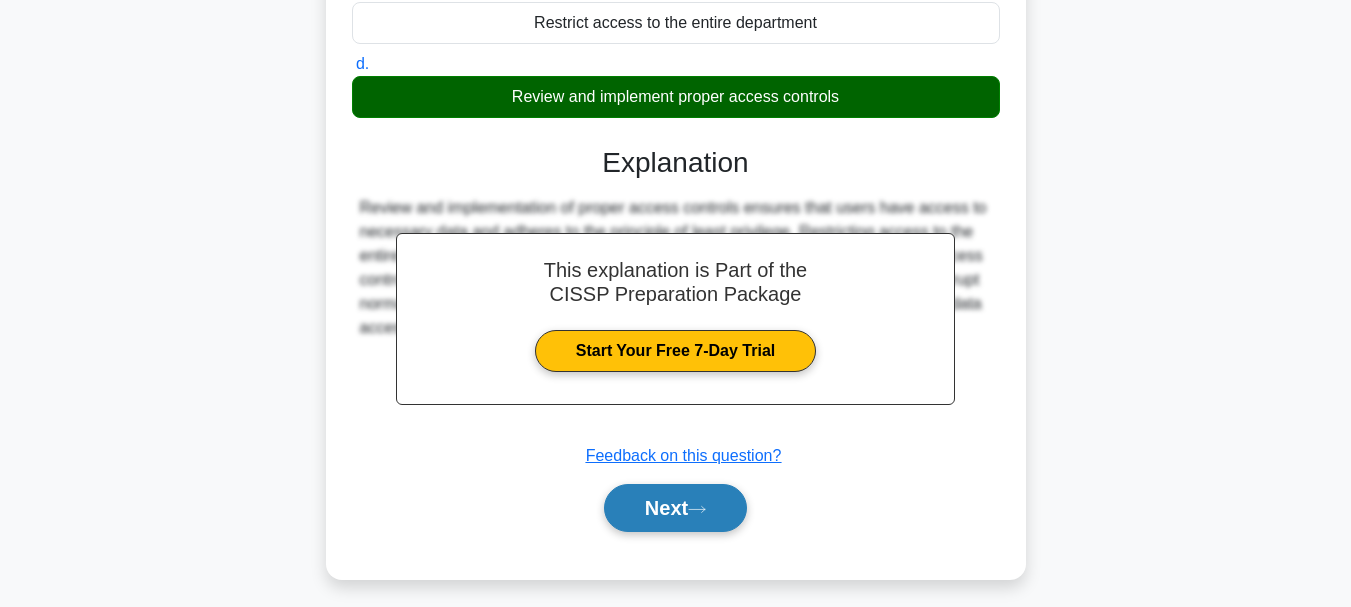 click on "Next" at bounding box center [675, 508] 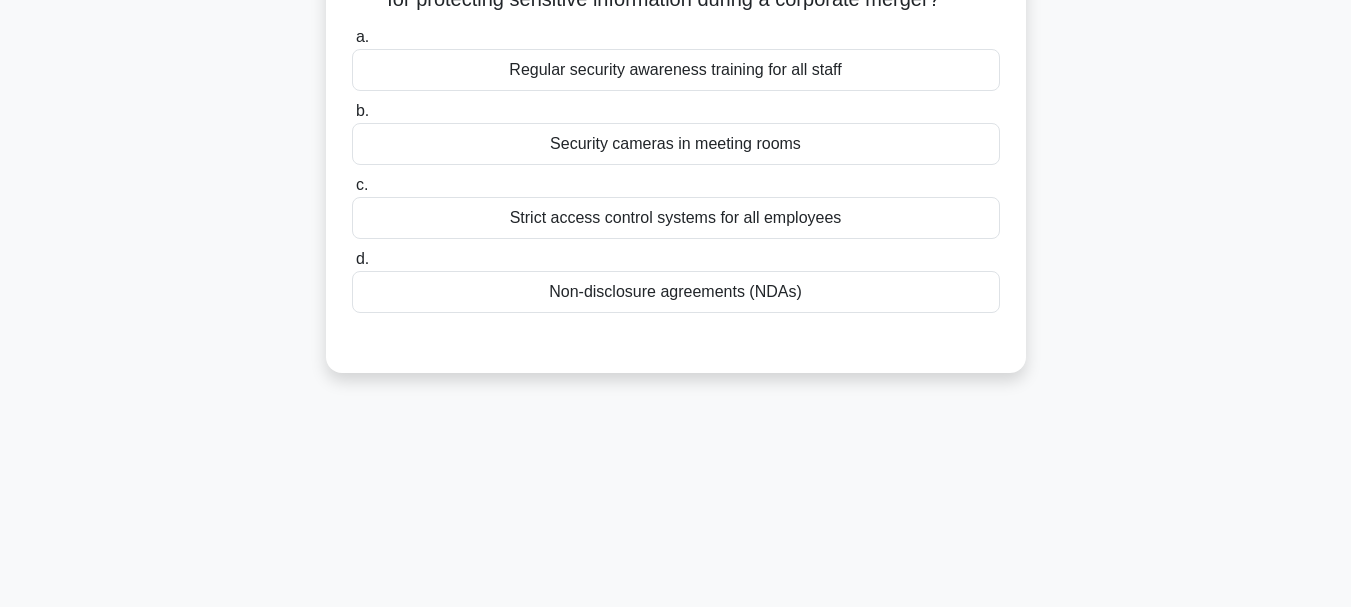 scroll, scrollTop: 100, scrollLeft: 0, axis: vertical 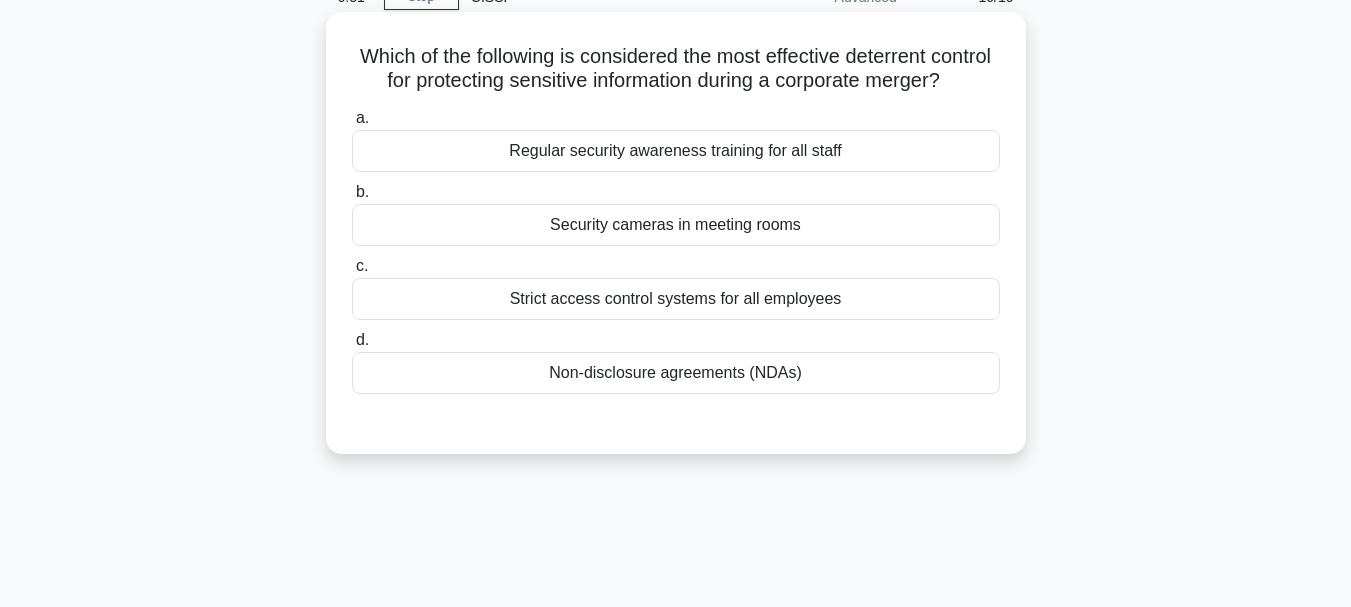 click on "Non-disclosure agreements (NDAs)" at bounding box center [676, 373] 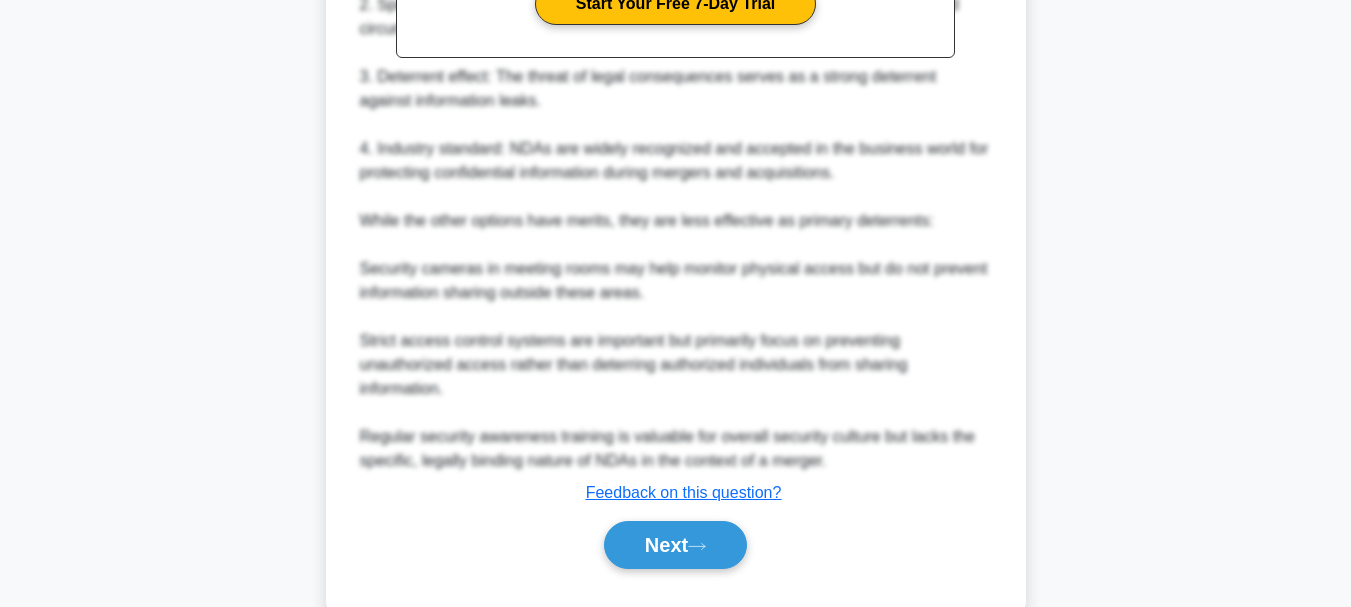 scroll, scrollTop: 795, scrollLeft: 0, axis: vertical 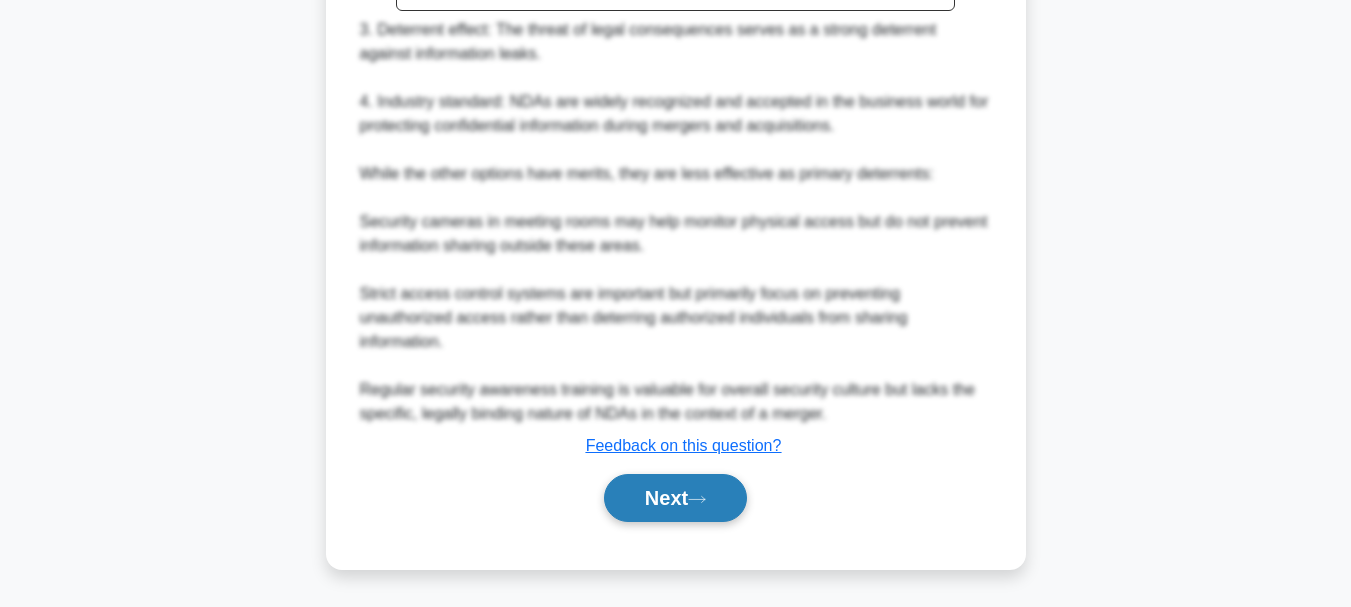 click on "Next" at bounding box center [675, 498] 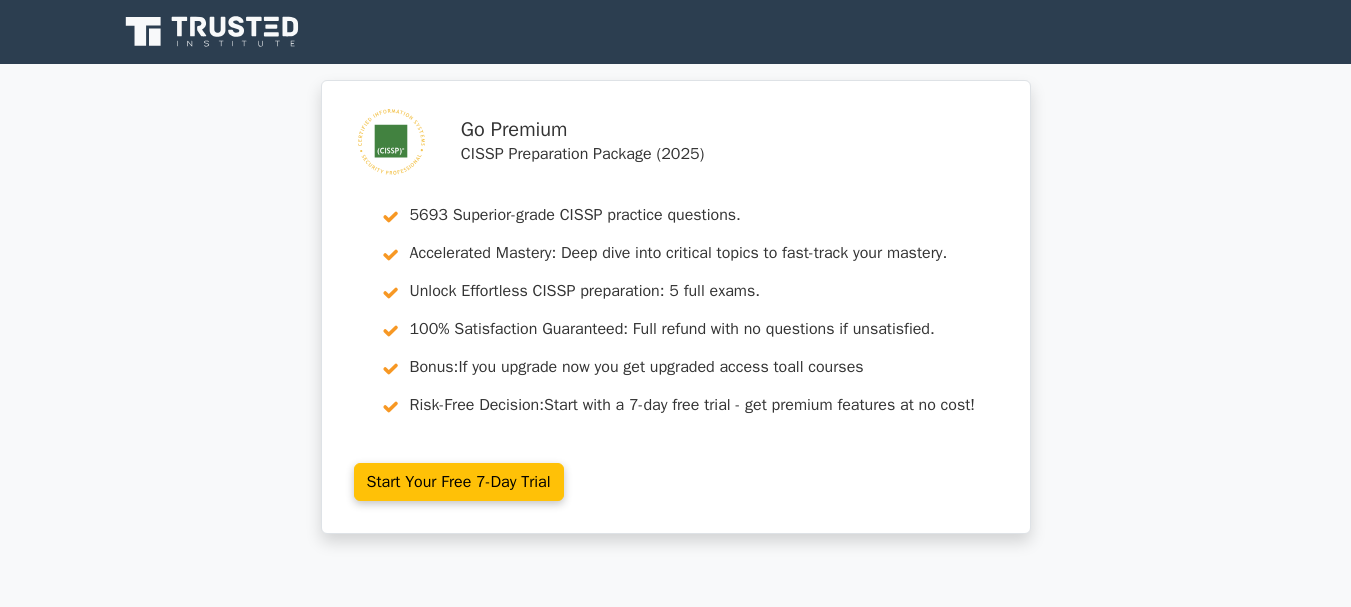 scroll, scrollTop: 0, scrollLeft: 0, axis: both 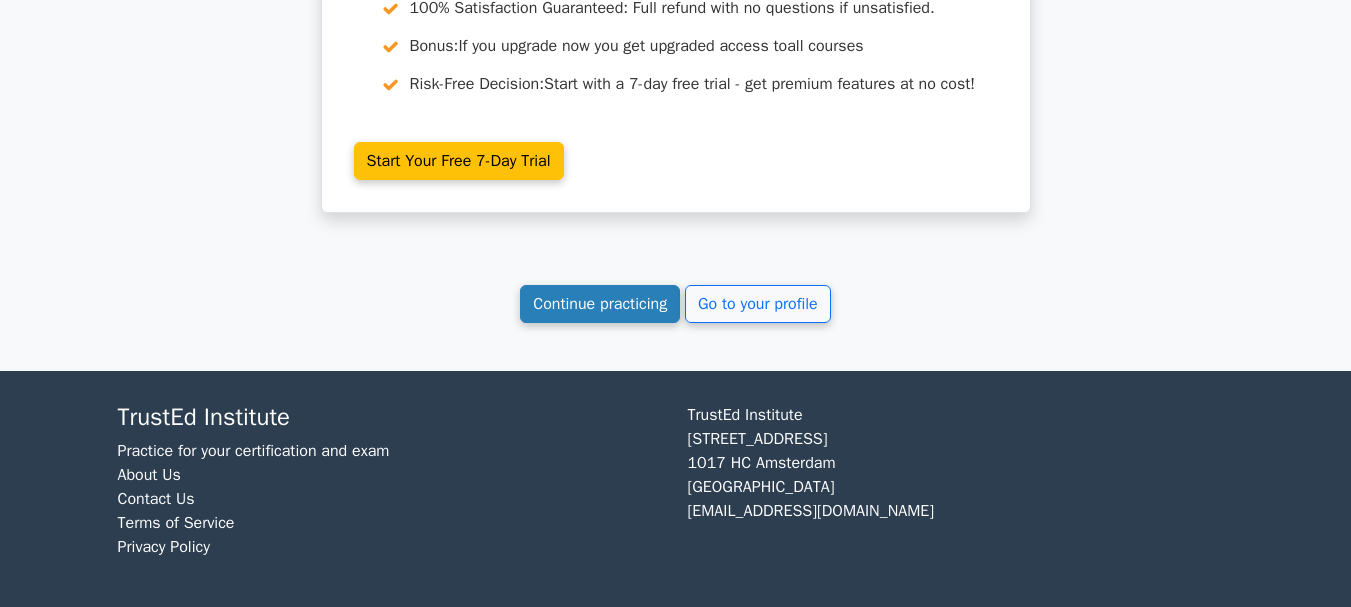 drag, startPoint x: 609, startPoint y: 298, endPoint x: 624, endPoint y: 299, distance: 15.033297 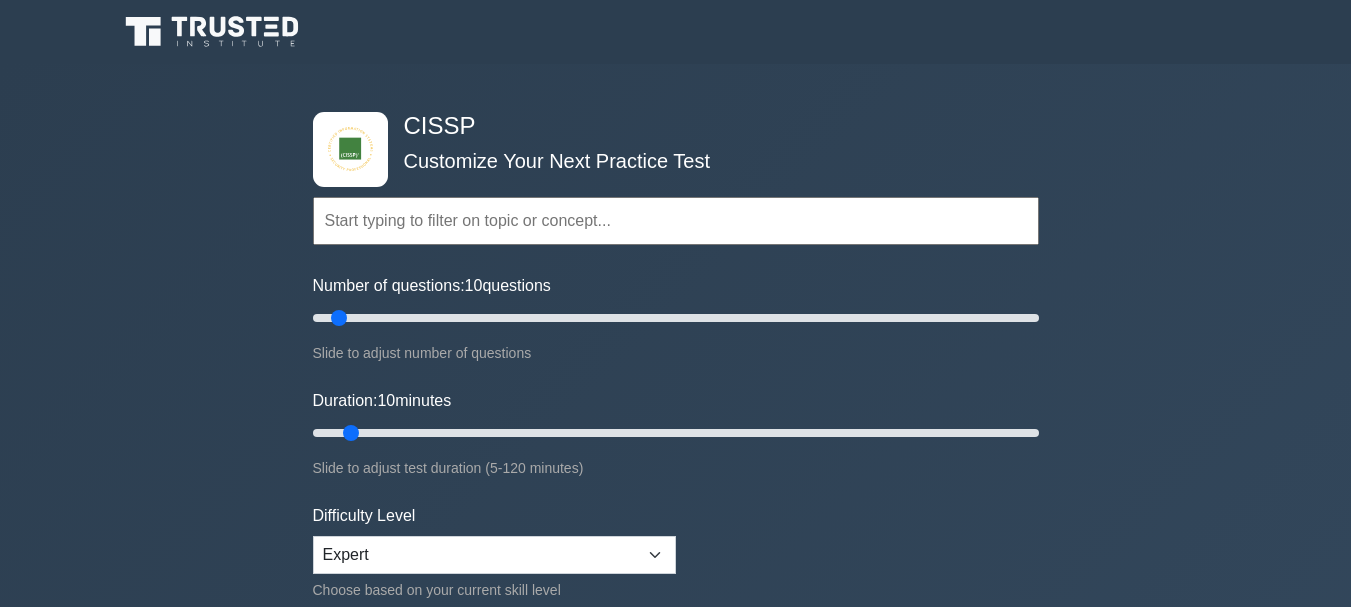 scroll, scrollTop: 0, scrollLeft: 0, axis: both 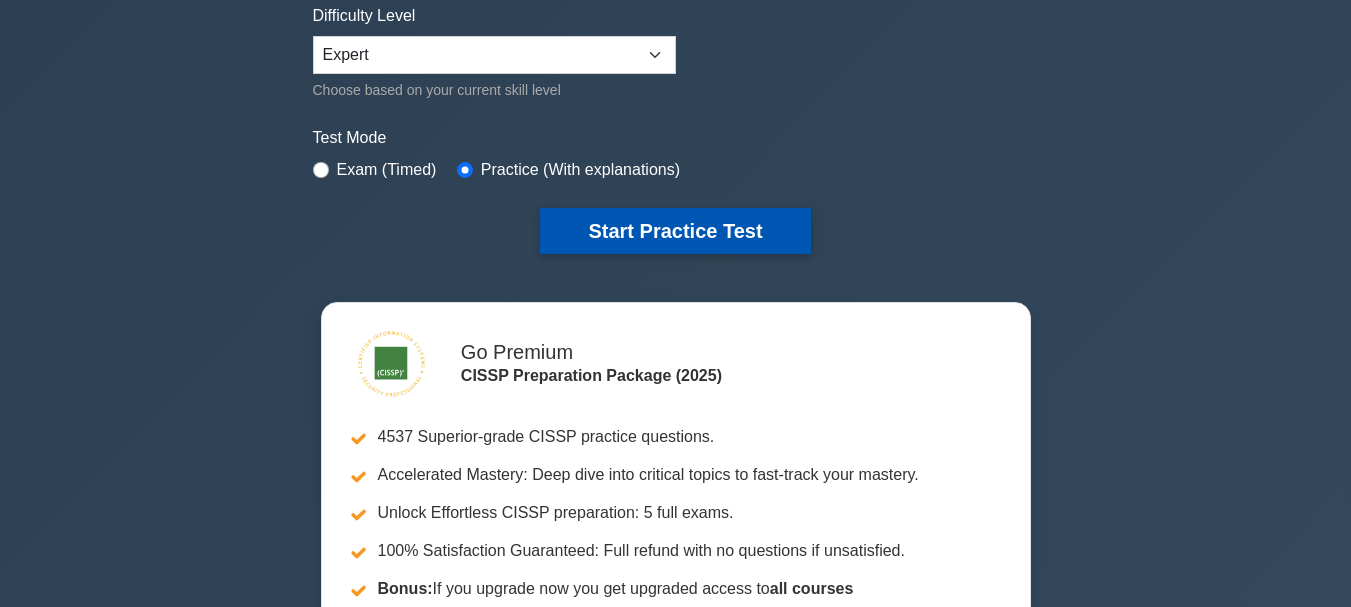 click on "Start Practice Test" at bounding box center [675, 231] 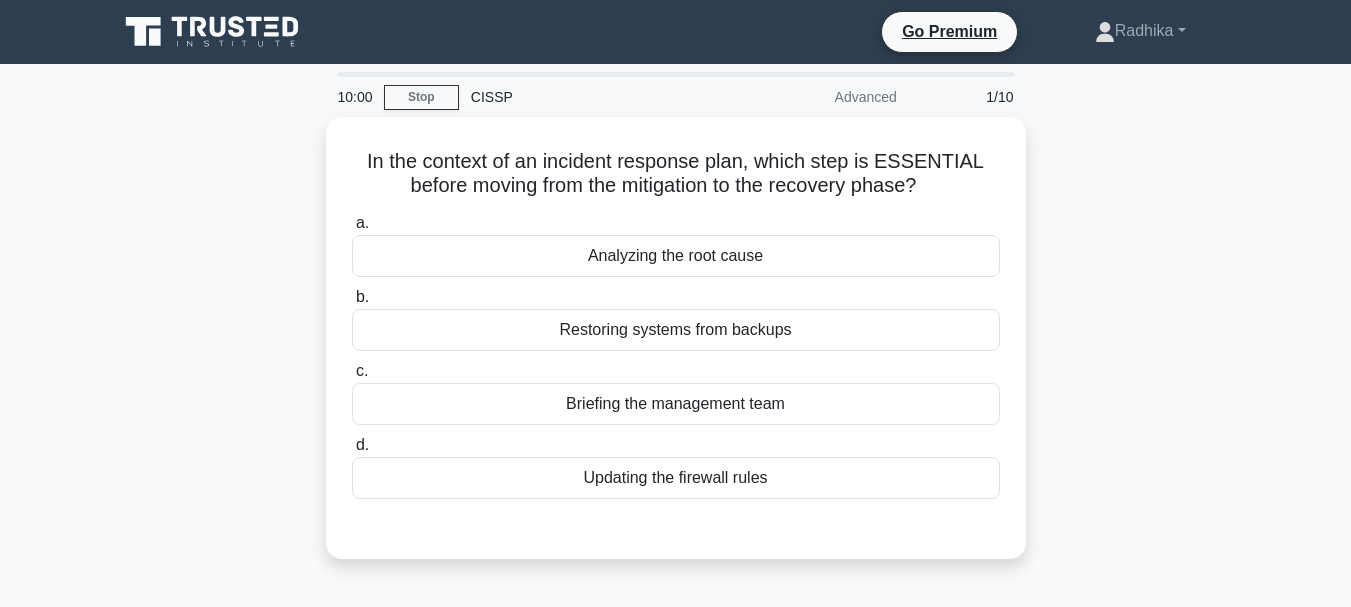 scroll, scrollTop: 0, scrollLeft: 0, axis: both 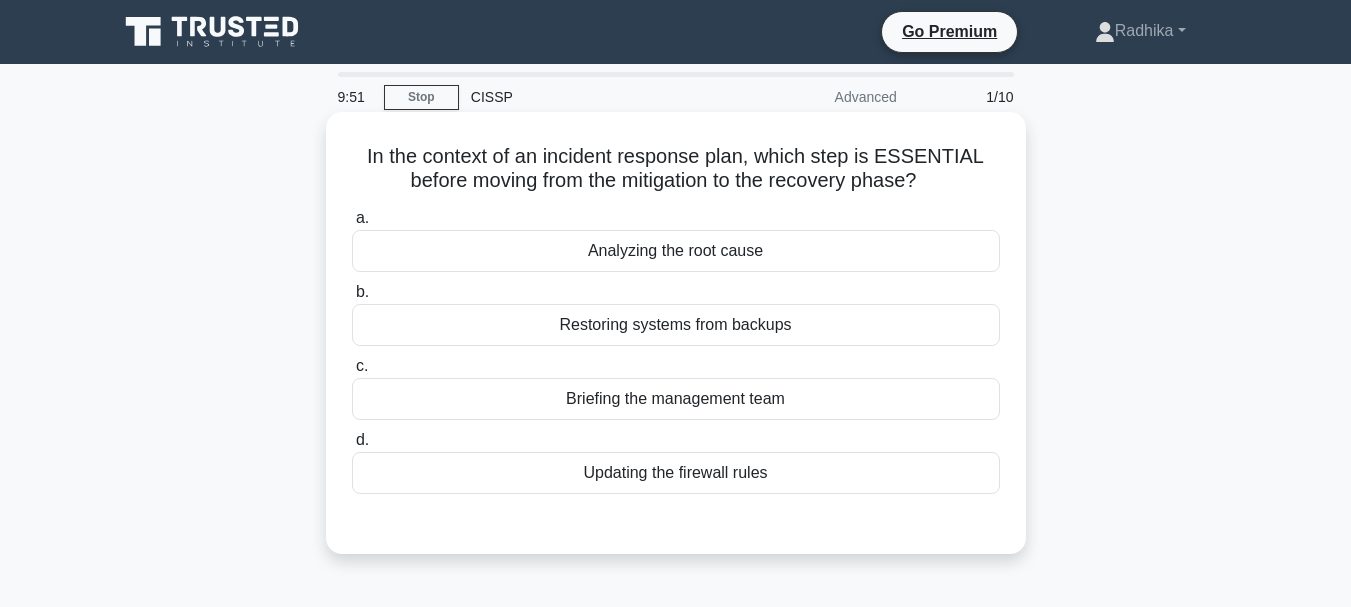 click on "Analyzing the root cause" at bounding box center [676, 251] 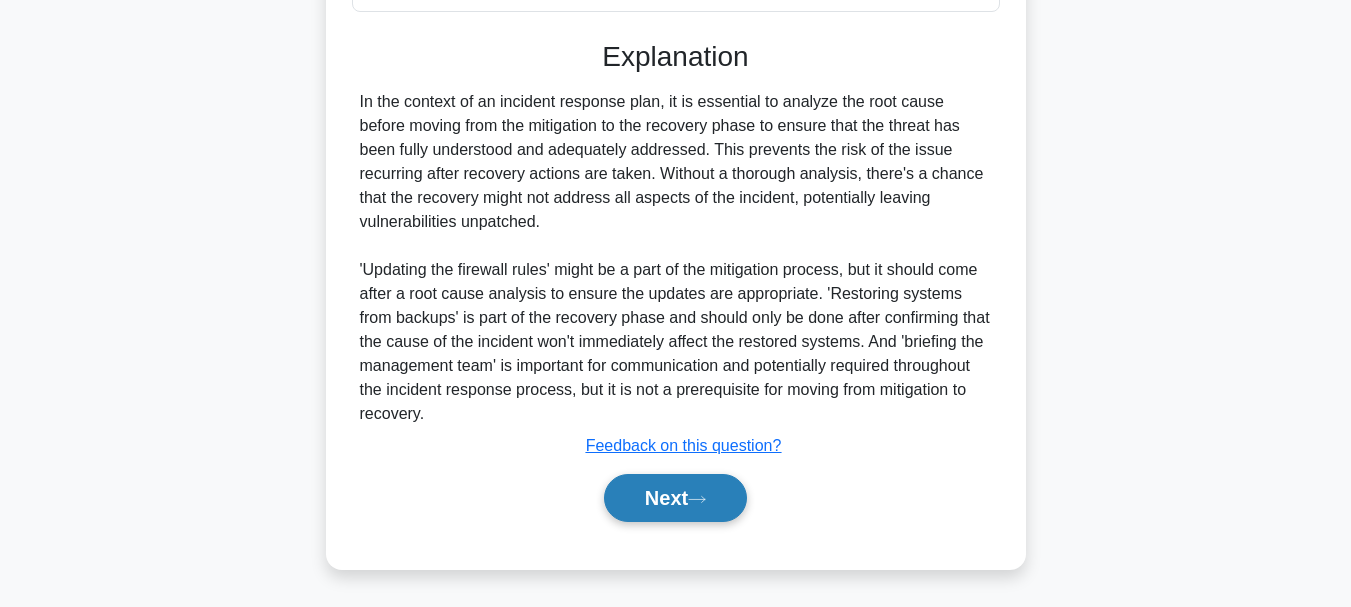 click on "Next" at bounding box center [675, 498] 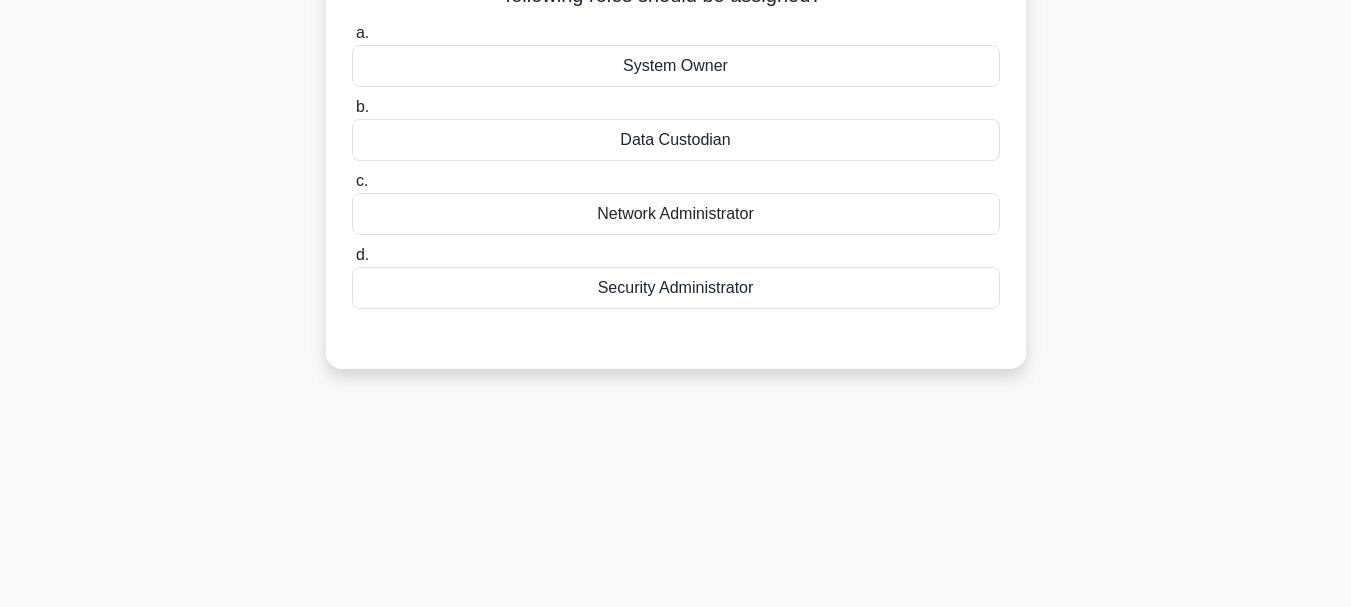 scroll, scrollTop: 73, scrollLeft: 0, axis: vertical 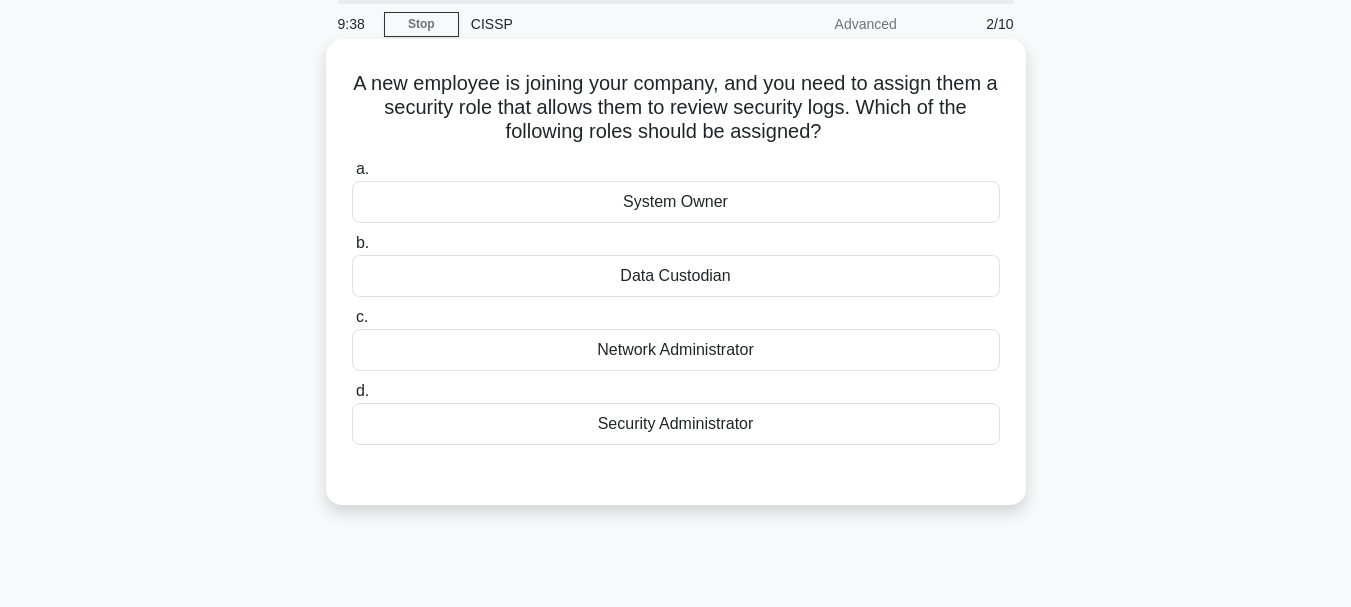 click on "Security Administrator" at bounding box center (676, 424) 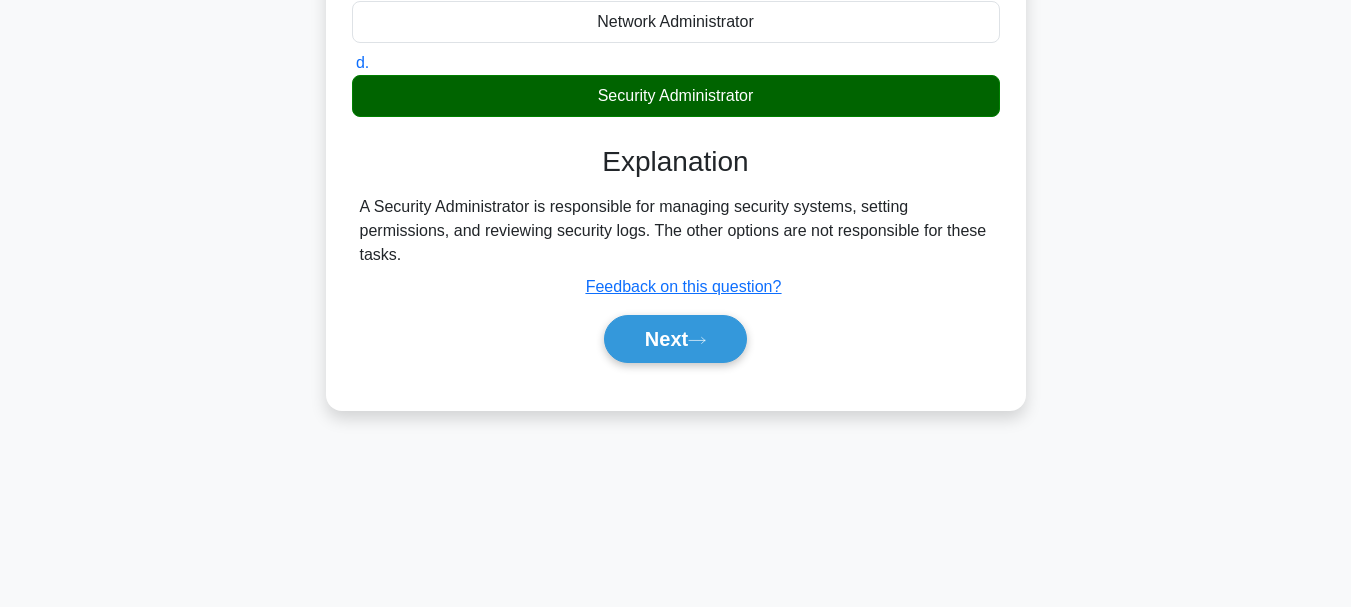 scroll, scrollTop: 473, scrollLeft: 0, axis: vertical 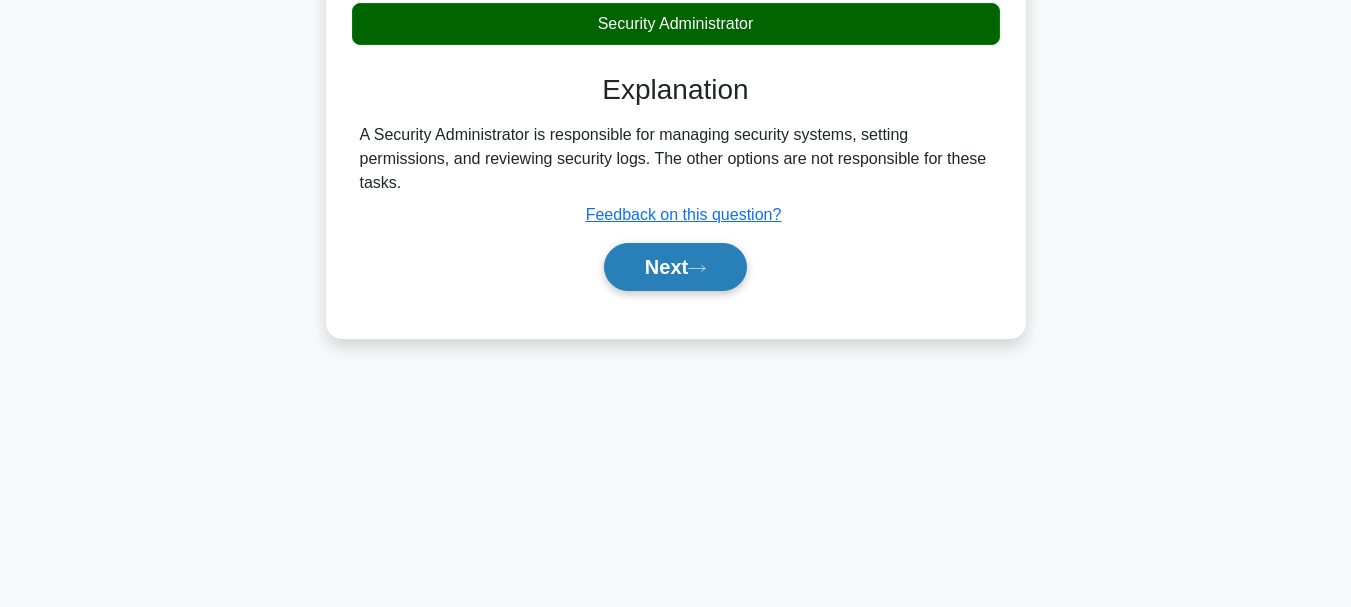 click on "Next" at bounding box center [675, 267] 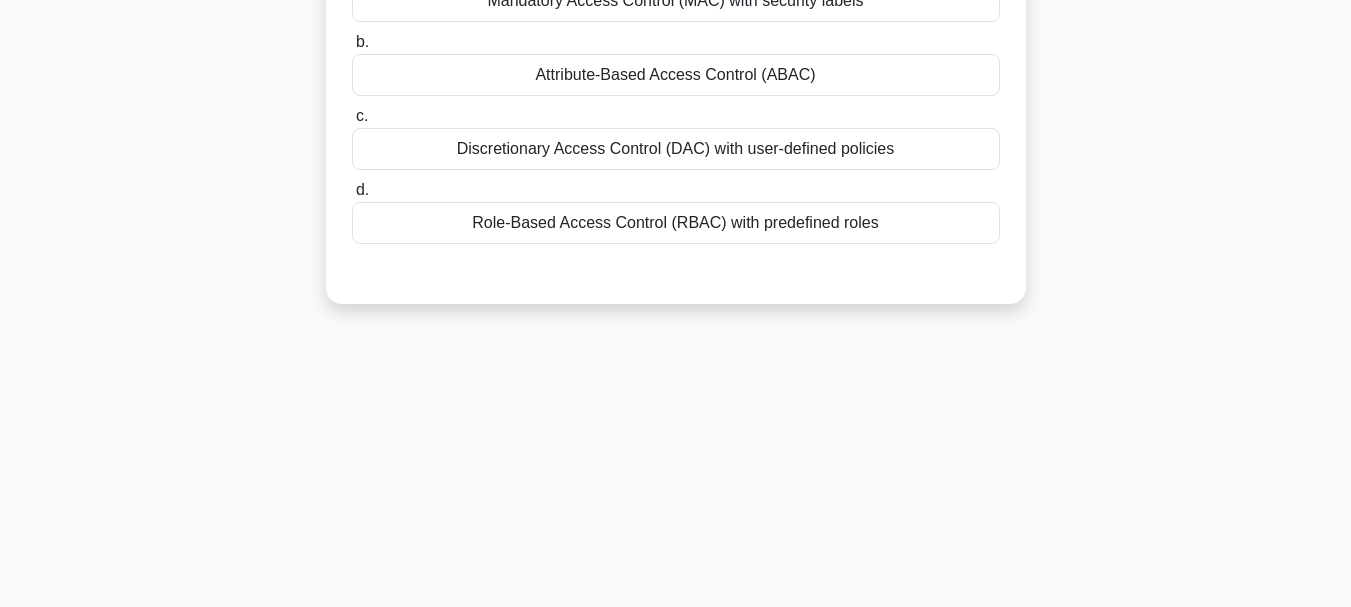 scroll, scrollTop: 73, scrollLeft: 0, axis: vertical 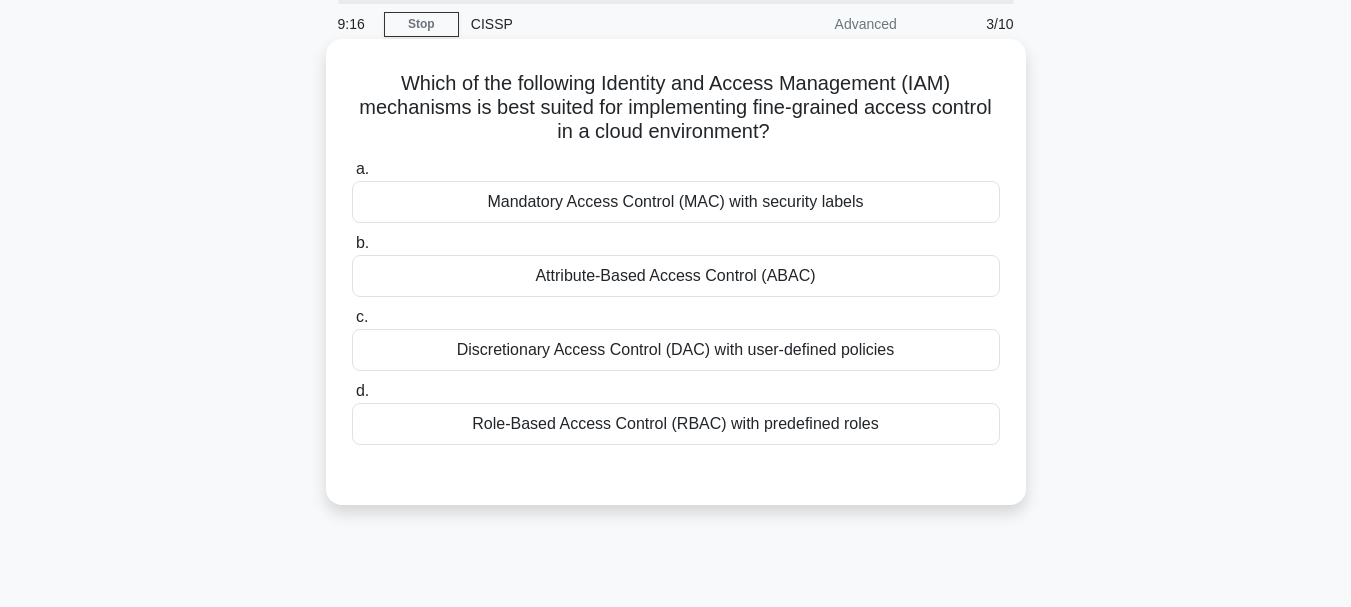 click on "Attribute-Based Access Control (ABAC)" at bounding box center [676, 276] 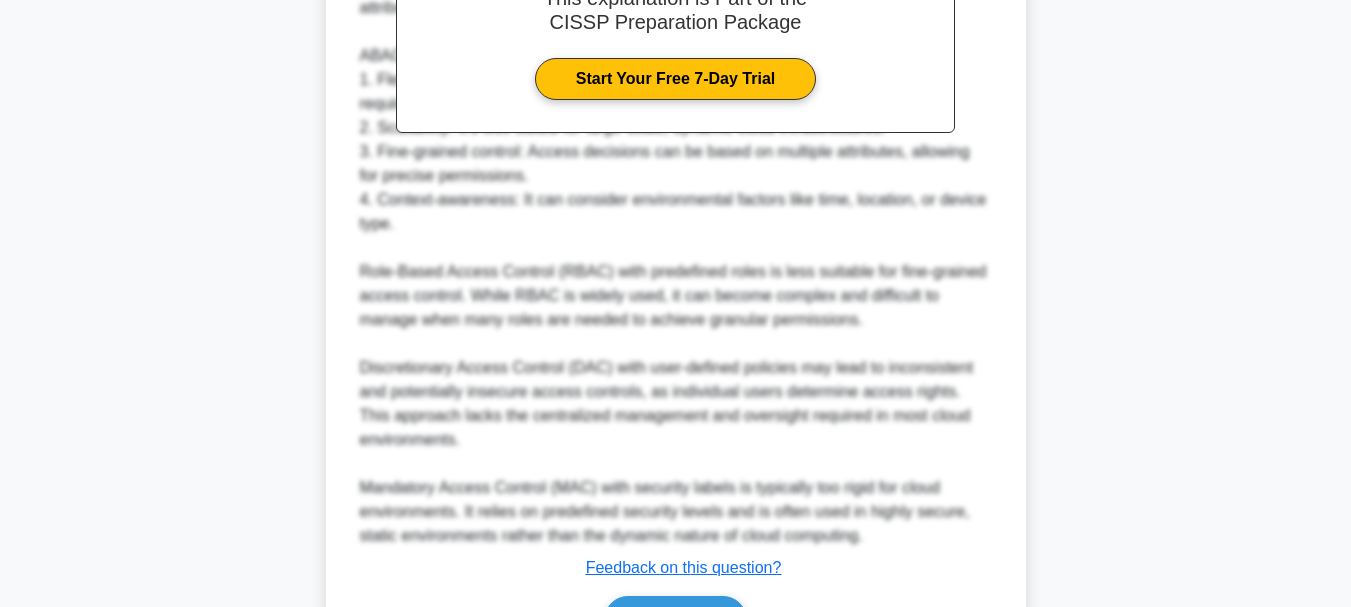 scroll, scrollTop: 771, scrollLeft: 0, axis: vertical 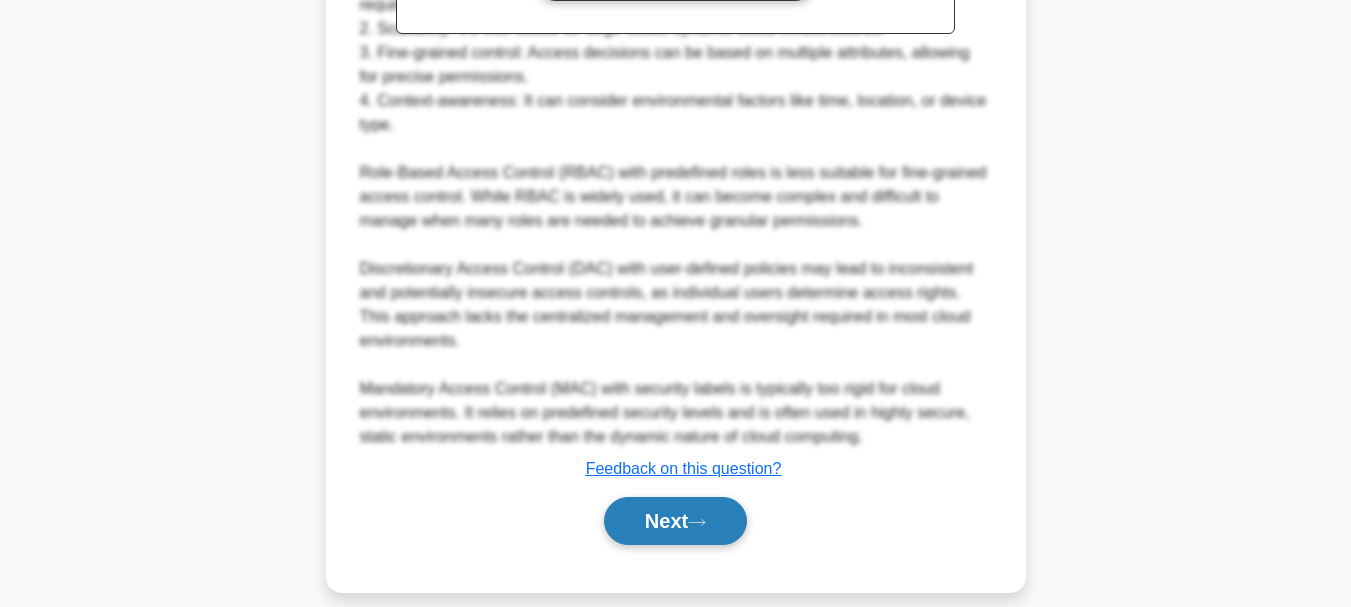 click on "Next" at bounding box center [675, 521] 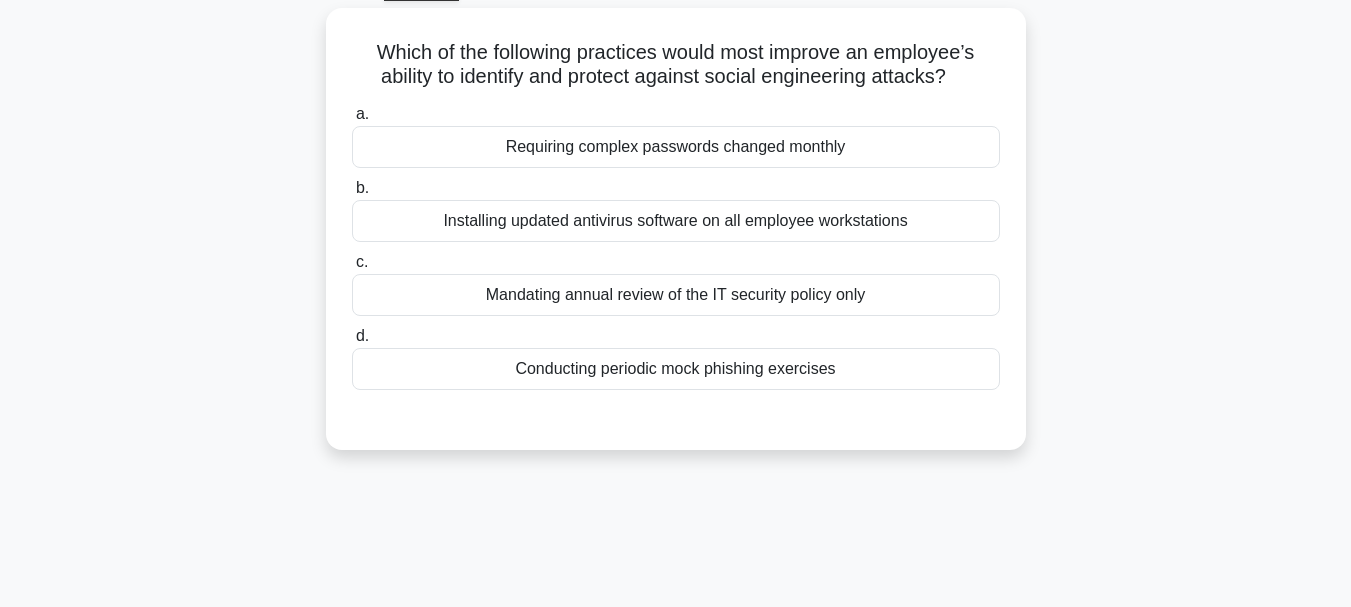 scroll, scrollTop: 0, scrollLeft: 0, axis: both 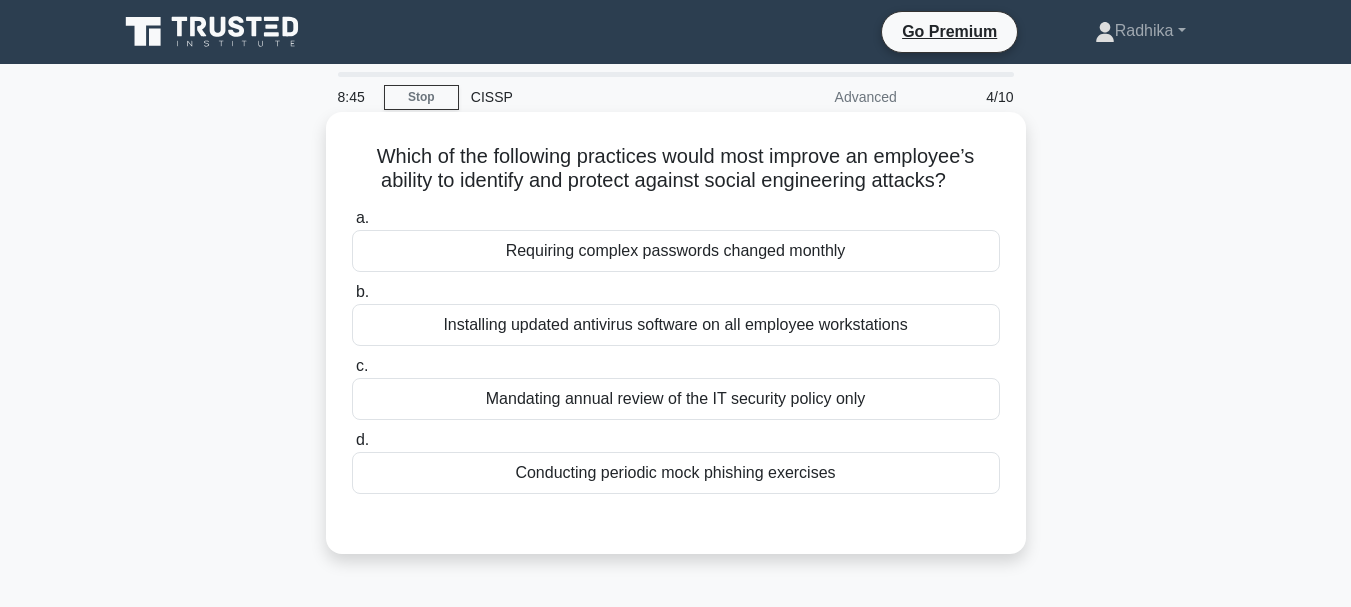 click on "Conducting periodic mock phishing exercises" at bounding box center [676, 473] 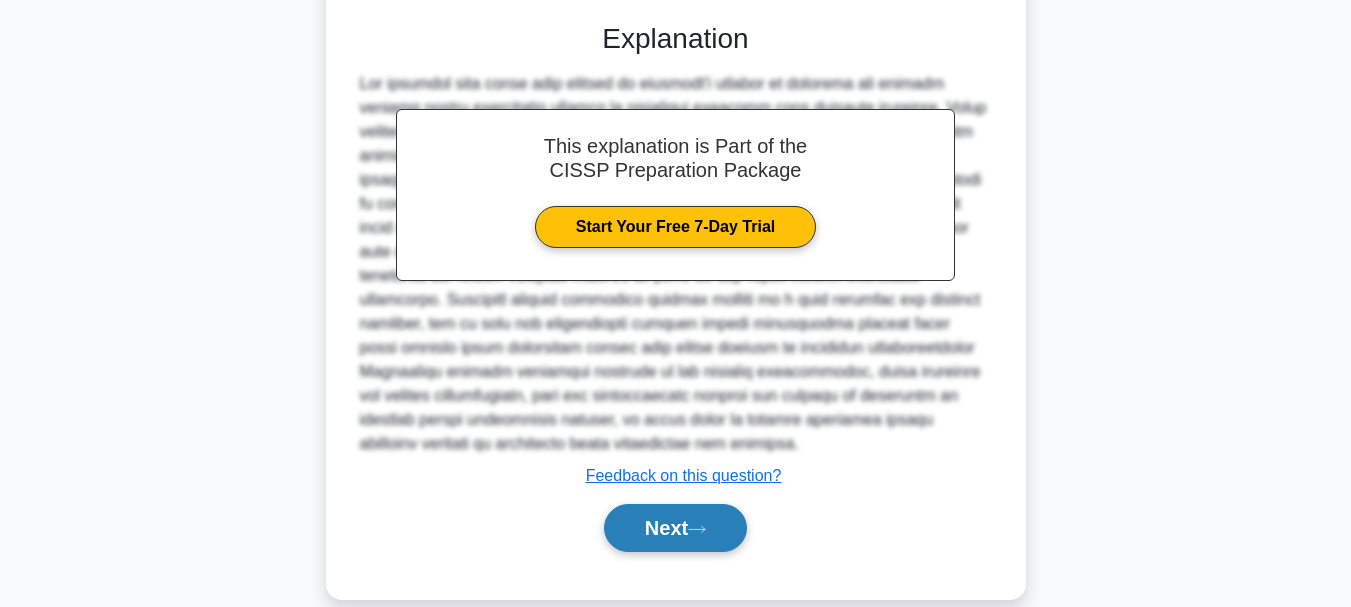 click on "Next" at bounding box center (675, 528) 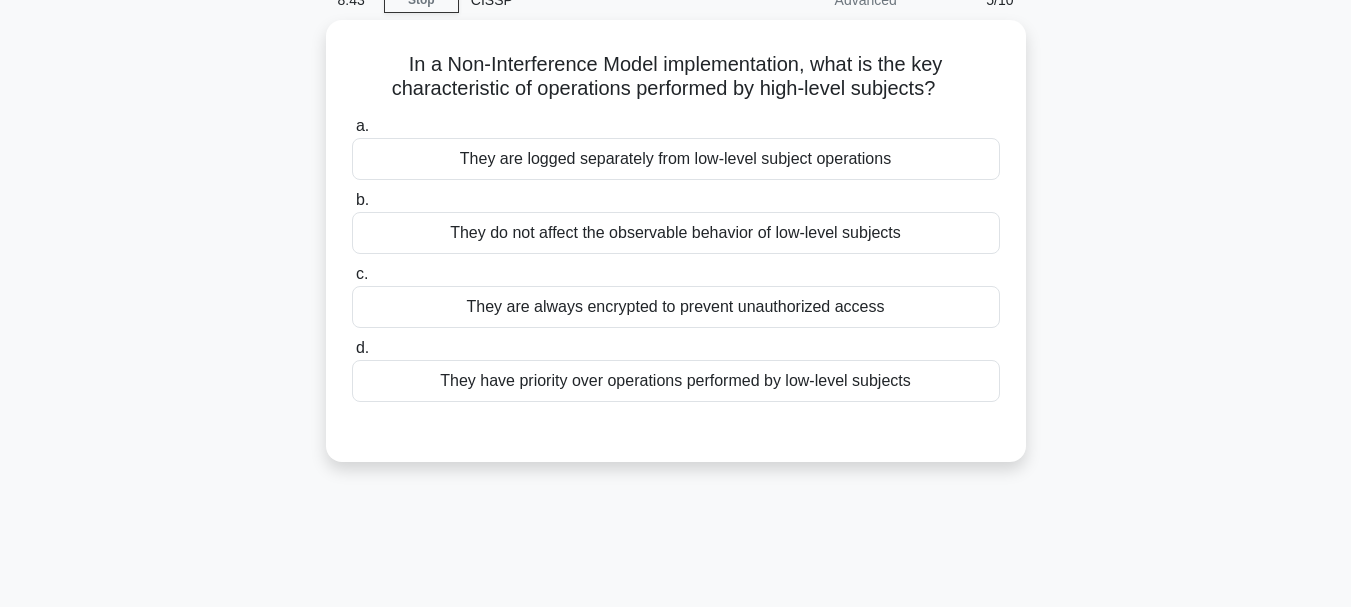 scroll, scrollTop: 0, scrollLeft: 0, axis: both 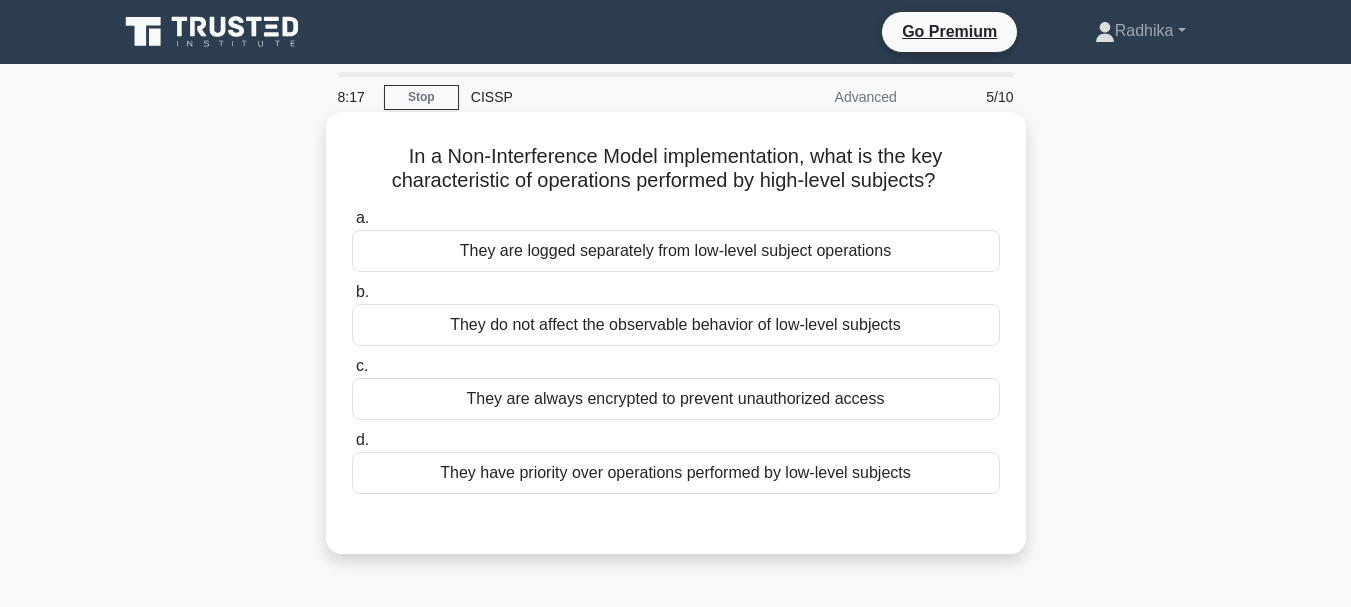click on "They are always encrypted to prevent unauthorized access" at bounding box center (676, 399) 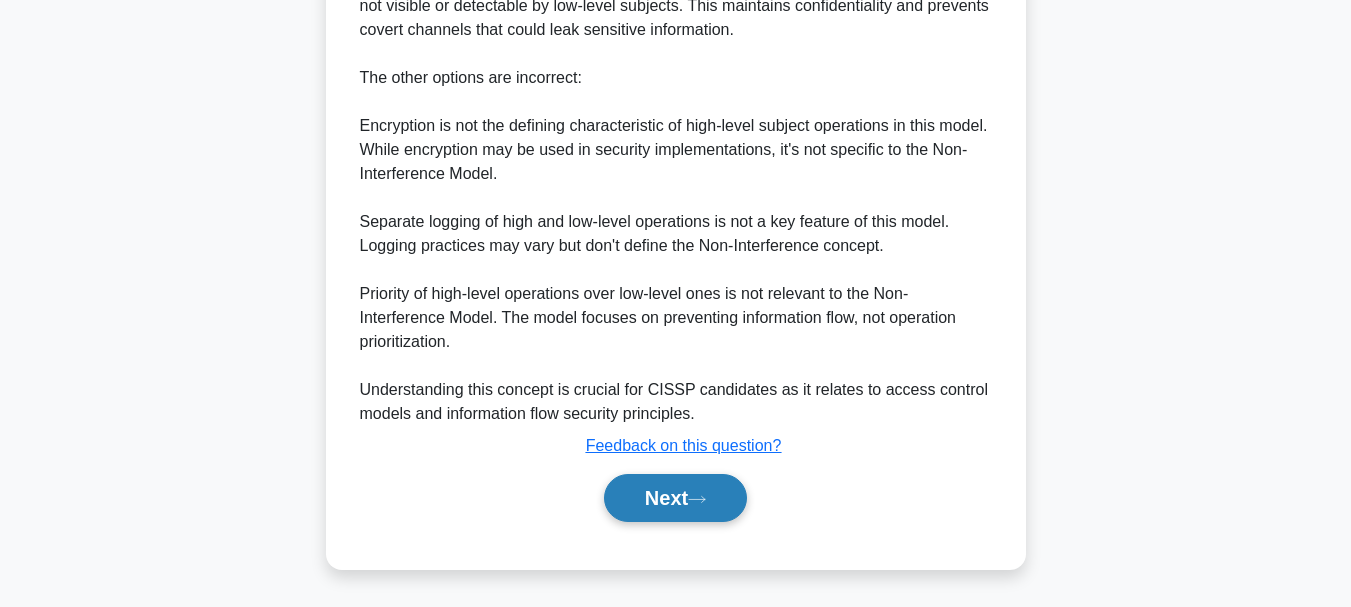 click on "Next" at bounding box center [675, 498] 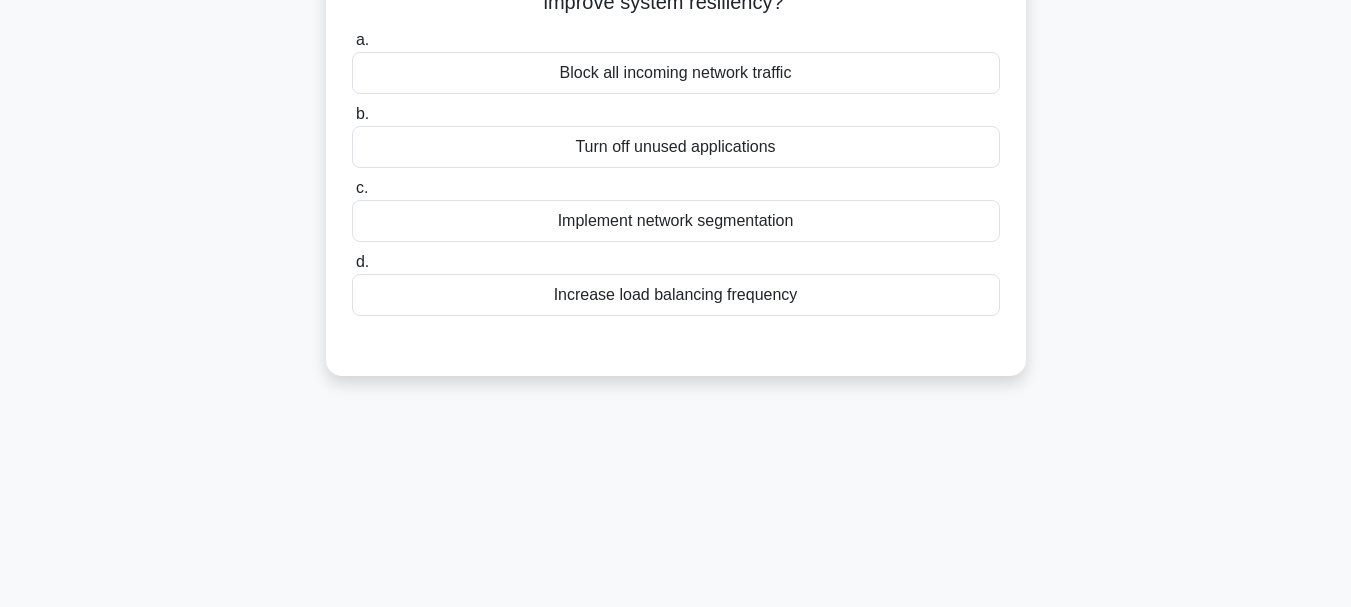 scroll, scrollTop: 0, scrollLeft: 0, axis: both 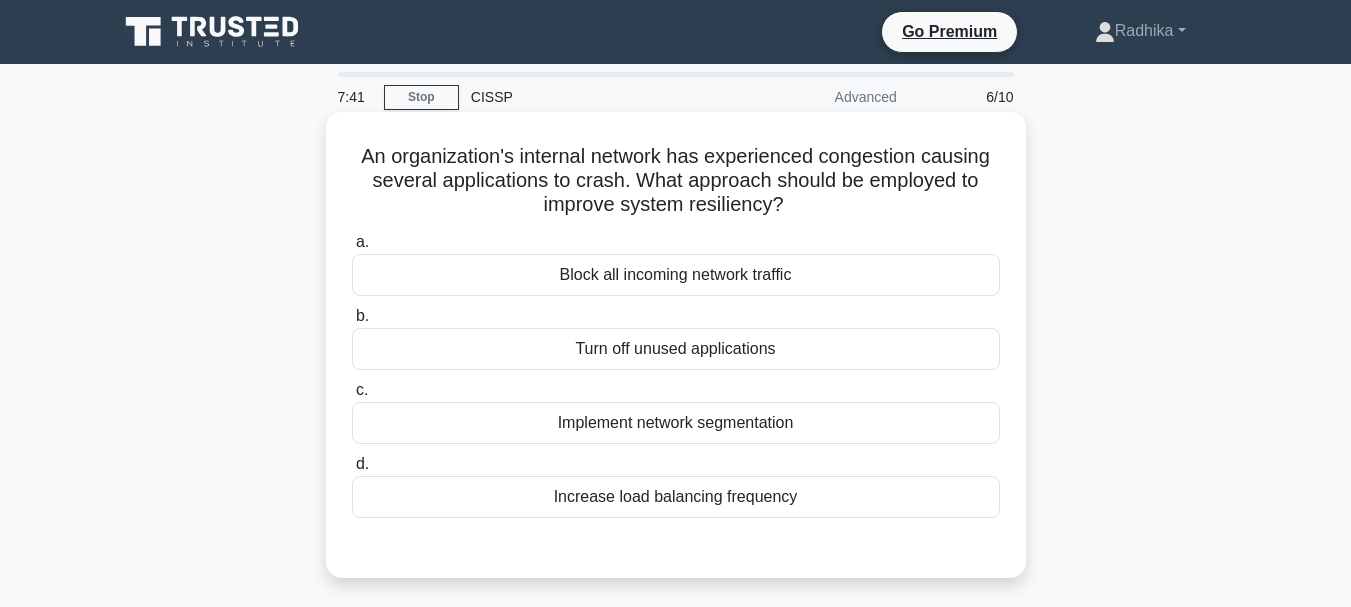 click on "Turn off unused applications" at bounding box center (676, 349) 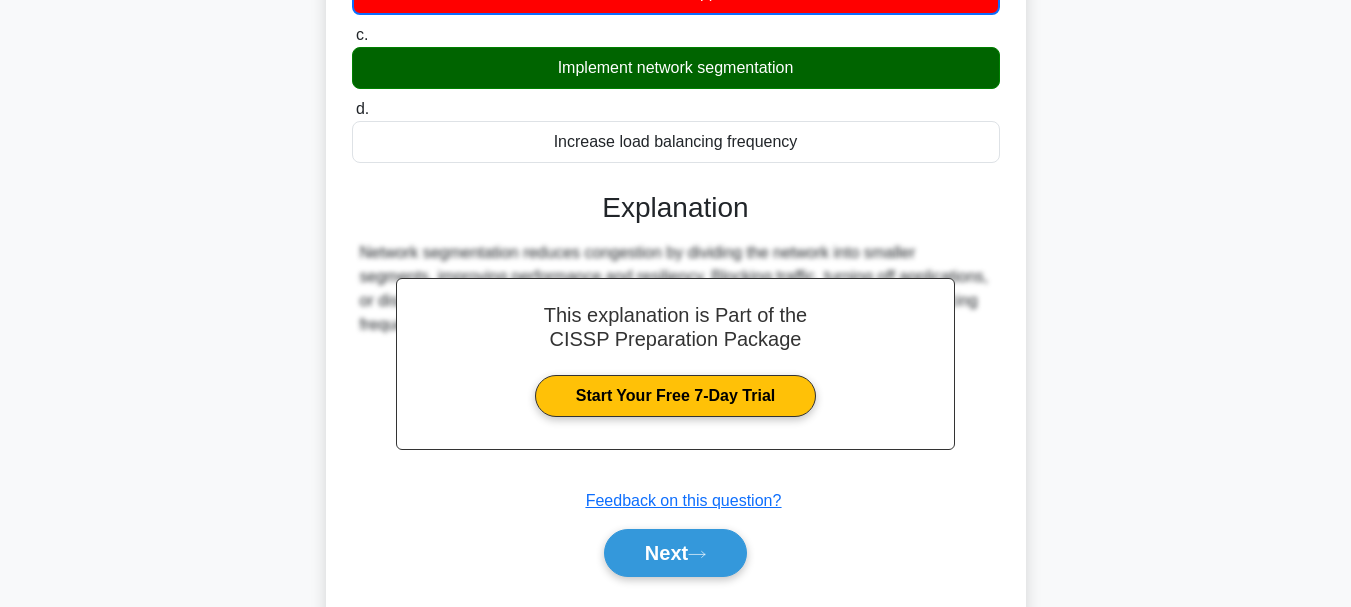 scroll, scrollTop: 473, scrollLeft: 0, axis: vertical 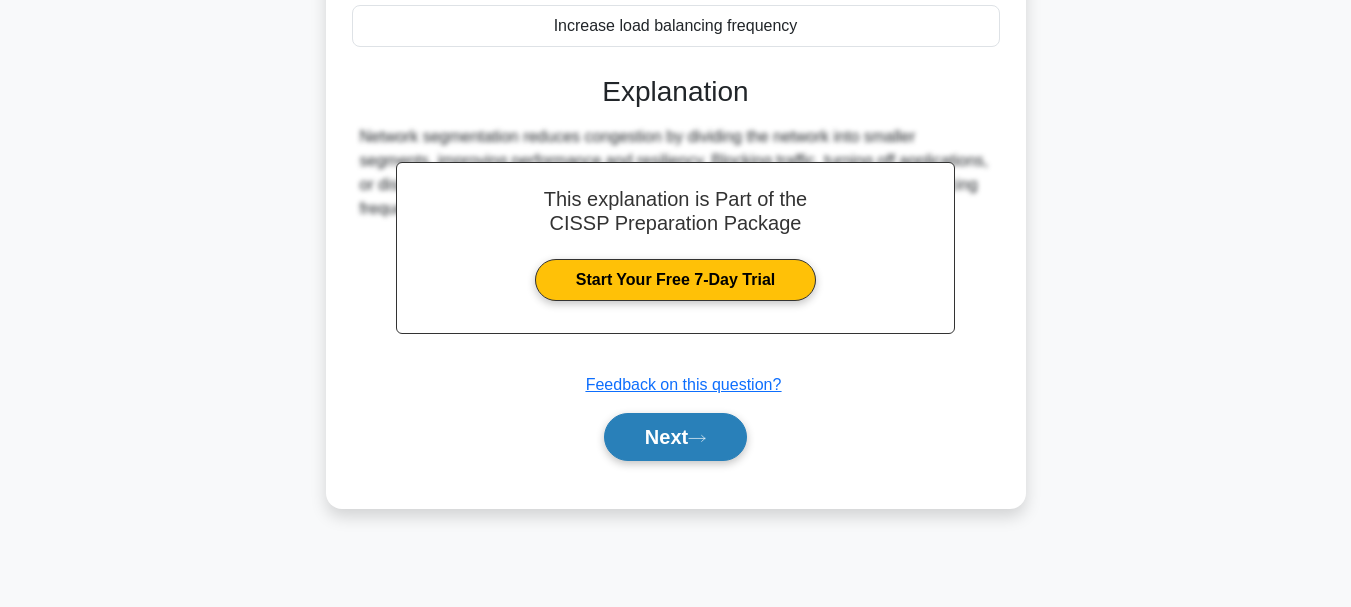 click on "Next" at bounding box center (675, 437) 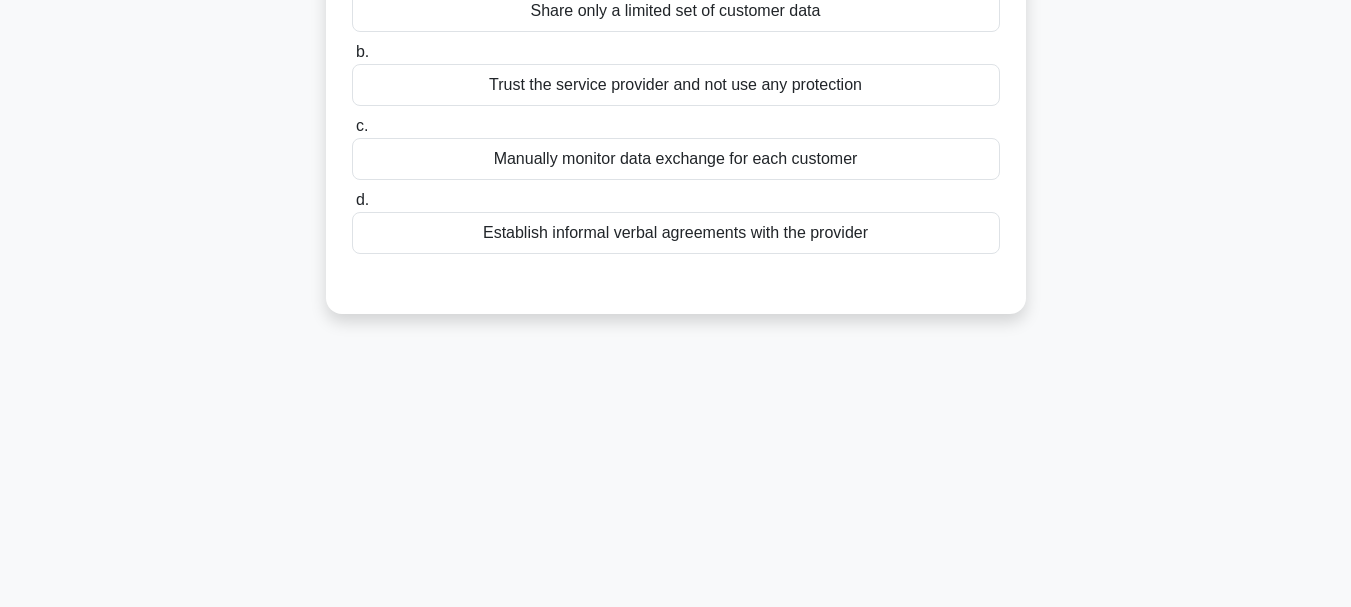 scroll, scrollTop: 73, scrollLeft: 0, axis: vertical 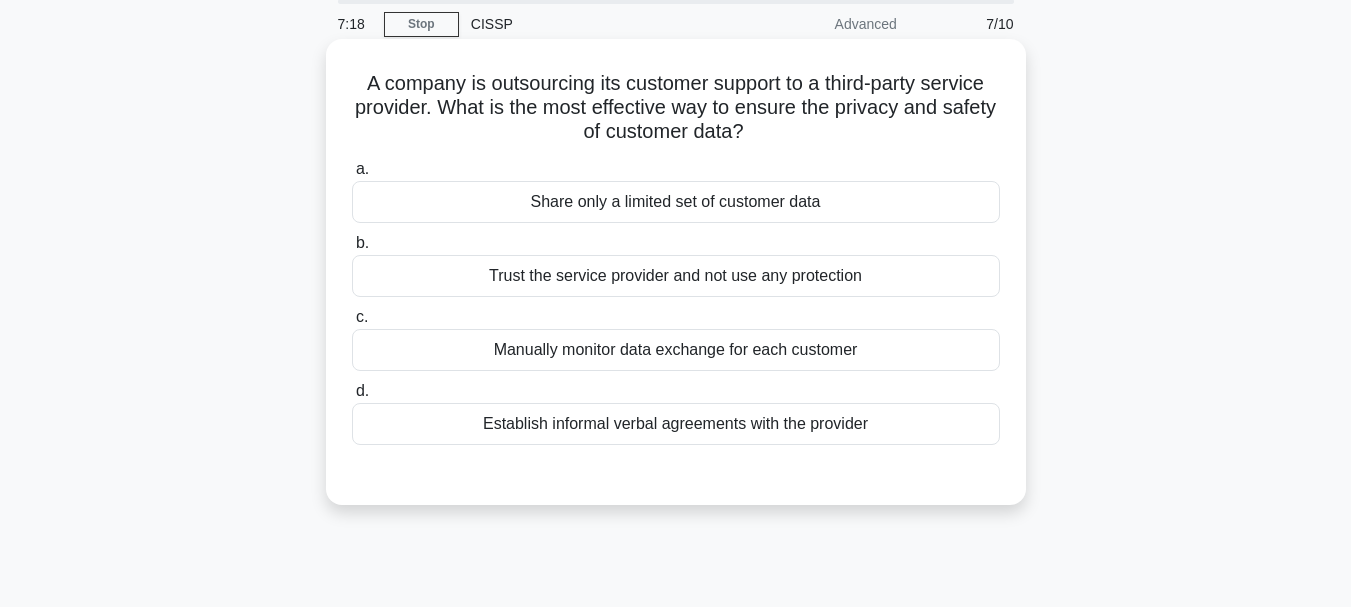 click on "Share only a limited set of customer data" at bounding box center (676, 202) 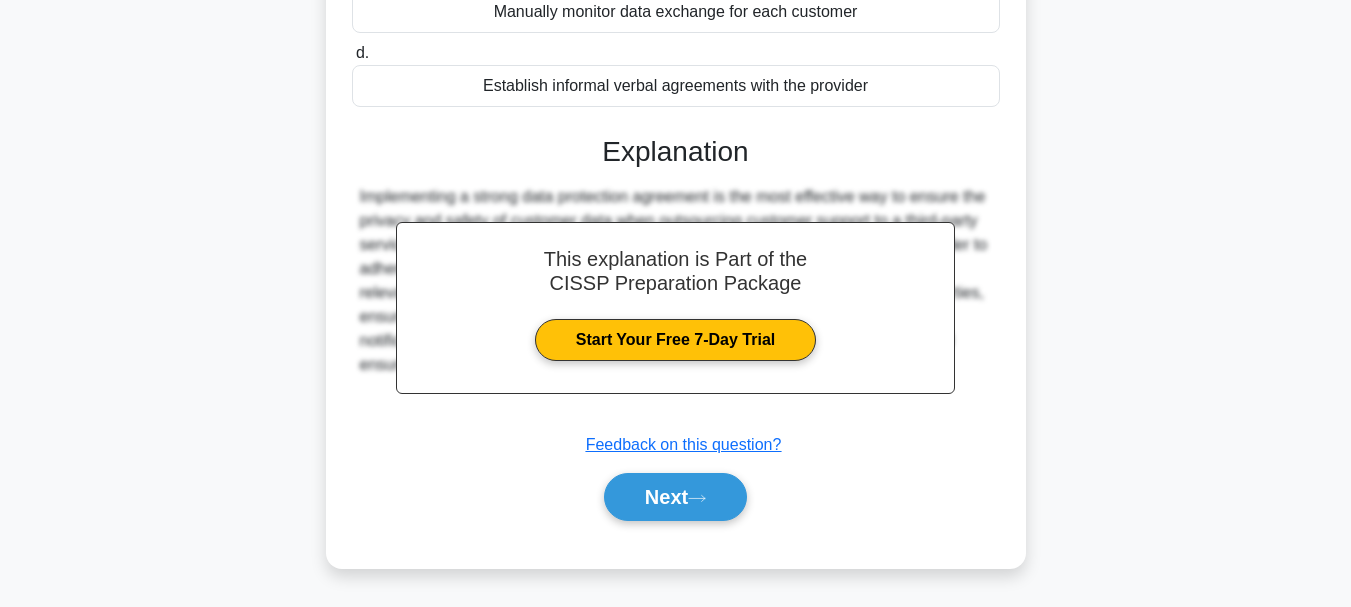 scroll, scrollTop: 473, scrollLeft: 0, axis: vertical 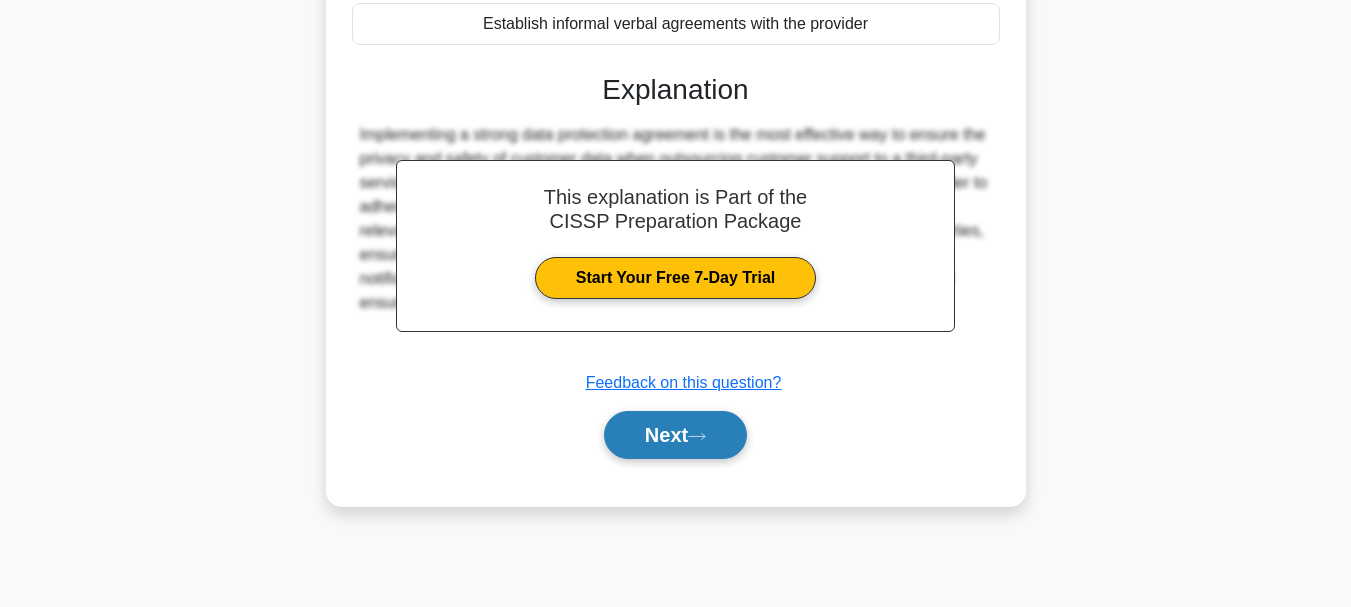 click on "Next" at bounding box center [675, 435] 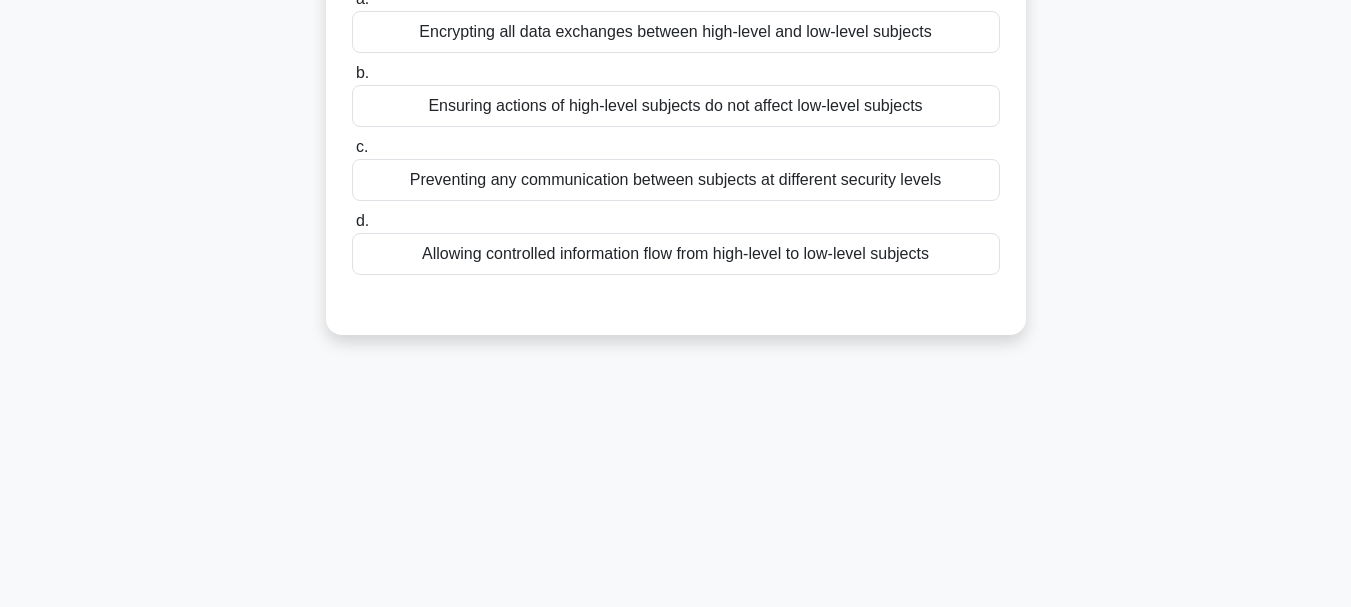 scroll, scrollTop: 73, scrollLeft: 0, axis: vertical 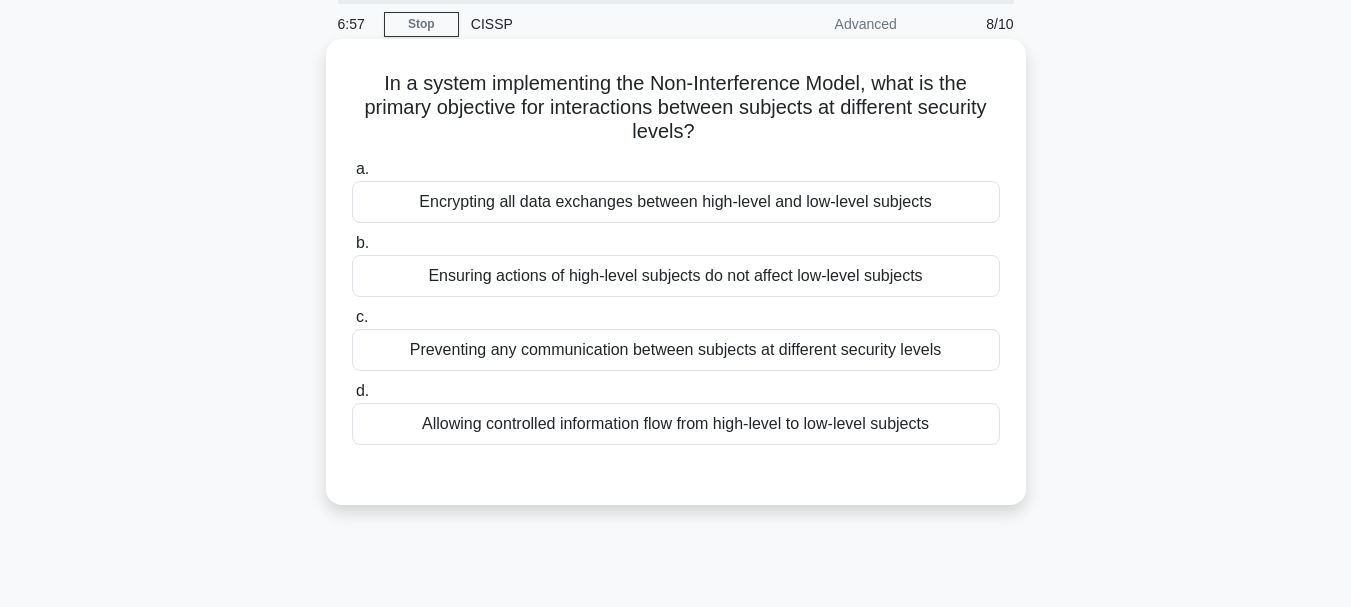 click on "Encrypting all data exchanges between high-level and low-level subjects" at bounding box center (676, 202) 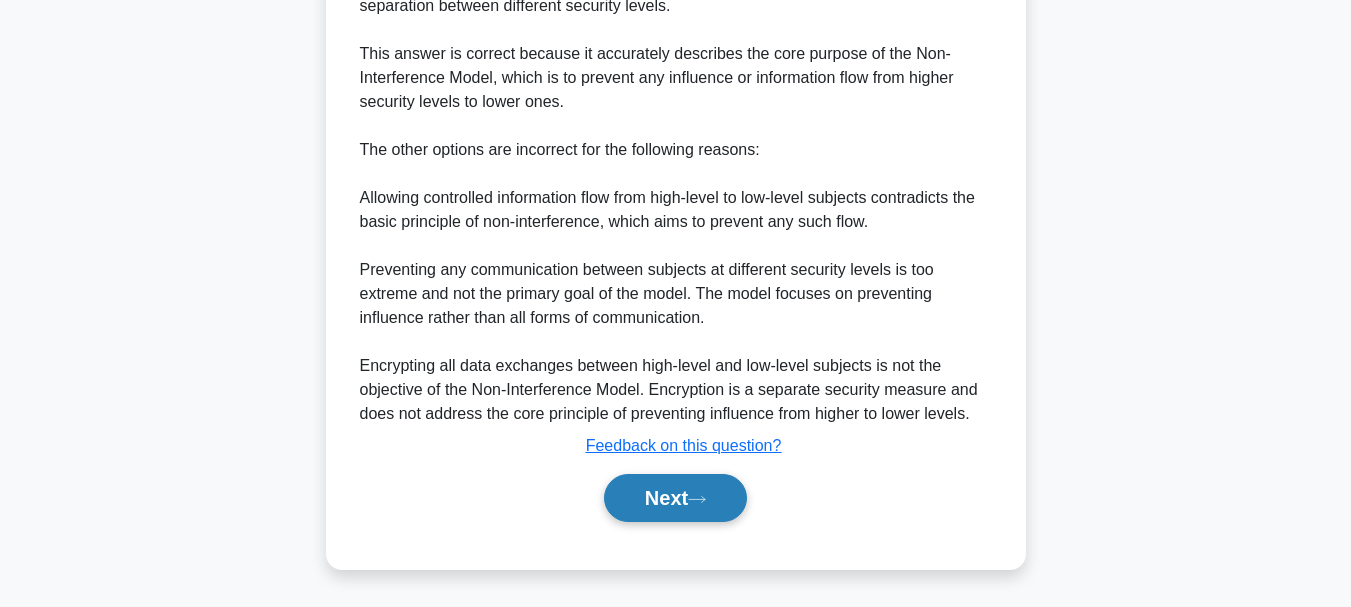 click on "Next" at bounding box center (675, 498) 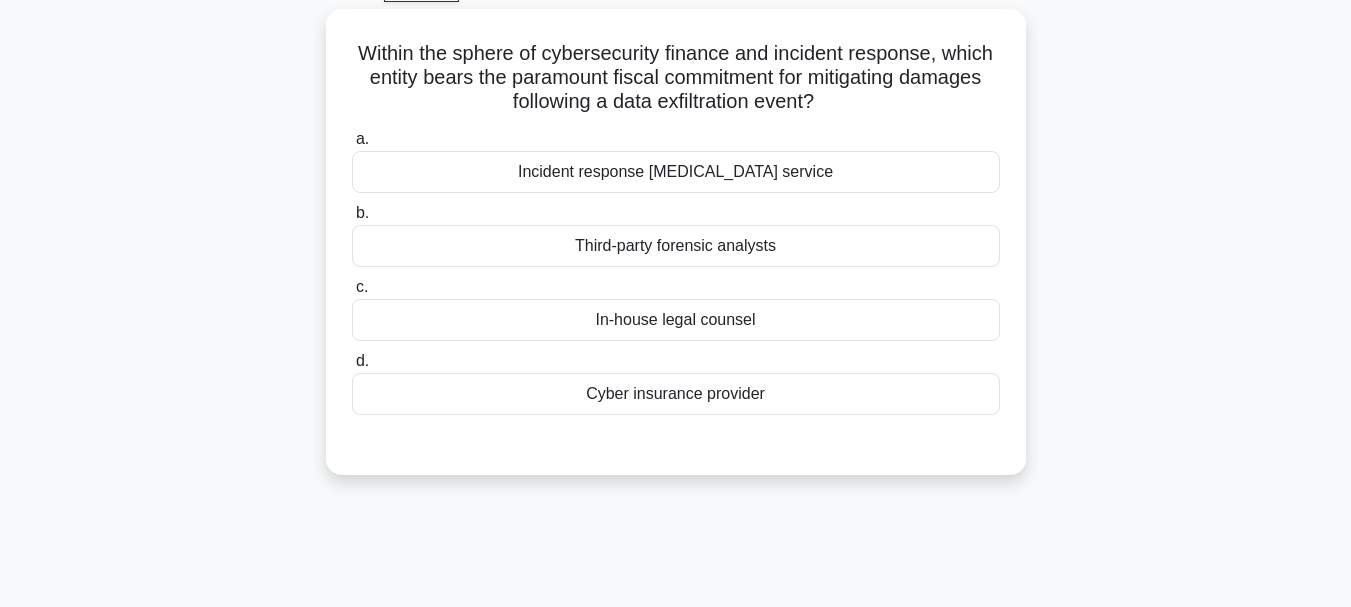 scroll, scrollTop: 0, scrollLeft: 0, axis: both 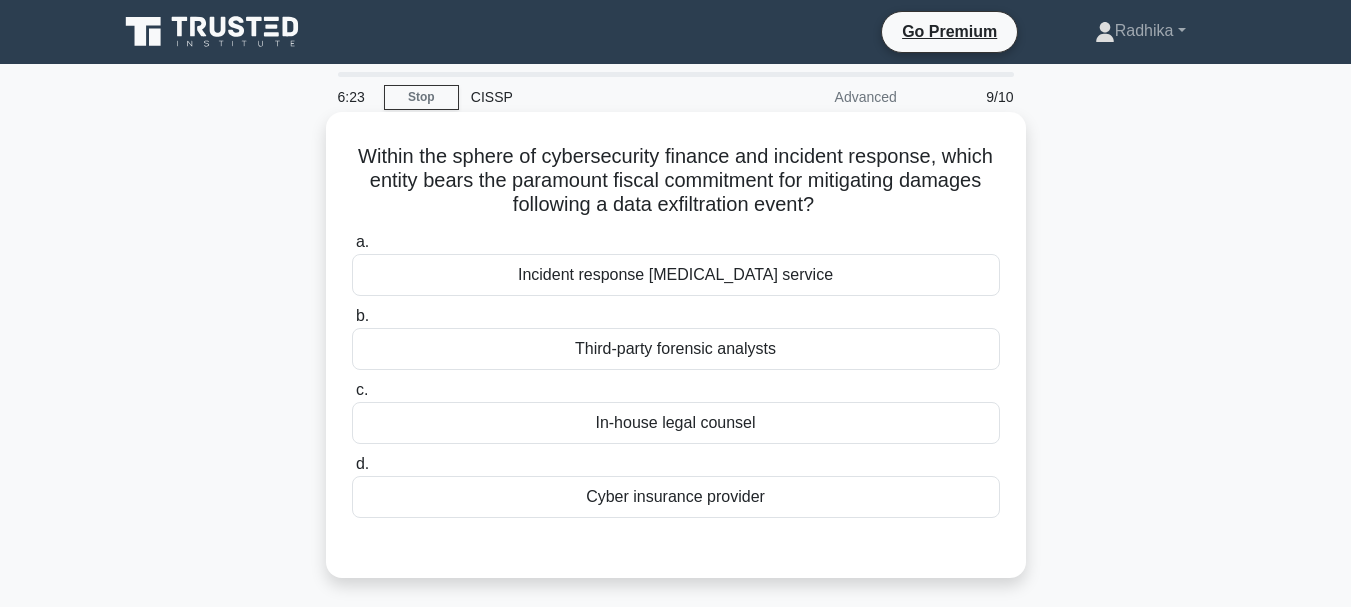 click on "Cyber insurance provider" at bounding box center (676, 497) 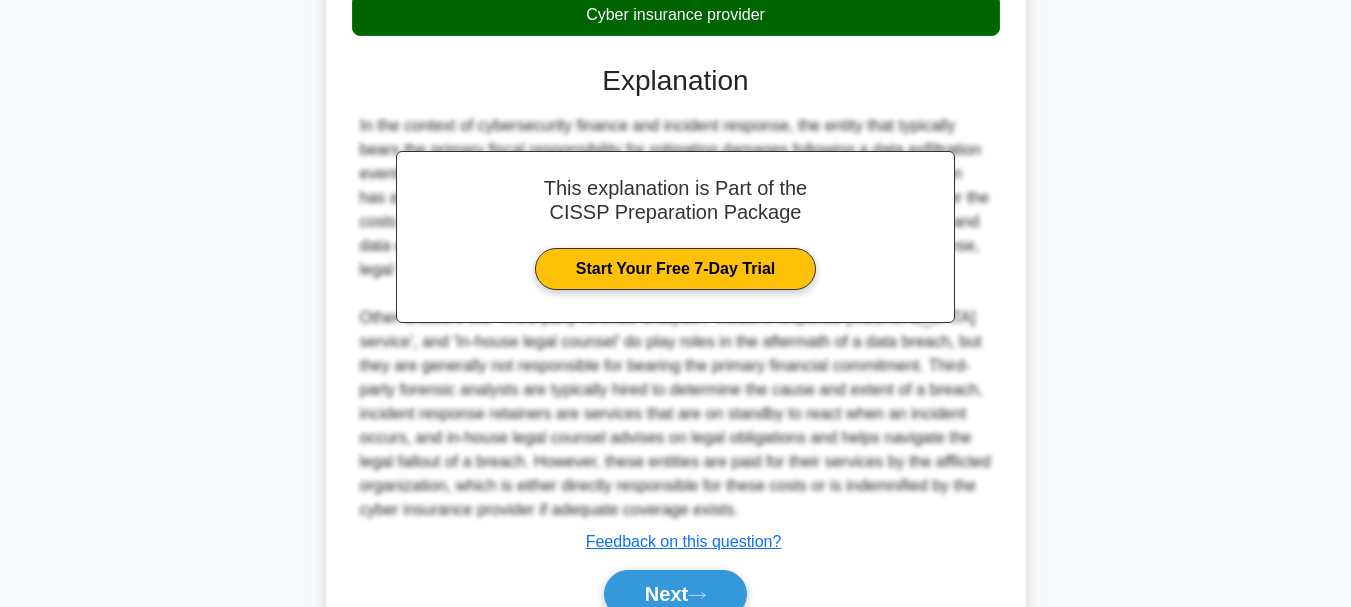 scroll, scrollTop: 579, scrollLeft: 0, axis: vertical 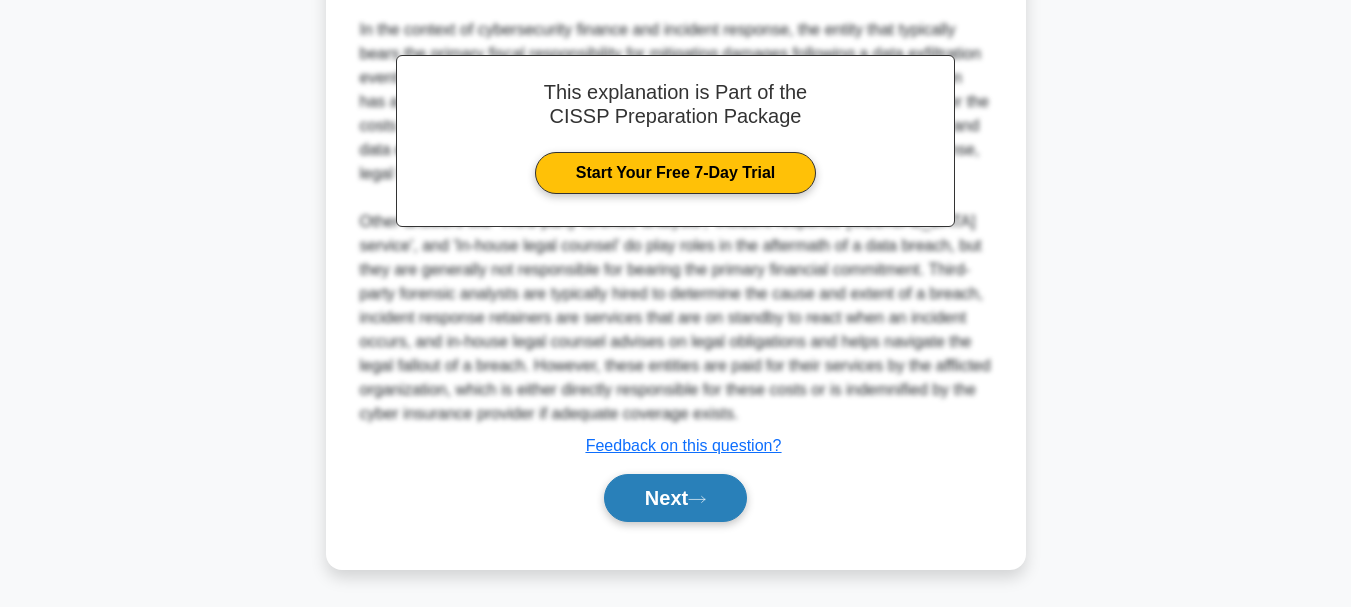 click on "Next" at bounding box center (675, 498) 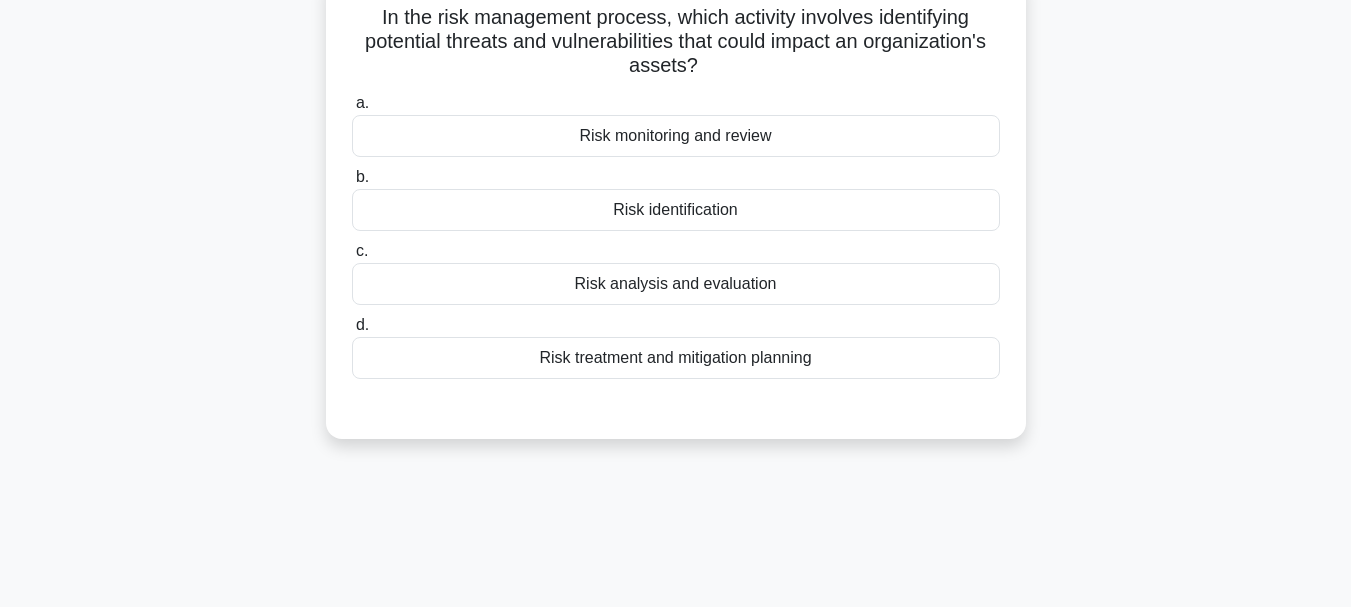 scroll, scrollTop: 0, scrollLeft: 0, axis: both 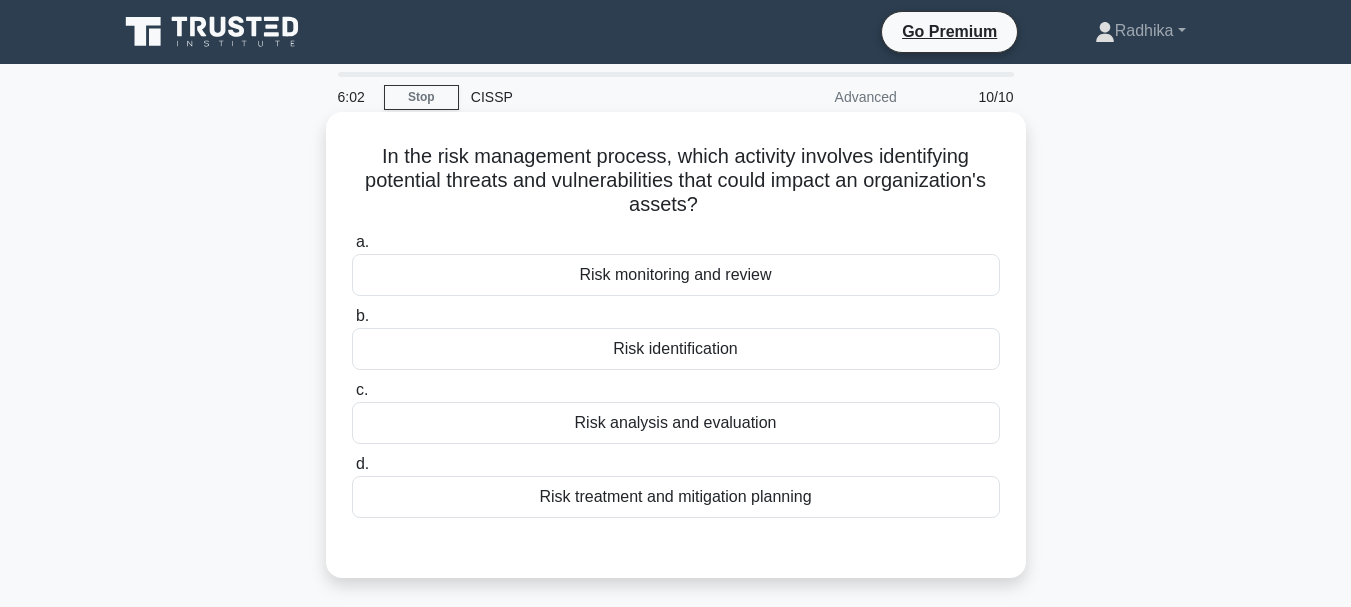 click on "Risk identification" at bounding box center [676, 349] 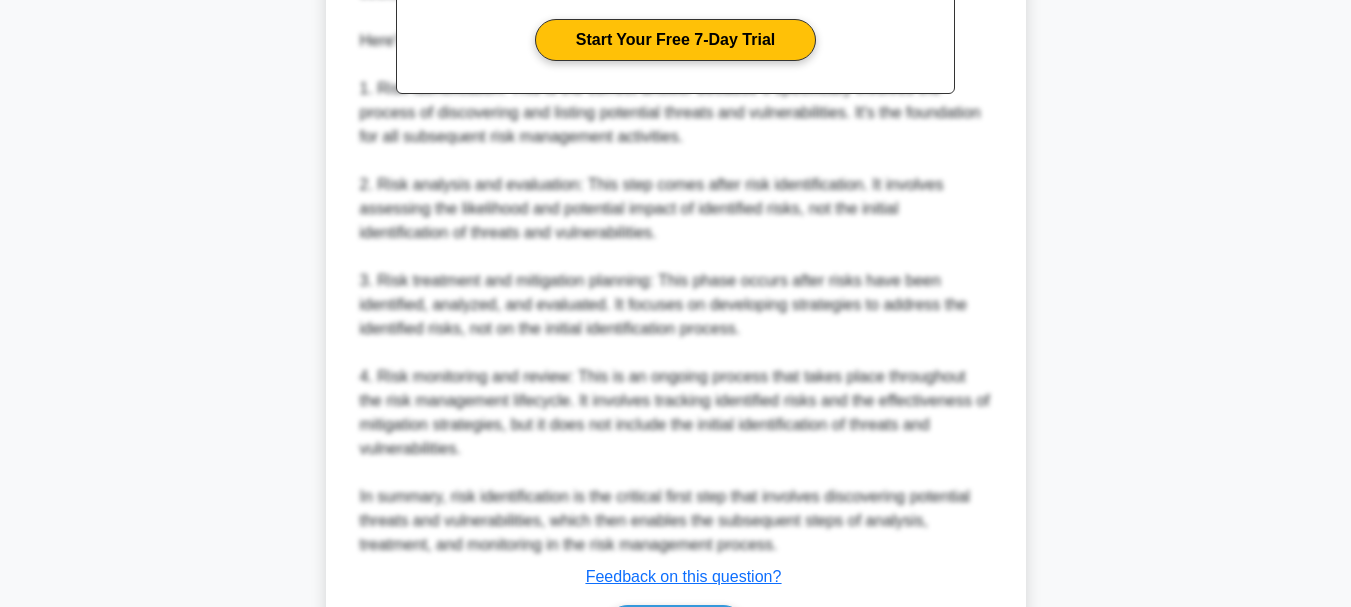 scroll, scrollTop: 843, scrollLeft: 0, axis: vertical 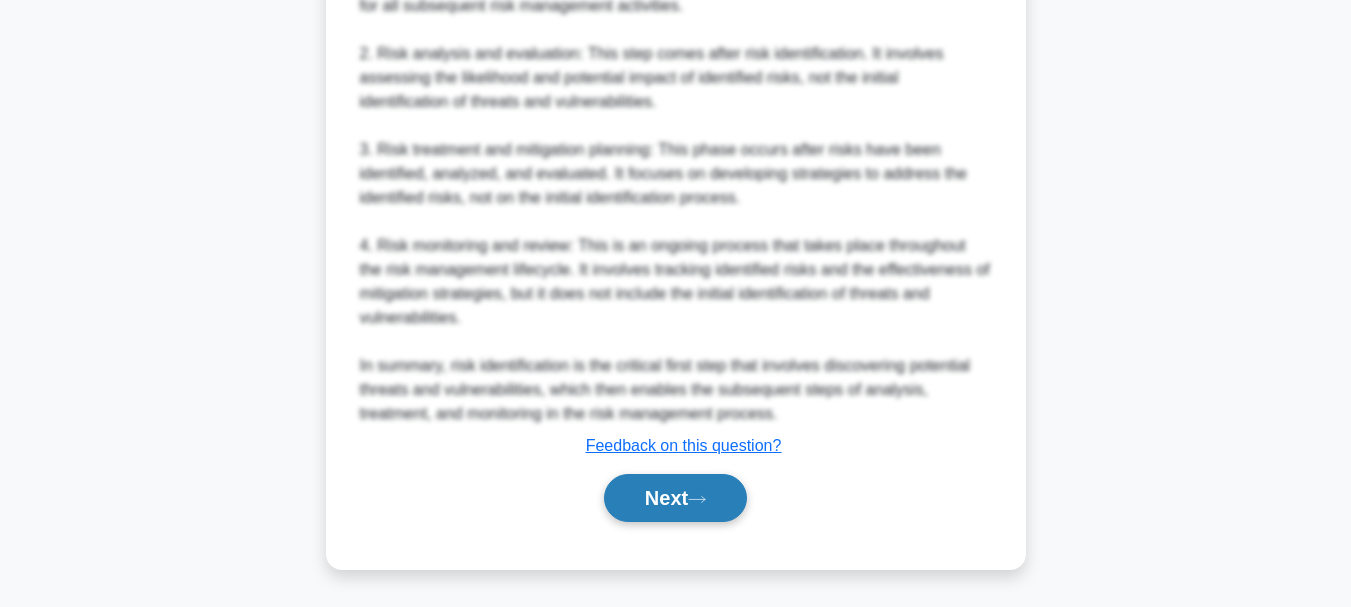 click on "Next" at bounding box center (675, 498) 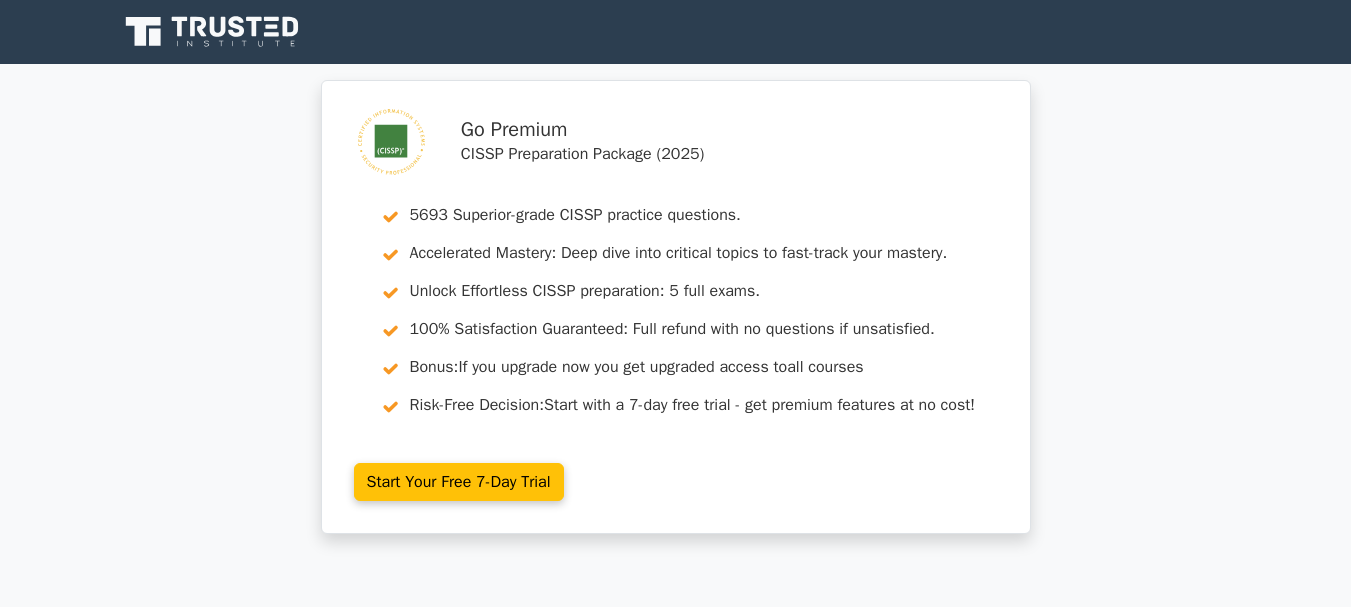 scroll, scrollTop: 0, scrollLeft: 0, axis: both 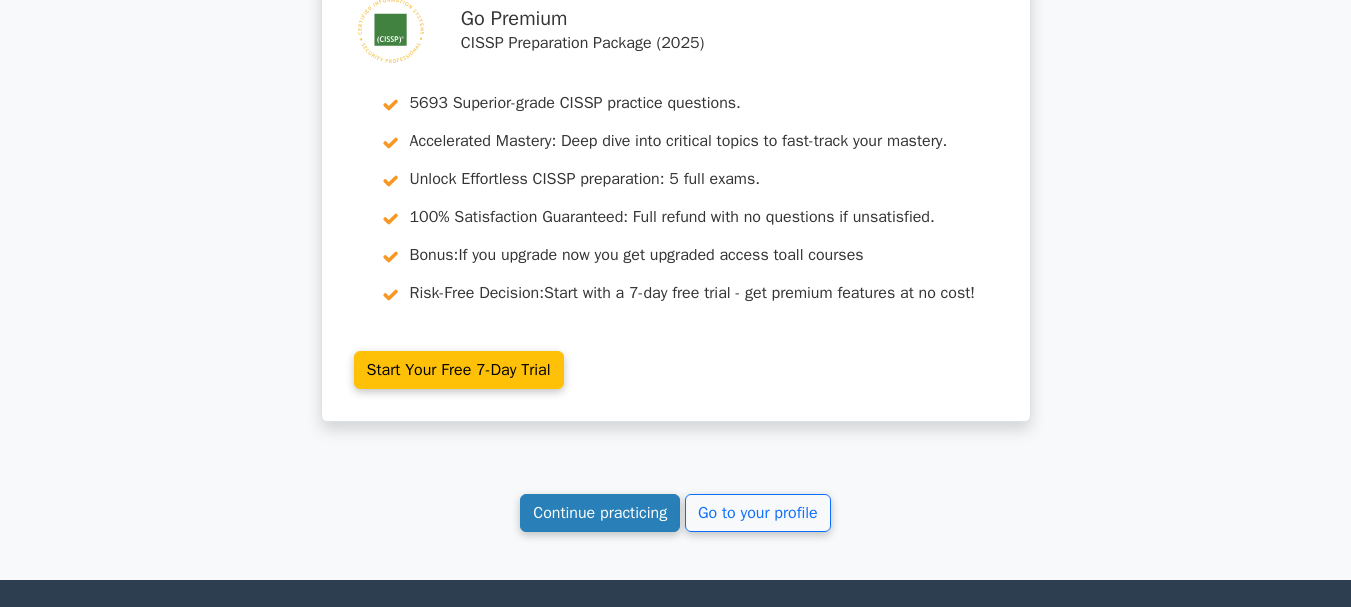click on "Continue practicing" at bounding box center [600, 513] 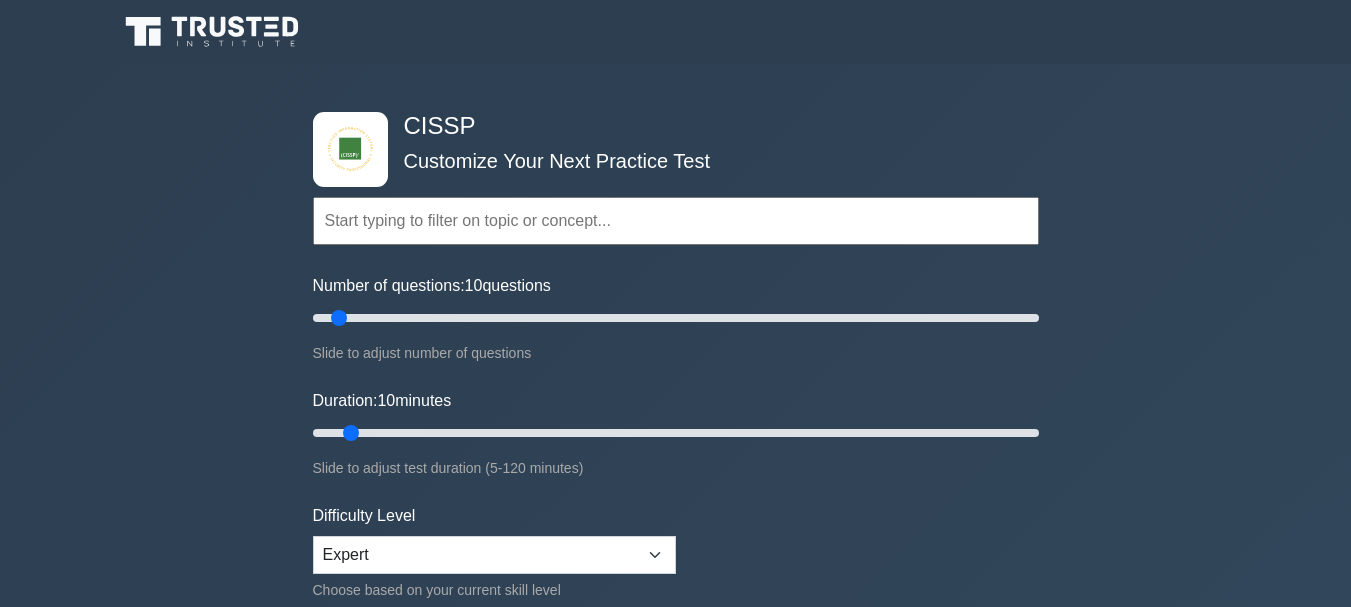 scroll, scrollTop: 0, scrollLeft: 0, axis: both 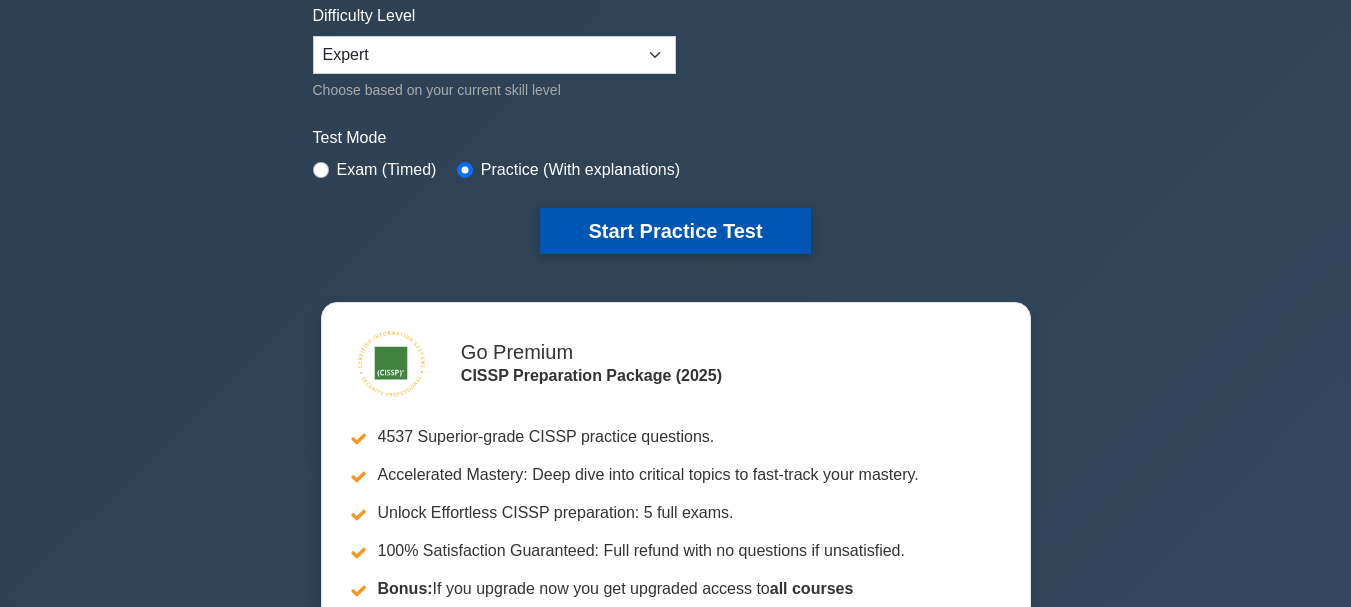 click on "Start Practice Test" at bounding box center (675, 231) 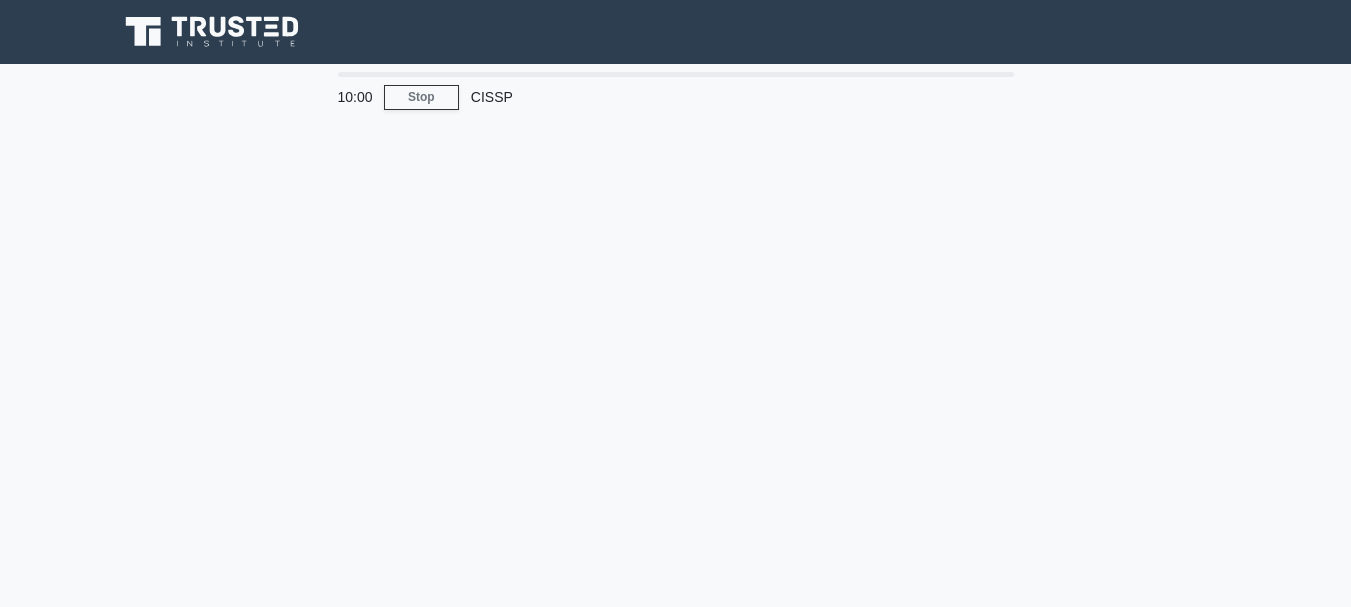 scroll, scrollTop: 0, scrollLeft: 0, axis: both 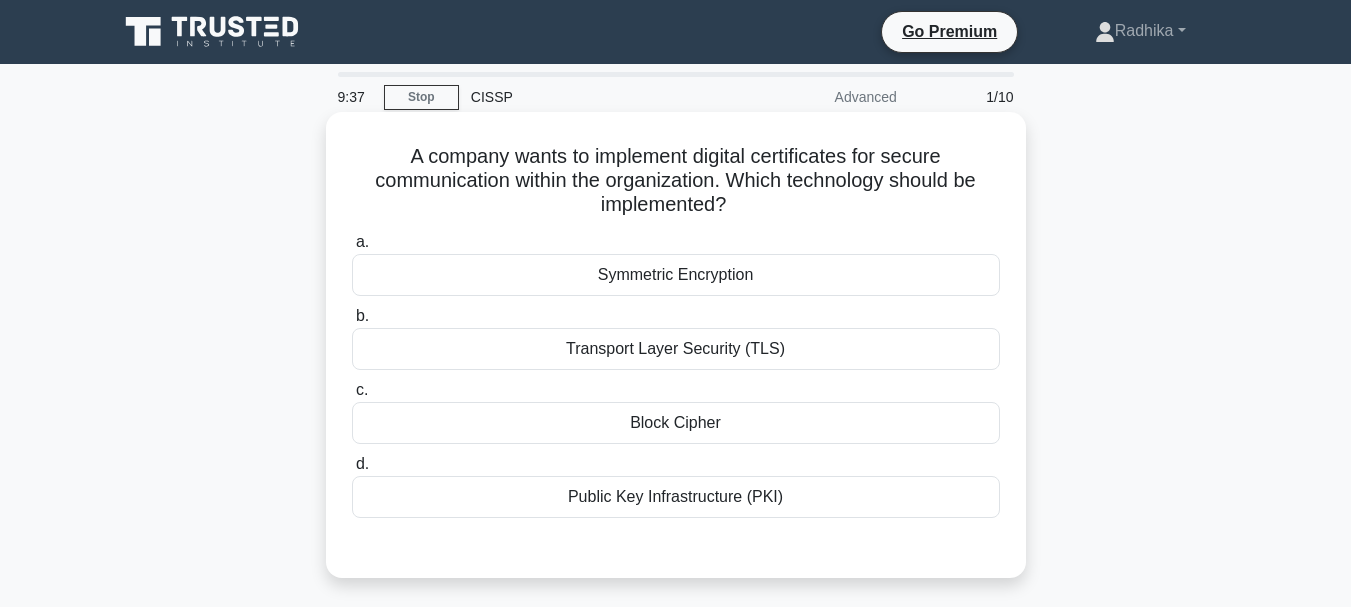 click on "Public Key Infrastructure (PKI)" at bounding box center [676, 497] 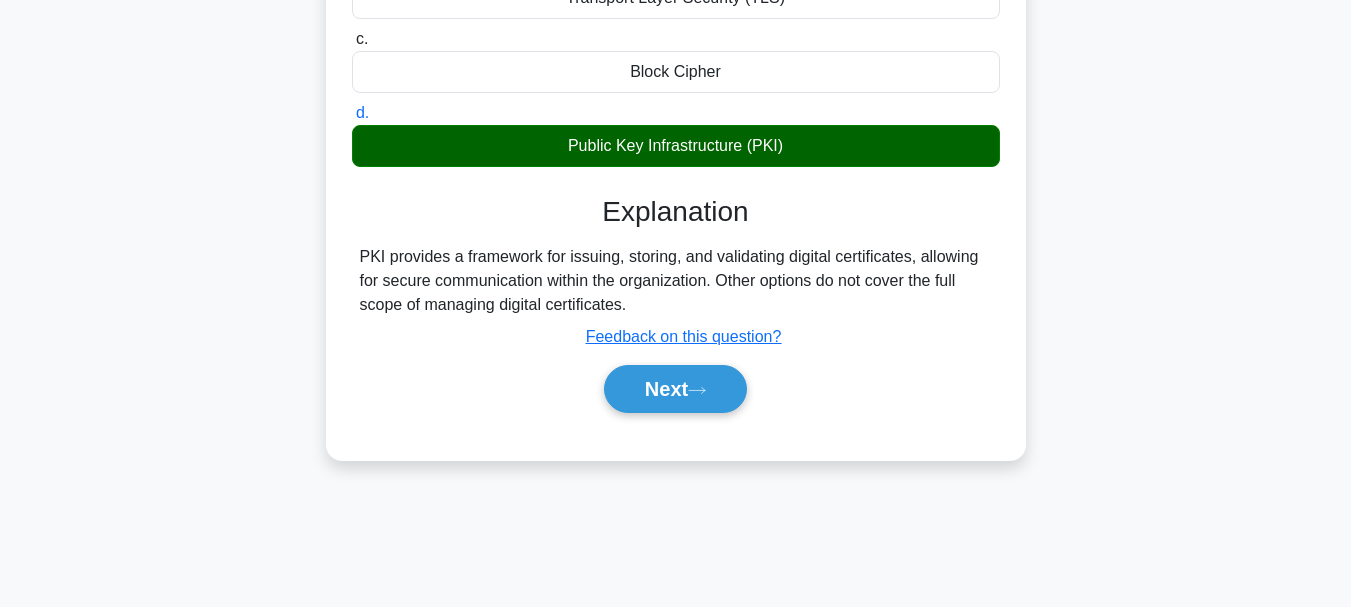 scroll, scrollTop: 400, scrollLeft: 0, axis: vertical 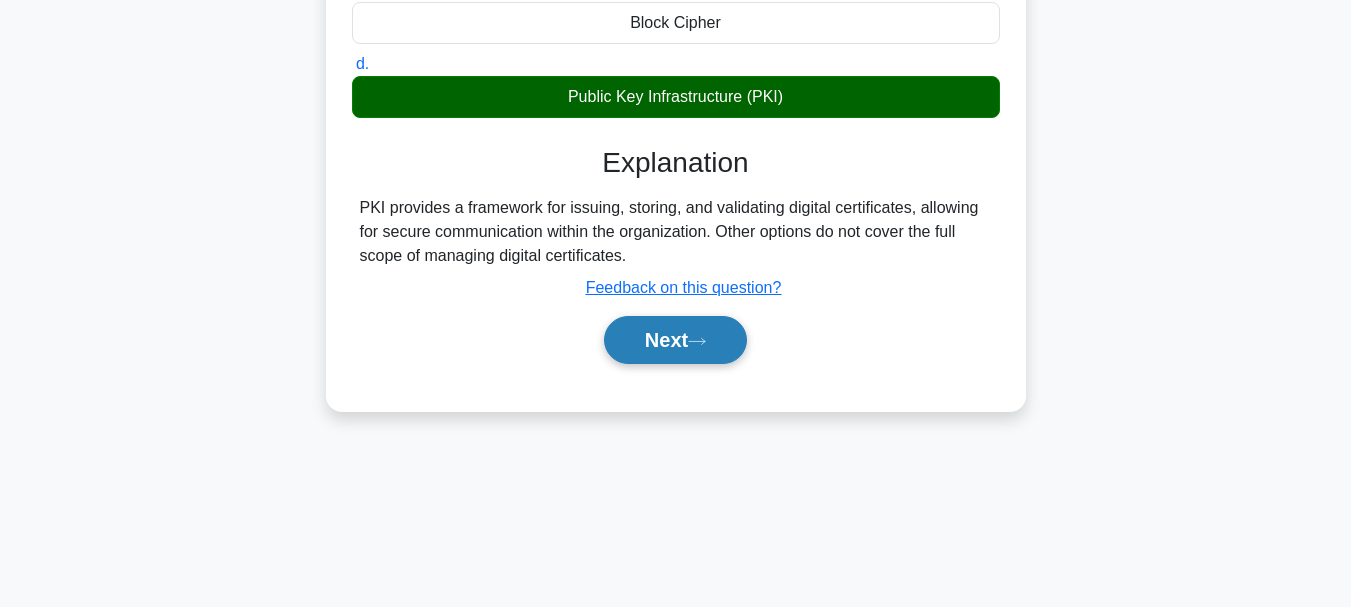 click on "Next" at bounding box center [675, 340] 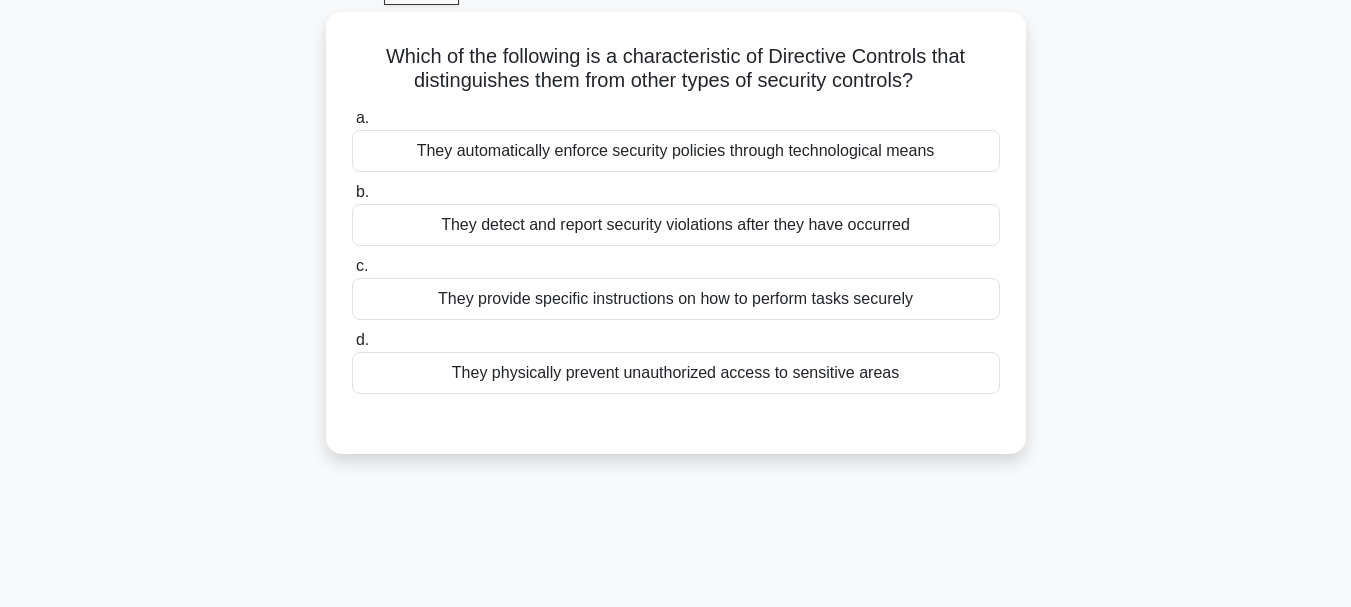 scroll, scrollTop: 0, scrollLeft: 0, axis: both 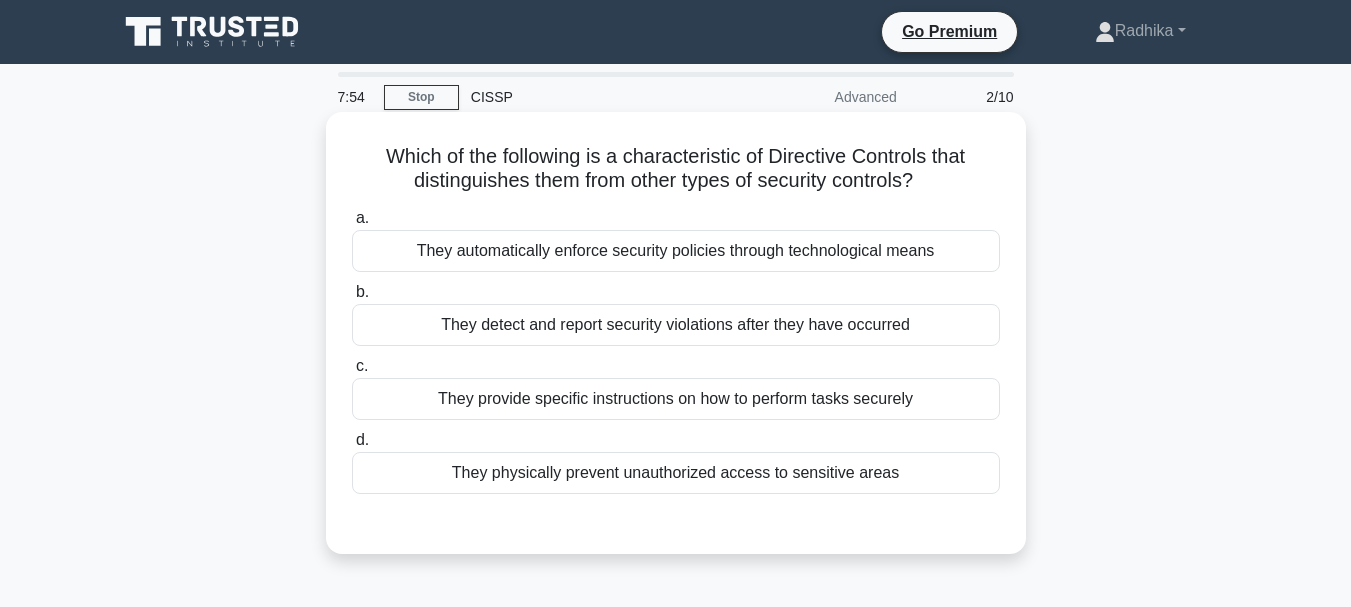 click on "They detect and report security violations after they have occurred" at bounding box center (676, 325) 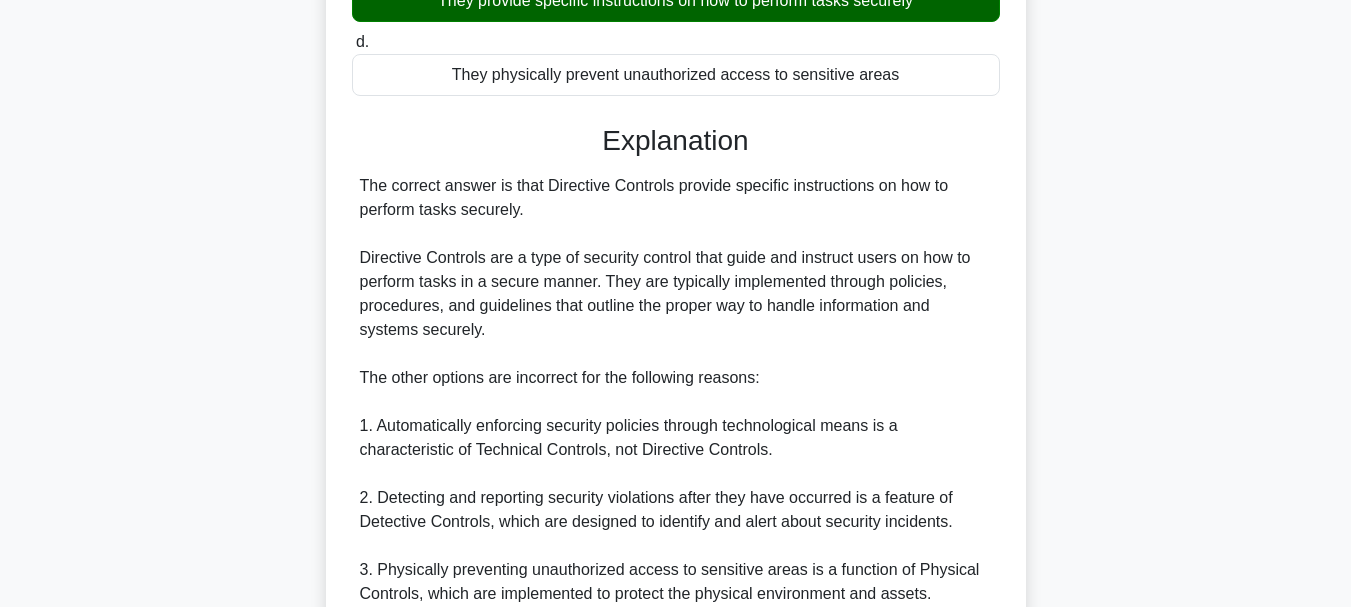 scroll, scrollTop: 701, scrollLeft: 0, axis: vertical 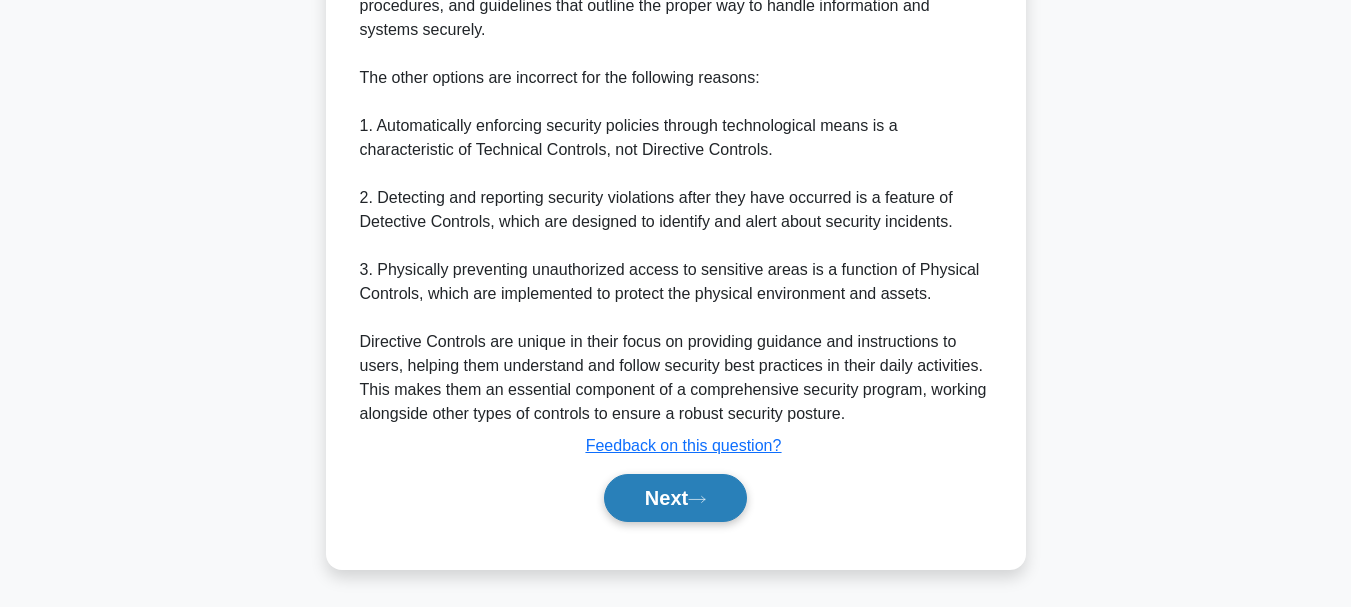 click on "Next" at bounding box center [675, 498] 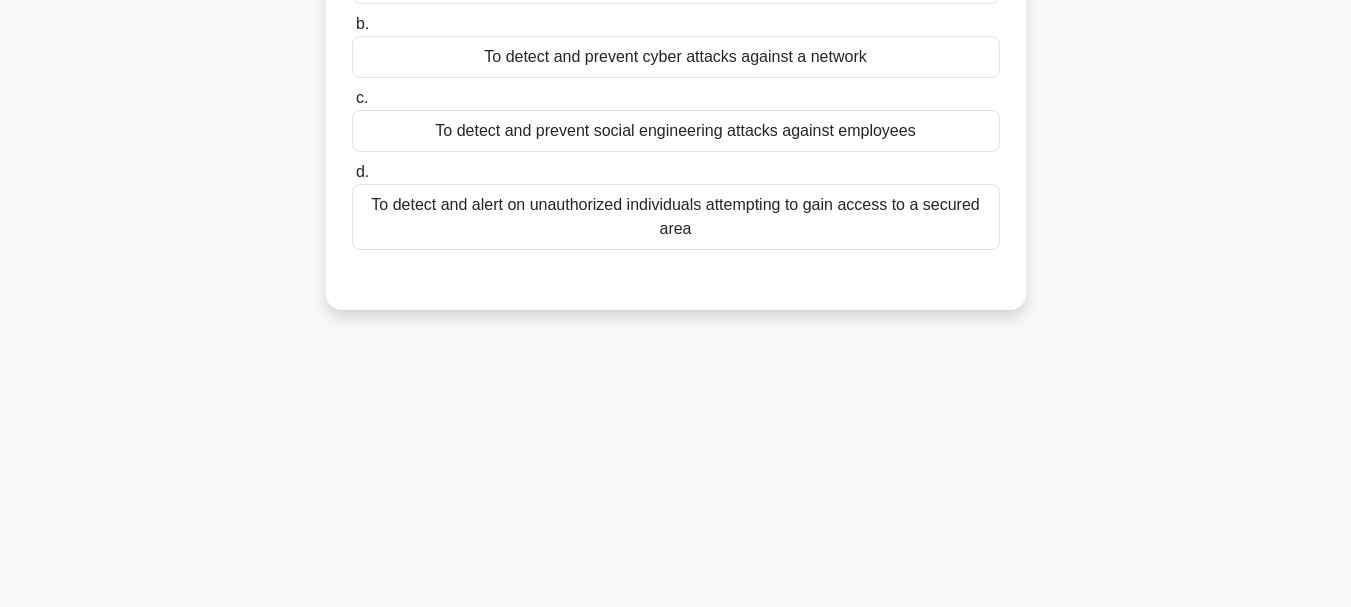 scroll, scrollTop: 0, scrollLeft: 0, axis: both 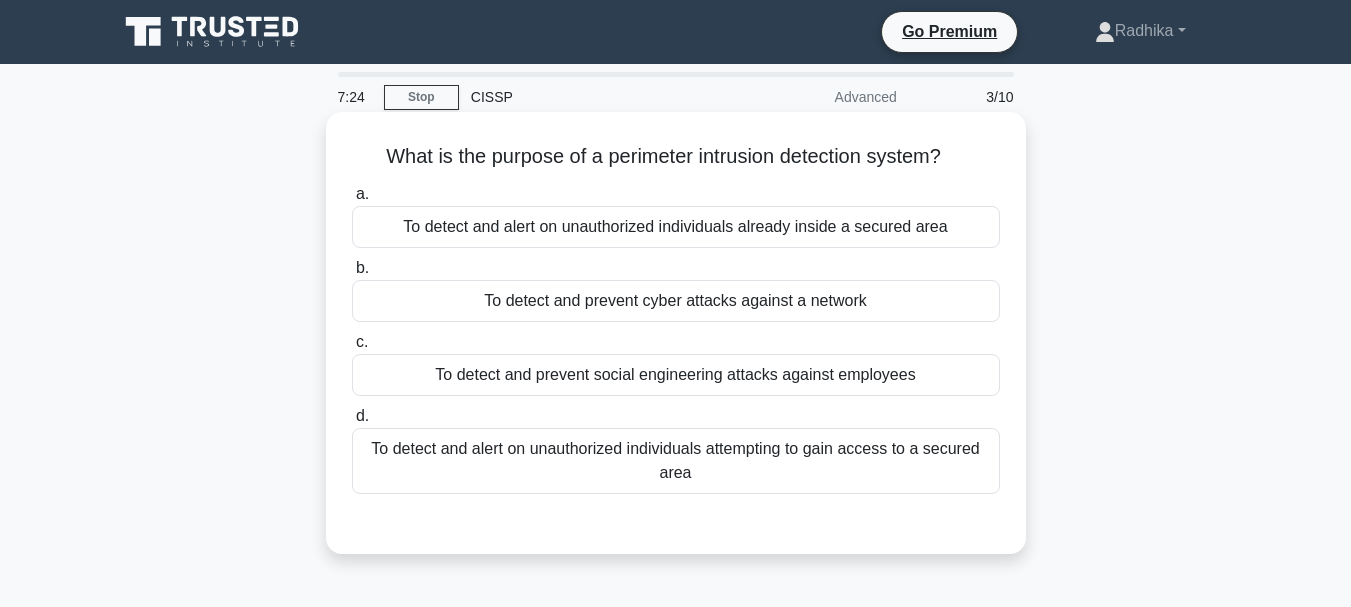 click on "To detect and prevent cyber attacks against a network" at bounding box center (676, 301) 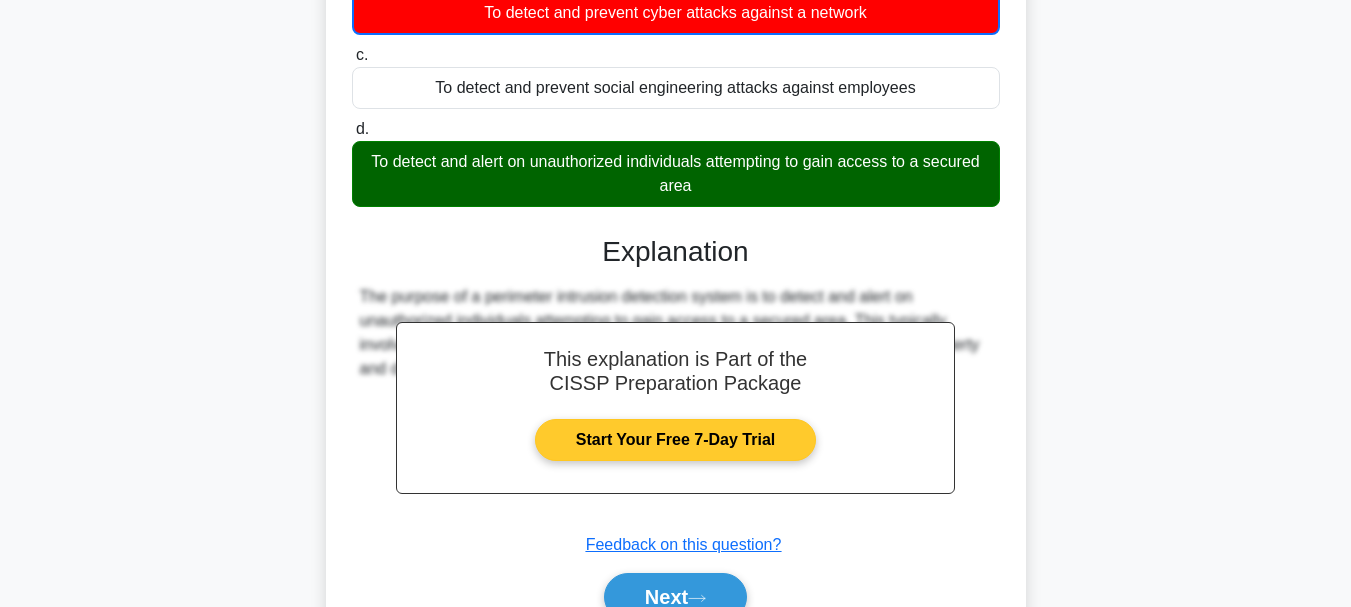 scroll, scrollTop: 473, scrollLeft: 0, axis: vertical 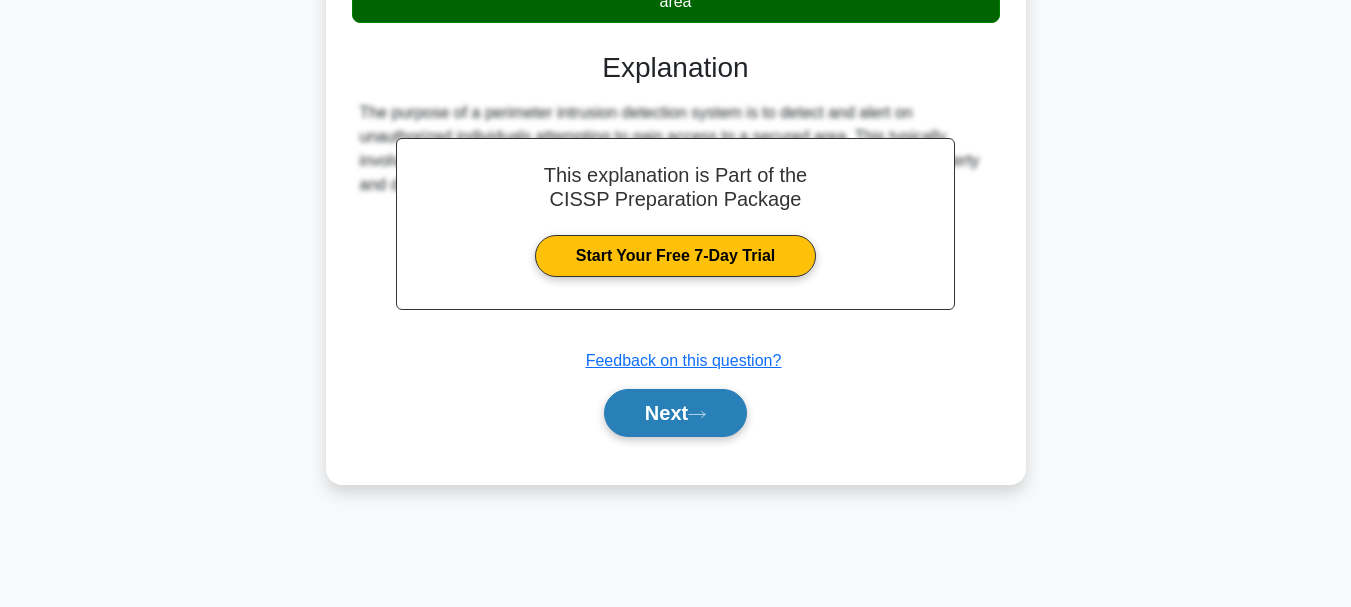 click on "Next" at bounding box center (675, 413) 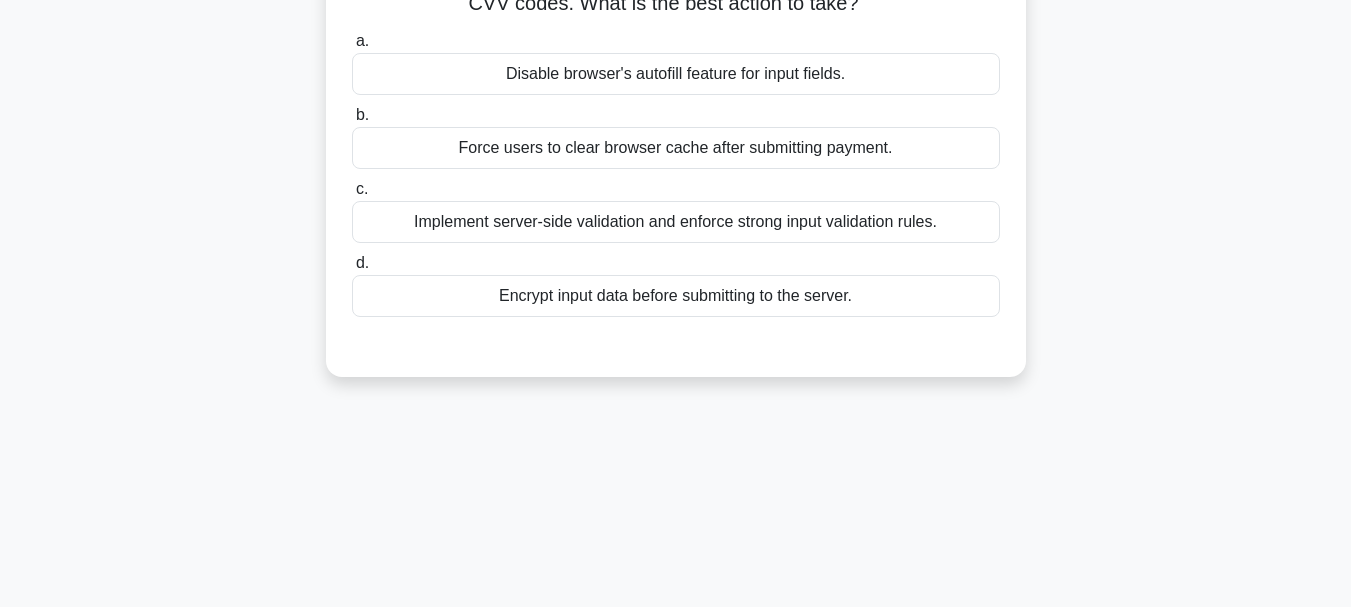 scroll, scrollTop: 0, scrollLeft: 0, axis: both 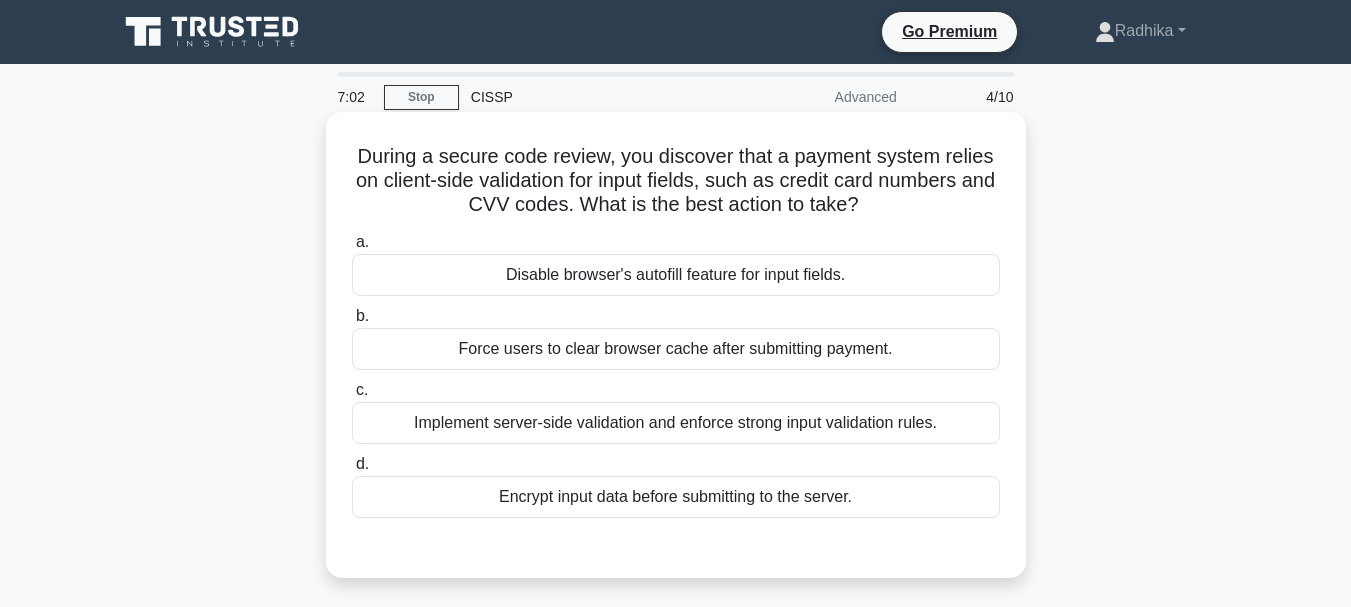 click on "Implement server-side validation and enforce strong input validation rules." at bounding box center [676, 423] 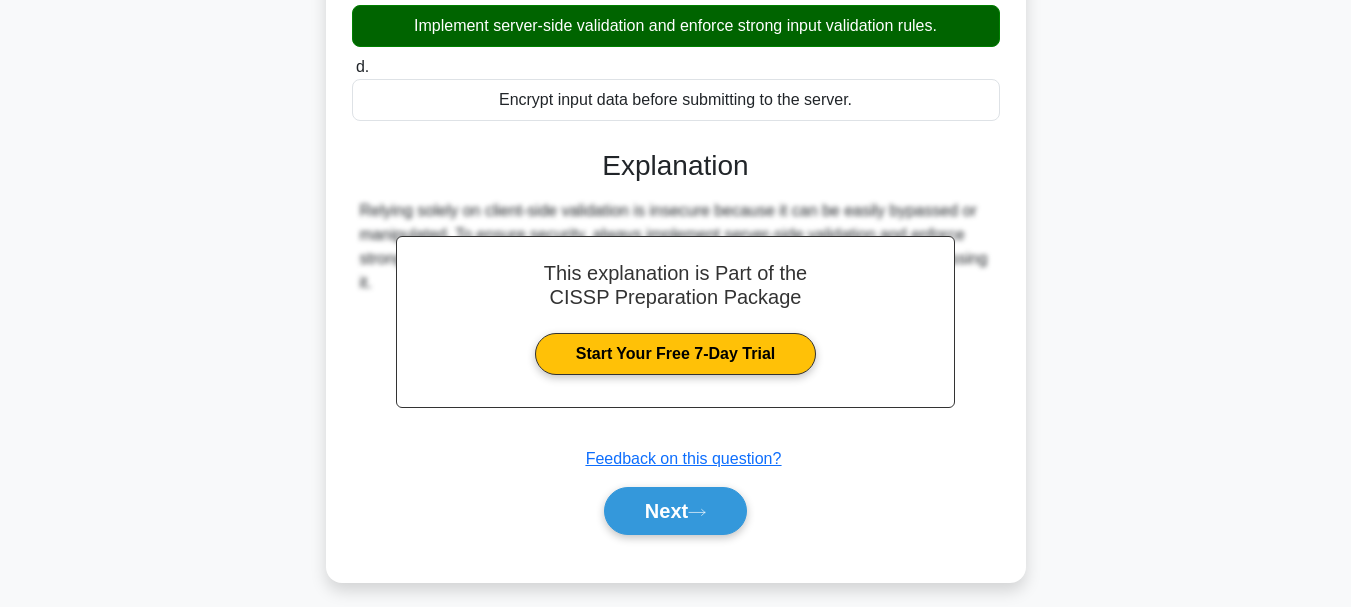 scroll, scrollTop: 473, scrollLeft: 0, axis: vertical 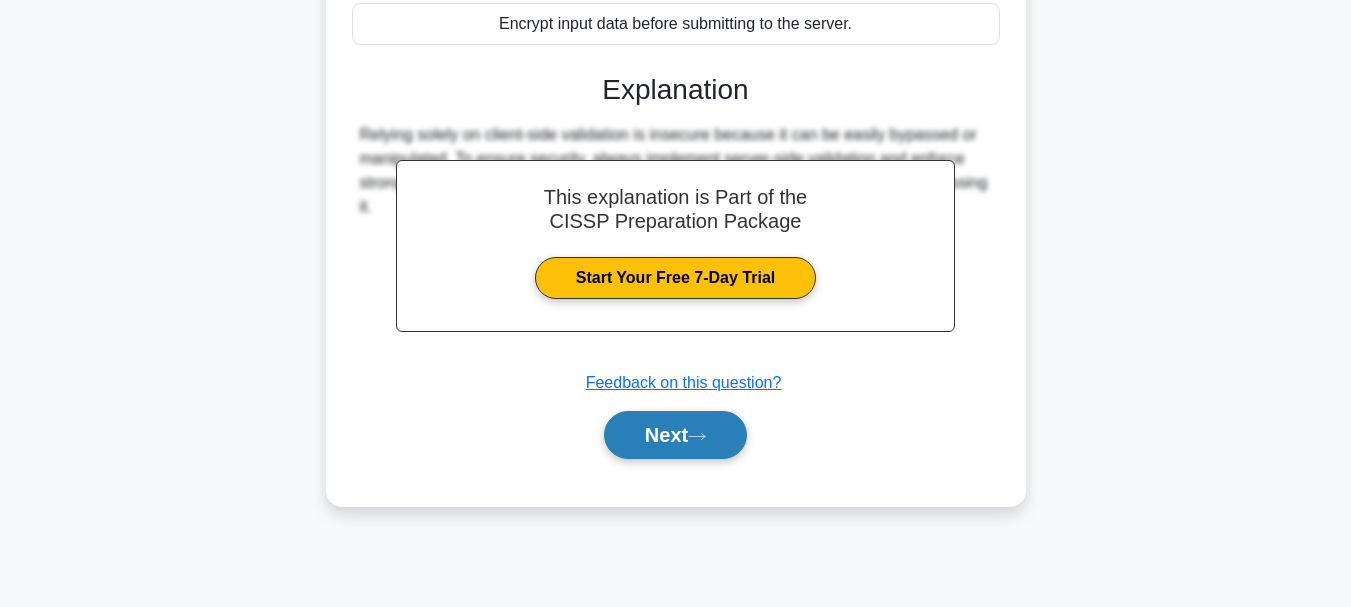 click on "Next" at bounding box center [675, 435] 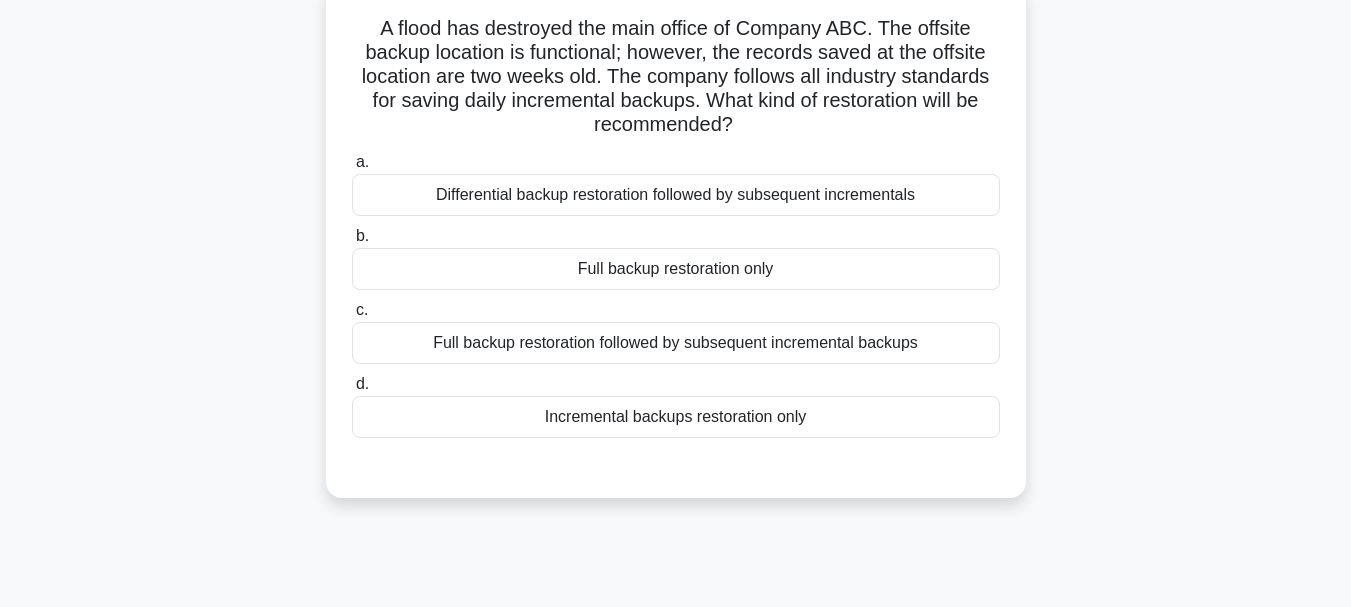 scroll, scrollTop: 0, scrollLeft: 0, axis: both 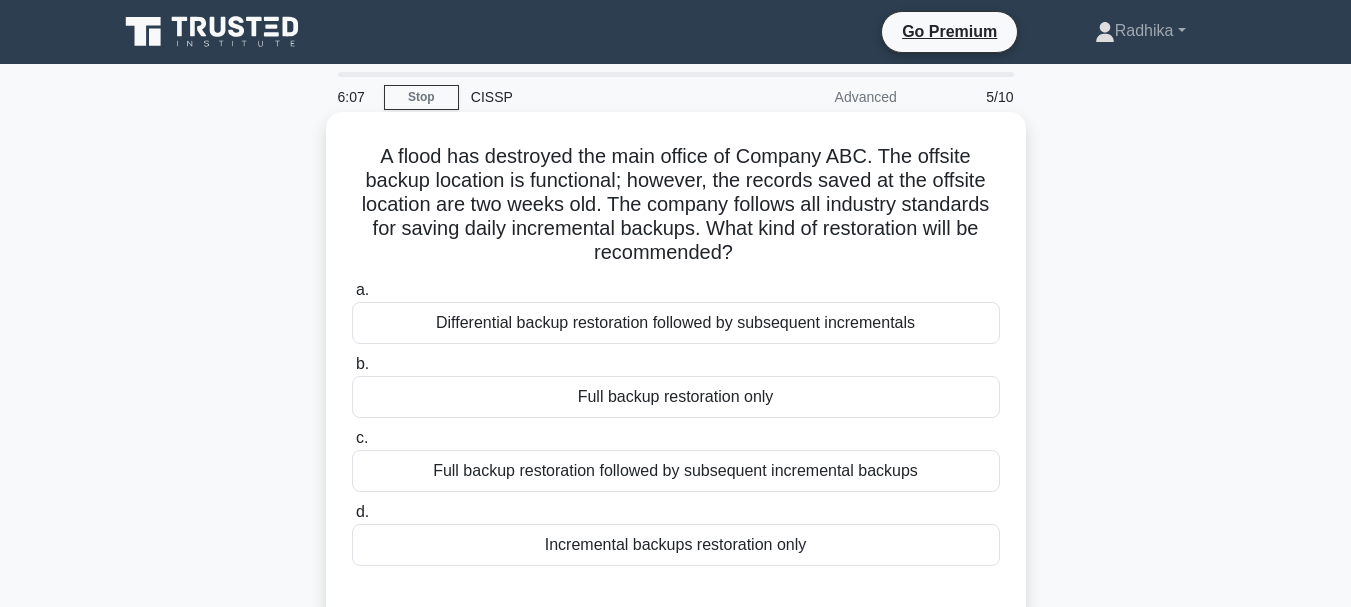 click on "Full backup restoration followed by subsequent incremental backups" at bounding box center (676, 471) 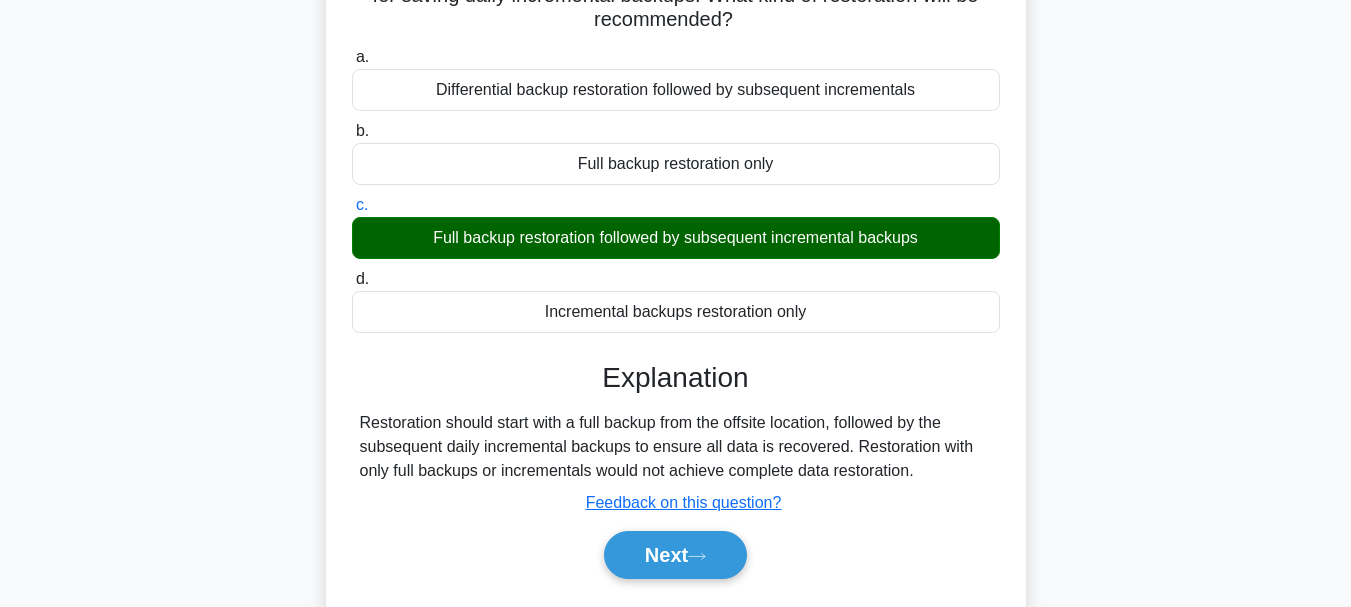scroll, scrollTop: 400, scrollLeft: 0, axis: vertical 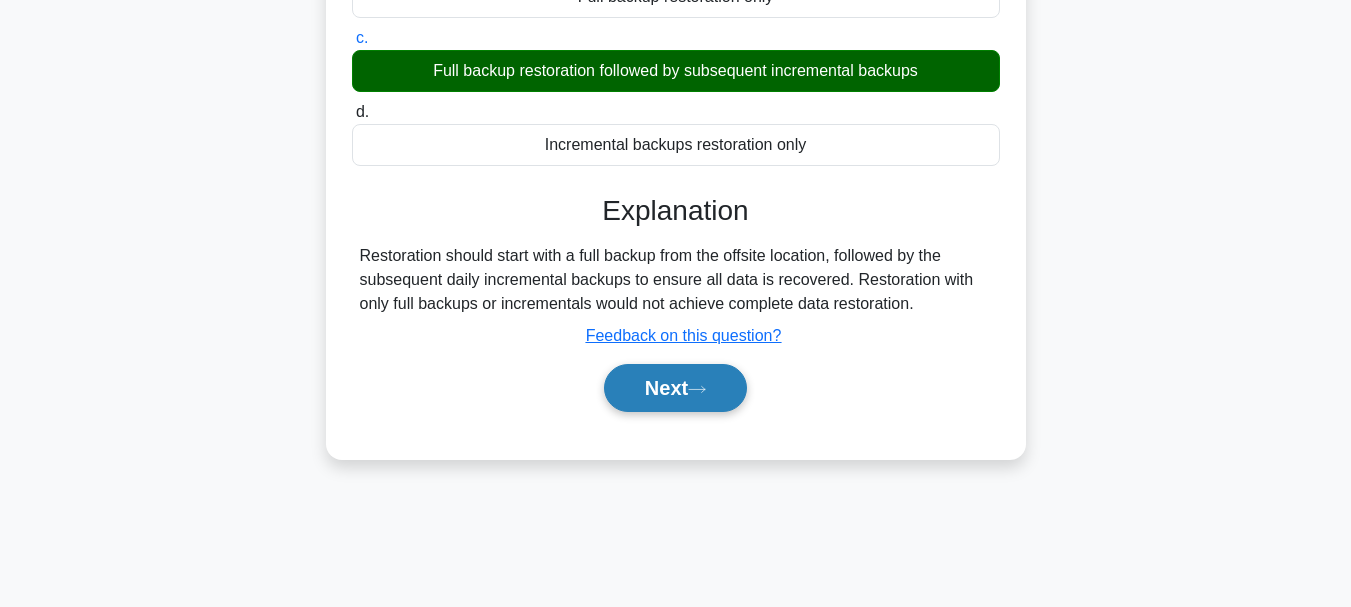 click on "Next" at bounding box center [675, 388] 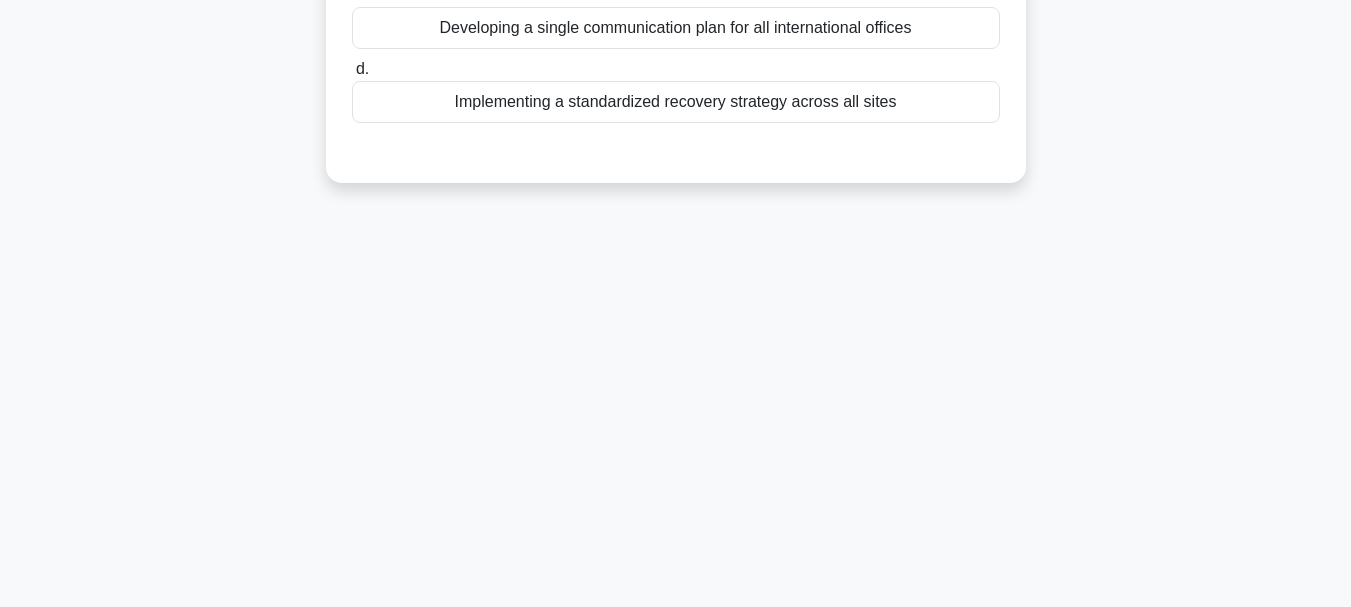 scroll, scrollTop: 0, scrollLeft: 0, axis: both 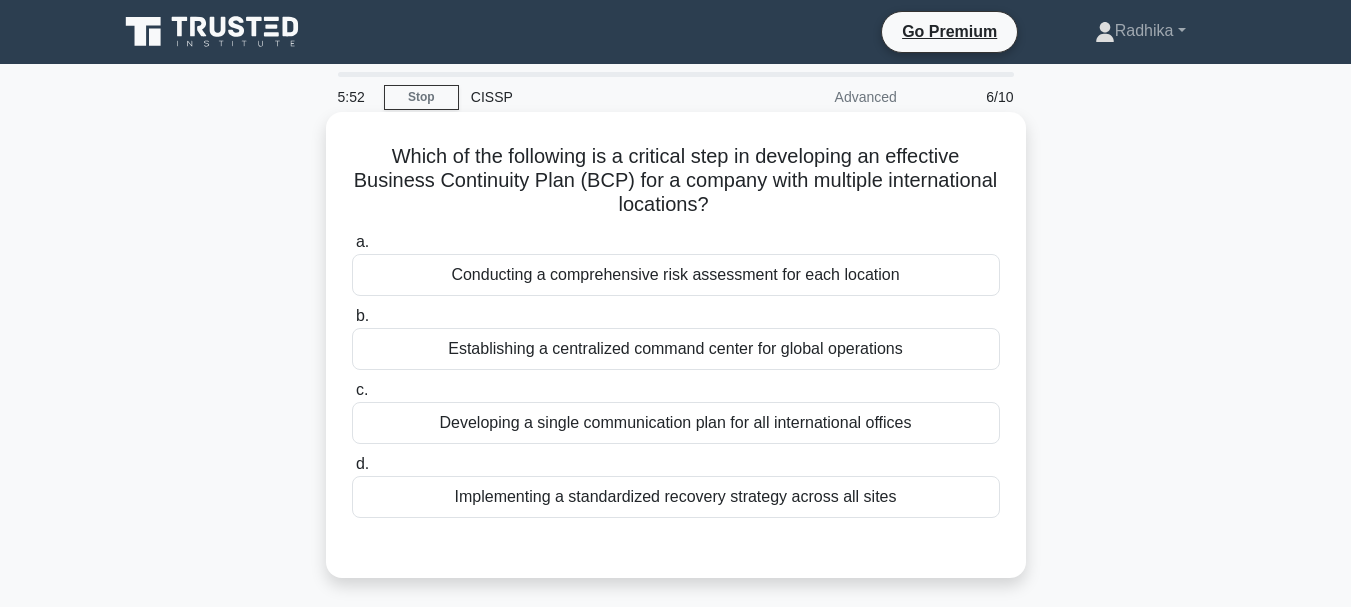 click on "Implementing a standardized recovery strategy across all sites" at bounding box center (676, 497) 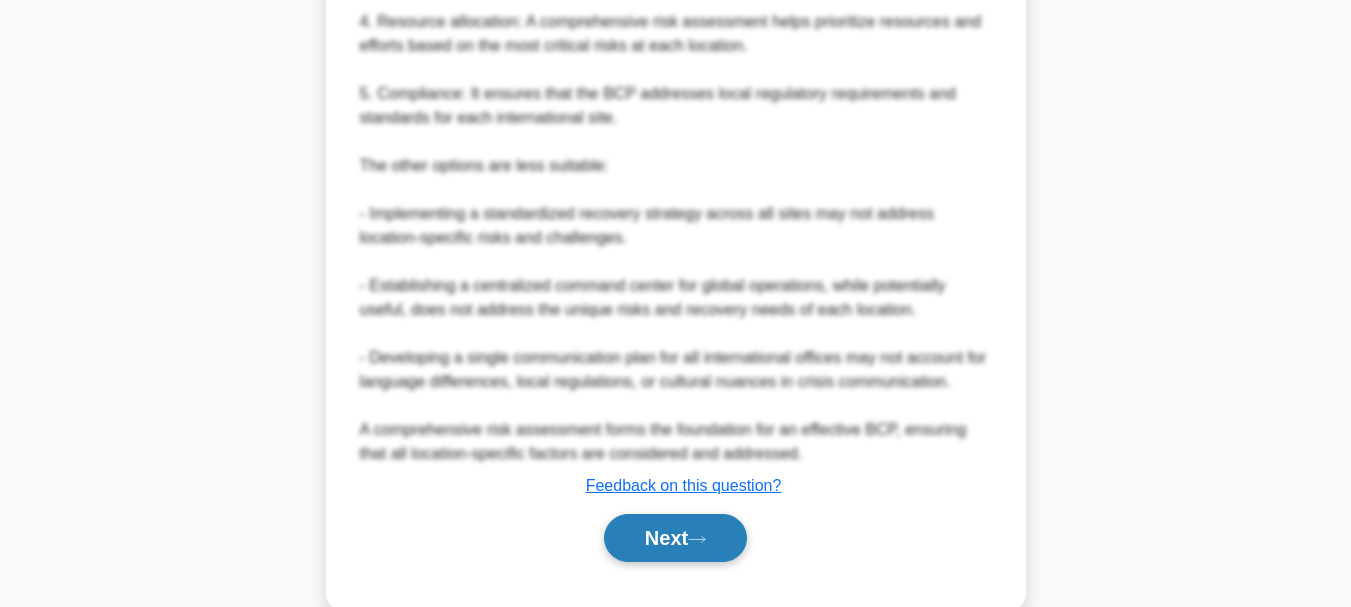 click on "Next" at bounding box center (675, 538) 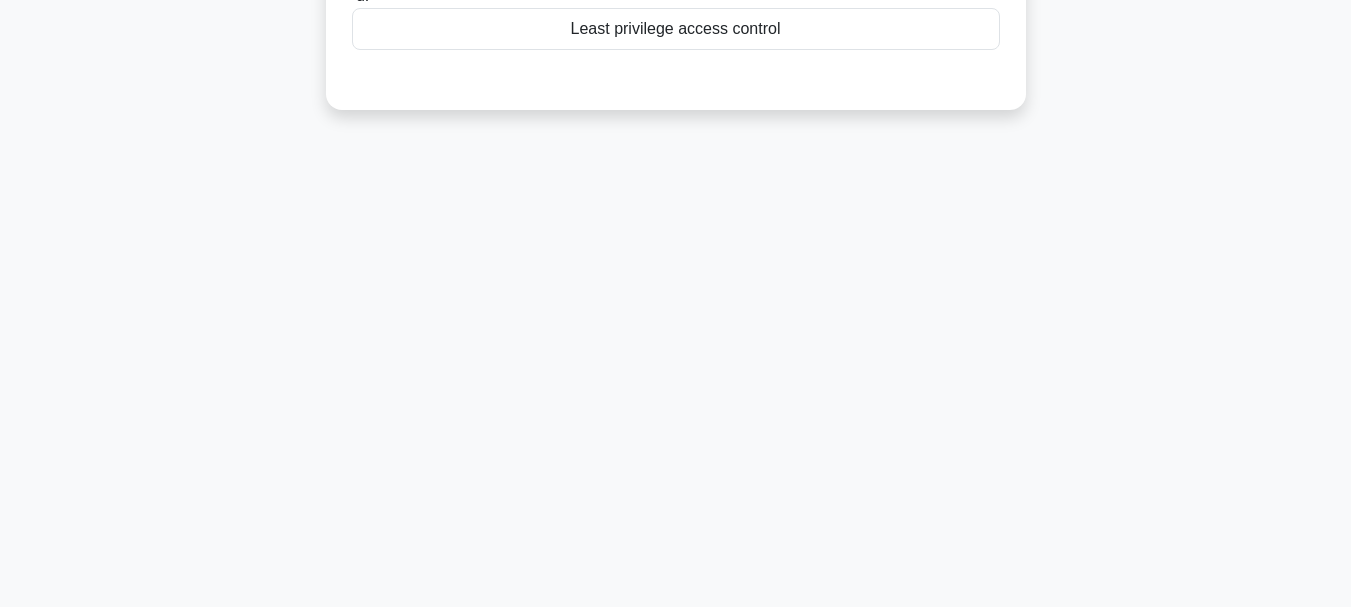 scroll, scrollTop: 0, scrollLeft: 0, axis: both 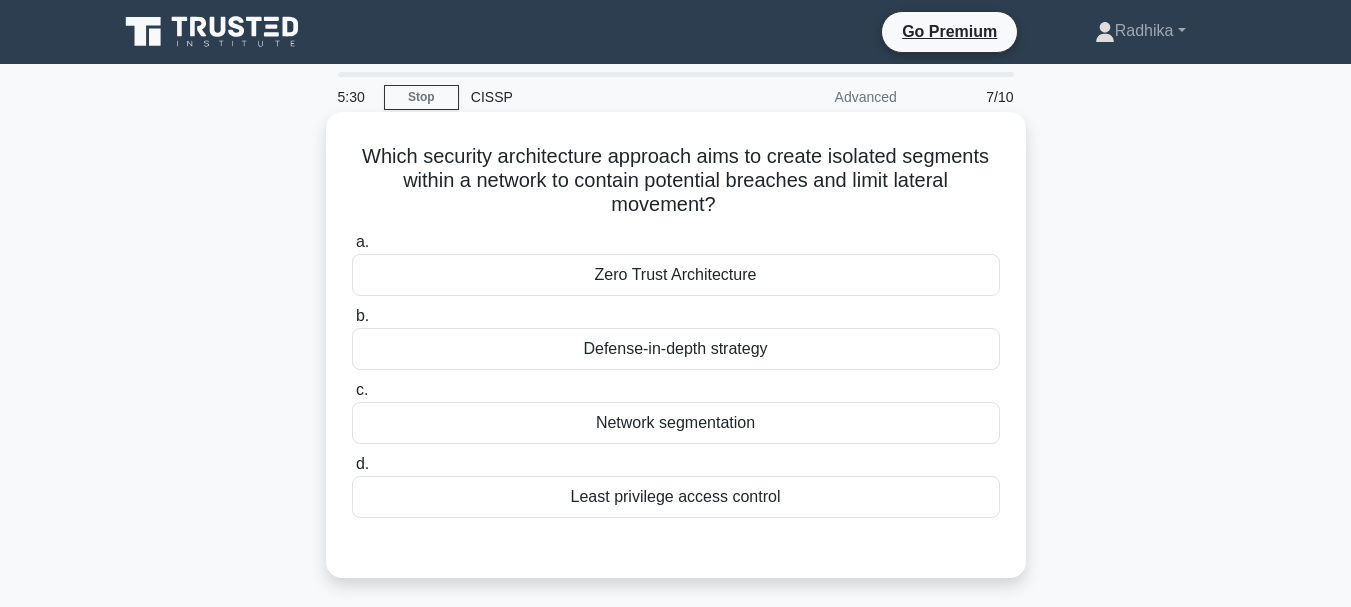 click on "Network segmentation" at bounding box center [676, 423] 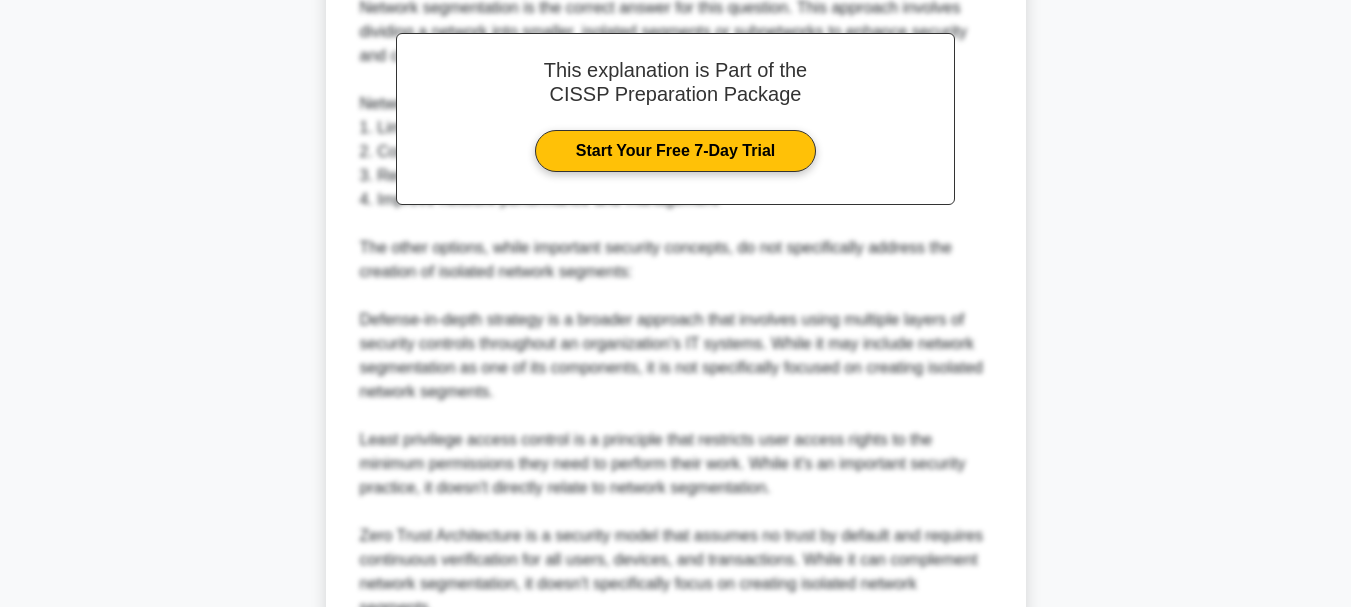 scroll, scrollTop: 891, scrollLeft: 0, axis: vertical 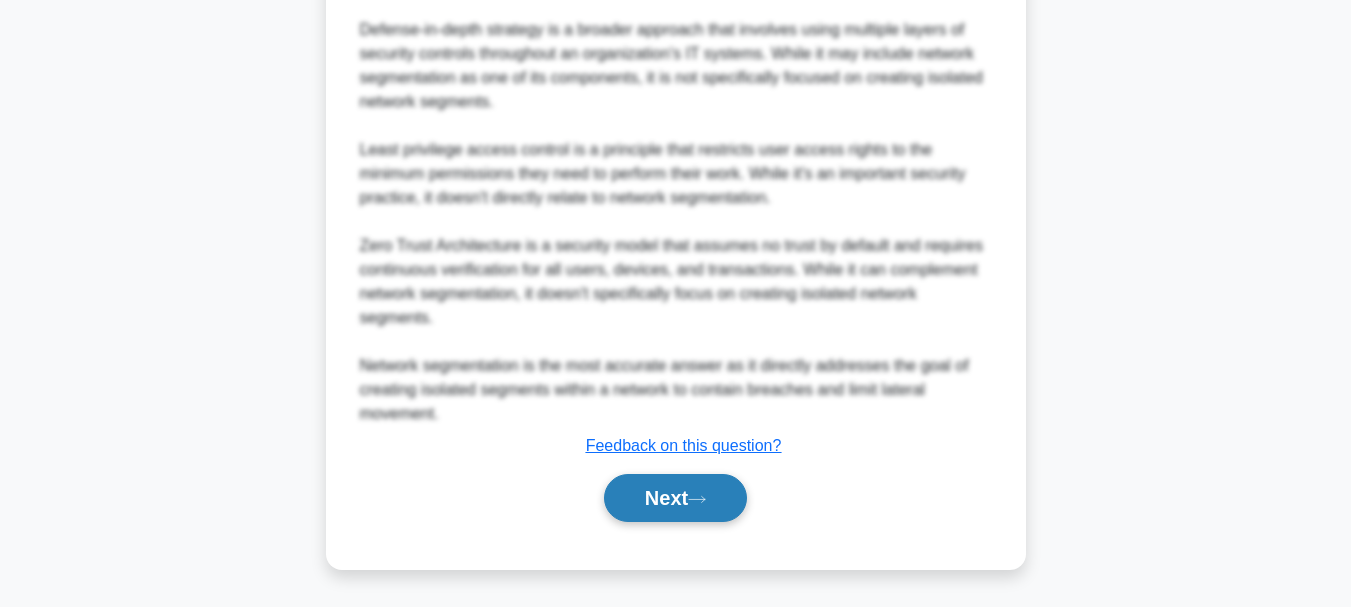 click on "Next" at bounding box center (675, 498) 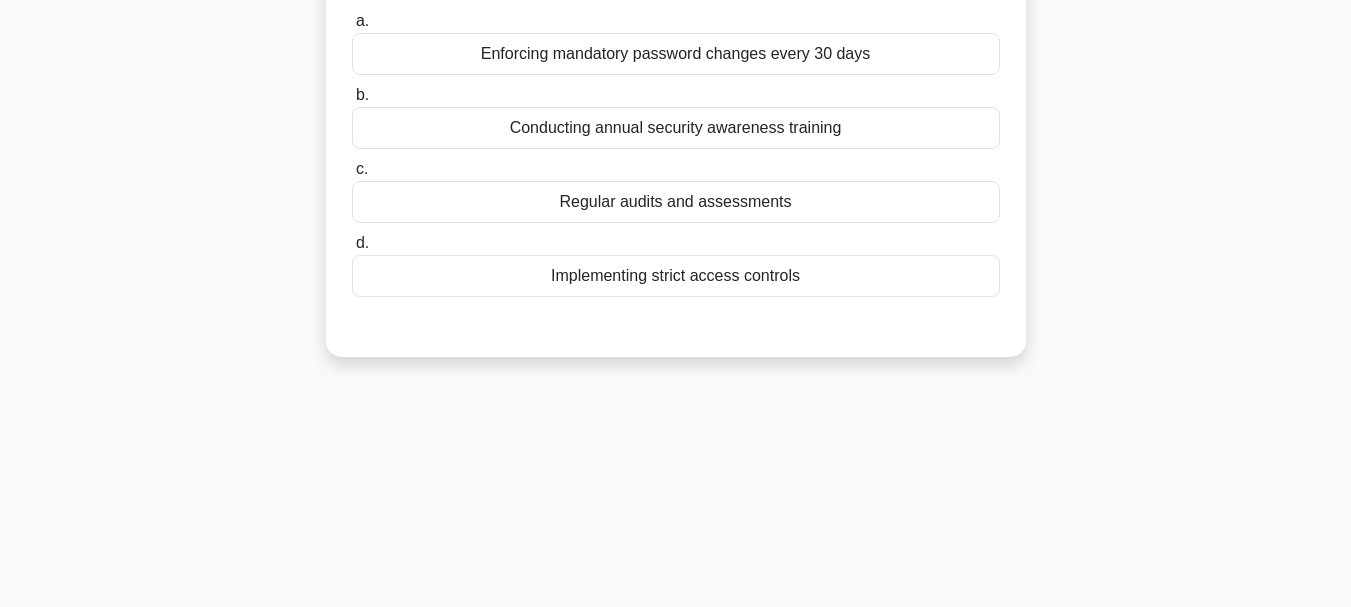 scroll, scrollTop: 0, scrollLeft: 0, axis: both 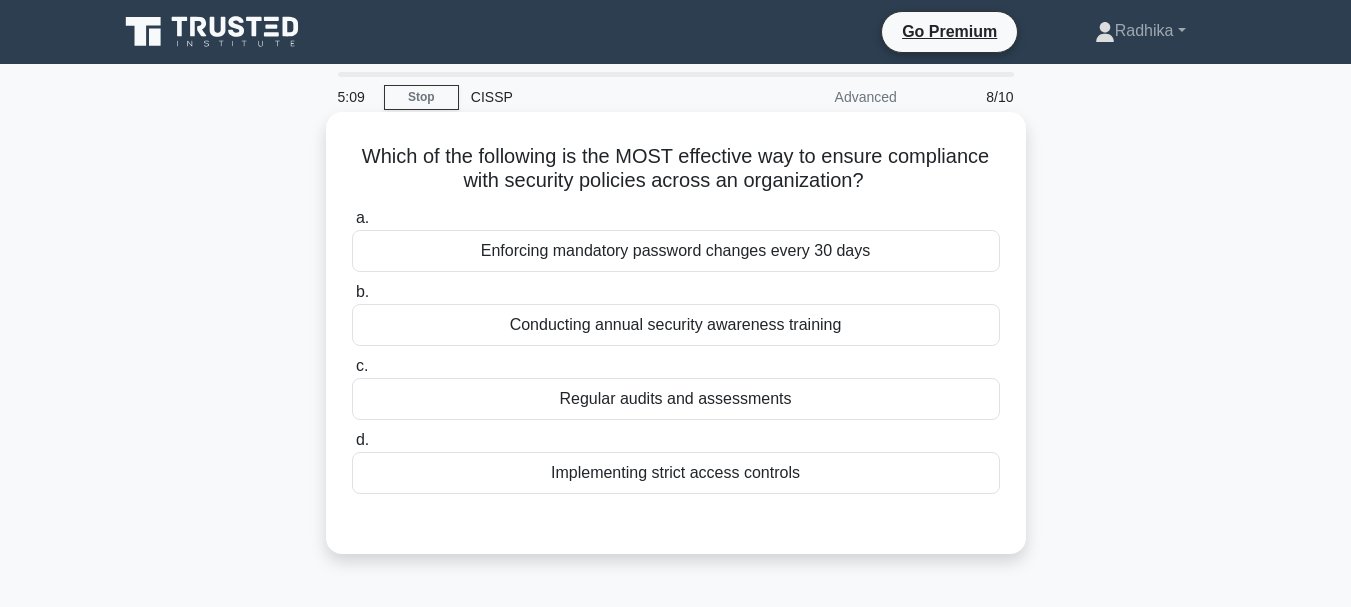 click on "Implementing strict access controls" at bounding box center [676, 473] 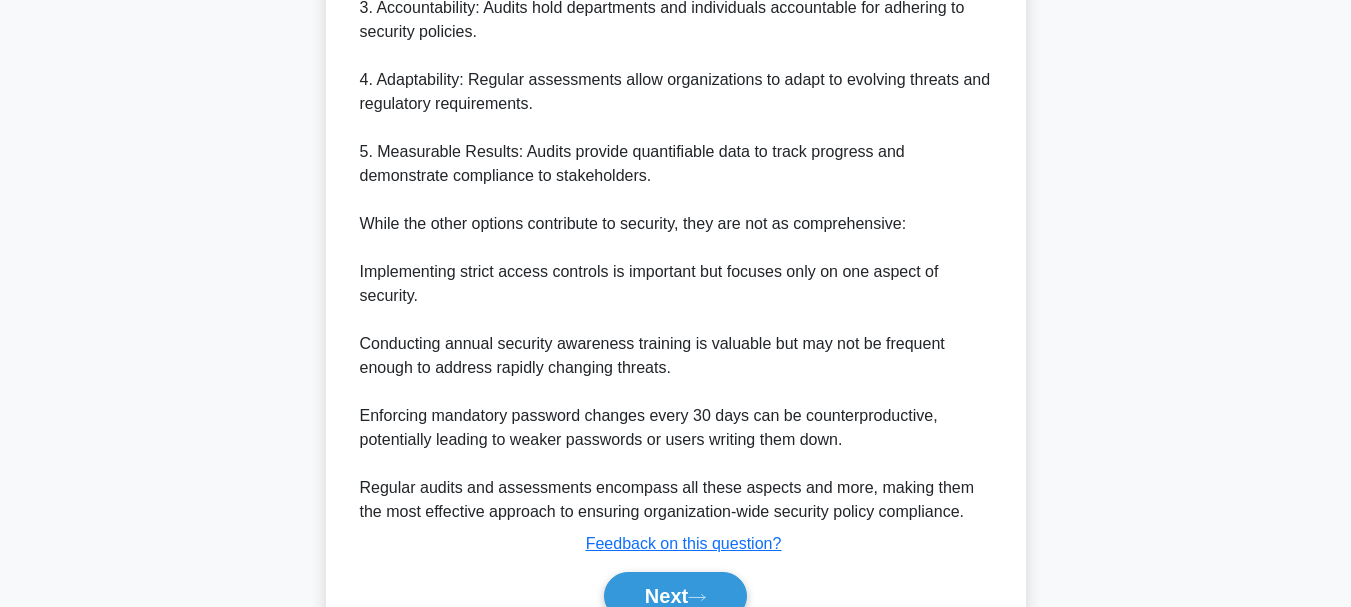 scroll, scrollTop: 893, scrollLeft: 0, axis: vertical 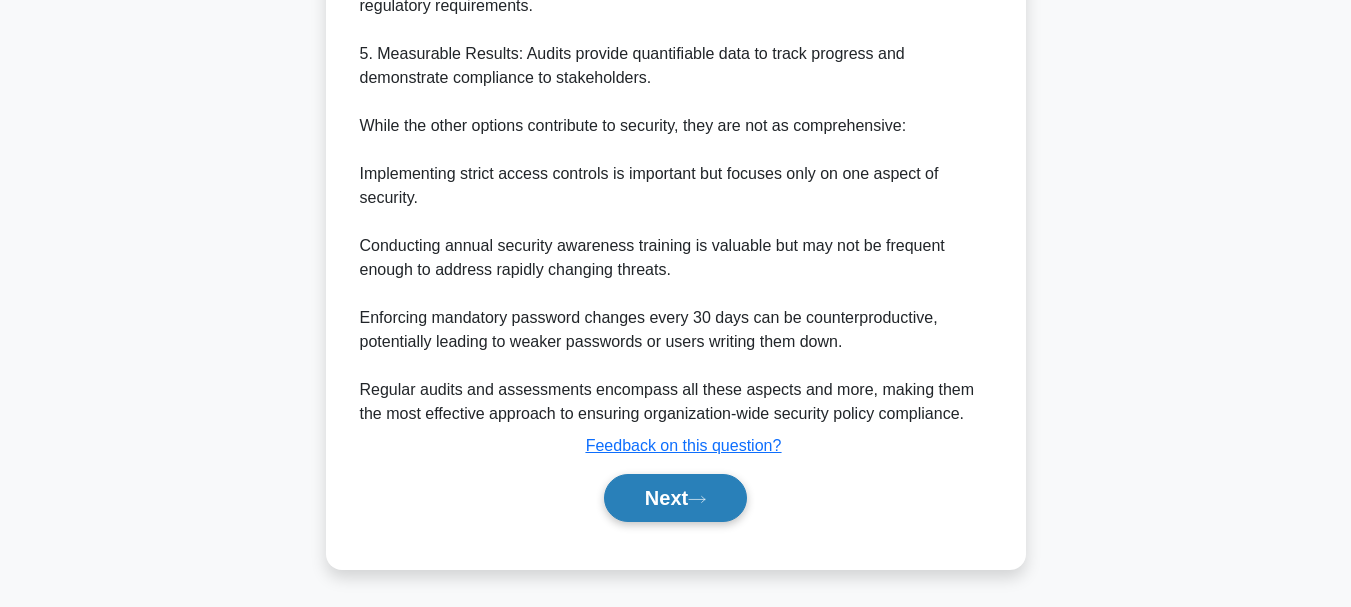 click on "Next" at bounding box center [675, 498] 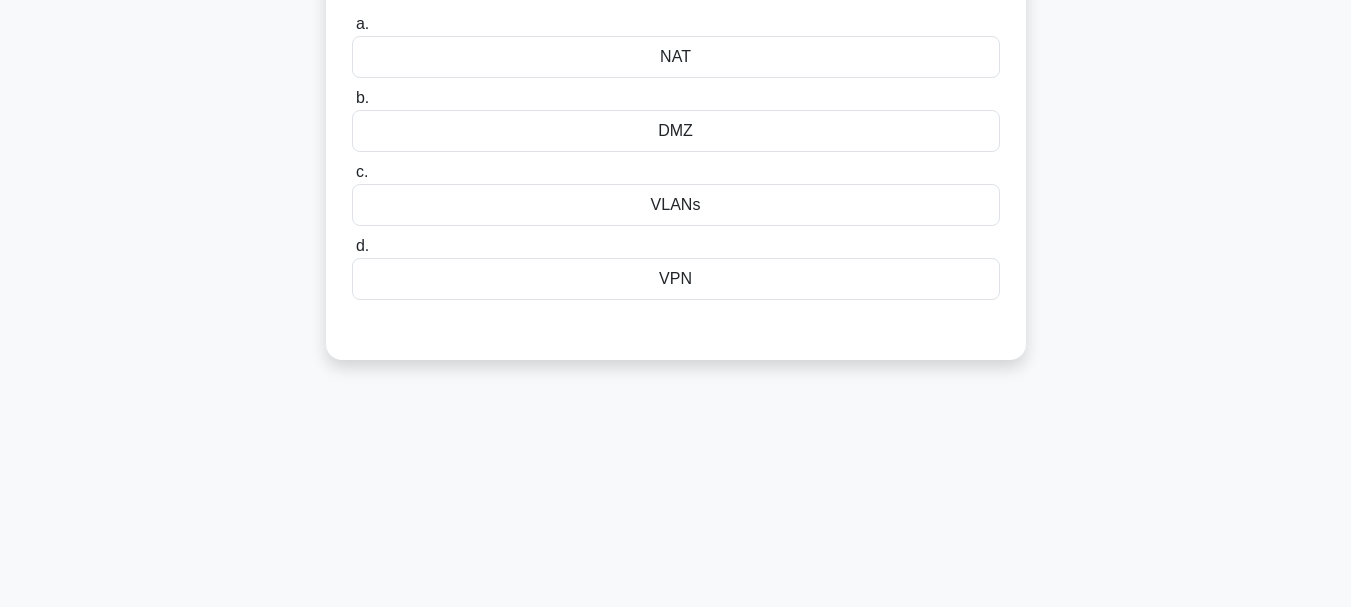 scroll, scrollTop: 73, scrollLeft: 0, axis: vertical 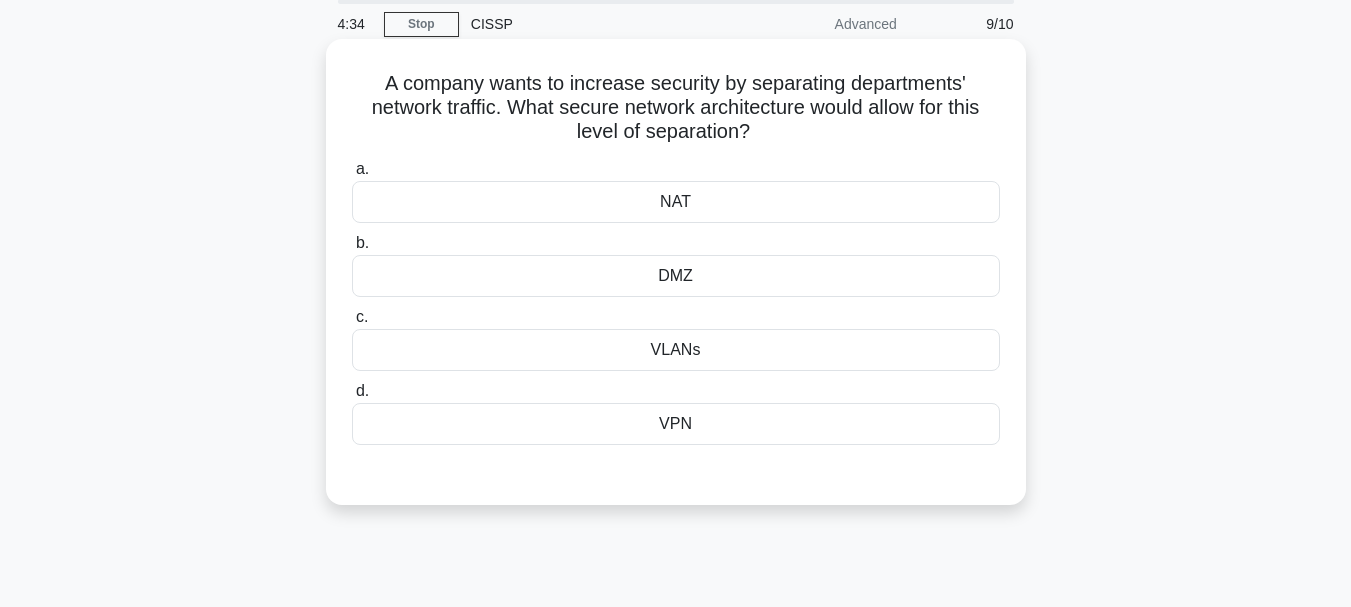 click on "NAT" at bounding box center (676, 202) 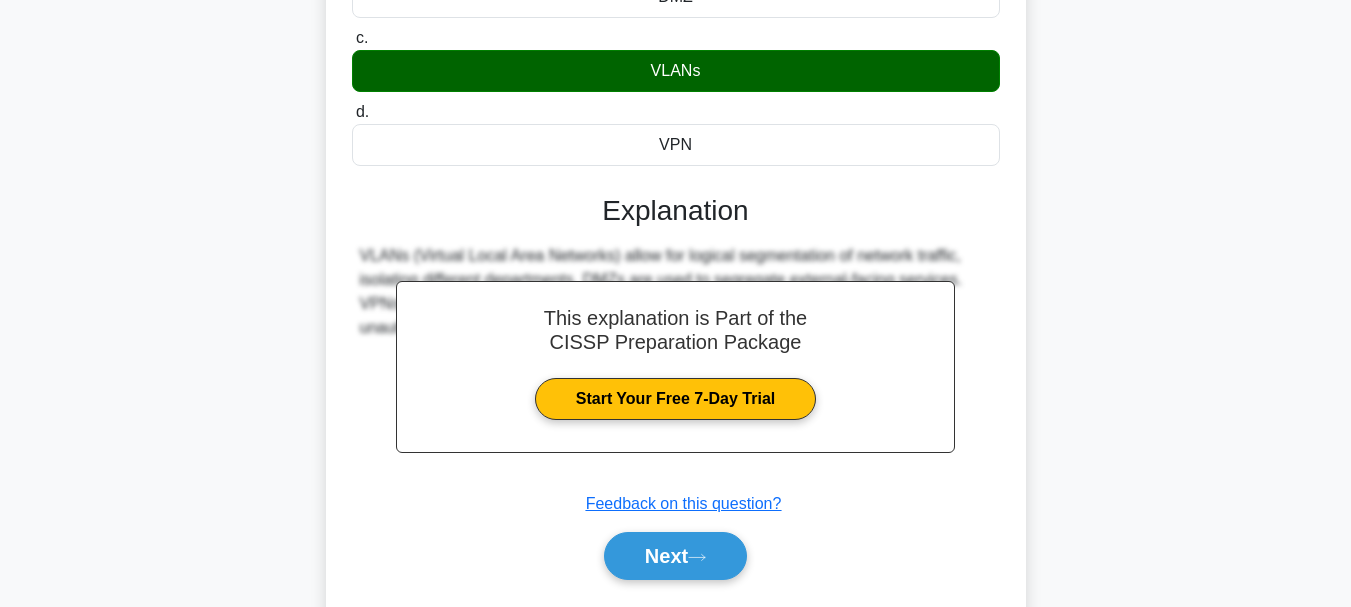 scroll, scrollTop: 473, scrollLeft: 0, axis: vertical 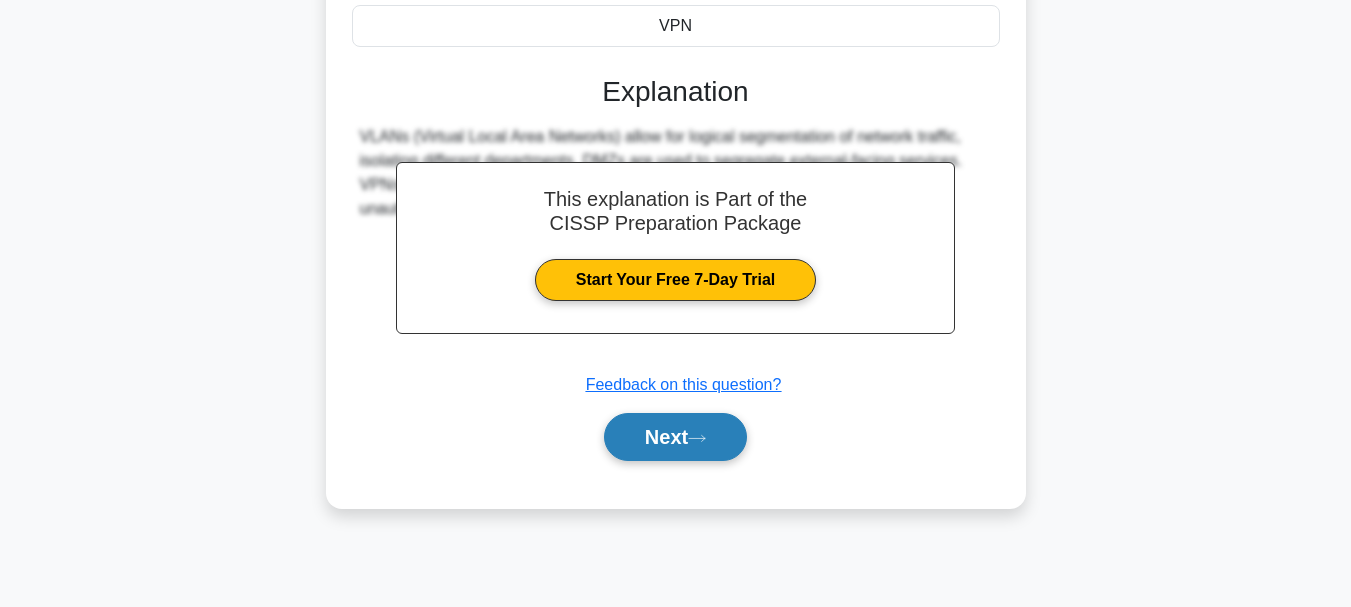 click on "Next" at bounding box center [675, 437] 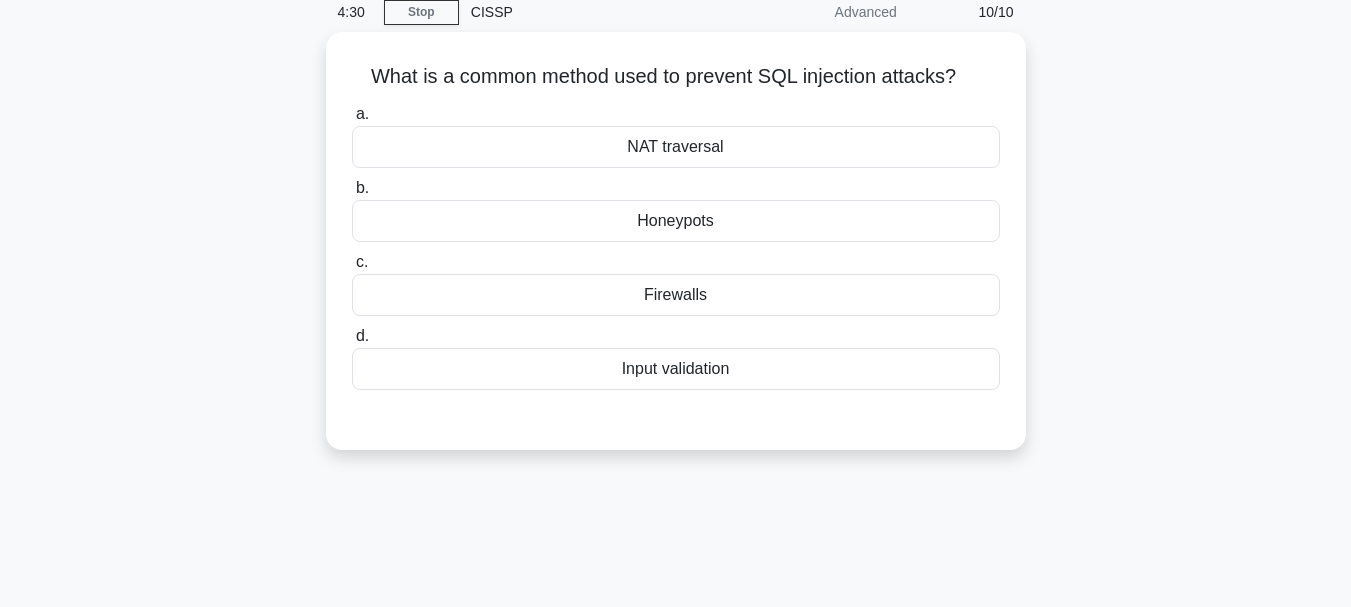 scroll, scrollTop: 0, scrollLeft: 0, axis: both 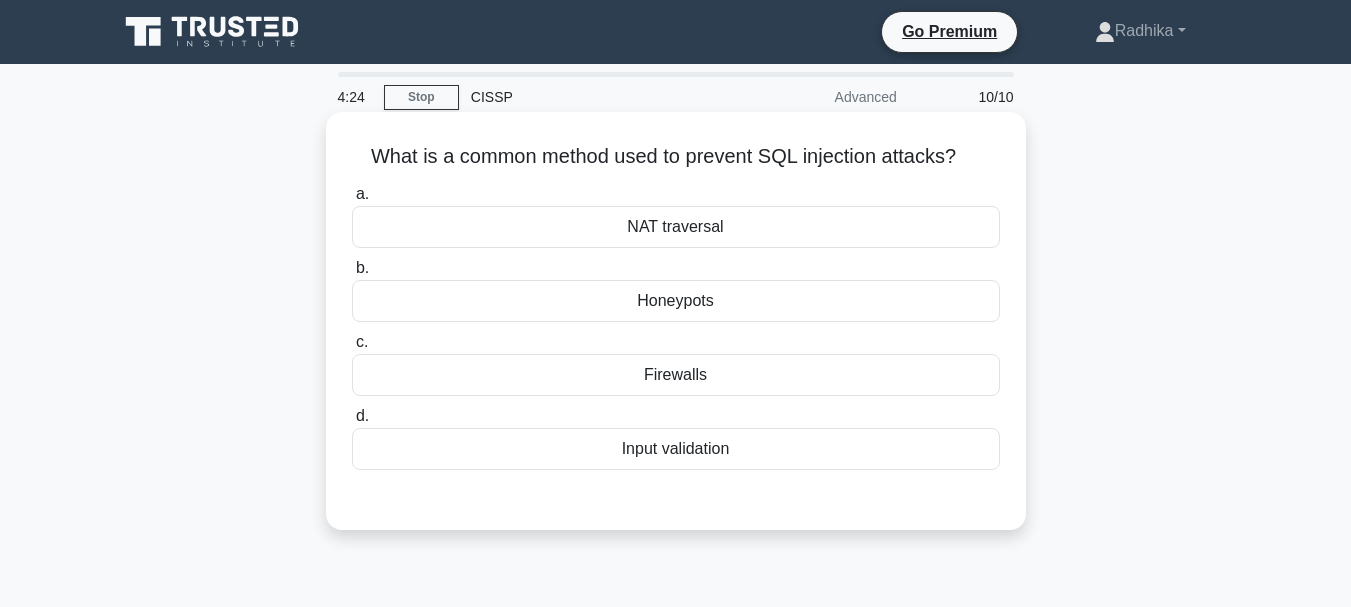 click on "Input validation" at bounding box center [676, 449] 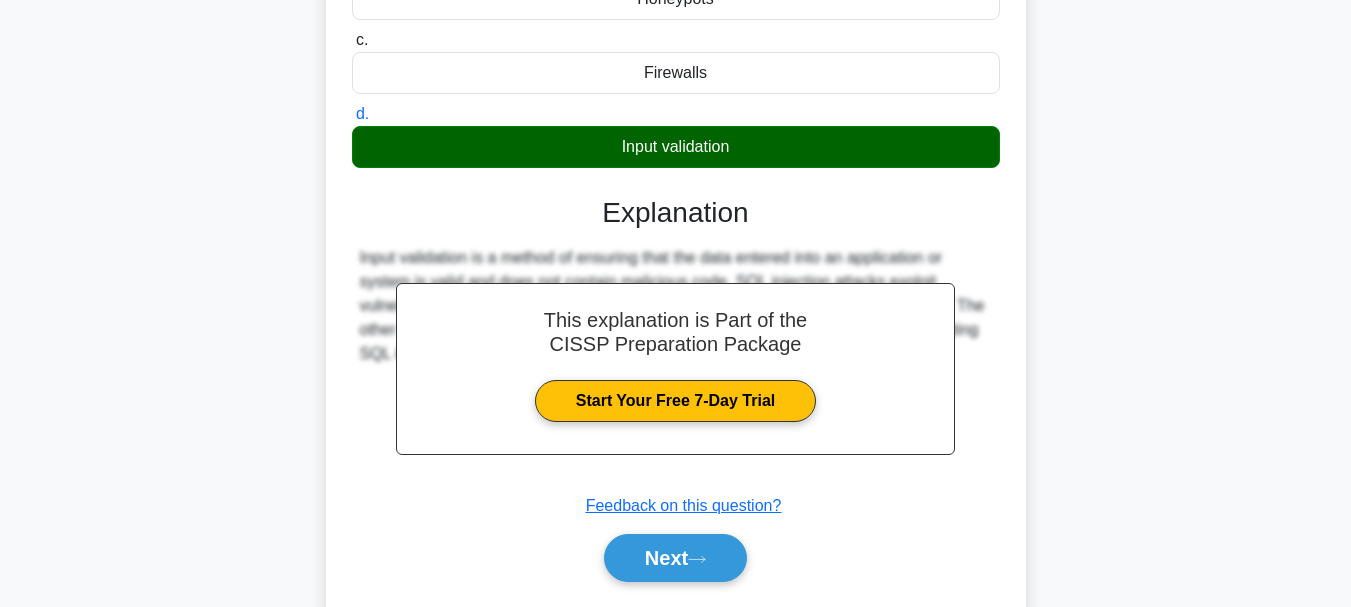 scroll, scrollTop: 473, scrollLeft: 0, axis: vertical 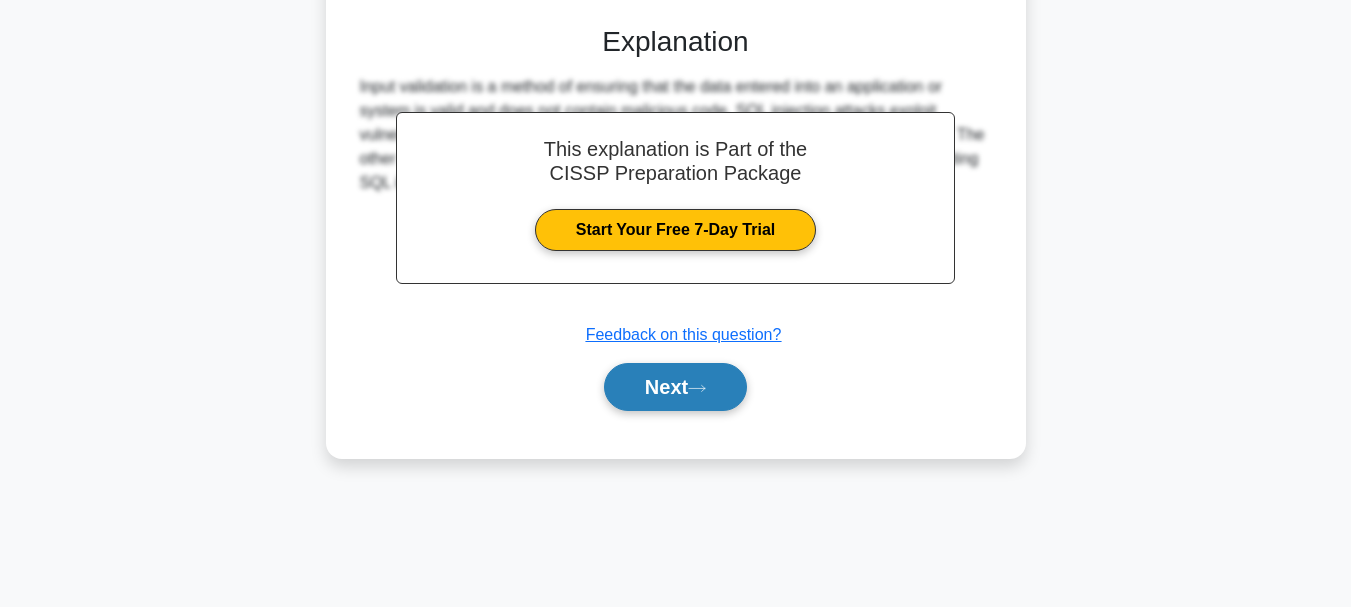 click on "Next" at bounding box center [675, 387] 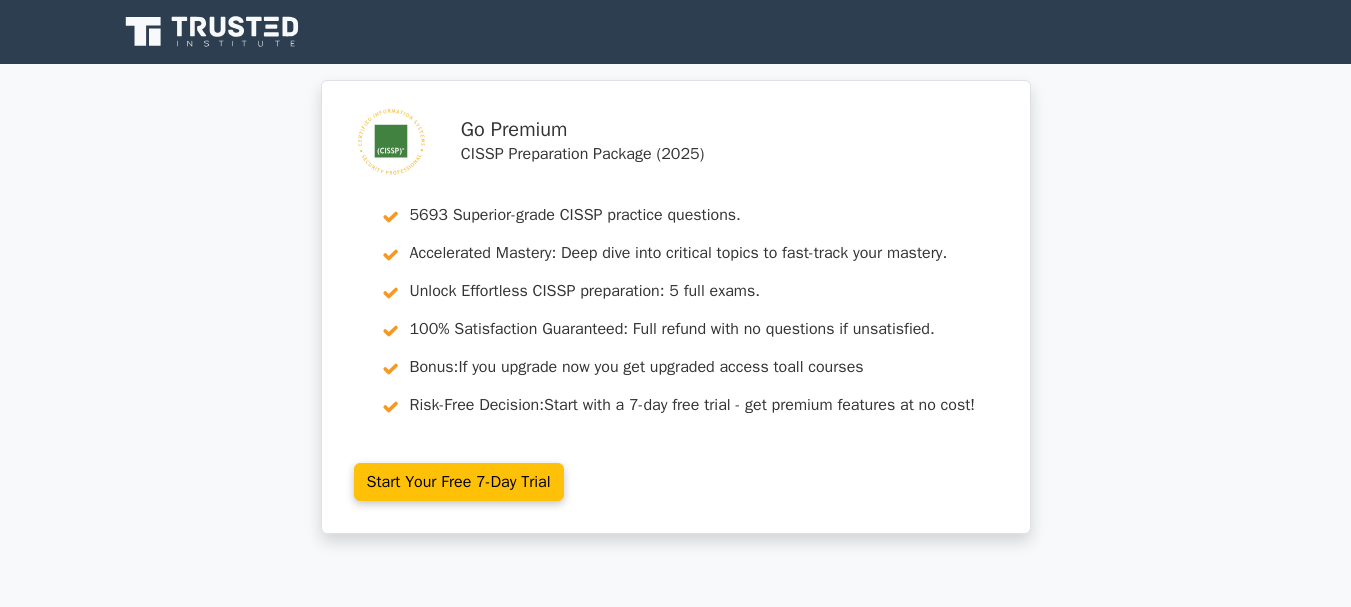 scroll, scrollTop: 0, scrollLeft: 0, axis: both 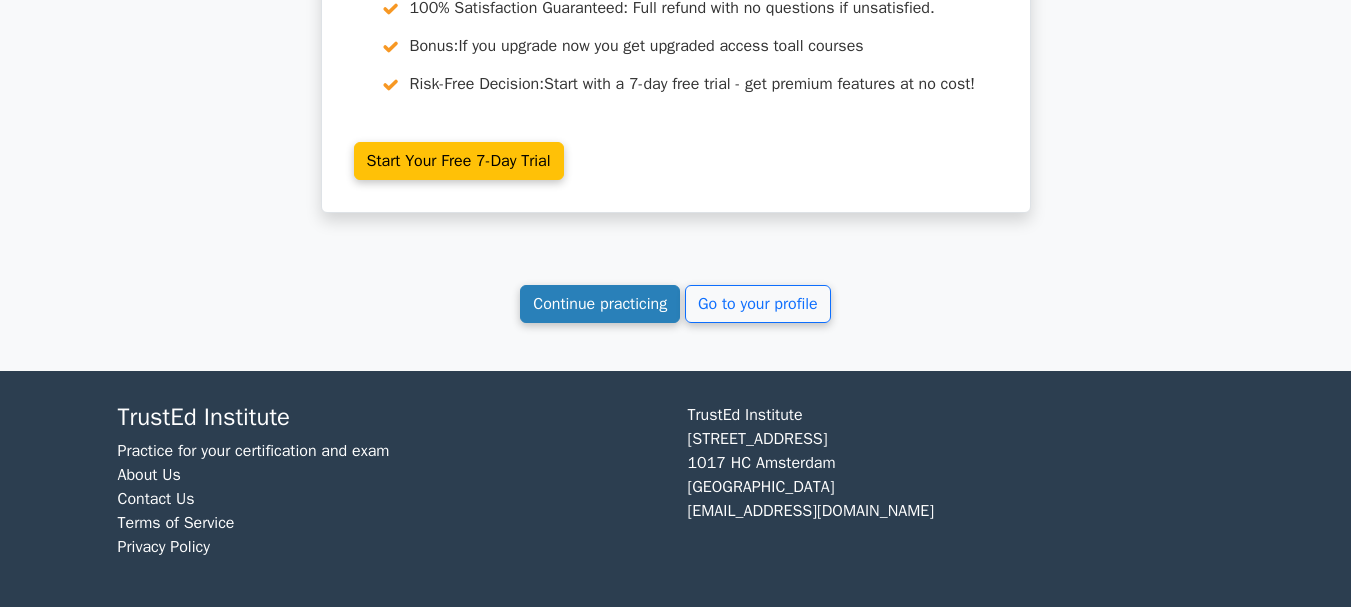 click on "Continue practicing" at bounding box center (600, 304) 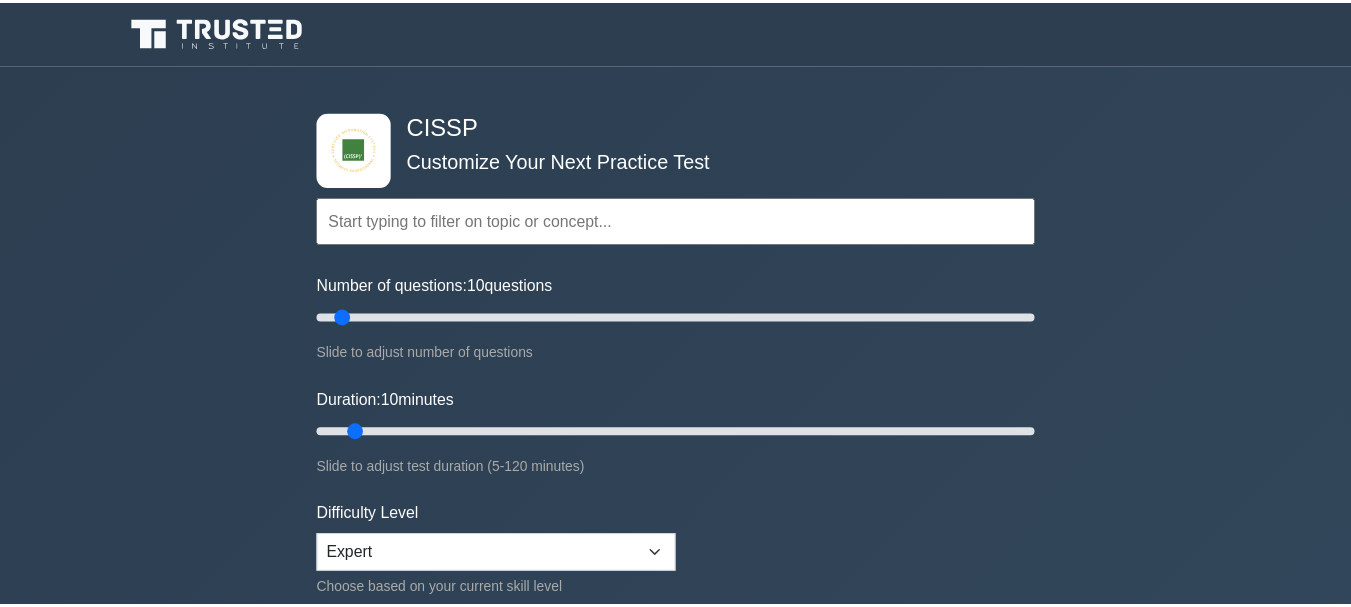 scroll, scrollTop: 0, scrollLeft: 0, axis: both 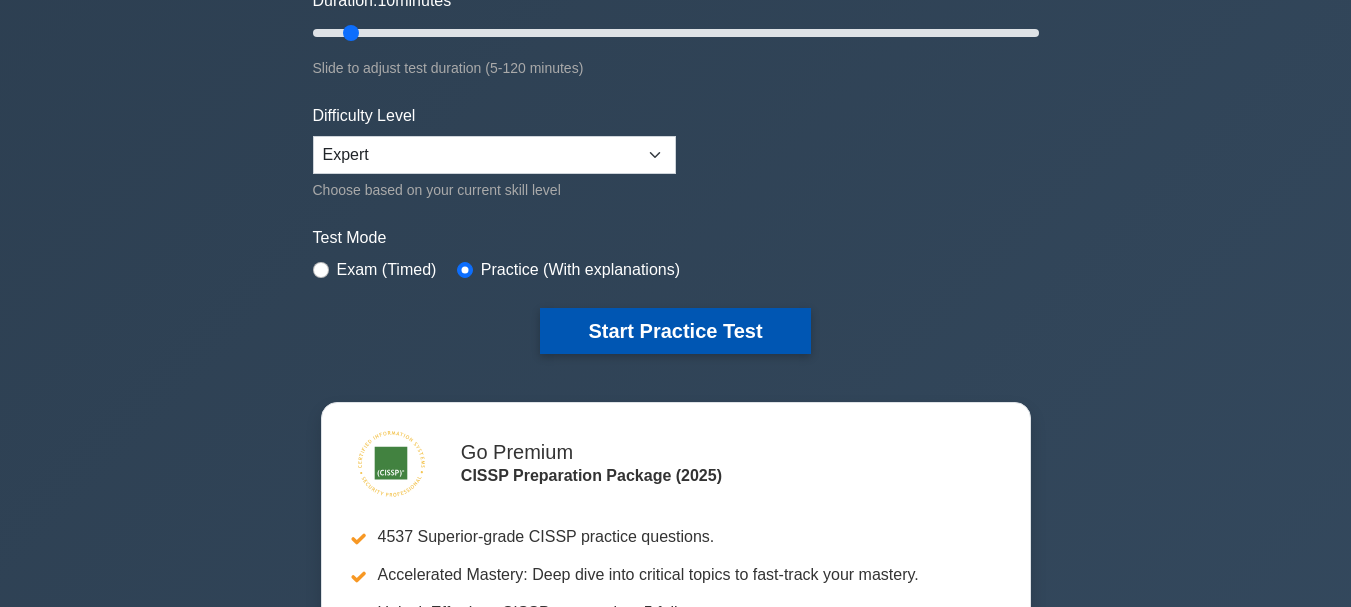 click on "Start Practice Test" at bounding box center (675, 331) 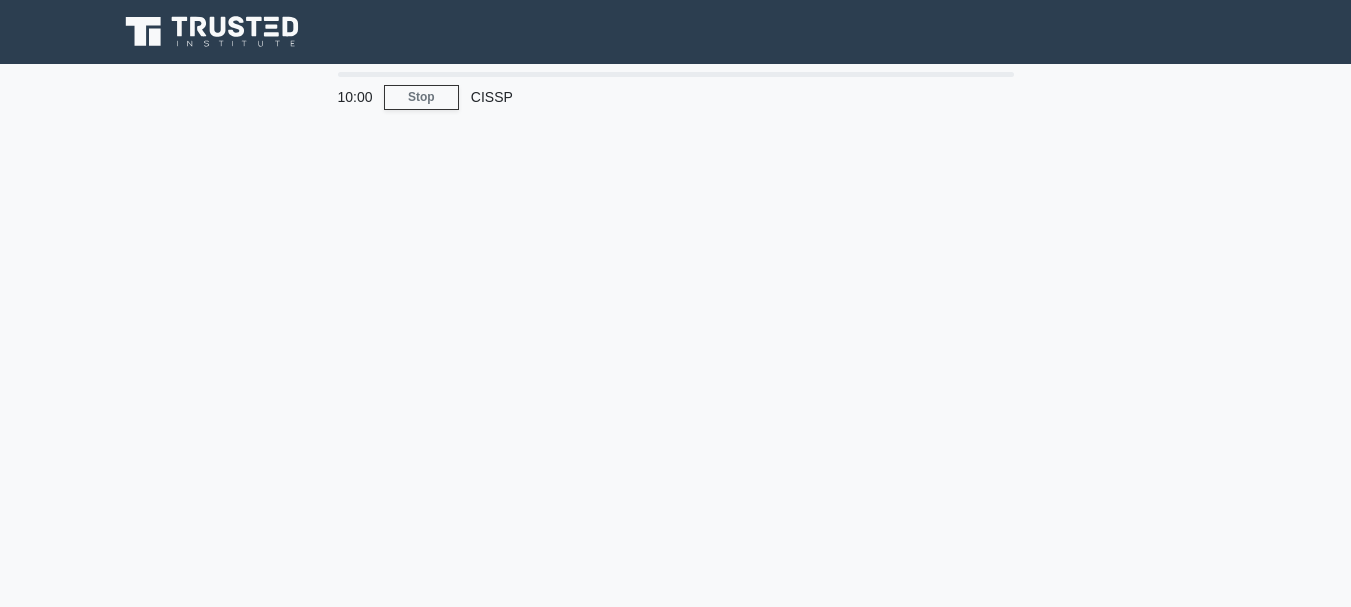 scroll, scrollTop: 0, scrollLeft: 0, axis: both 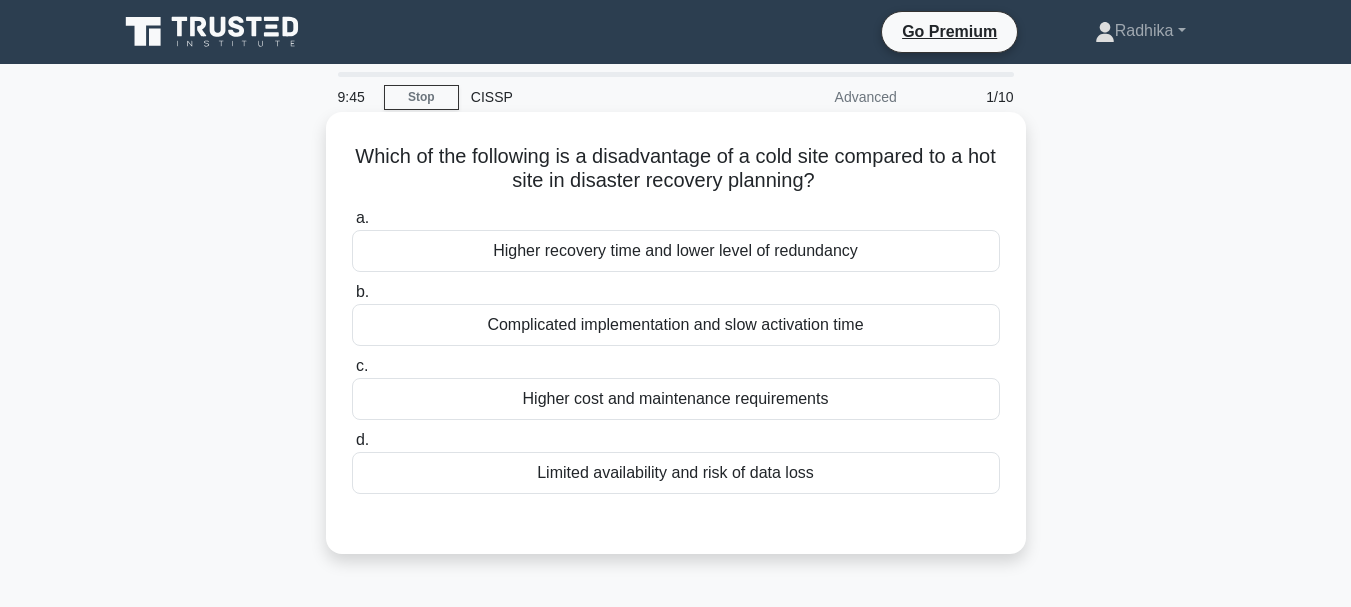 click on "Limited availability and risk of data loss" at bounding box center (676, 473) 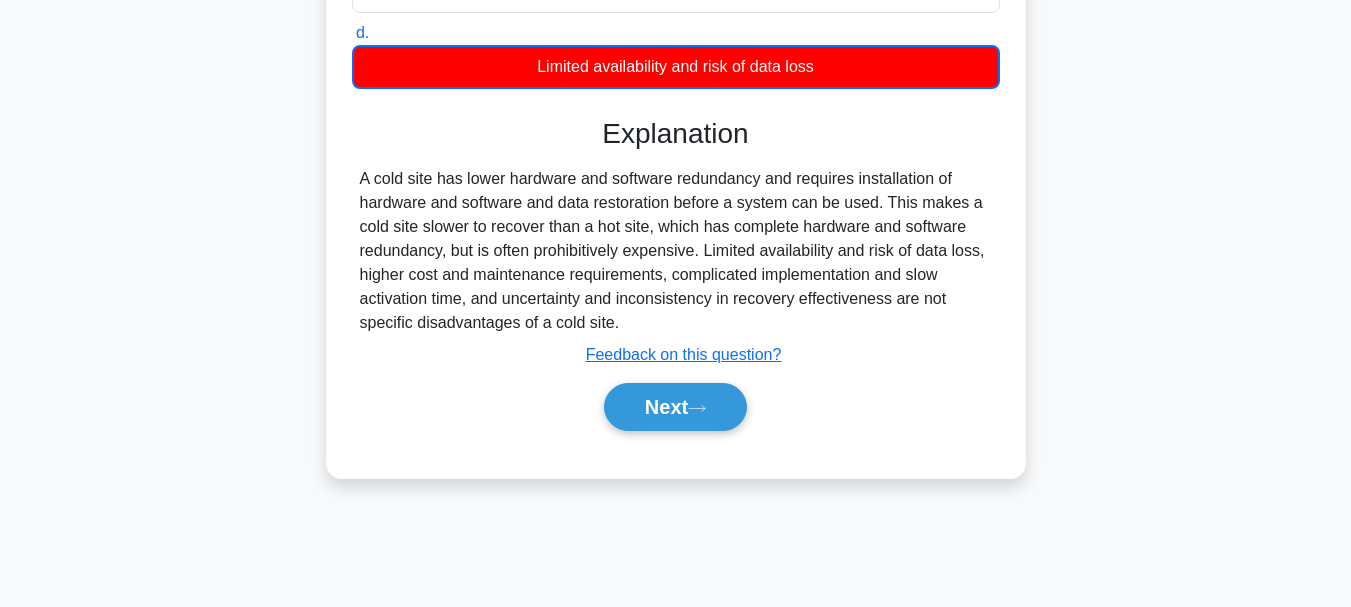 scroll, scrollTop: 473, scrollLeft: 0, axis: vertical 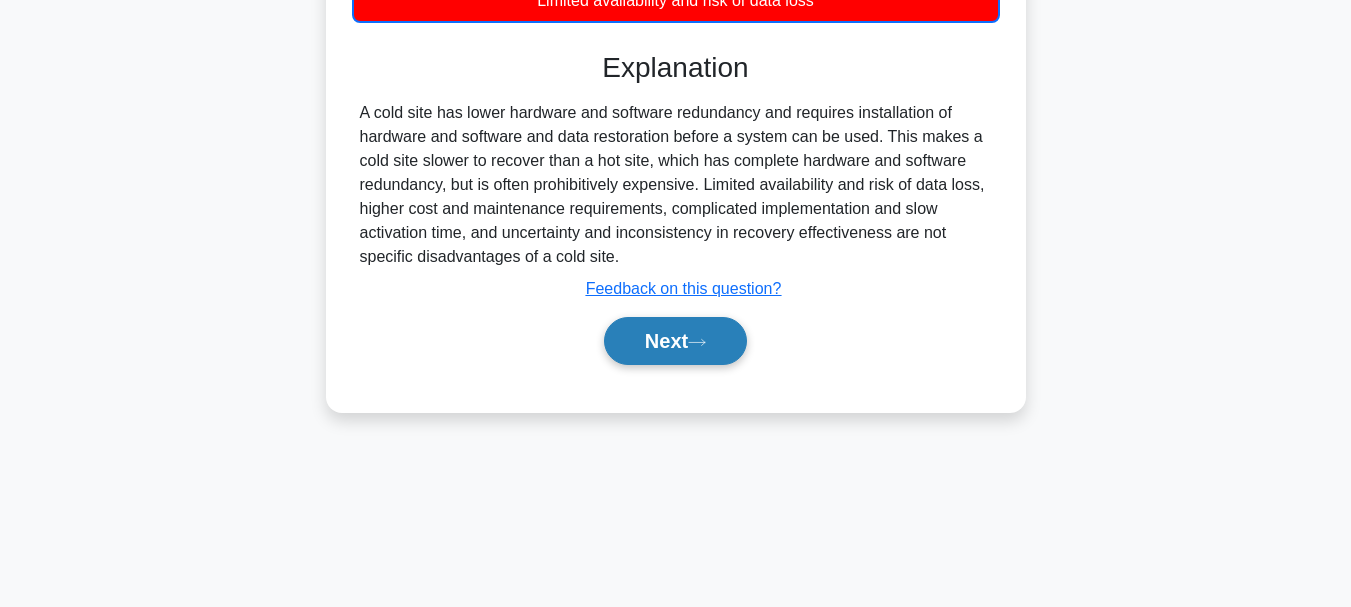 click 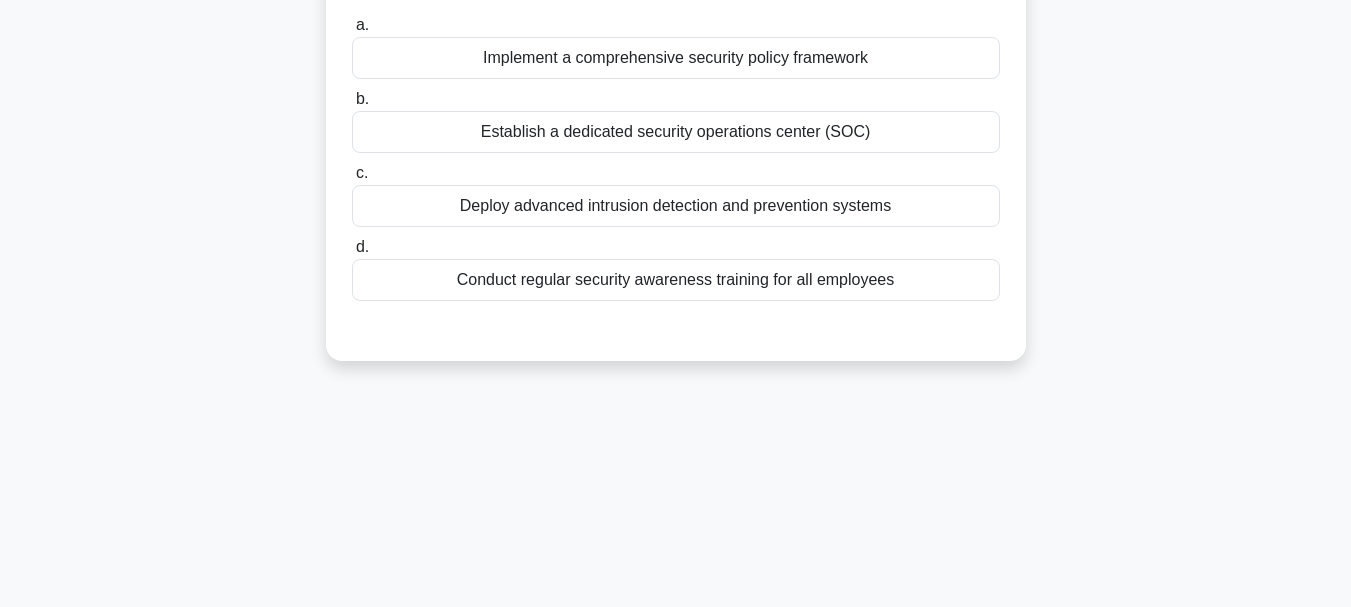 scroll, scrollTop: 73, scrollLeft: 0, axis: vertical 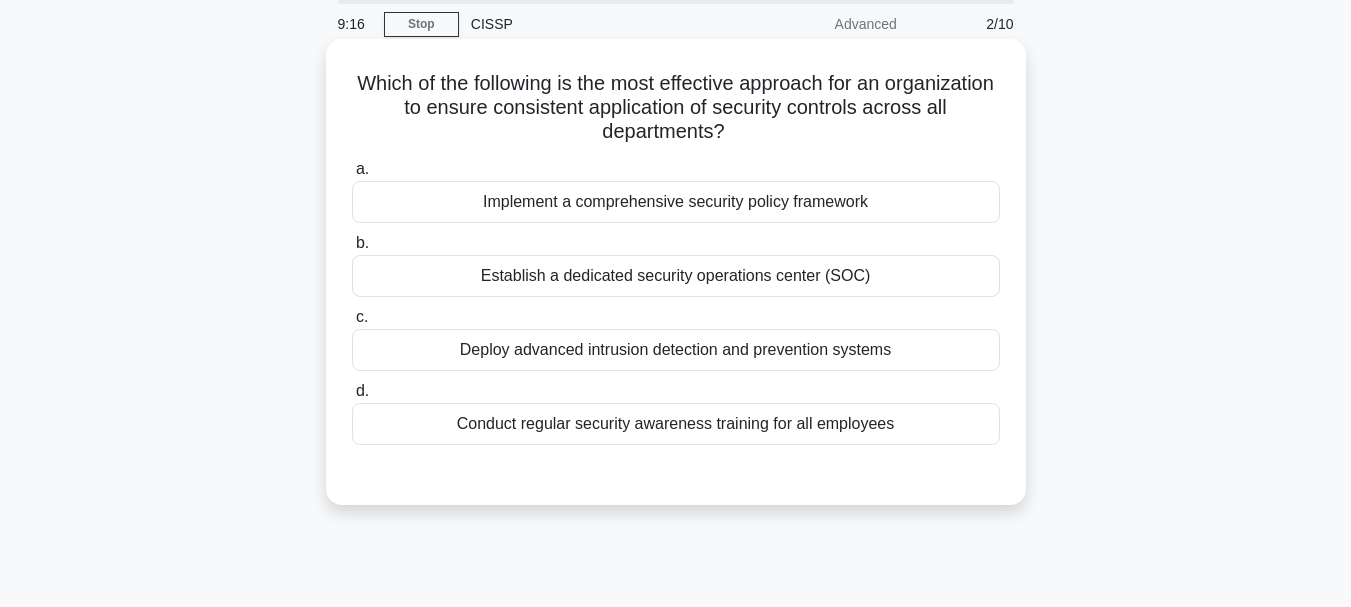 click on "Implement a comprehensive security policy framework" at bounding box center (676, 202) 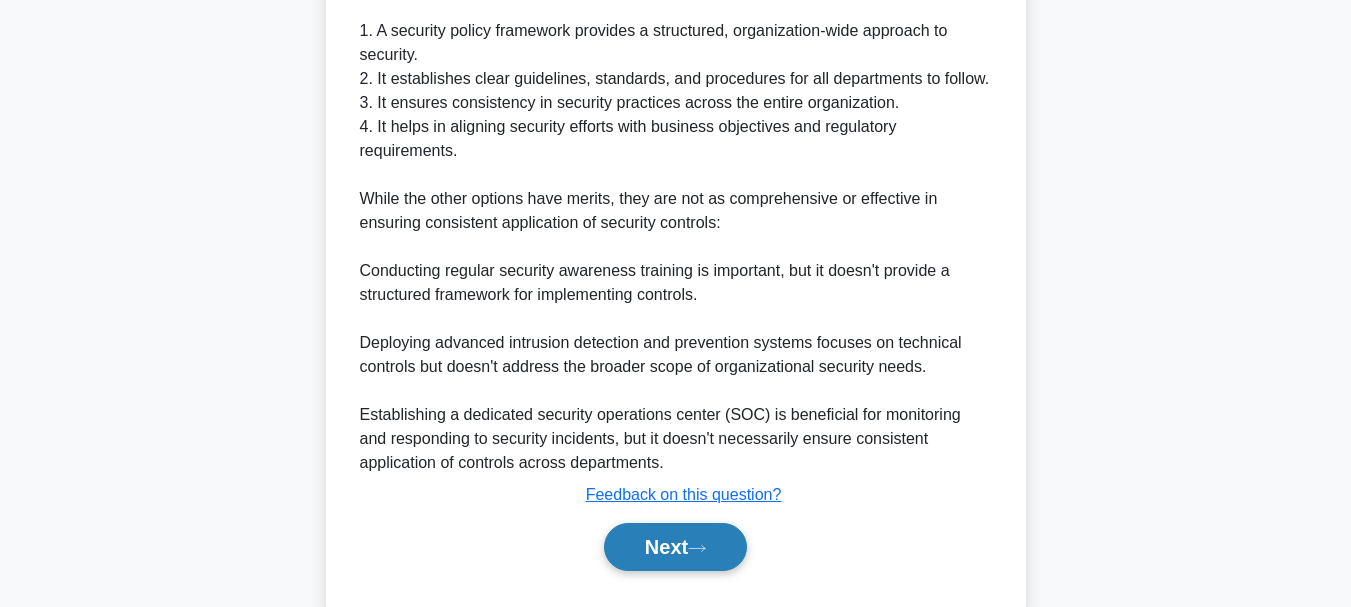 click on "Next" at bounding box center [675, 547] 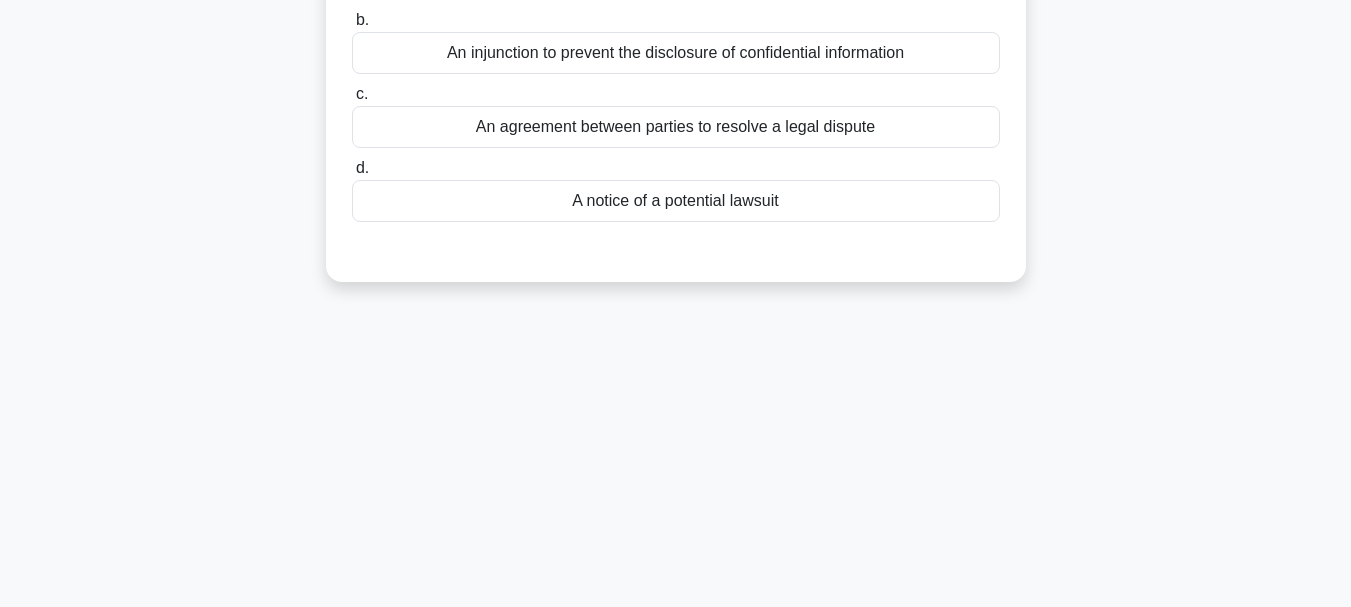 scroll, scrollTop: 73, scrollLeft: 0, axis: vertical 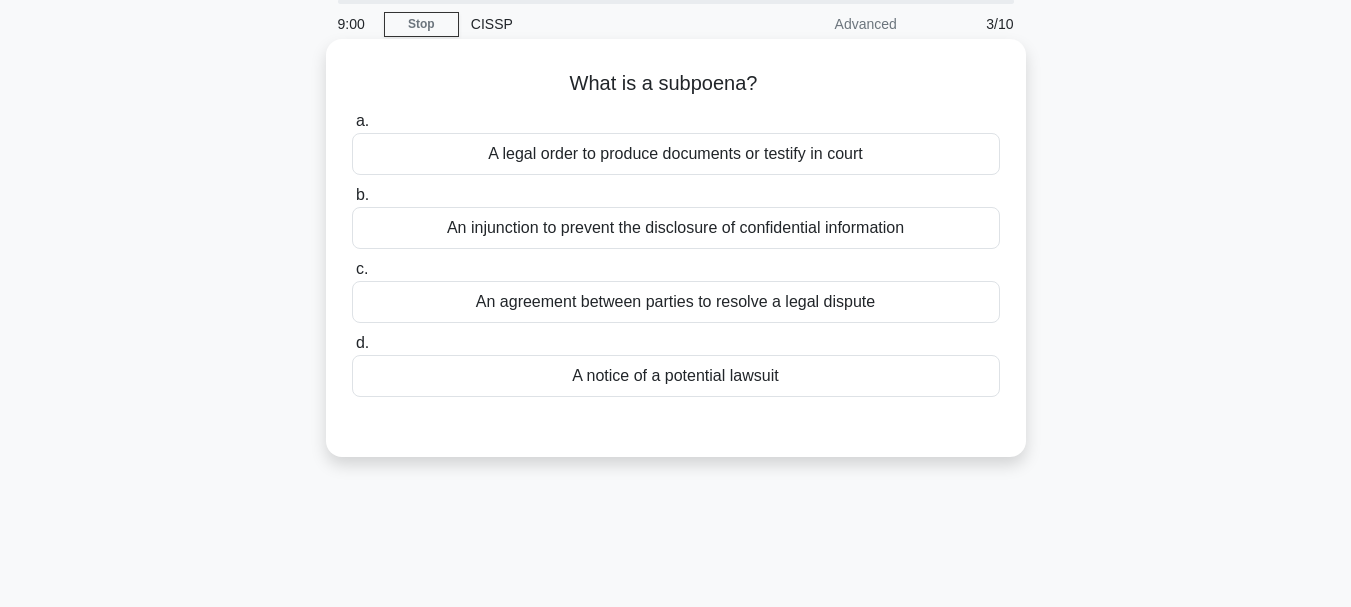 click on "A notice of a potential lawsuit" at bounding box center [676, 376] 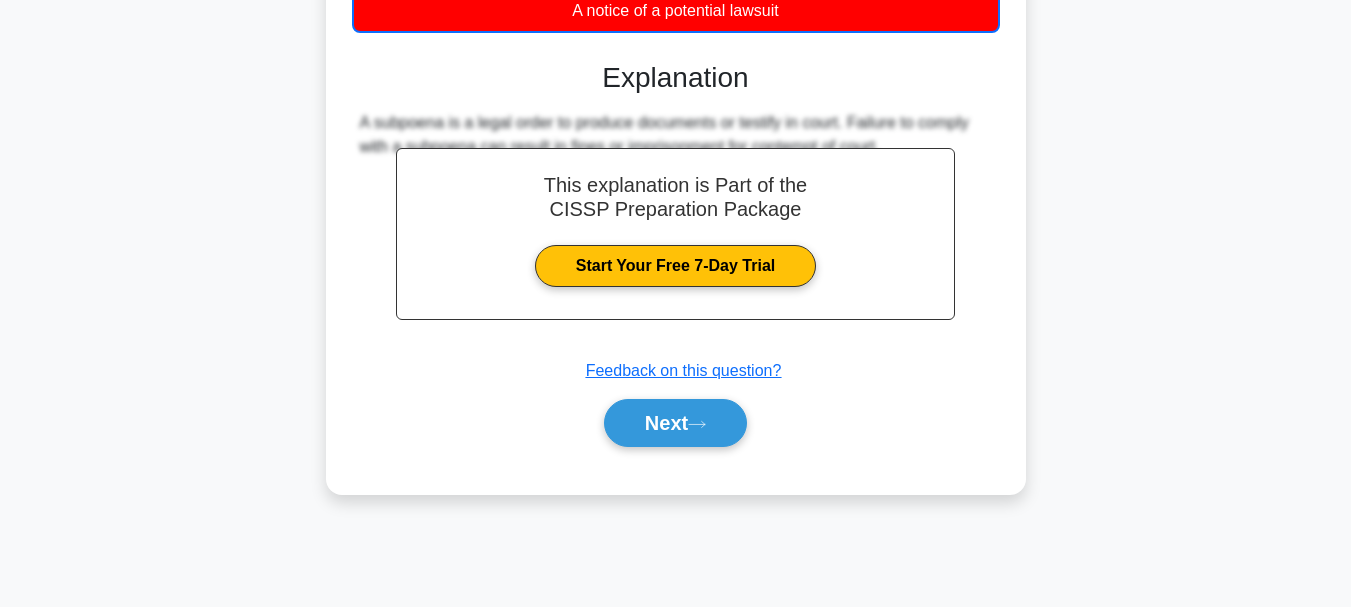 scroll, scrollTop: 473, scrollLeft: 0, axis: vertical 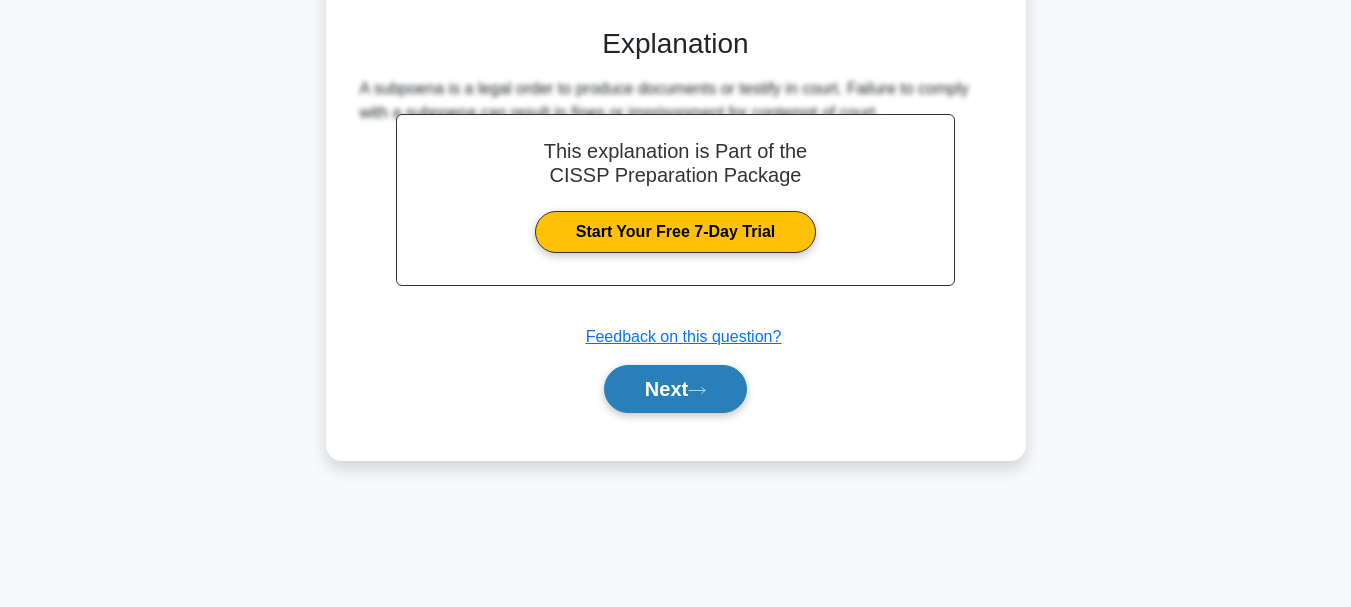drag, startPoint x: 763, startPoint y: 380, endPoint x: 751, endPoint y: 379, distance: 12.0415945 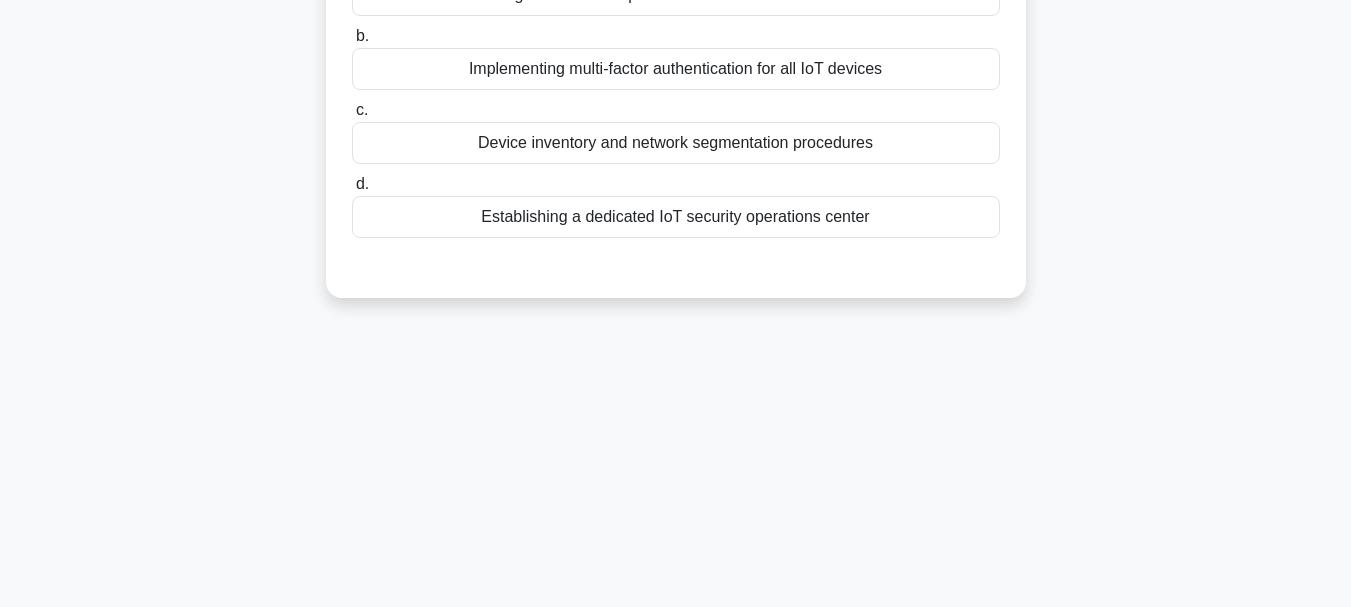scroll, scrollTop: 73, scrollLeft: 0, axis: vertical 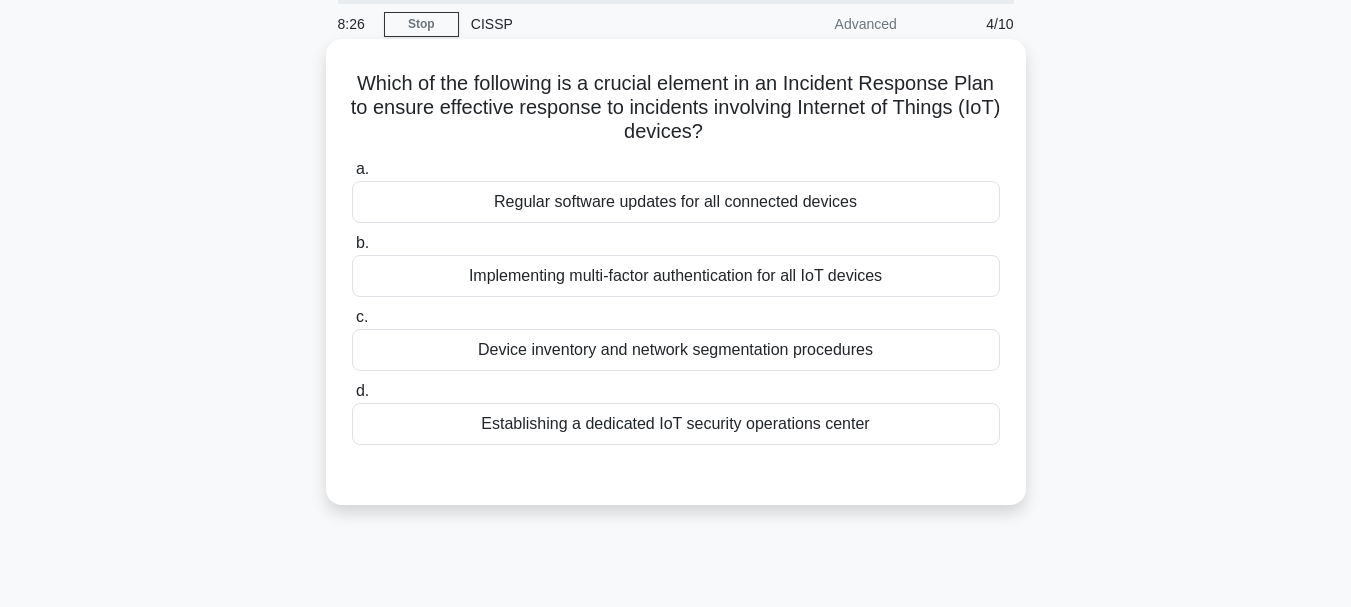 click on "Implementing multi-factor authentication for all IoT devices" at bounding box center [676, 276] 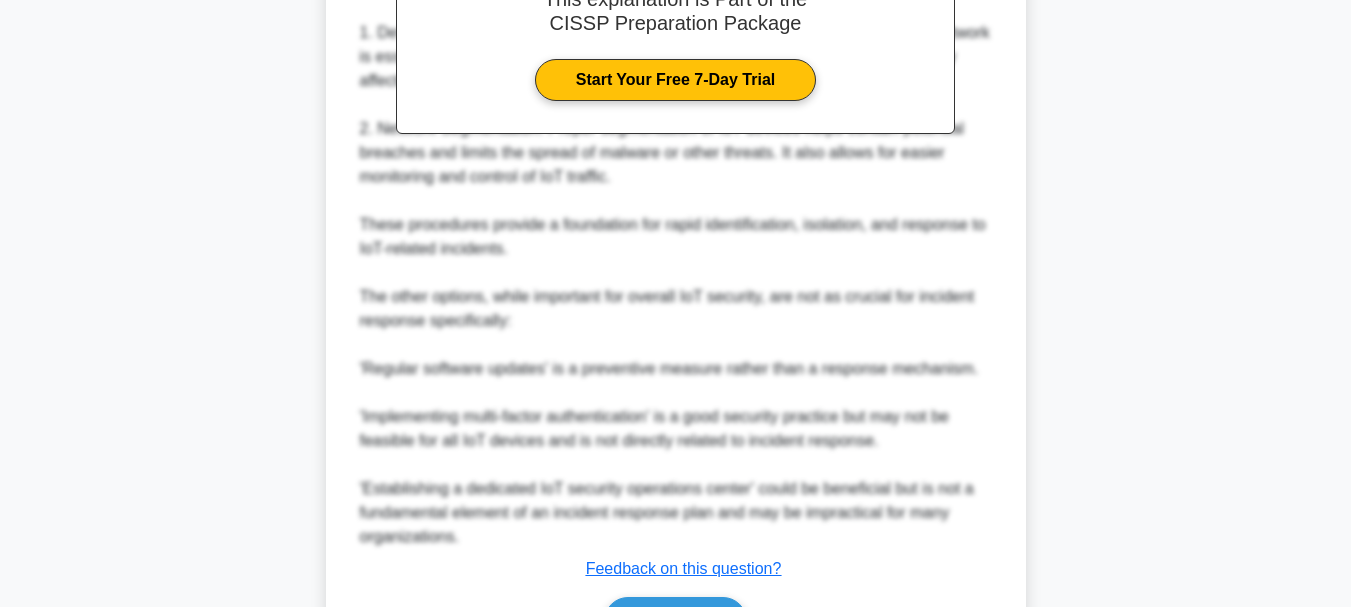 scroll, scrollTop: 797, scrollLeft: 0, axis: vertical 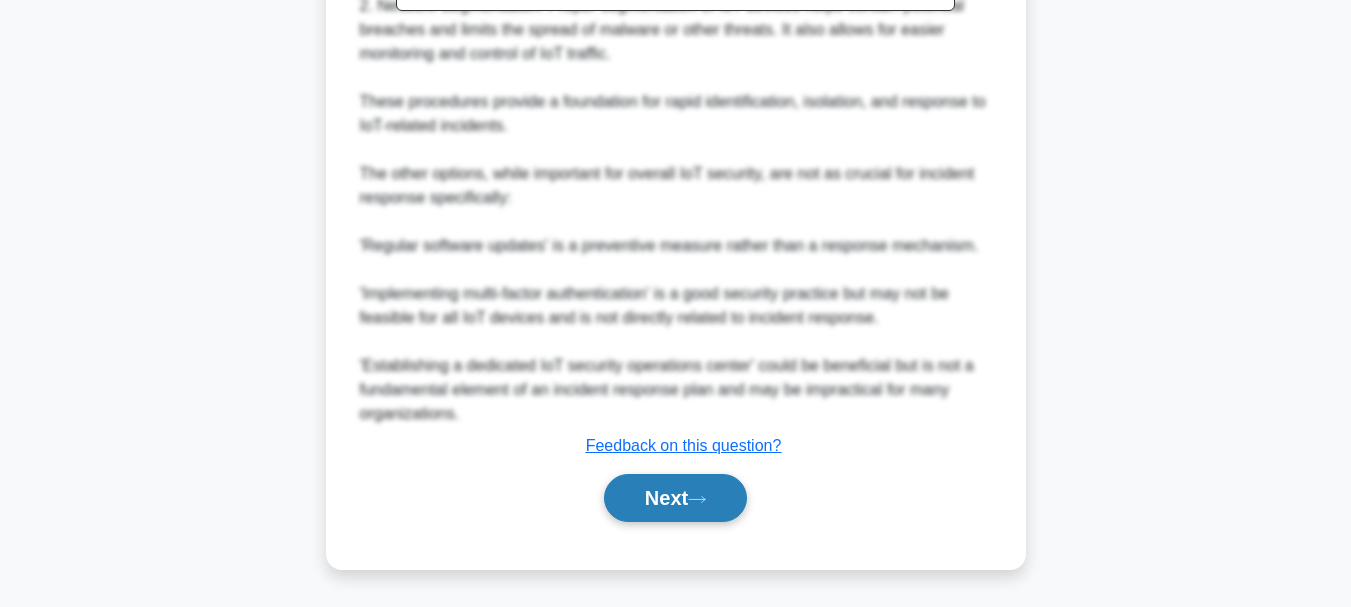 click on "Next" at bounding box center [675, 498] 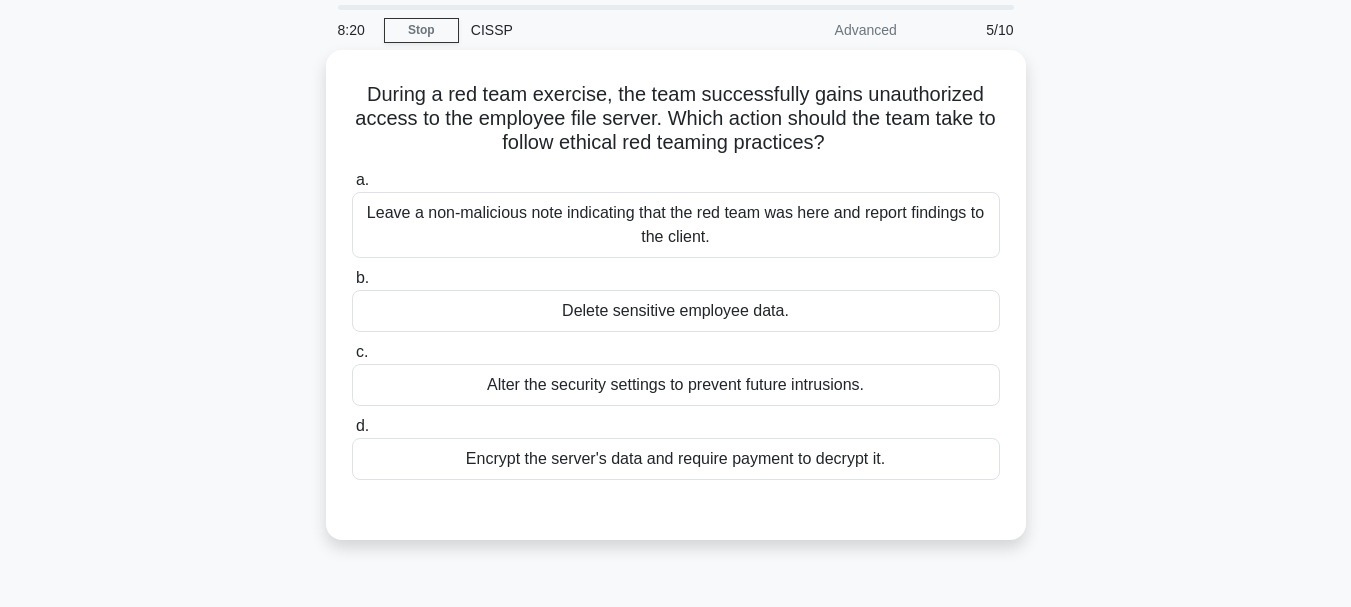 scroll, scrollTop: 0, scrollLeft: 0, axis: both 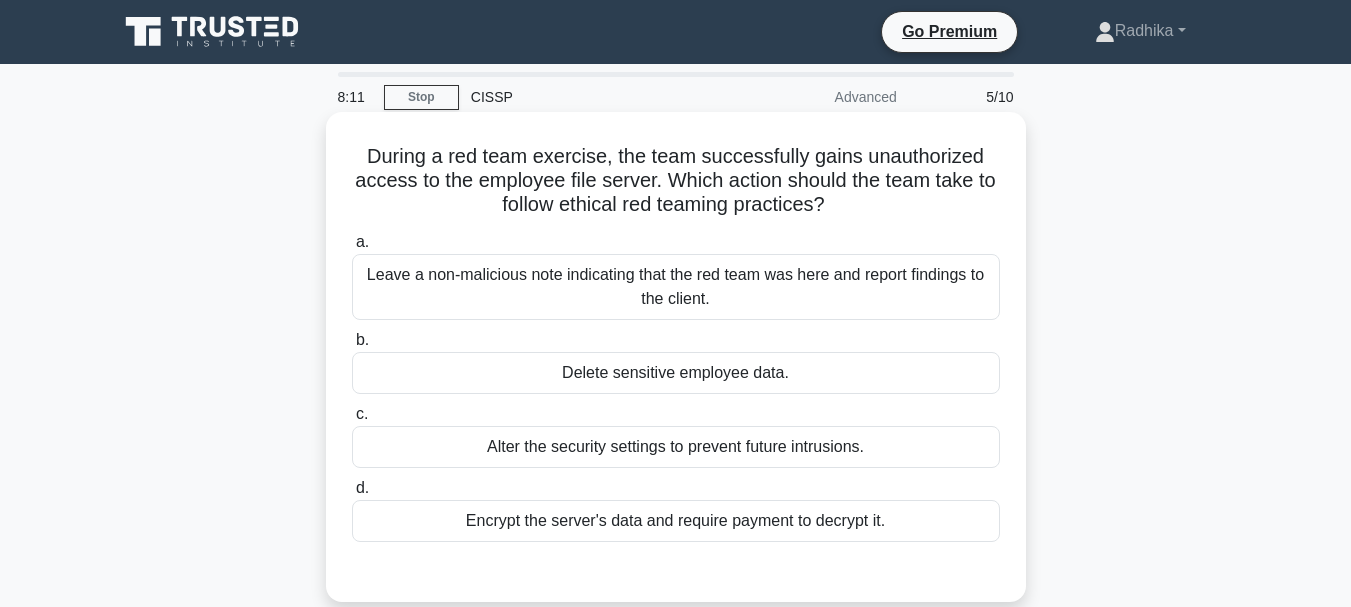 click on "Leave a non-malicious note indicating that the red team was here and report findings to the client." at bounding box center [676, 287] 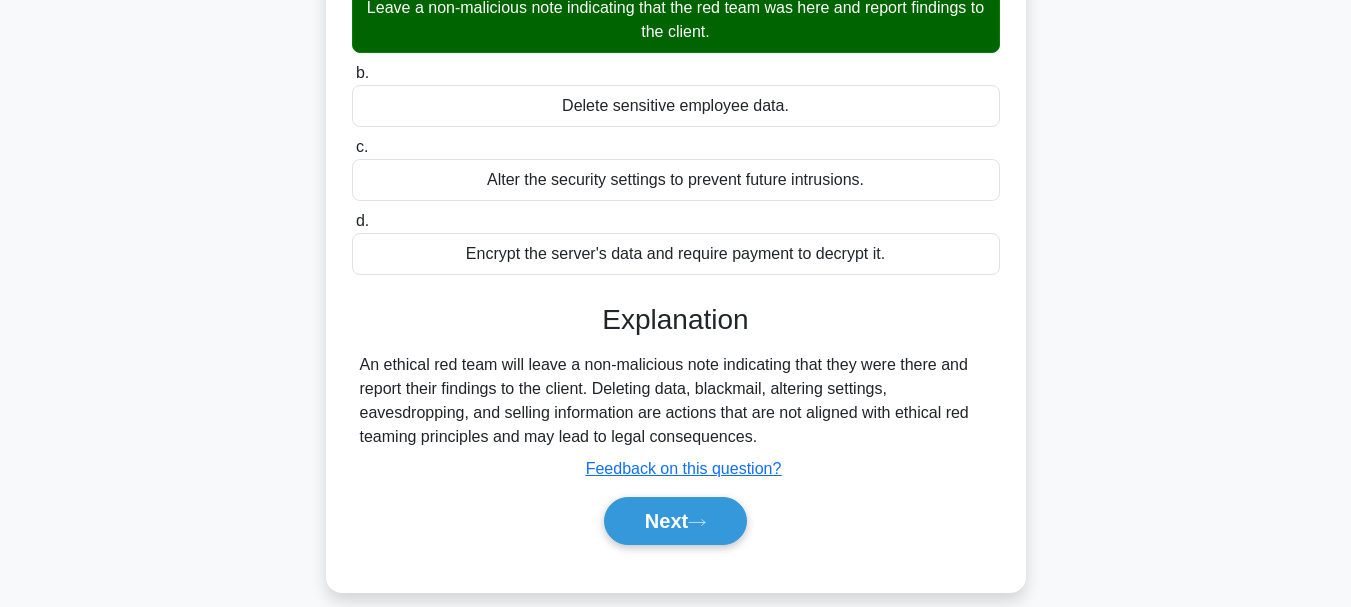 scroll, scrollTop: 400, scrollLeft: 0, axis: vertical 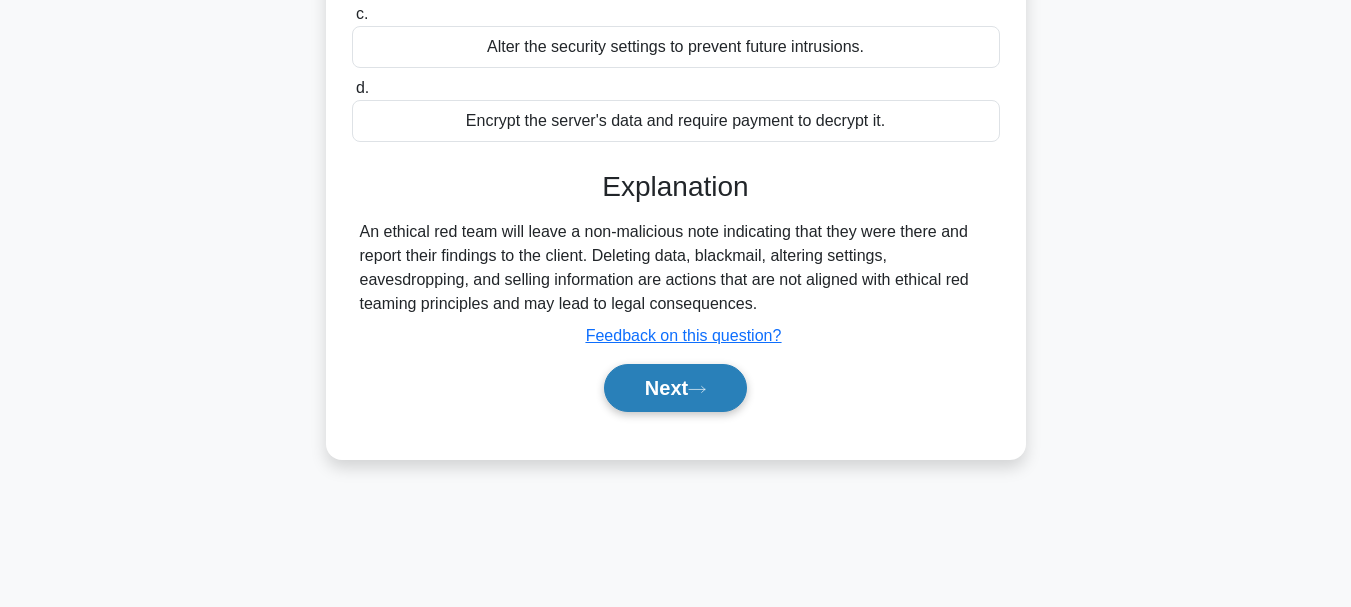click on "Next" at bounding box center [675, 388] 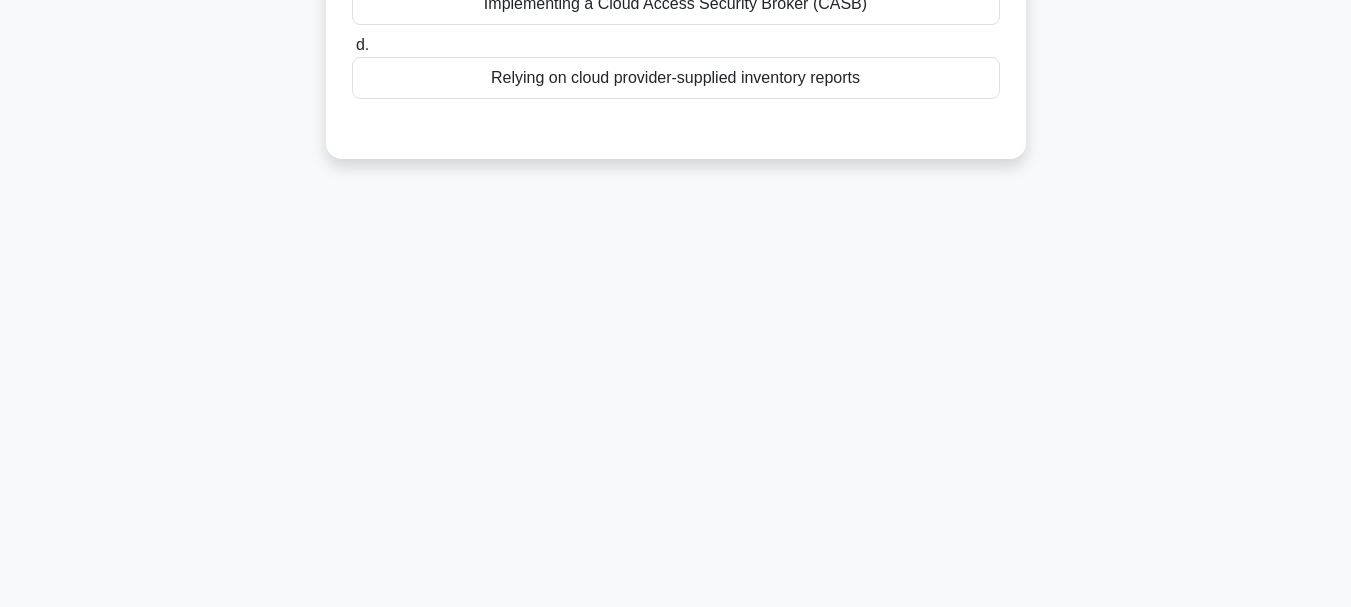 scroll, scrollTop: 0, scrollLeft: 0, axis: both 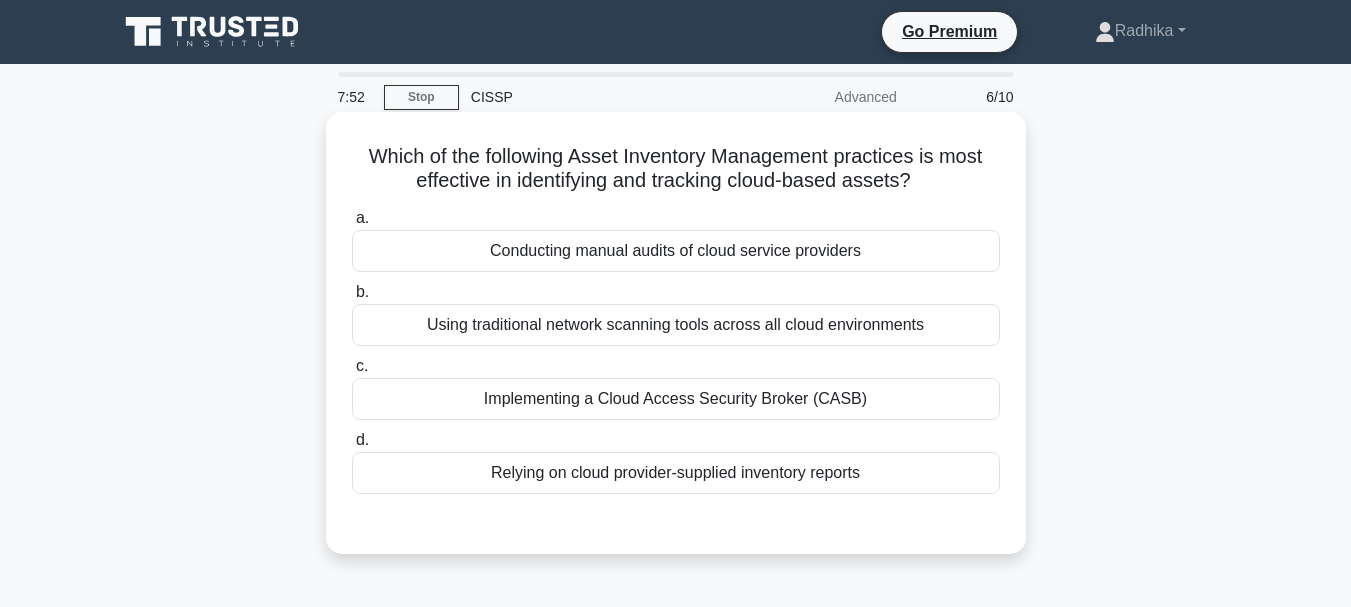 click on "Implementing a Cloud Access Security Broker (CASB)" at bounding box center (676, 399) 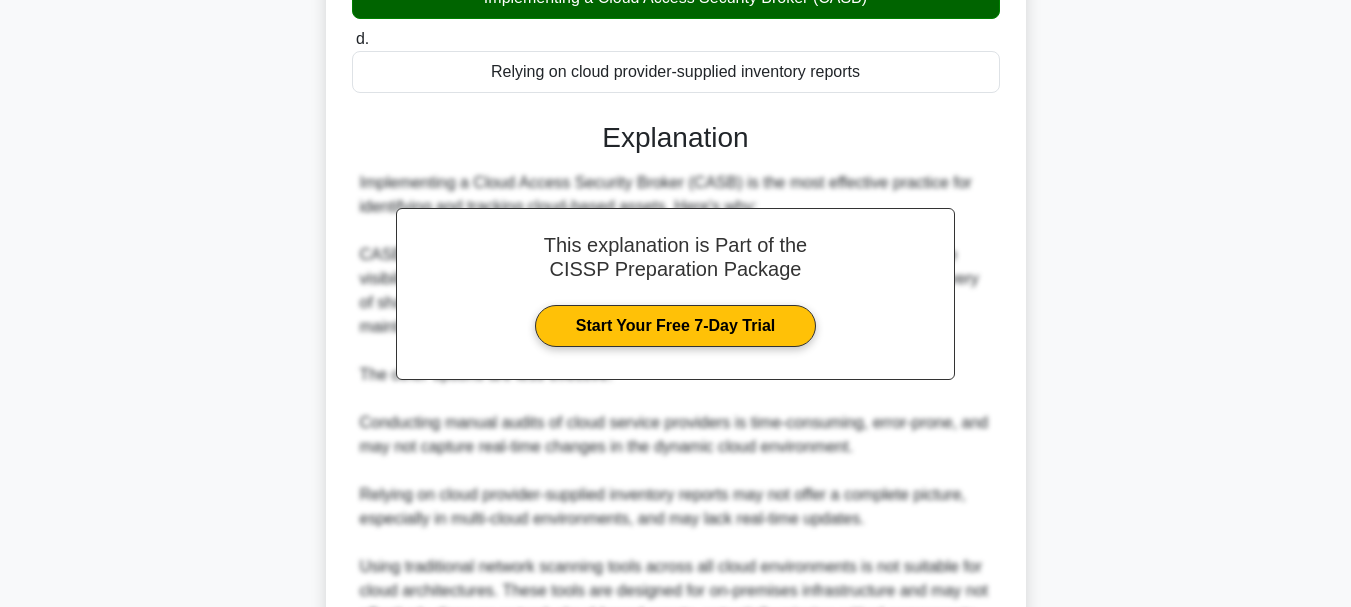 scroll, scrollTop: 600, scrollLeft: 0, axis: vertical 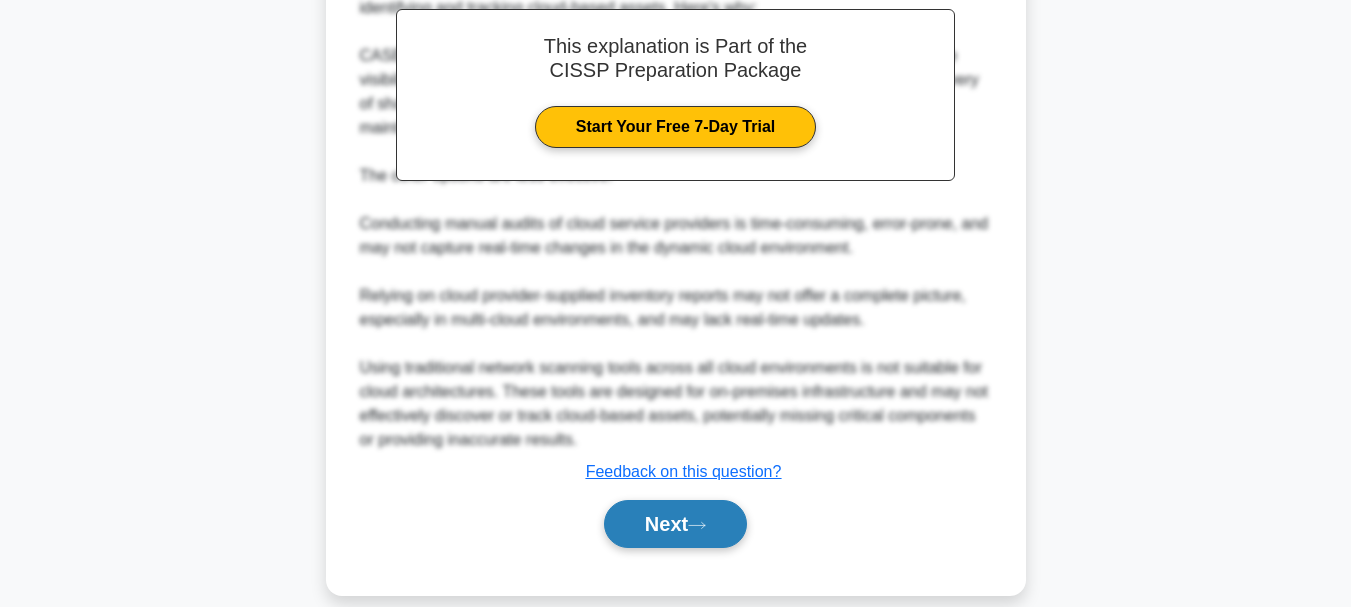 click on "Next" at bounding box center (675, 524) 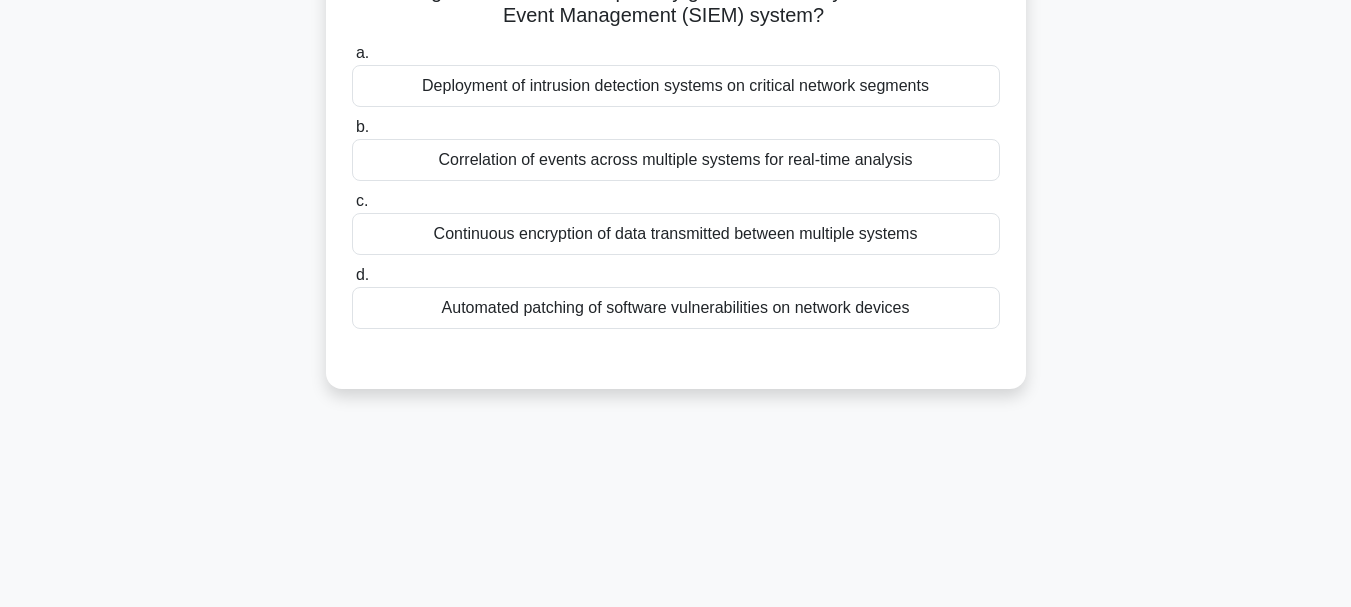 scroll, scrollTop: 0, scrollLeft: 0, axis: both 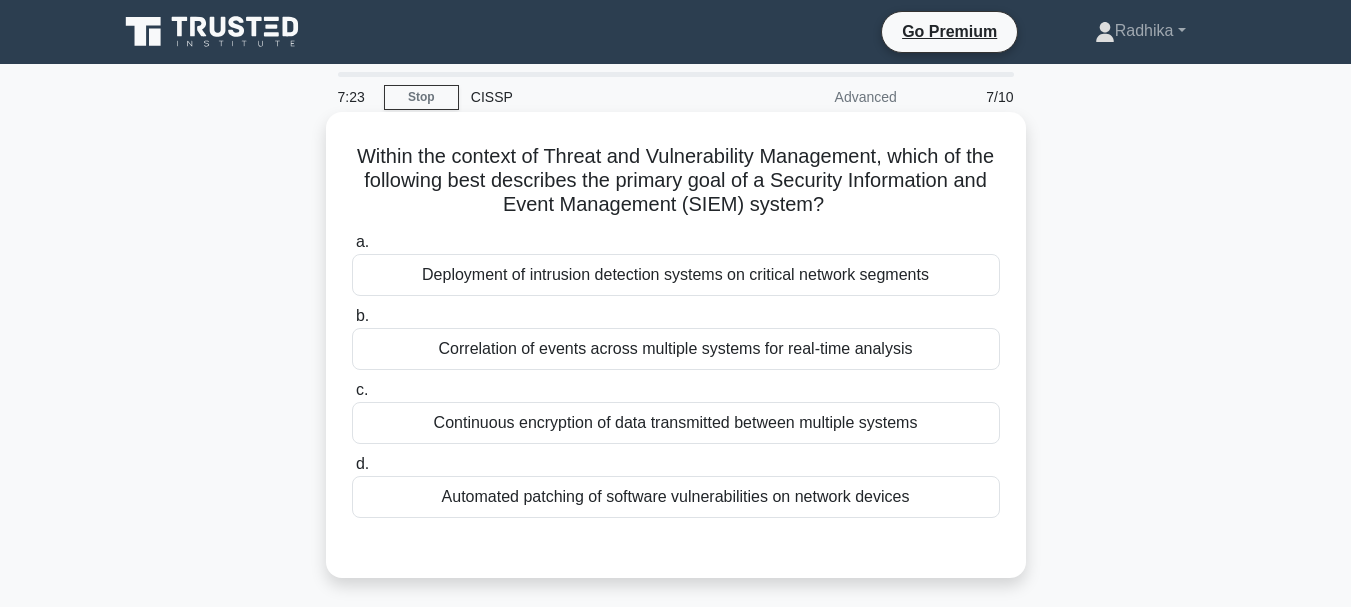 click on "Correlation of events across multiple systems for real-time analysis" at bounding box center (676, 349) 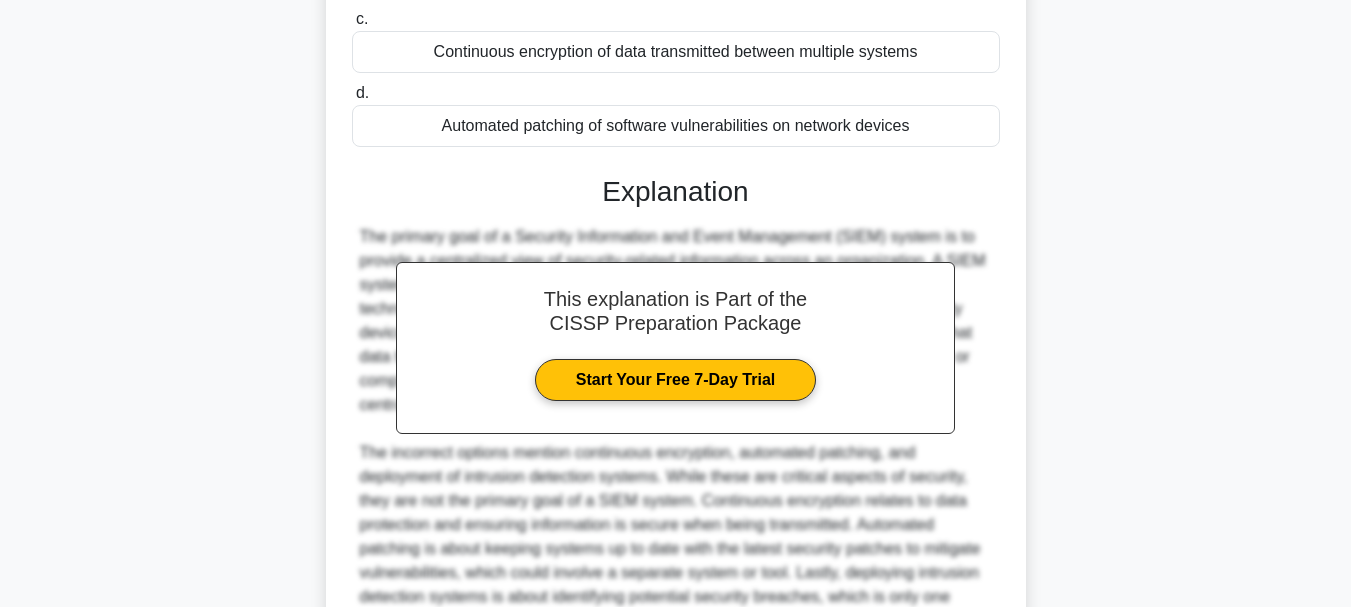 scroll, scrollTop: 500, scrollLeft: 0, axis: vertical 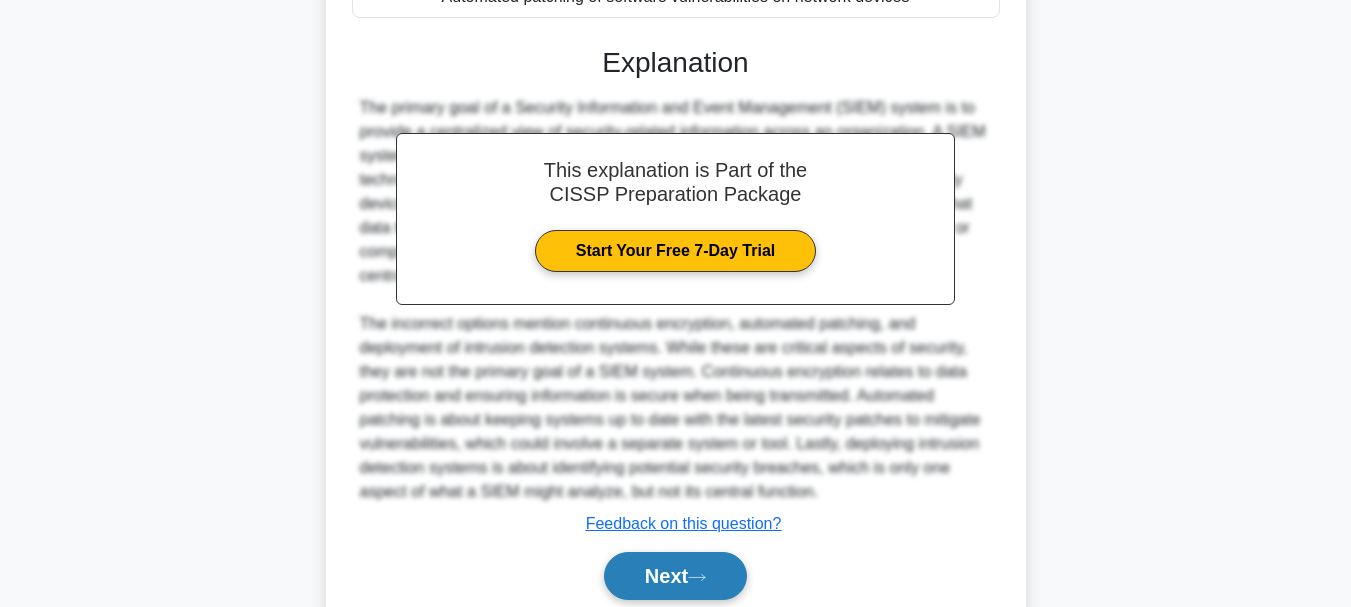 click on "Next" at bounding box center (675, 576) 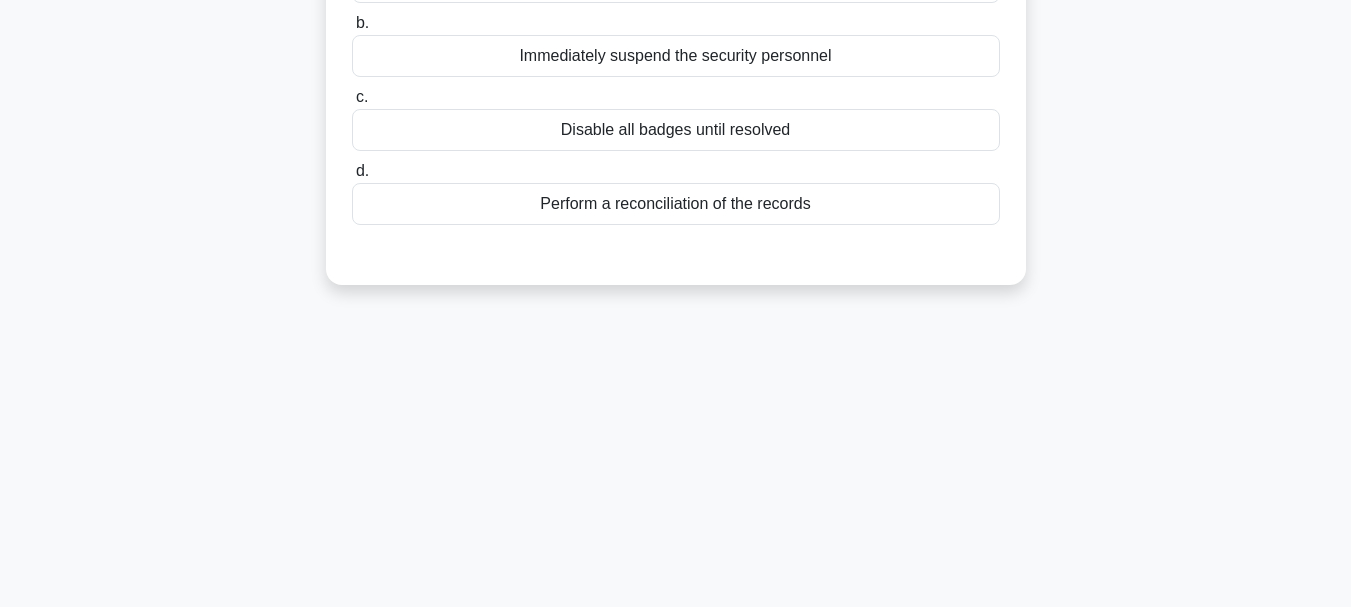 scroll, scrollTop: 0, scrollLeft: 0, axis: both 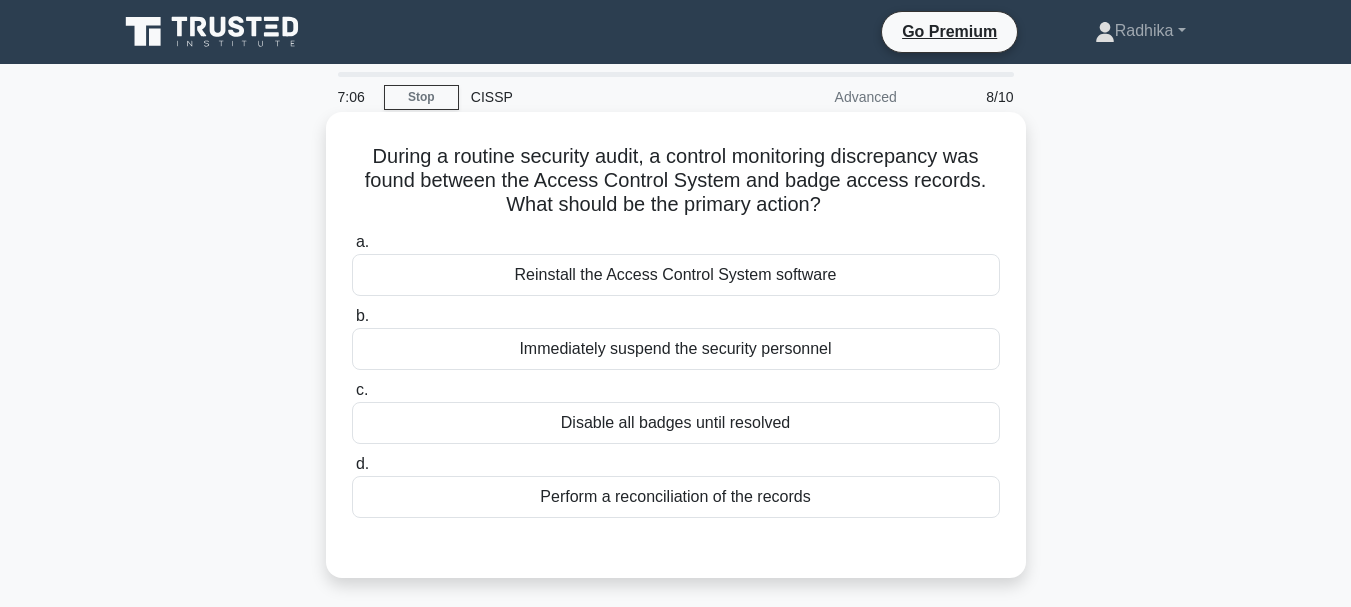 click on "Reinstall the Access Control System software" at bounding box center (676, 275) 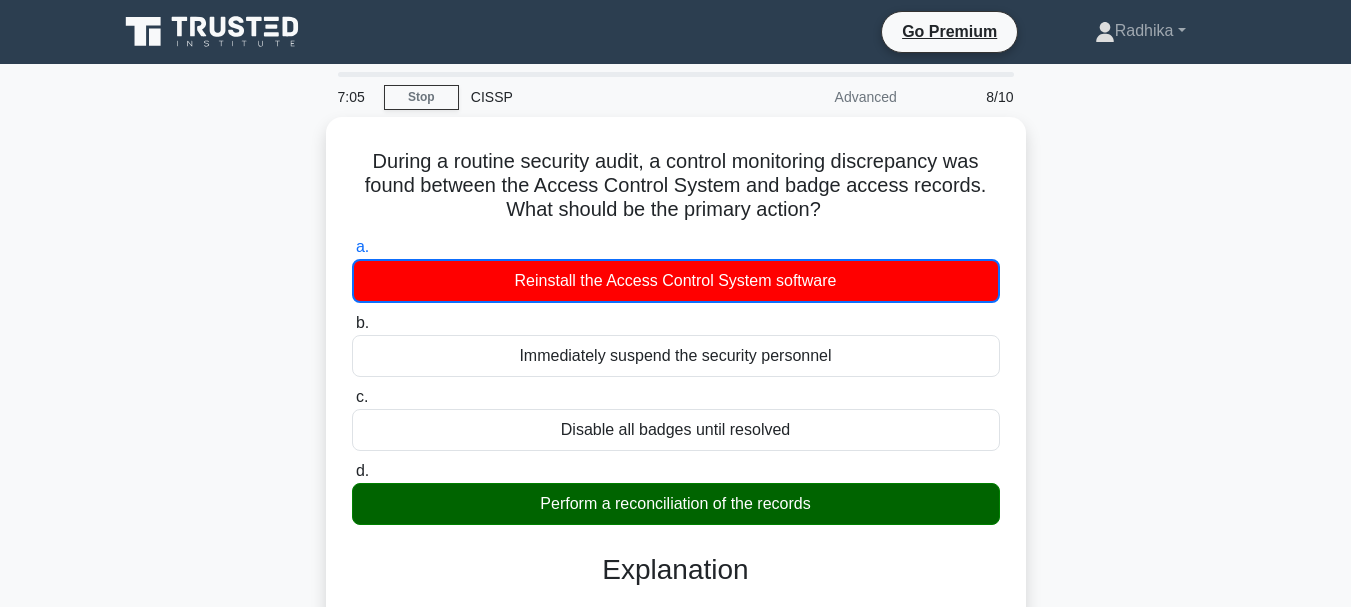 scroll, scrollTop: 473, scrollLeft: 0, axis: vertical 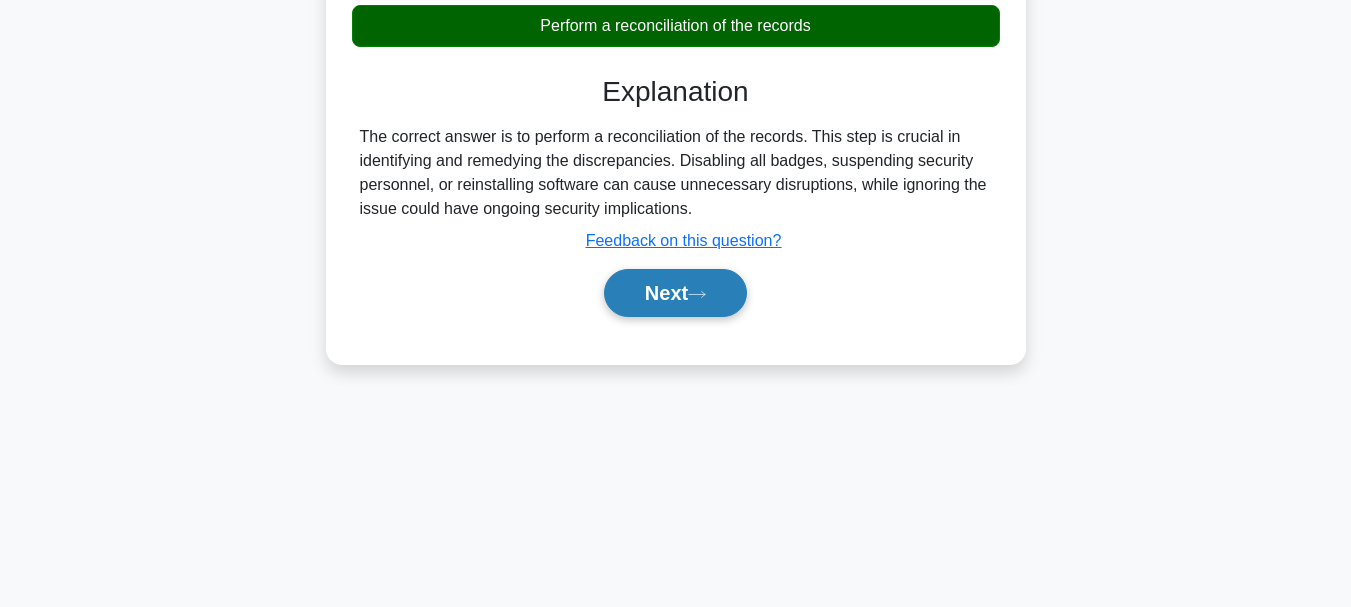 click on "Next" at bounding box center (675, 293) 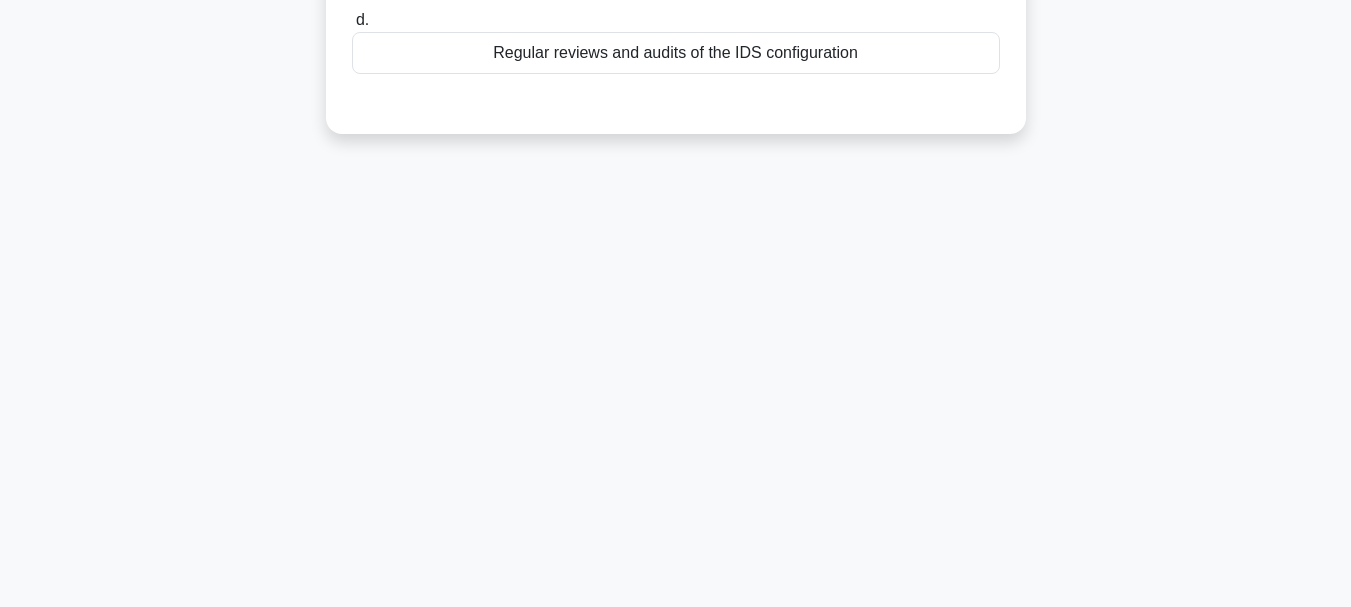 scroll, scrollTop: 73, scrollLeft: 0, axis: vertical 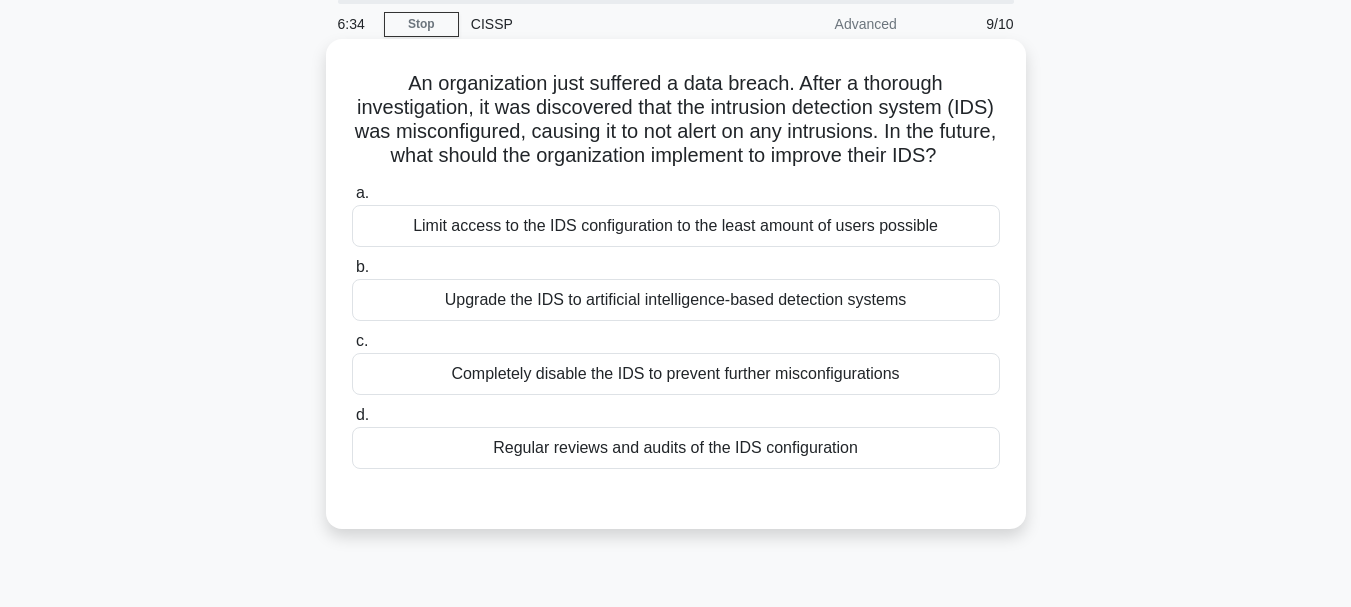 click on "Regular reviews and audits of the IDS configuration" at bounding box center (676, 448) 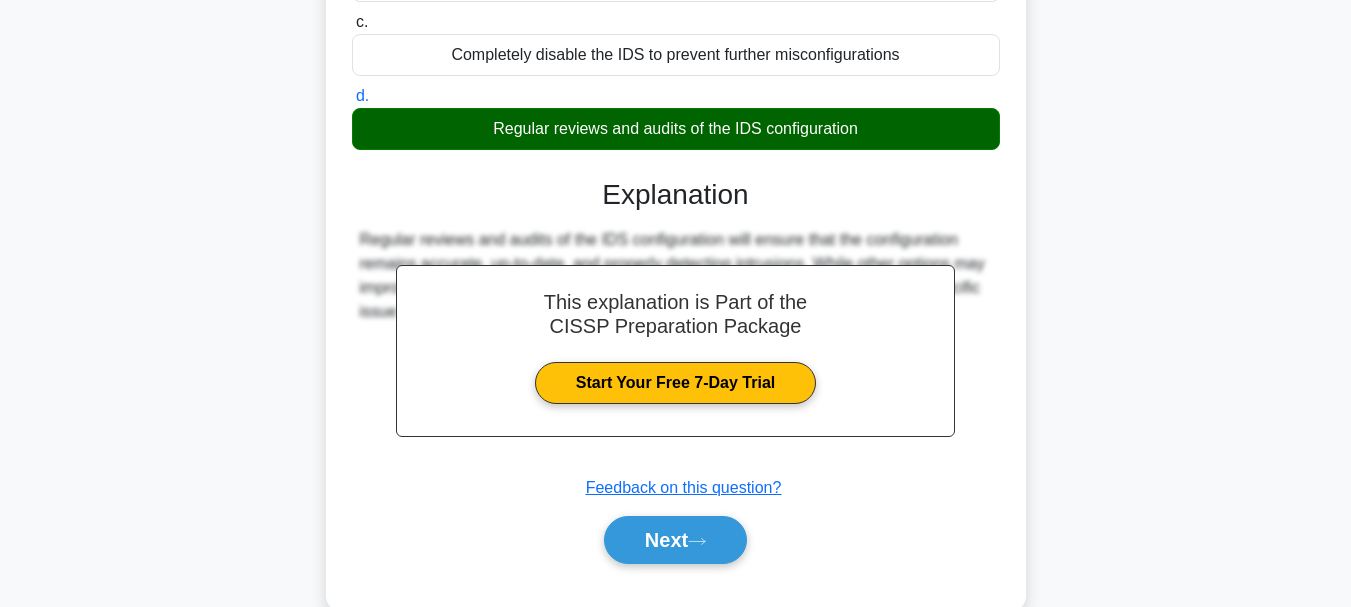 scroll, scrollTop: 473, scrollLeft: 0, axis: vertical 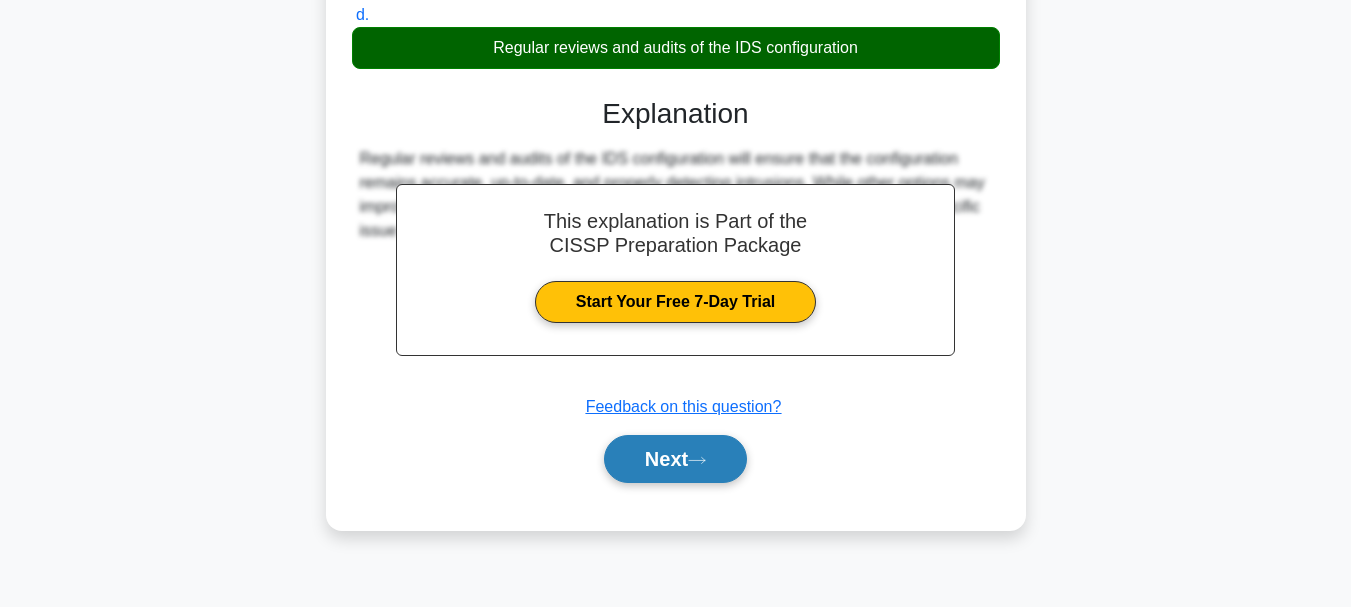 click on "Next" at bounding box center [675, 459] 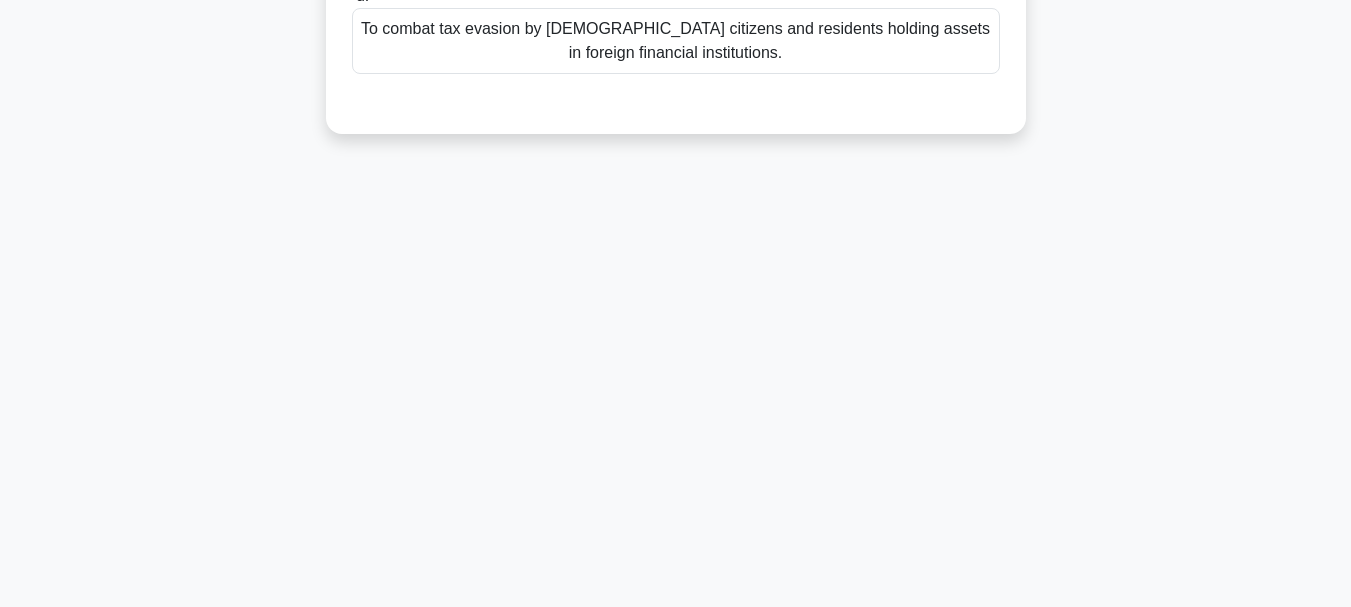 scroll, scrollTop: 0, scrollLeft: 0, axis: both 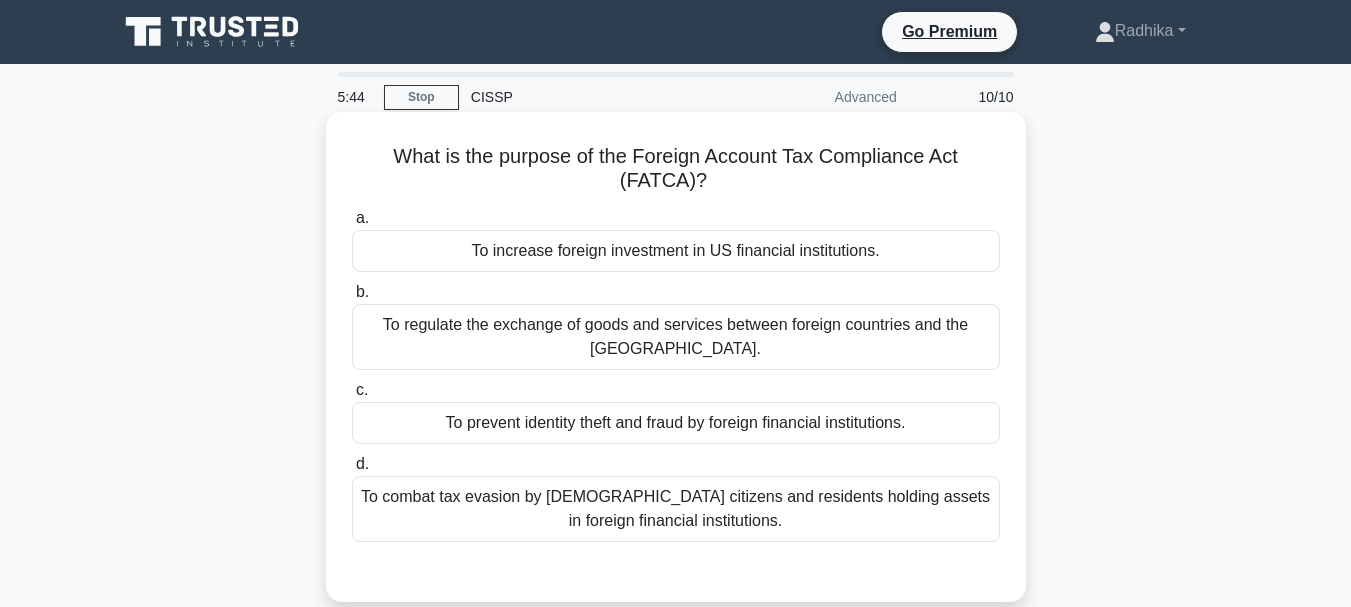 click on "To combat tax evasion by US citizens and residents holding assets in foreign financial institutions." at bounding box center (676, 509) 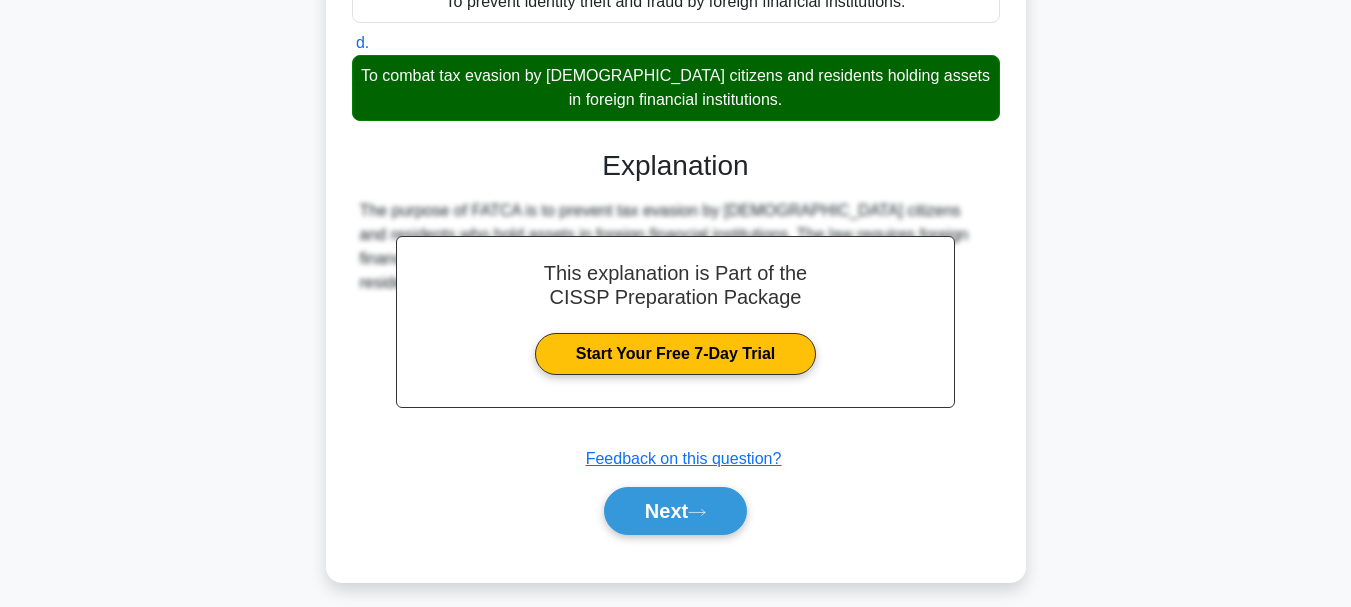 scroll, scrollTop: 473, scrollLeft: 0, axis: vertical 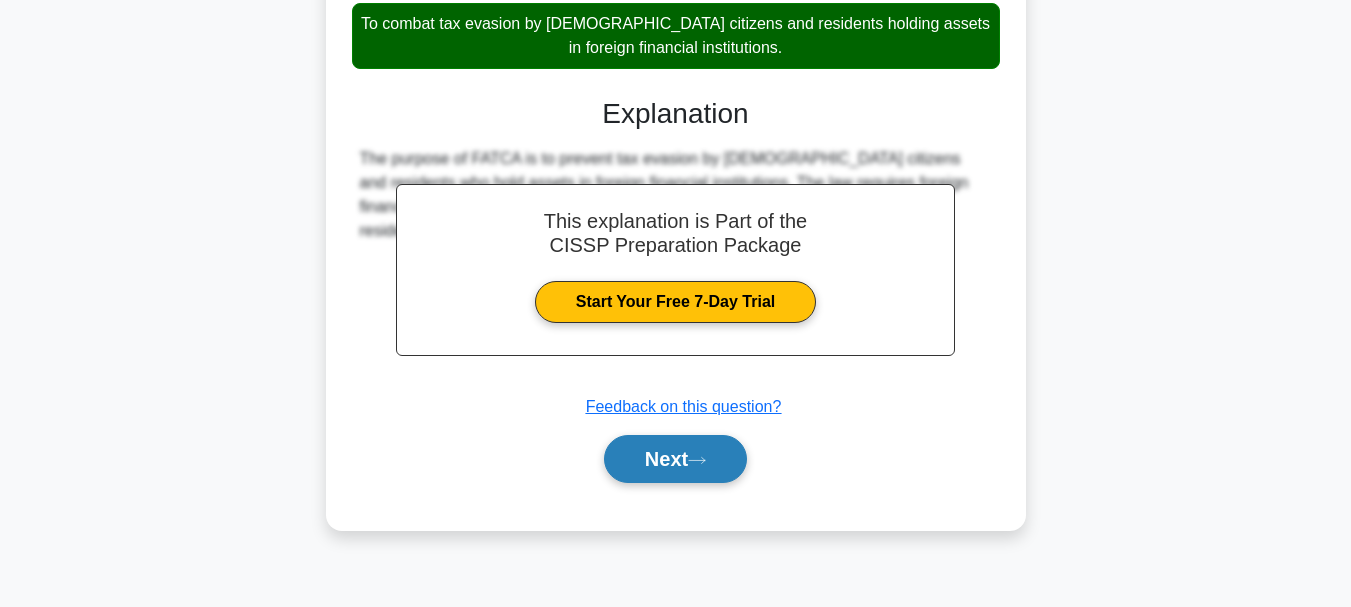 click on "Next" at bounding box center [675, 459] 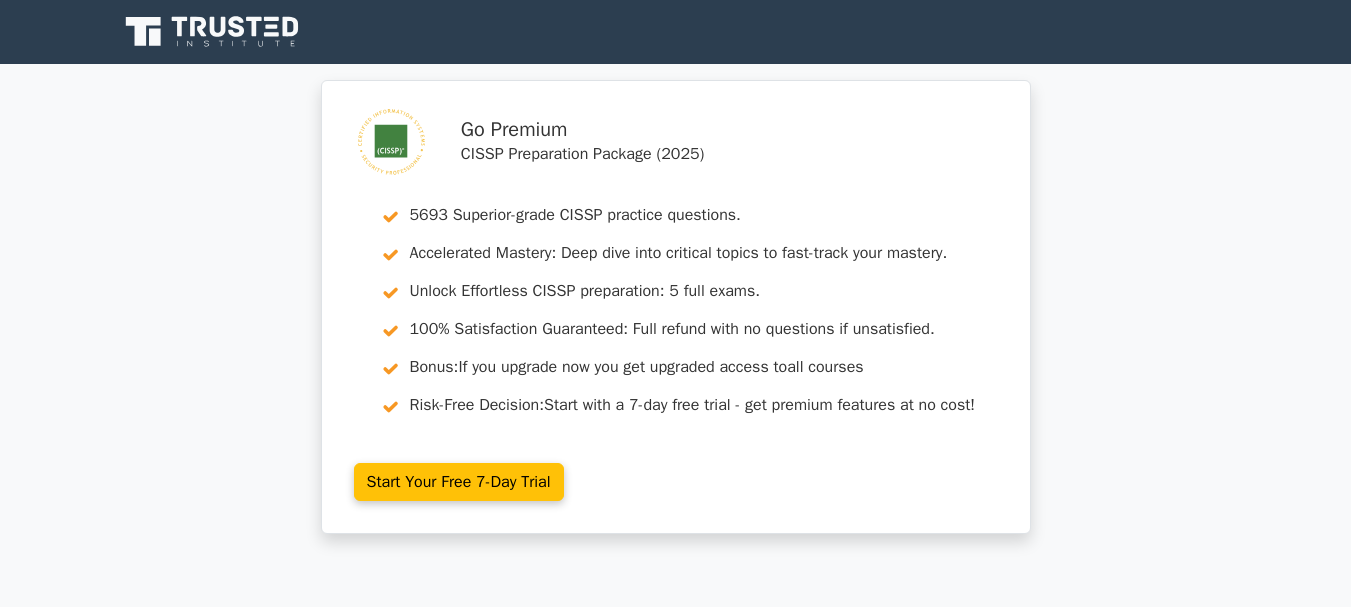 scroll, scrollTop: 400, scrollLeft: 0, axis: vertical 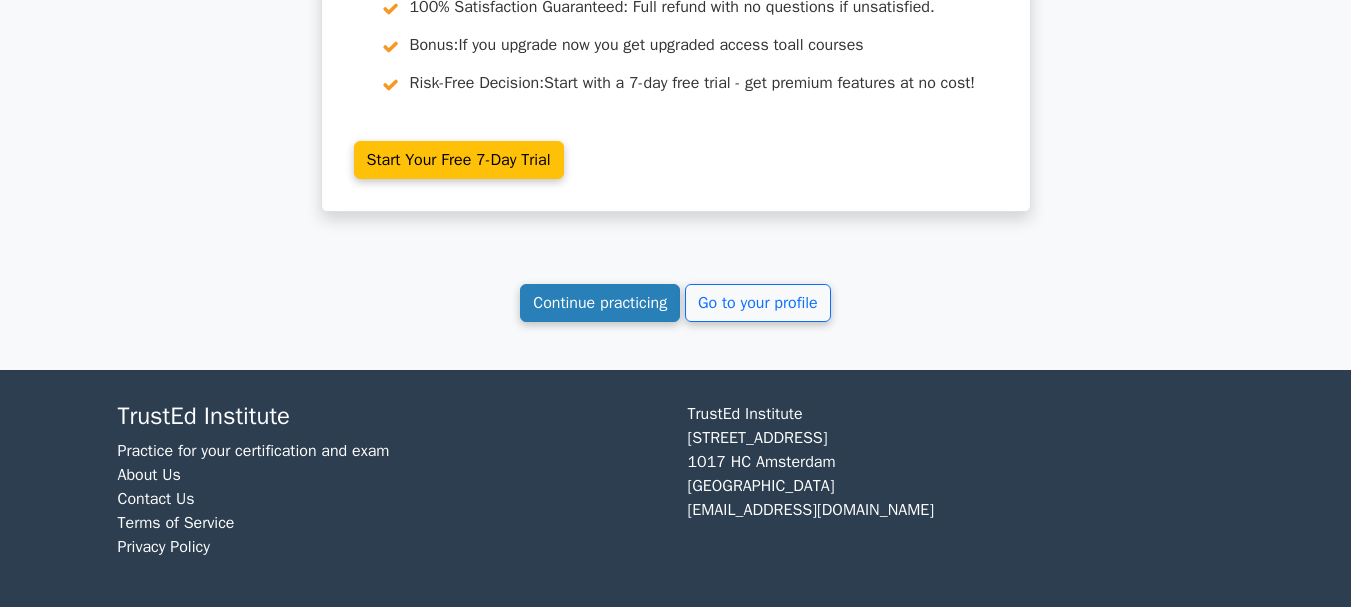 click on "Continue practicing" at bounding box center [600, 303] 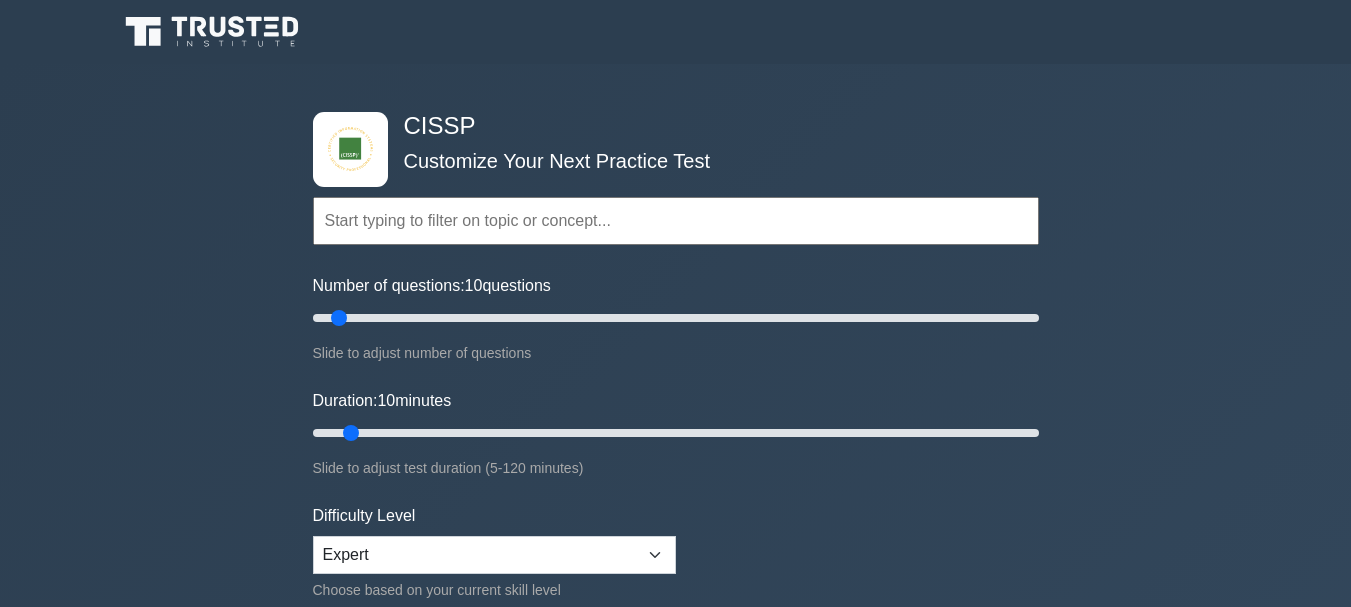 scroll, scrollTop: 0, scrollLeft: 0, axis: both 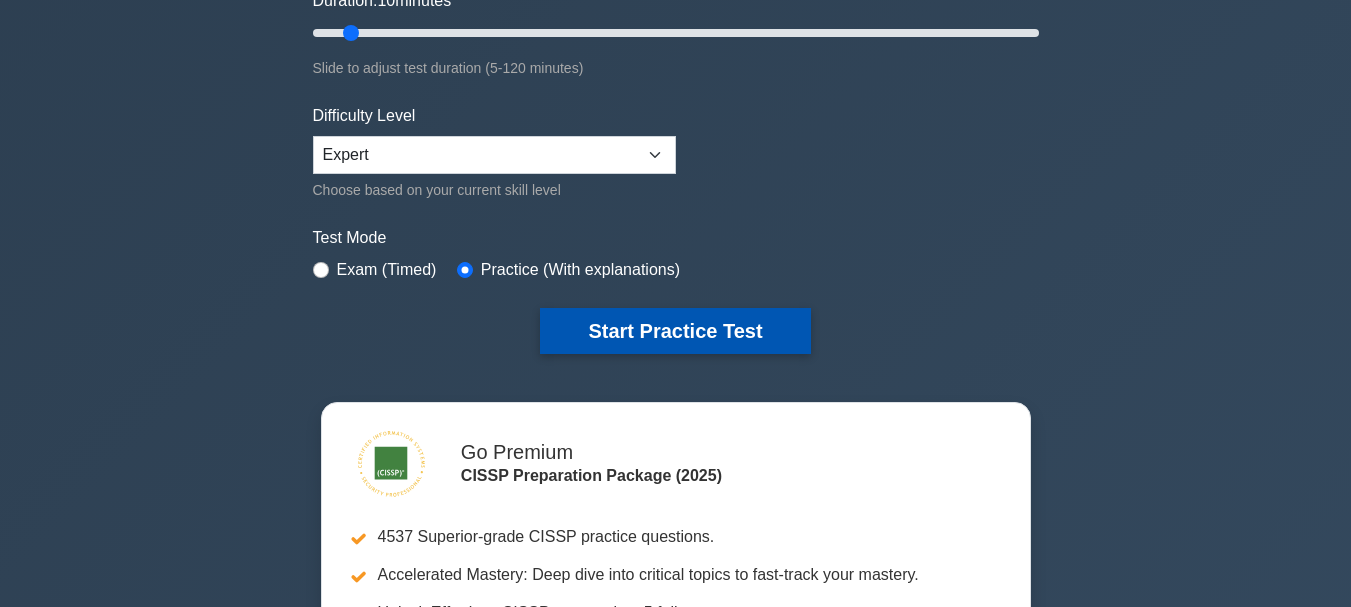 click on "Start Practice Test" at bounding box center [675, 331] 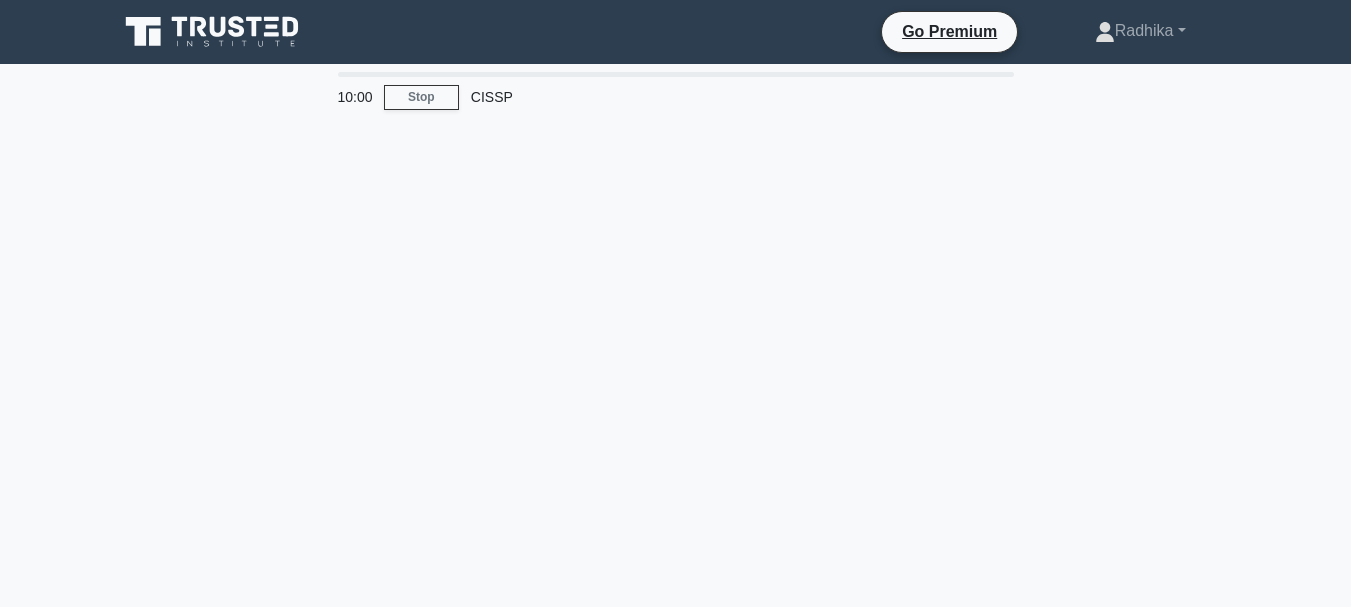 scroll, scrollTop: 0, scrollLeft: 0, axis: both 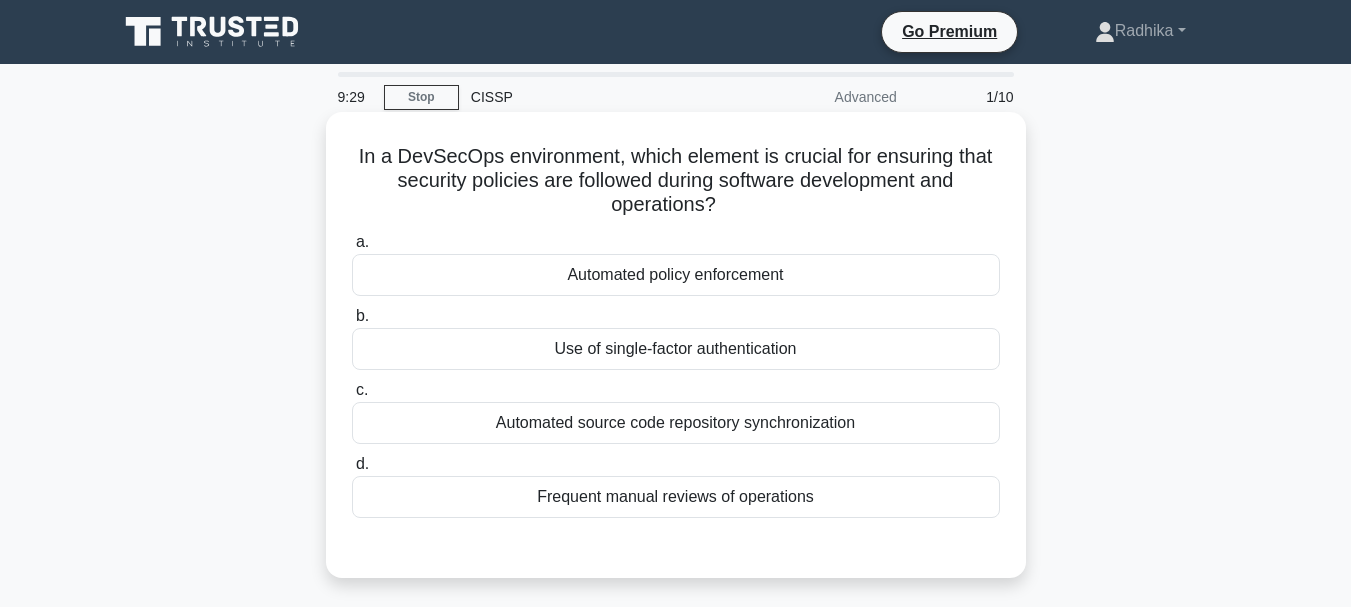 click on "Frequent manual reviews of operations" at bounding box center (676, 497) 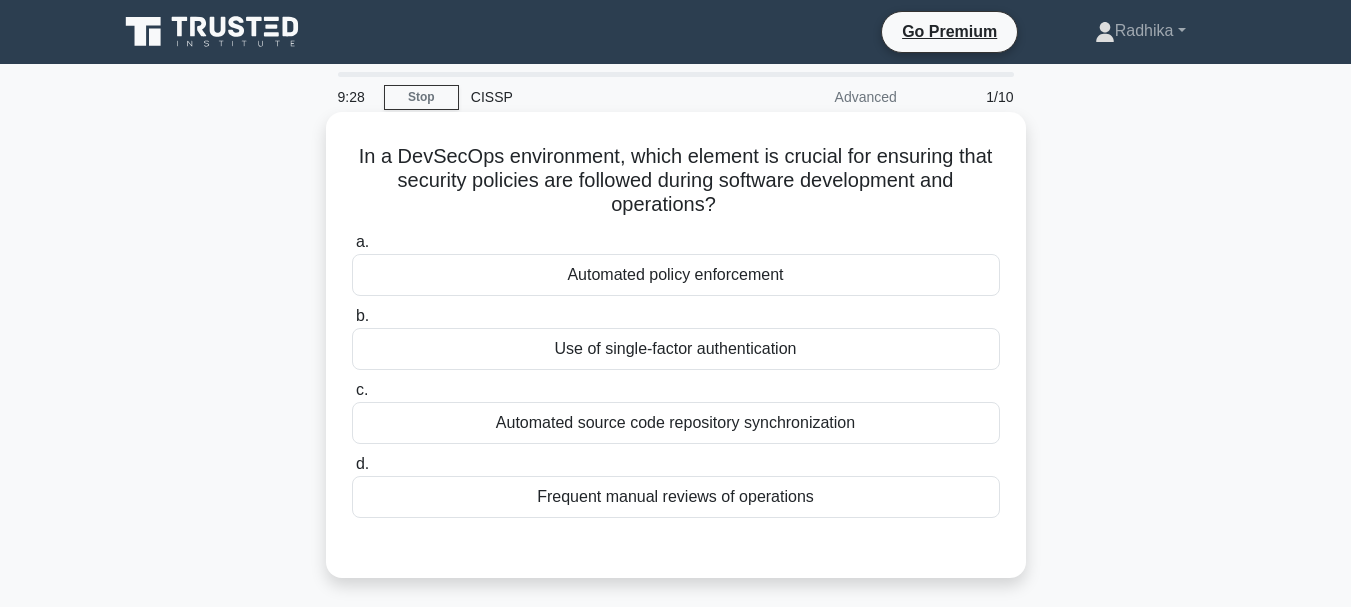 click on "Frequent manual reviews of operations" at bounding box center [676, 497] 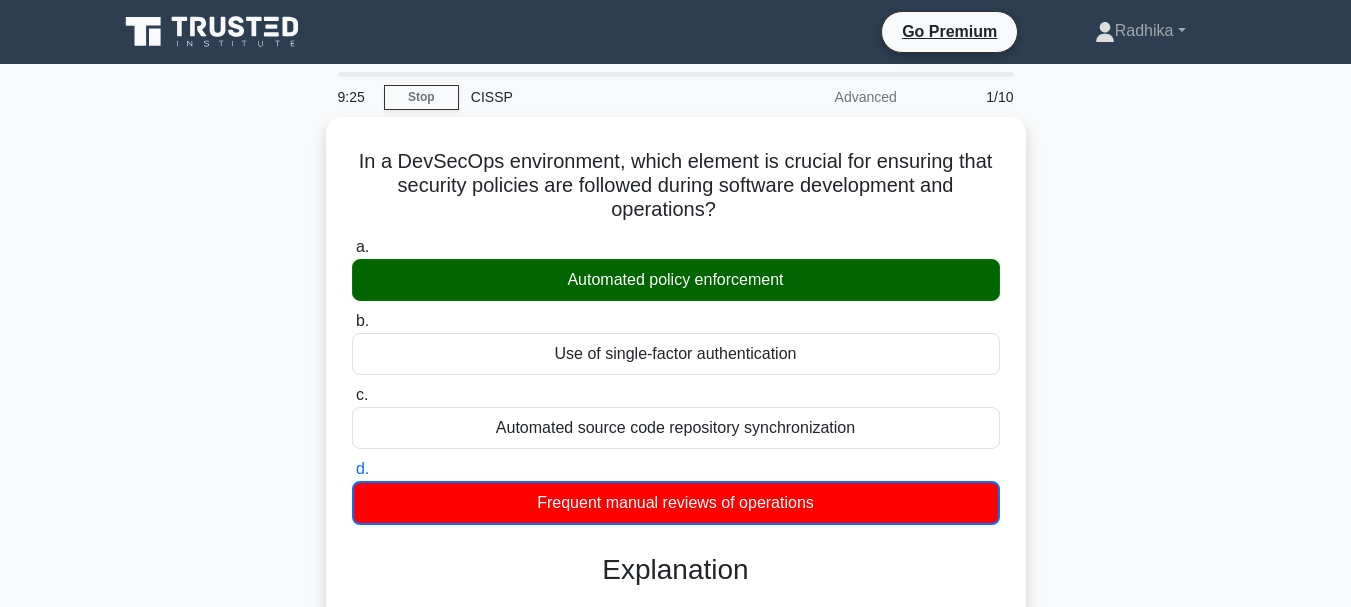 scroll, scrollTop: 600, scrollLeft: 0, axis: vertical 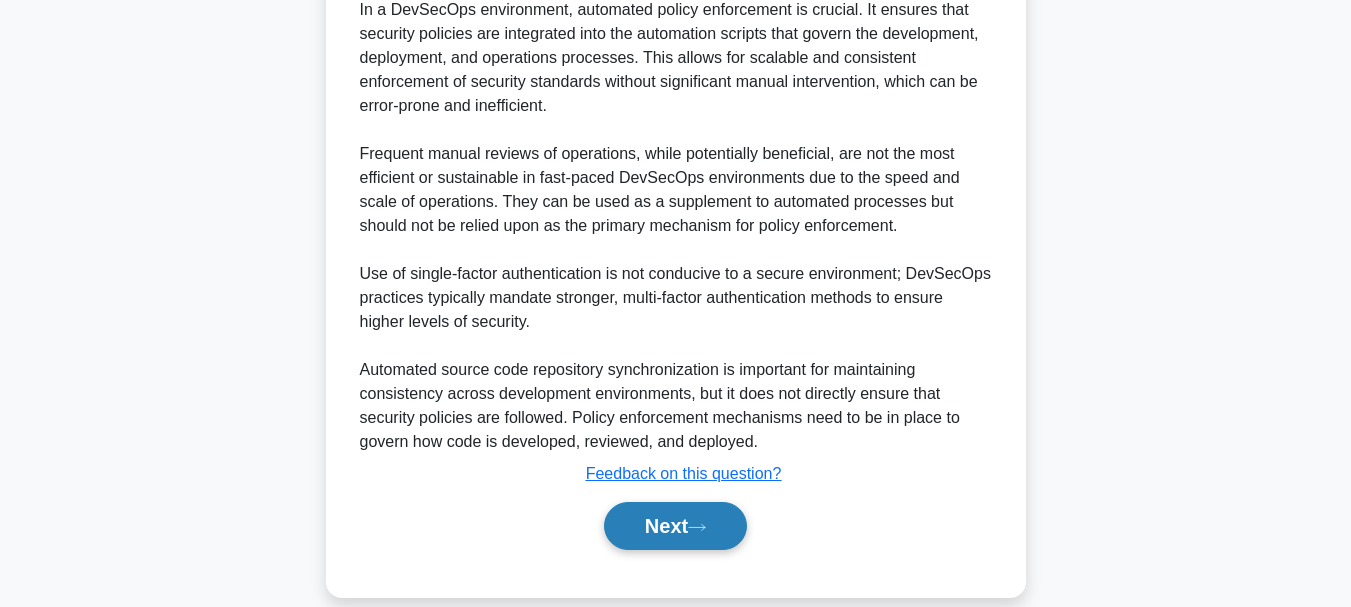 click on "Next" at bounding box center [675, 526] 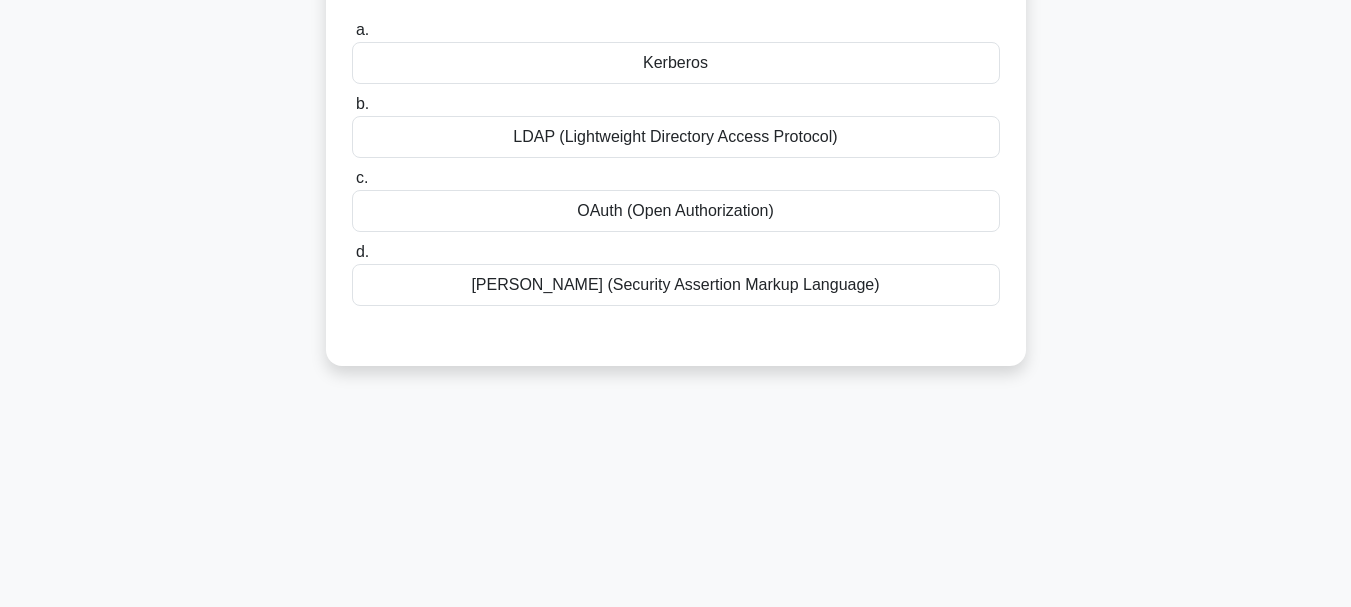 scroll, scrollTop: 73, scrollLeft: 0, axis: vertical 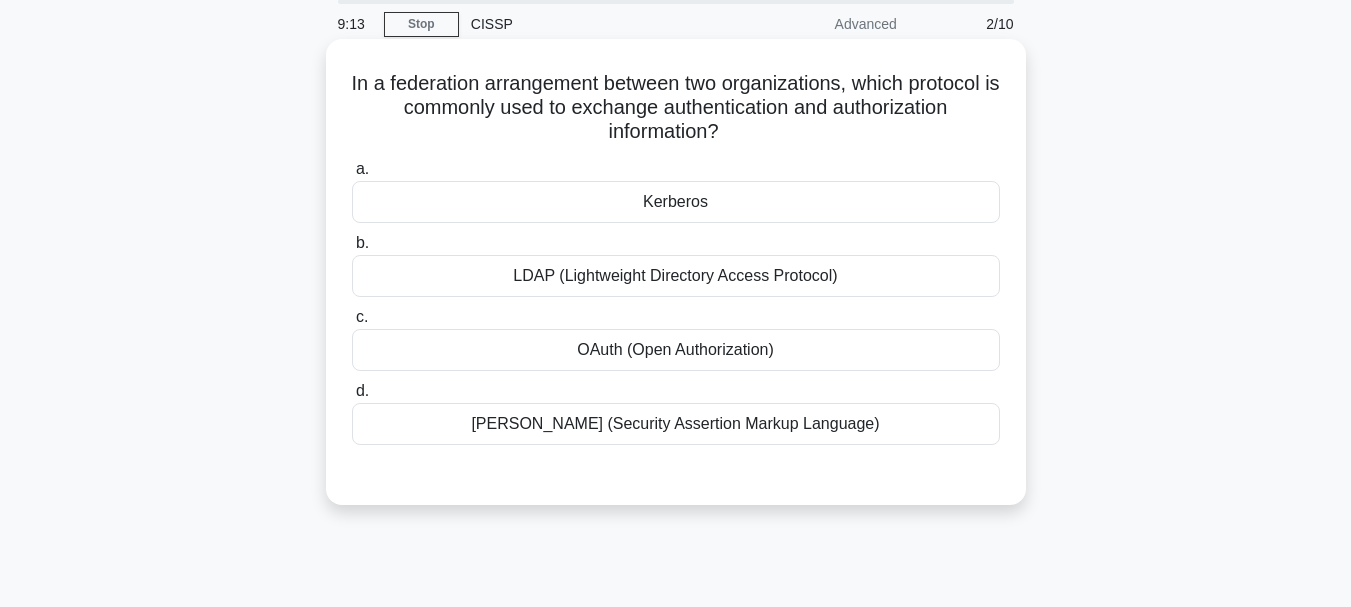 drag, startPoint x: 743, startPoint y: 204, endPoint x: 731, endPoint y: 205, distance: 12.0415945 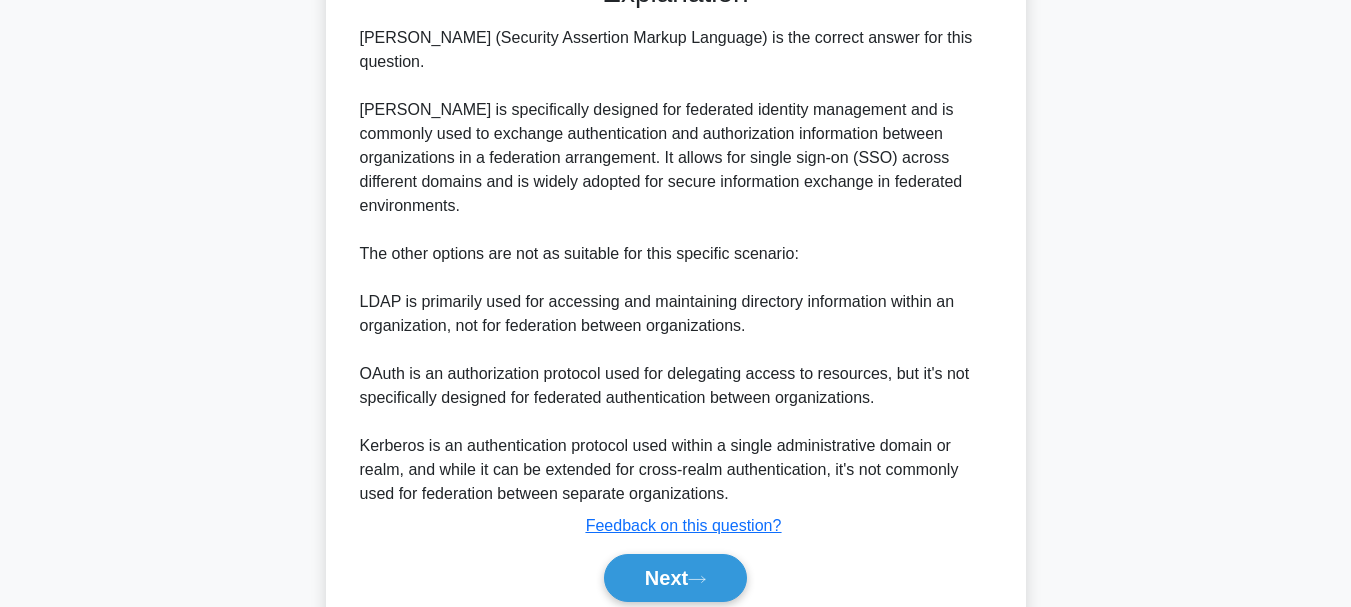 scroll, scrollTop: 605, scrollLeft: 0, axis: vertical 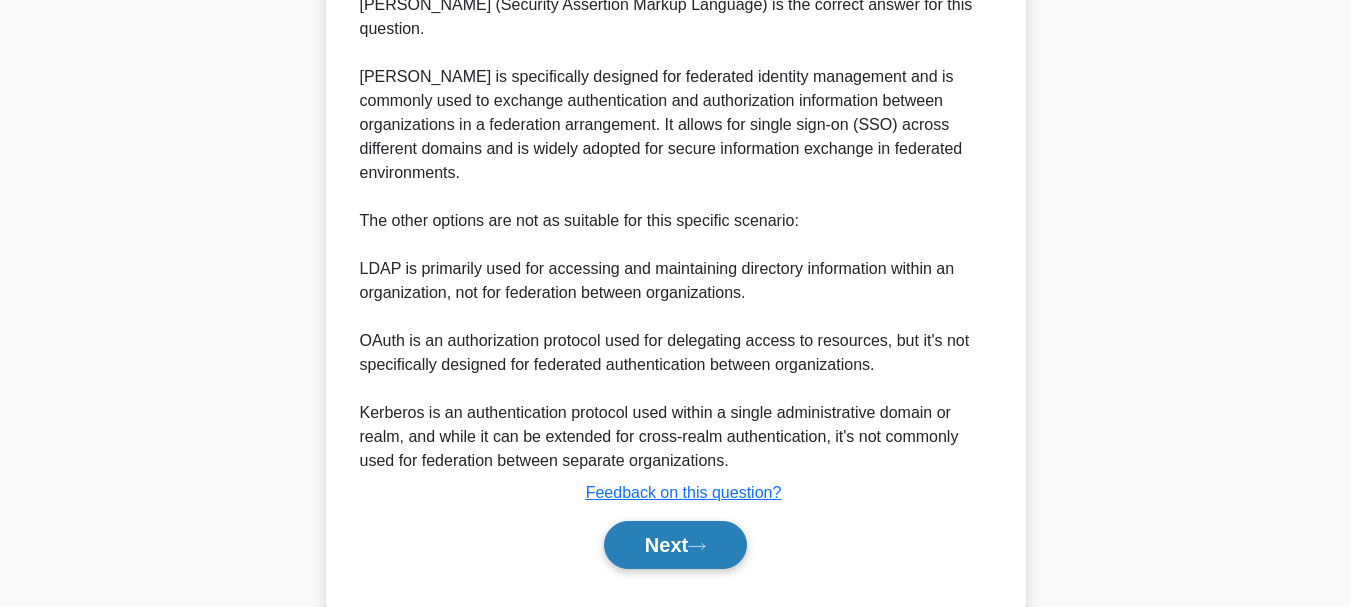 click on "Next" at bounding box center (675, 545) 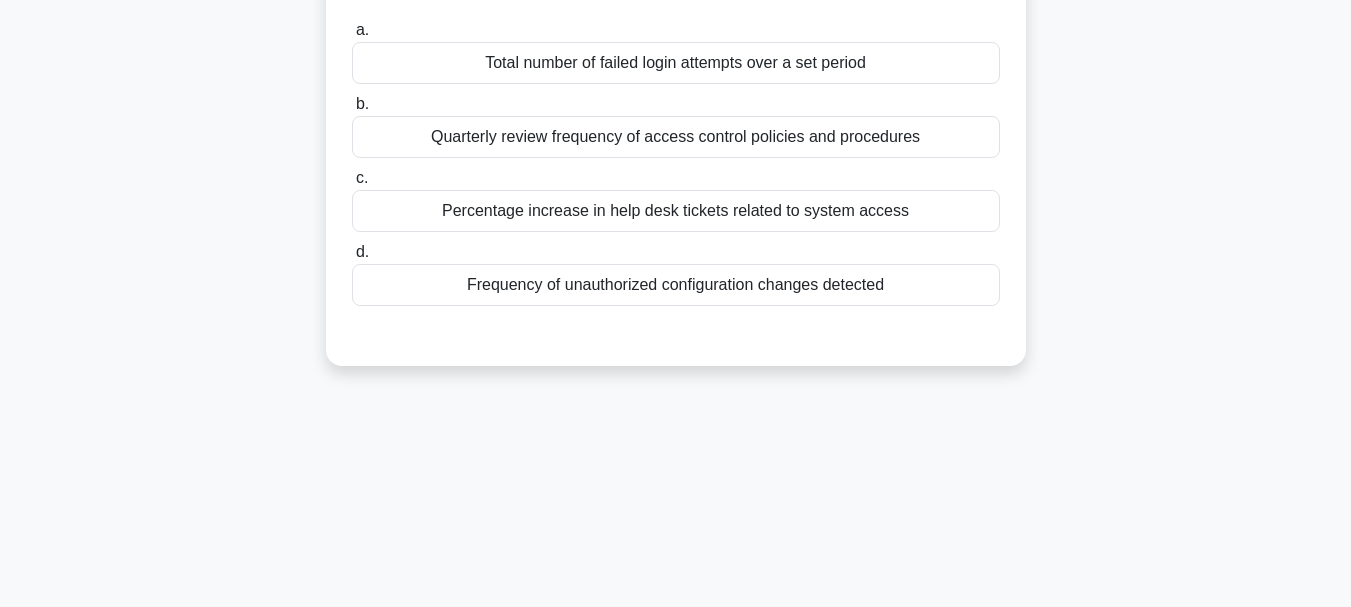 scroll, scrollTop: 0, scrollLeft: 0, axis: both 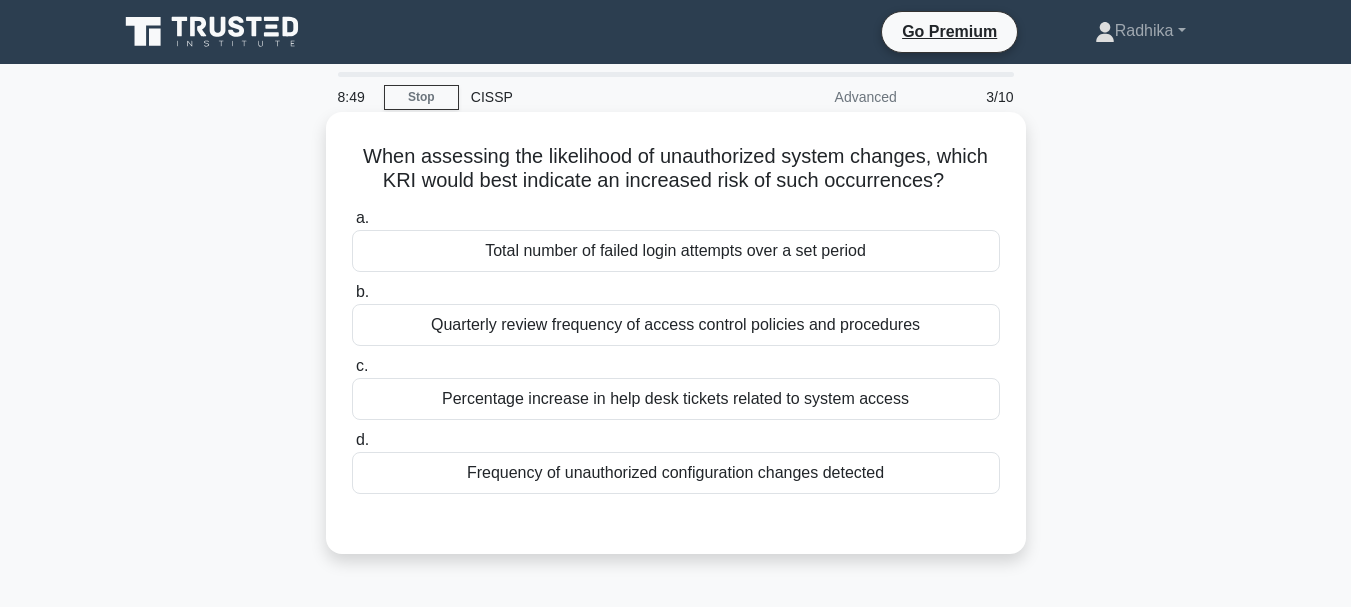 click on "a.
Total number of failed login attempts over a set period" at bounding box center [676, 239] 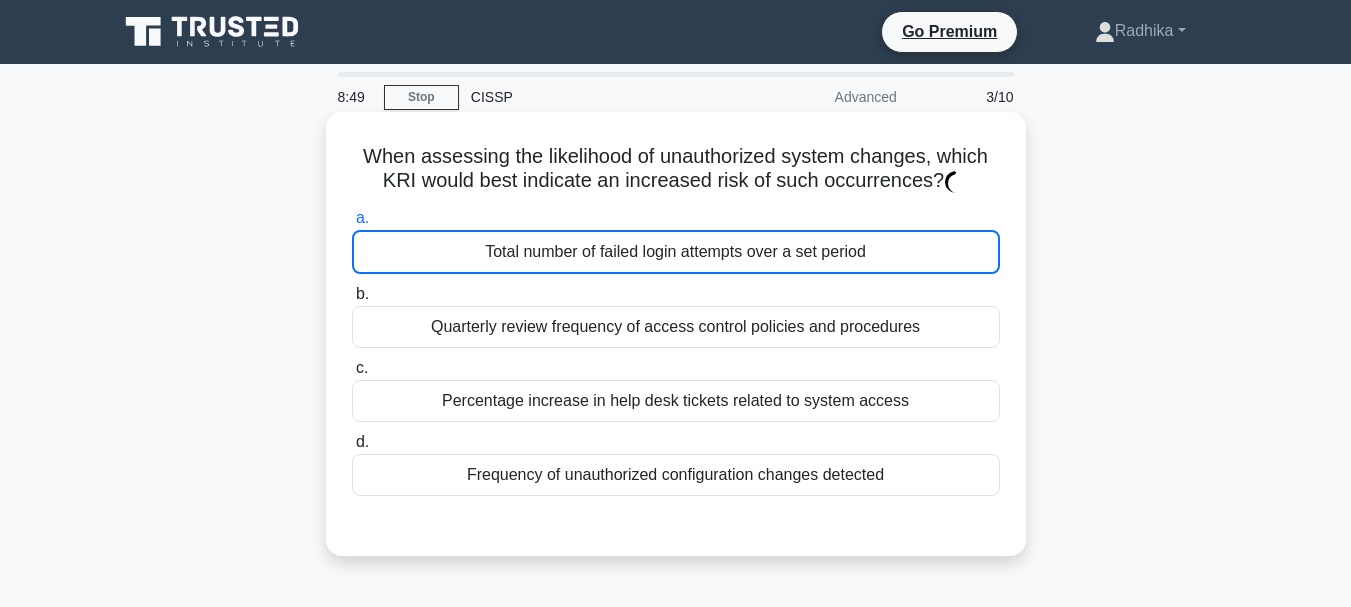 click on "Total number of failed login attempts over a set period" at bounding box center [676, 252] 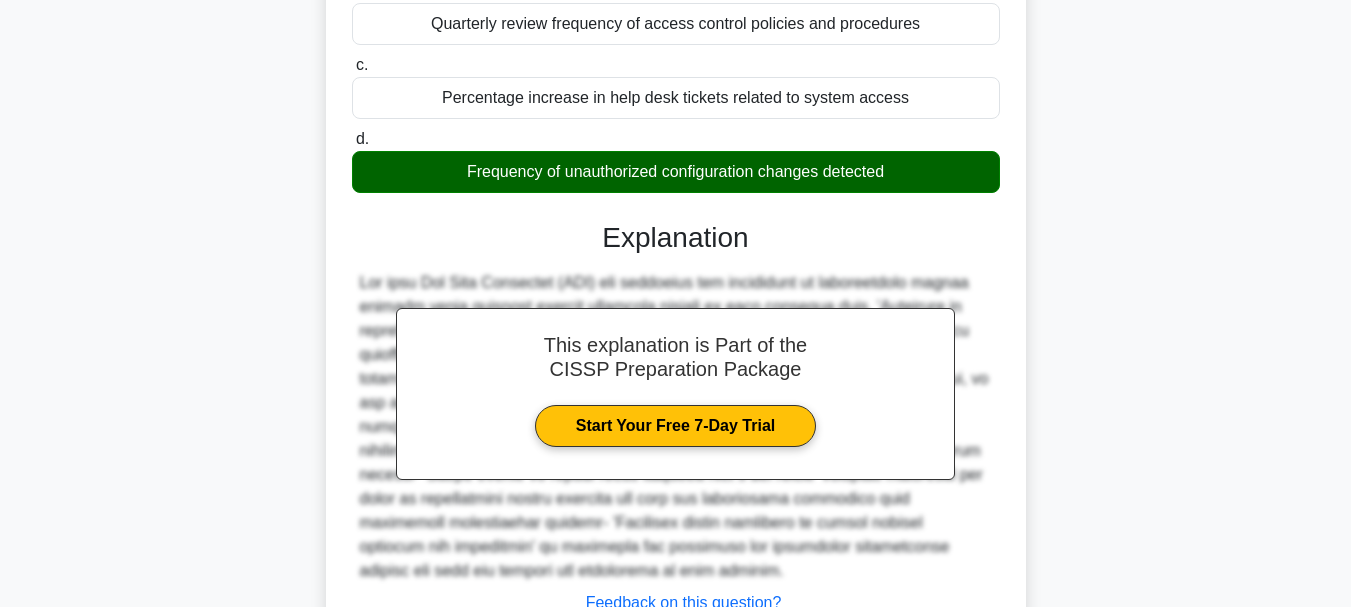 scroll, scrollTop: 473, scrollLeft: 0, axis: vertical 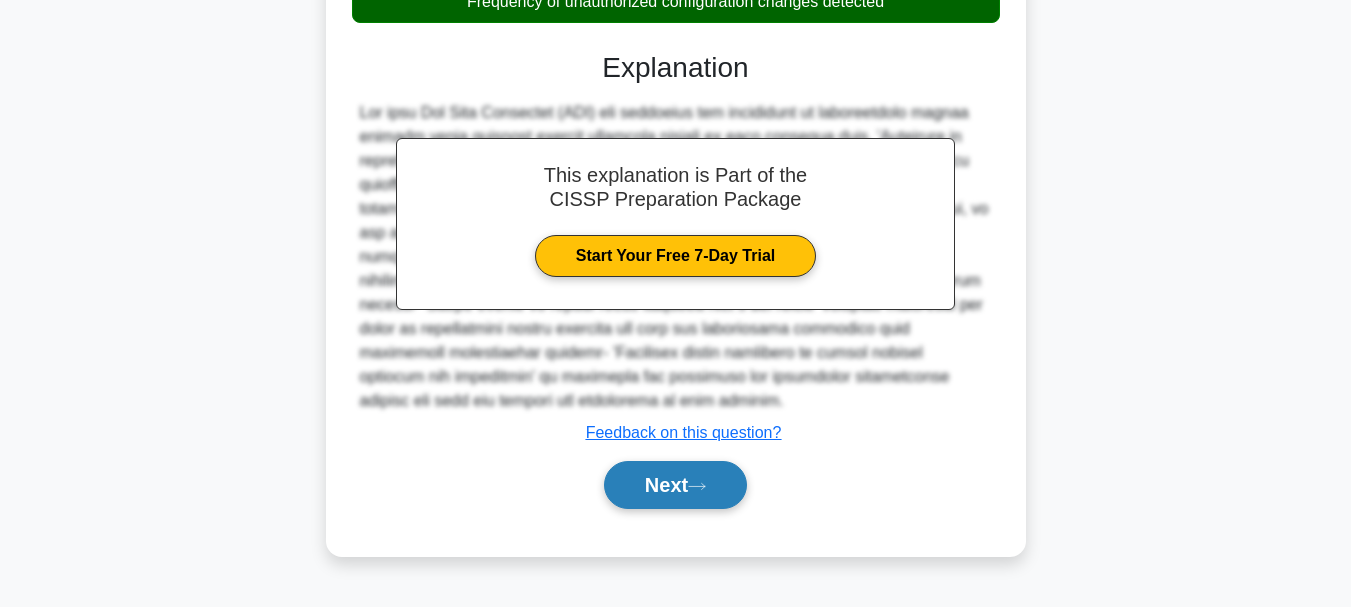 click on "Next" at bounding box center (675, 485) 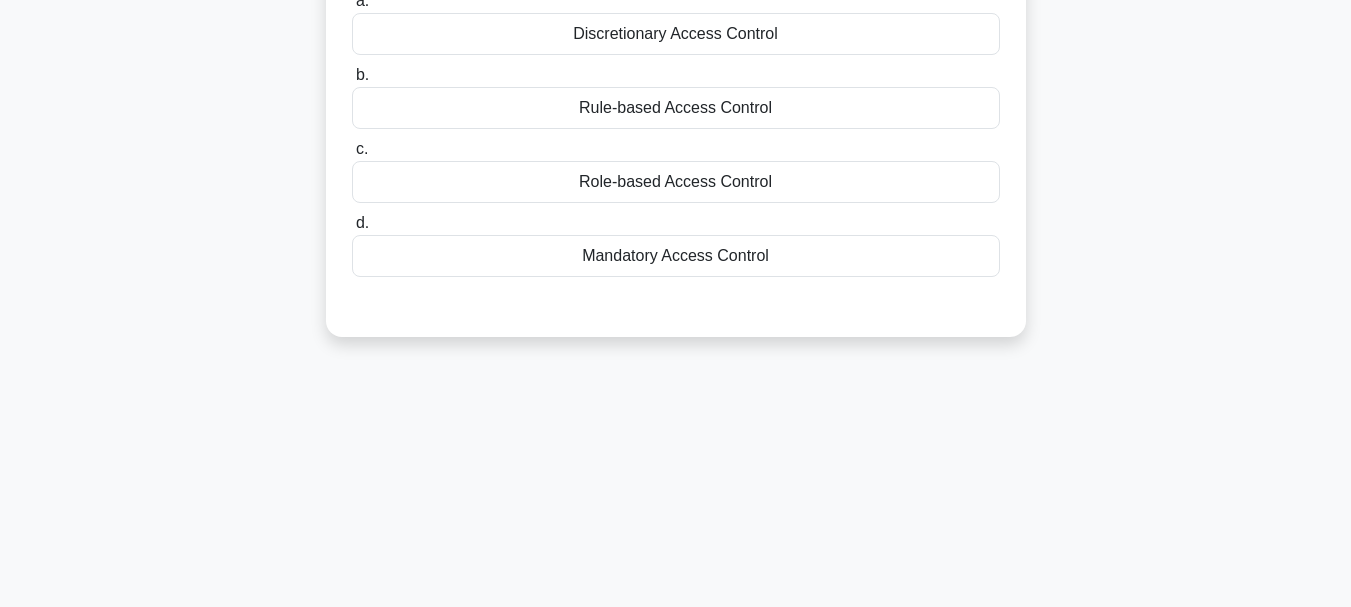 scroll, scrollTop: 73, scrollLeft: 0, axis: vertical 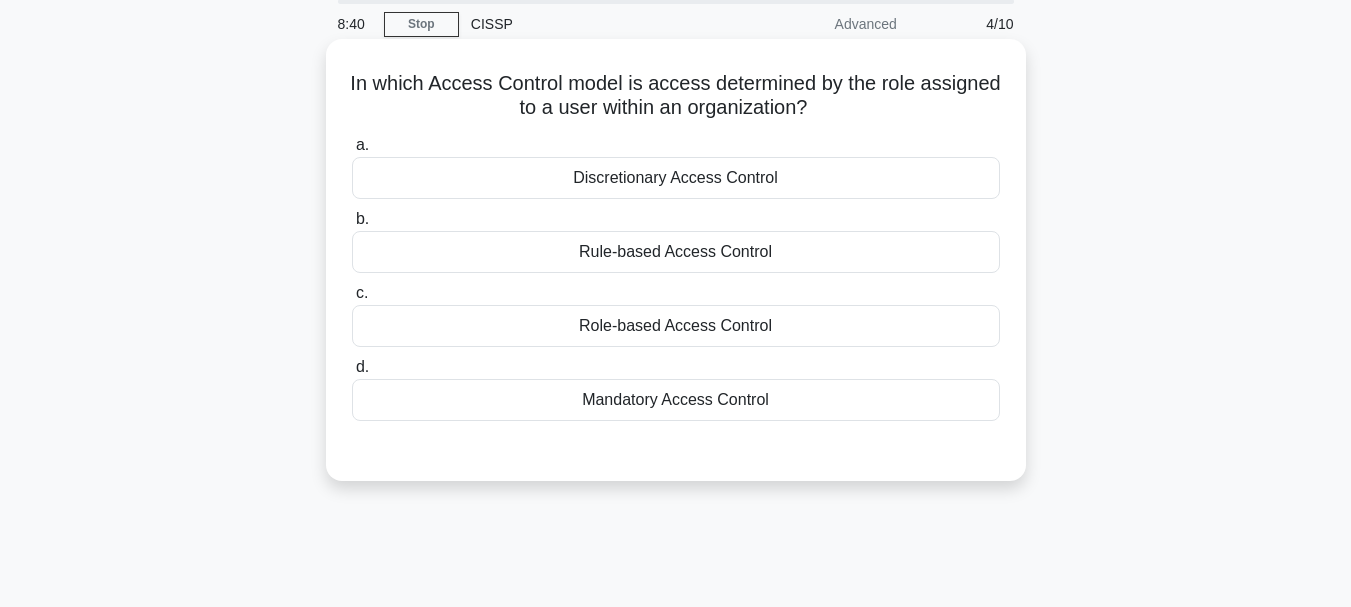 click on "Role-based Access Control" at bounding box center (676, 326) 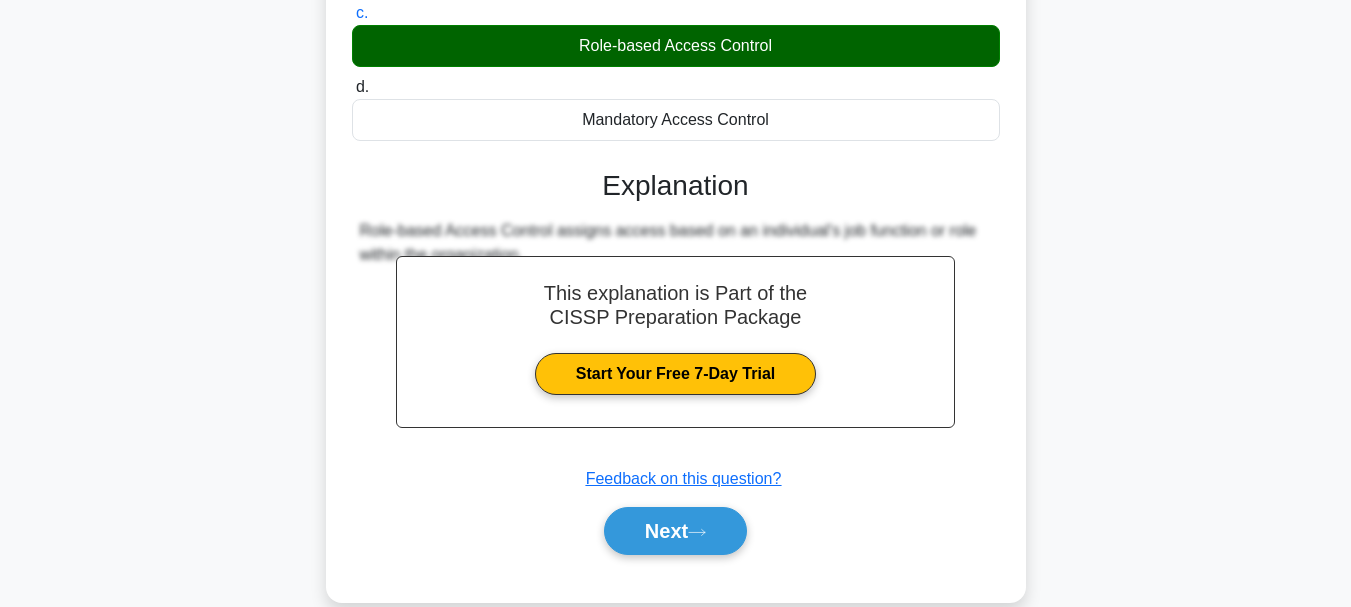 scroll, scrollTop: 473, scrollLeft: 0, axis: vertical 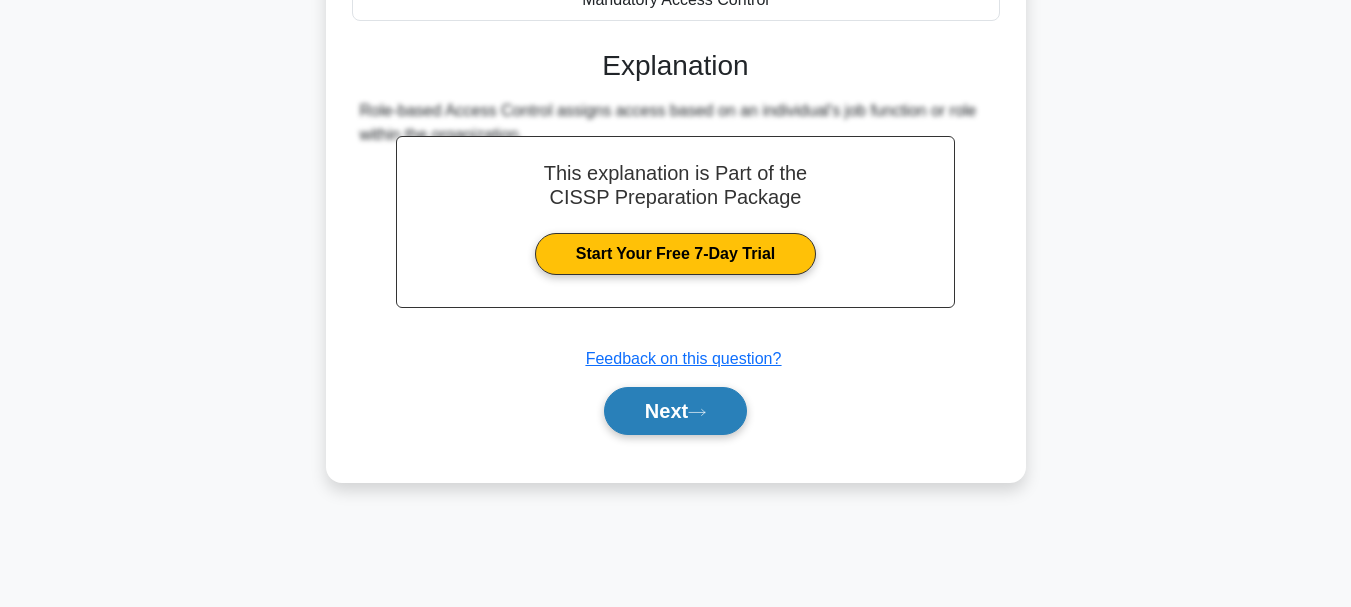 click on "Next" at bounding box center [675, 411] 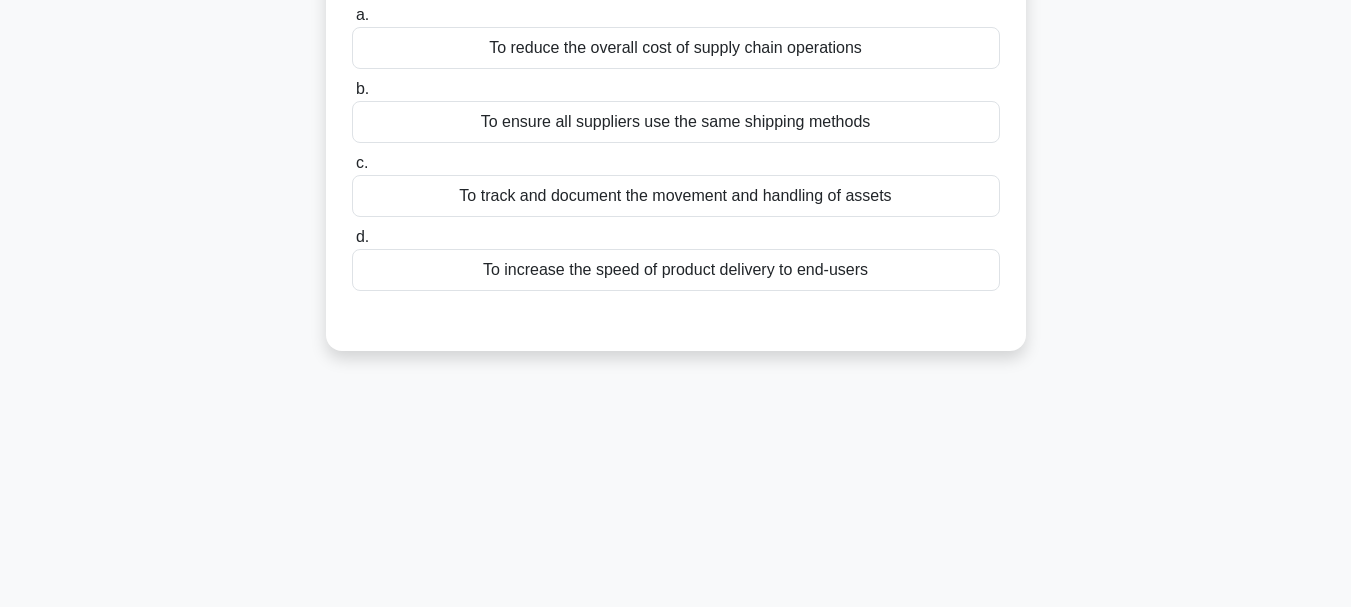 scroll, scrollTop: 0, scrollLeft: 0, axis: both 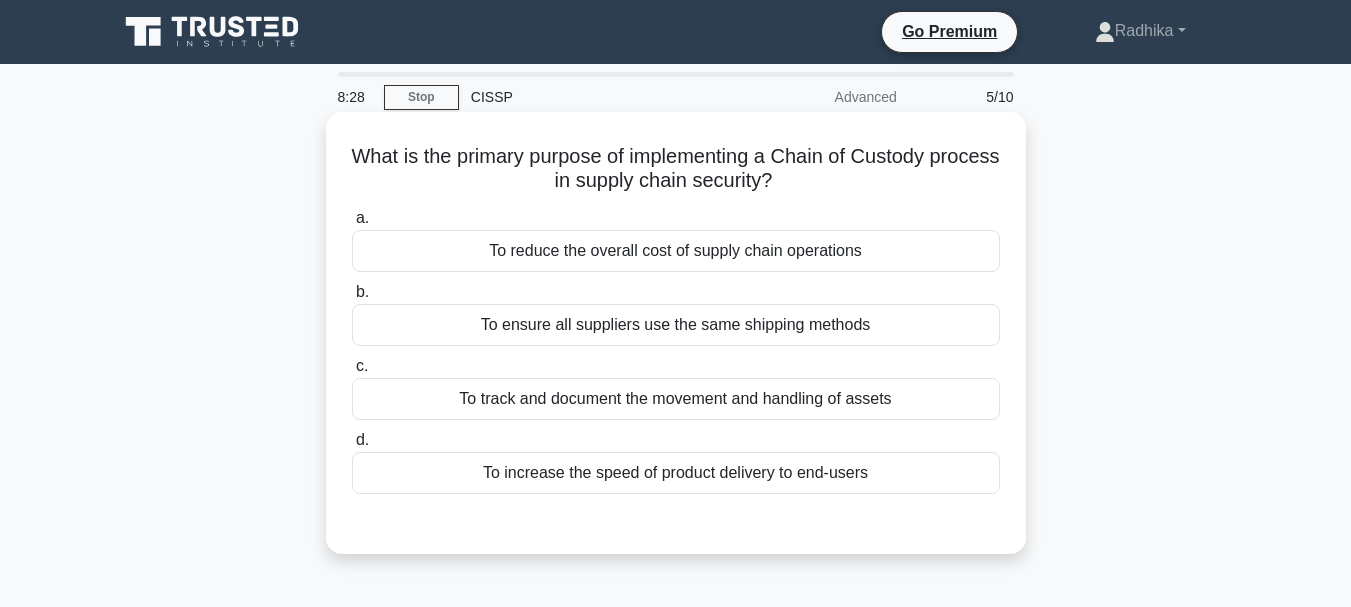 click on "To track and document the movement and handling of assets" at bounding box center [676, 399] 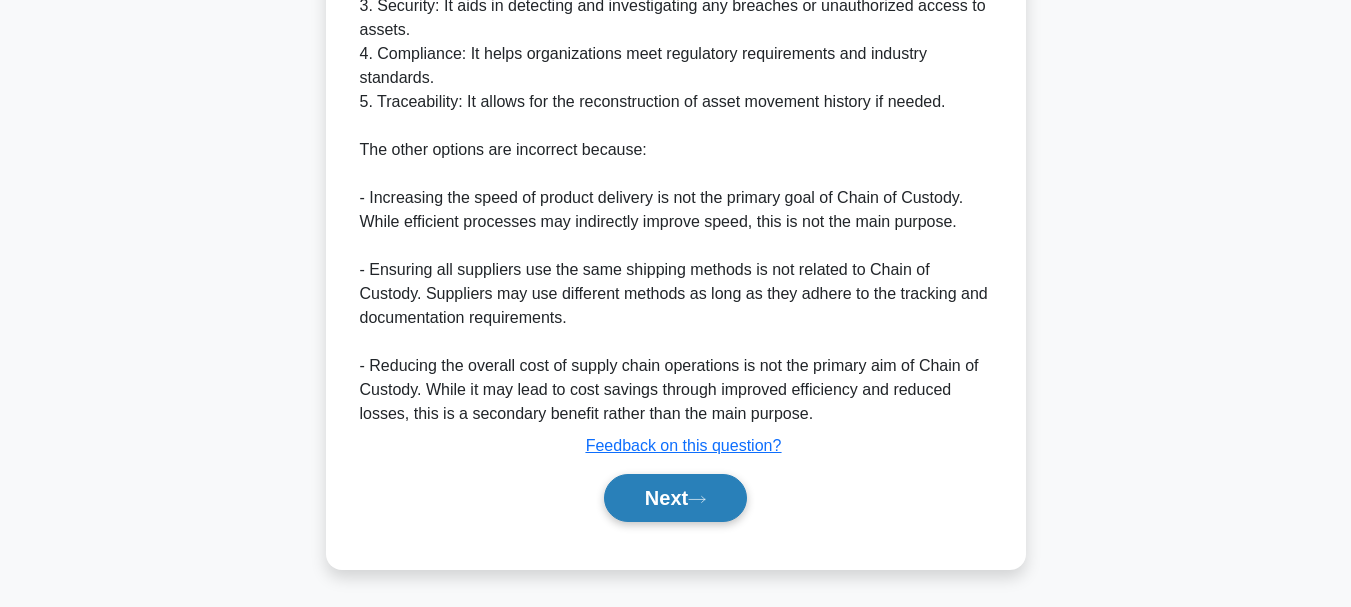 click on "Next" at bounding box center [675, 498] 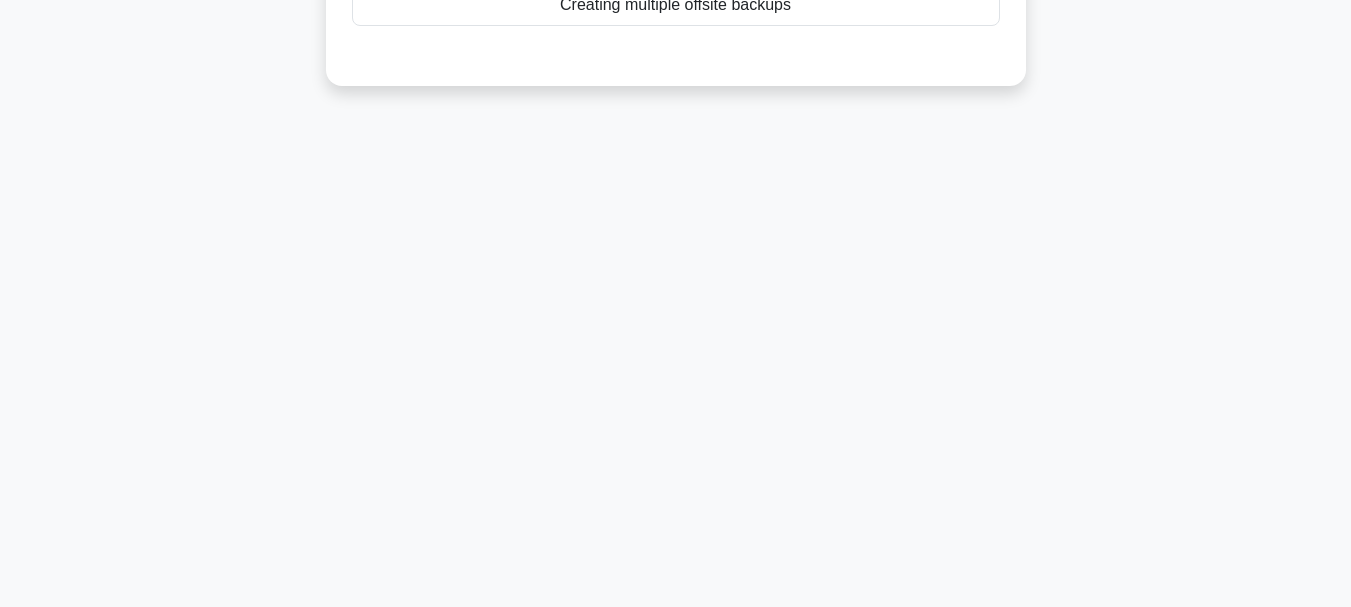 scroll, scrollTop: 73, scrollLeft: 0, axis: vertical 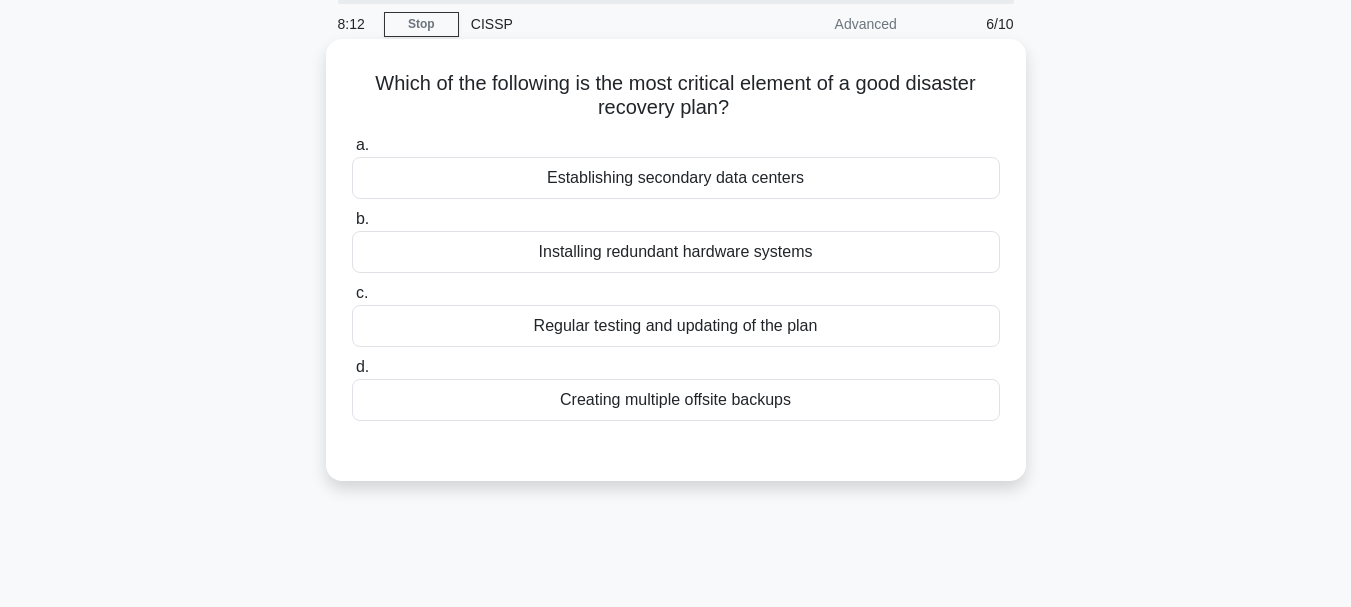 click on "Creating multiple offsite backups" at bounding box center (676, 400) 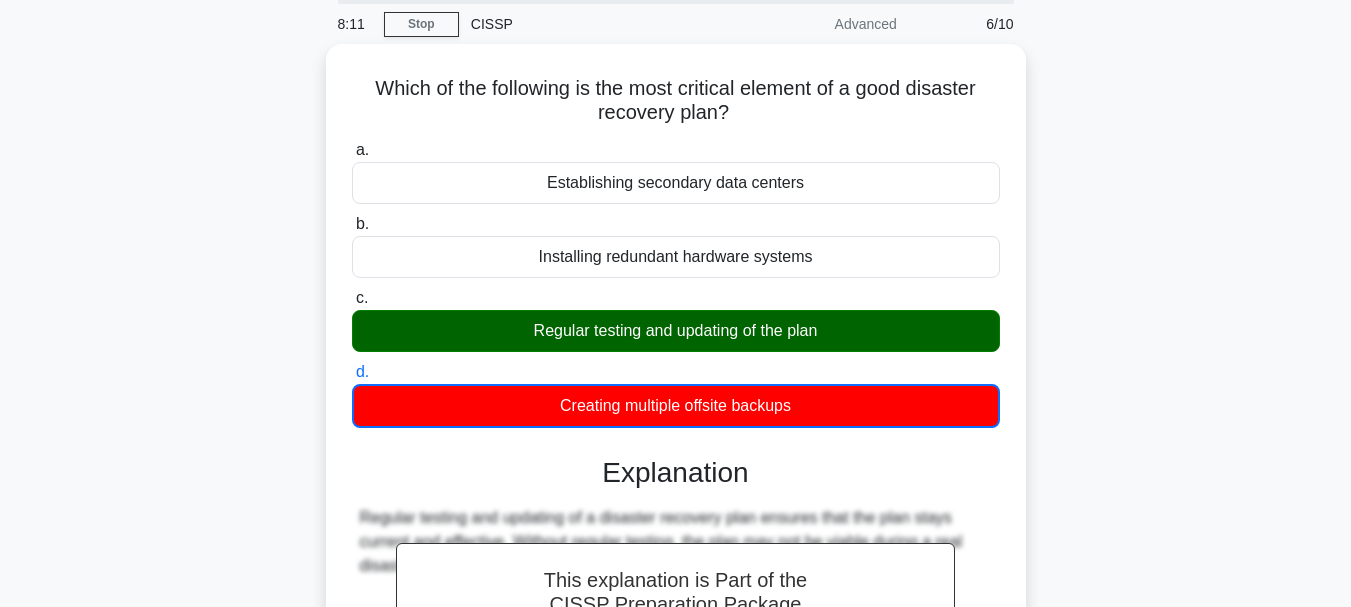 scroll, scrollTop: 473, scrollLeft: 0, axis: vertical 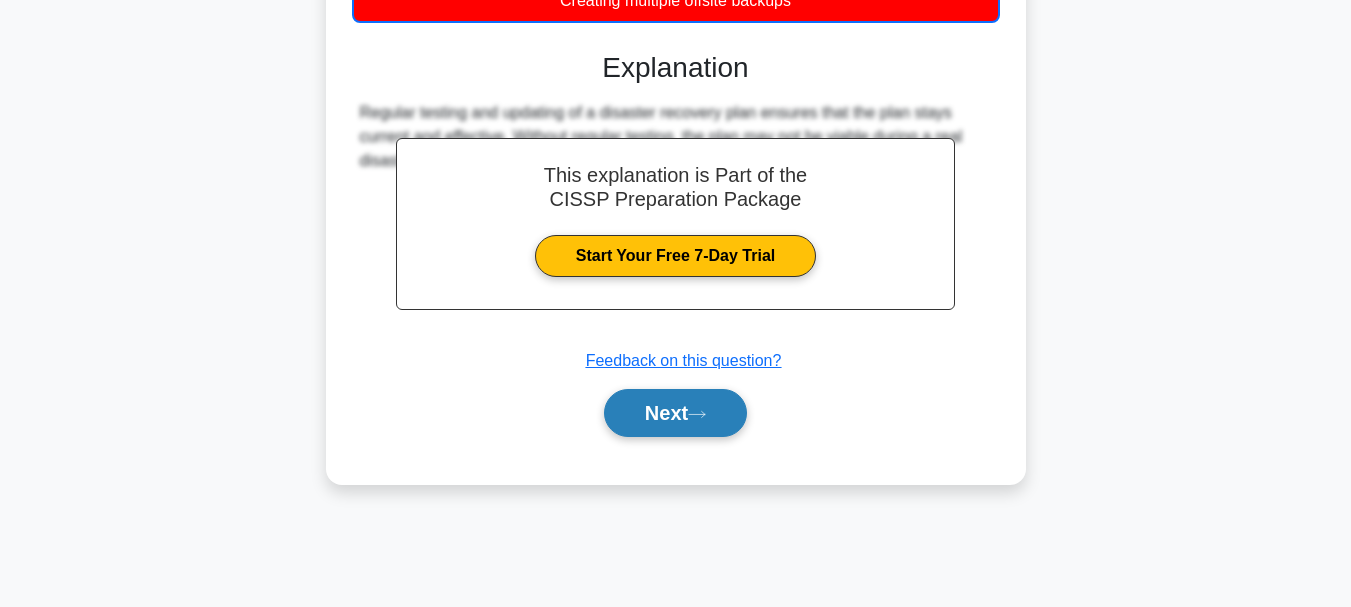 click on "Next" at bounding box center [675, 413] 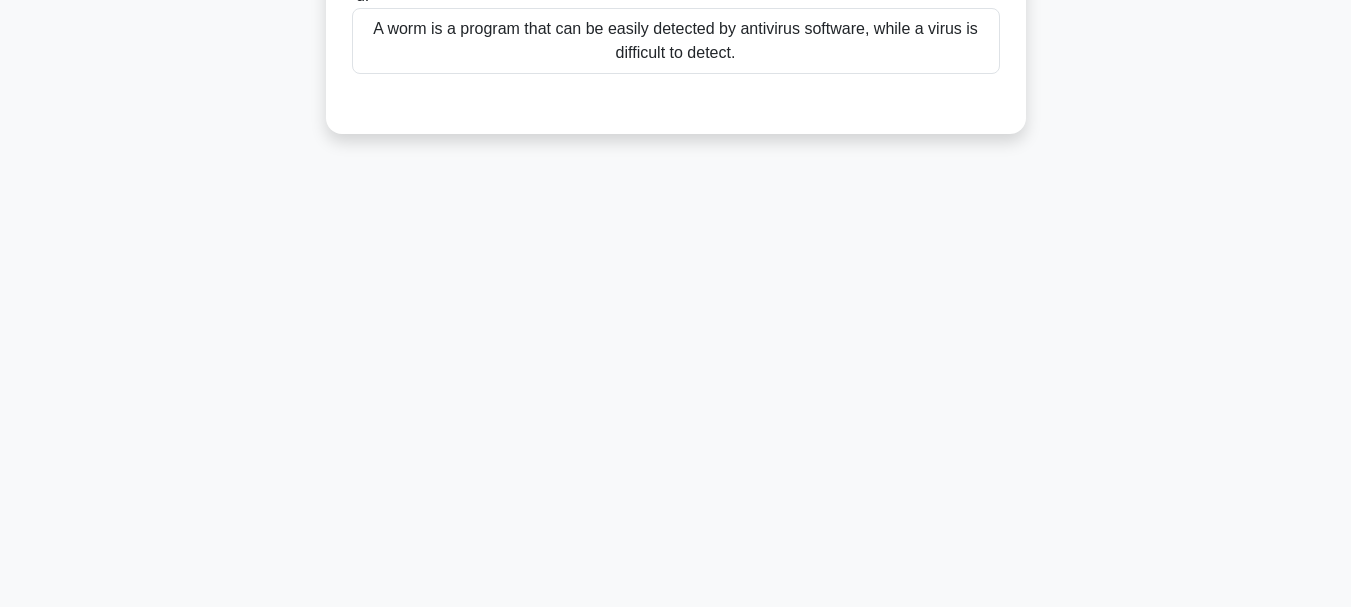 scroll, scrollTop: 73, scrollLeft: 0, axis: vertical 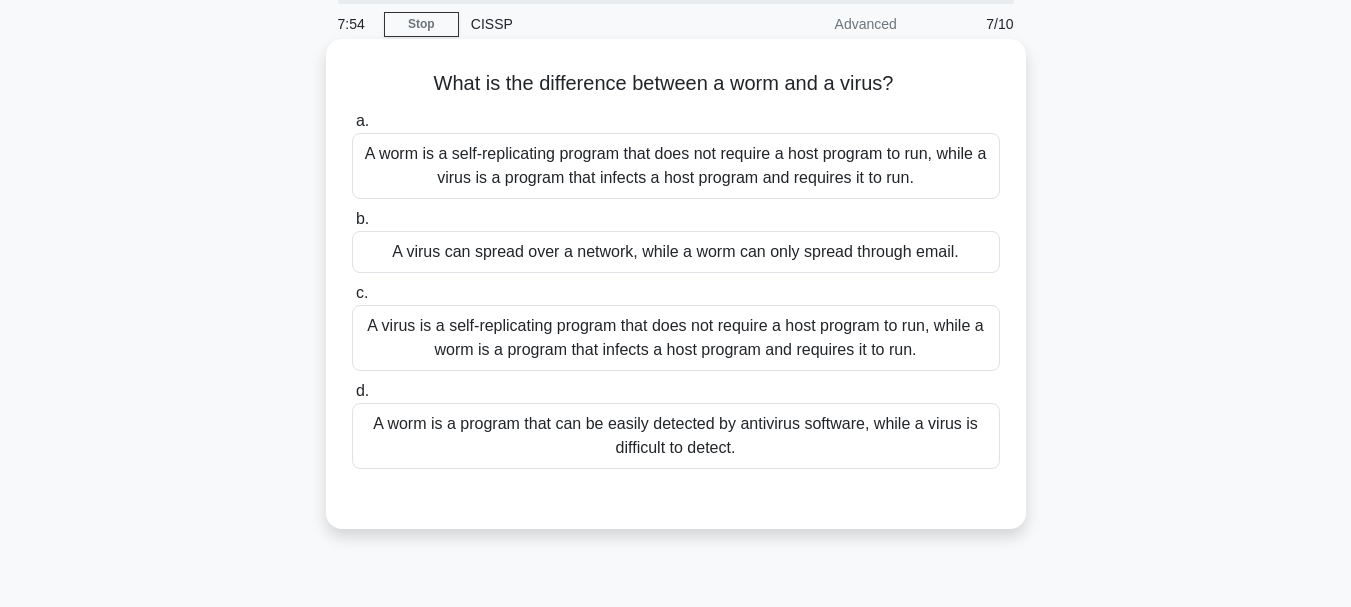 click on "A virus is a self-replicating program that does not require a host program to run, while a worm is a program that infects a host program and requires it to run." at bounding box center [676, 338] 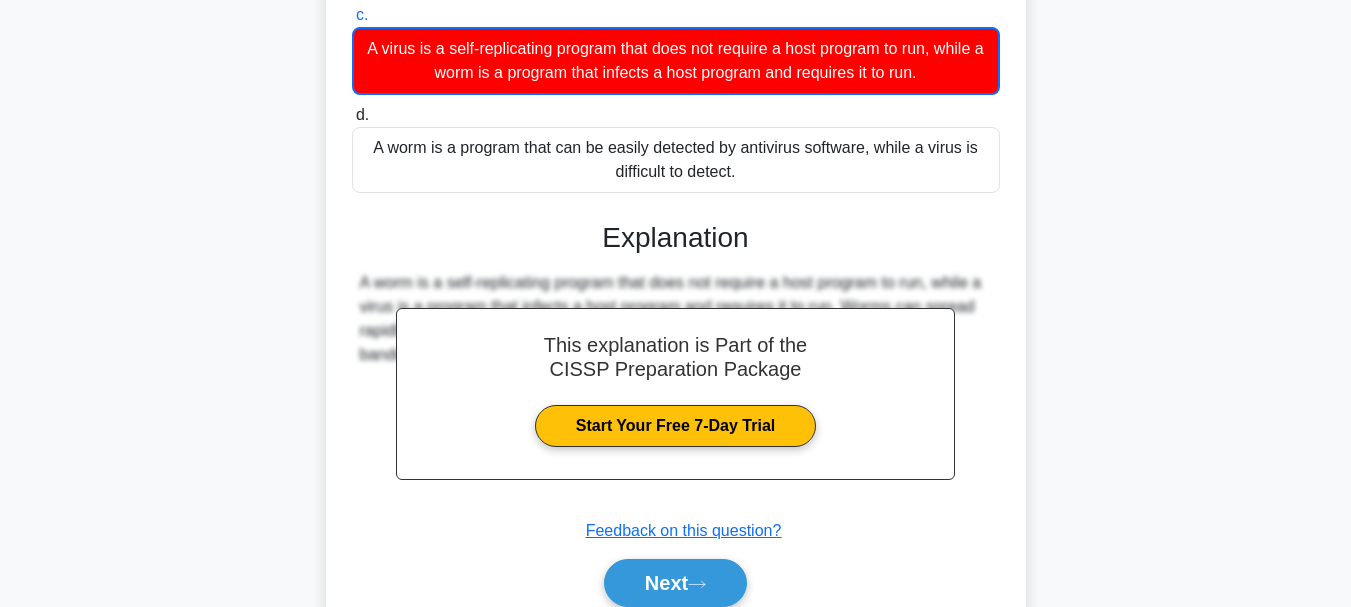 scroll, scrollTop: 473, scrollLeft: 0, axis: vertical 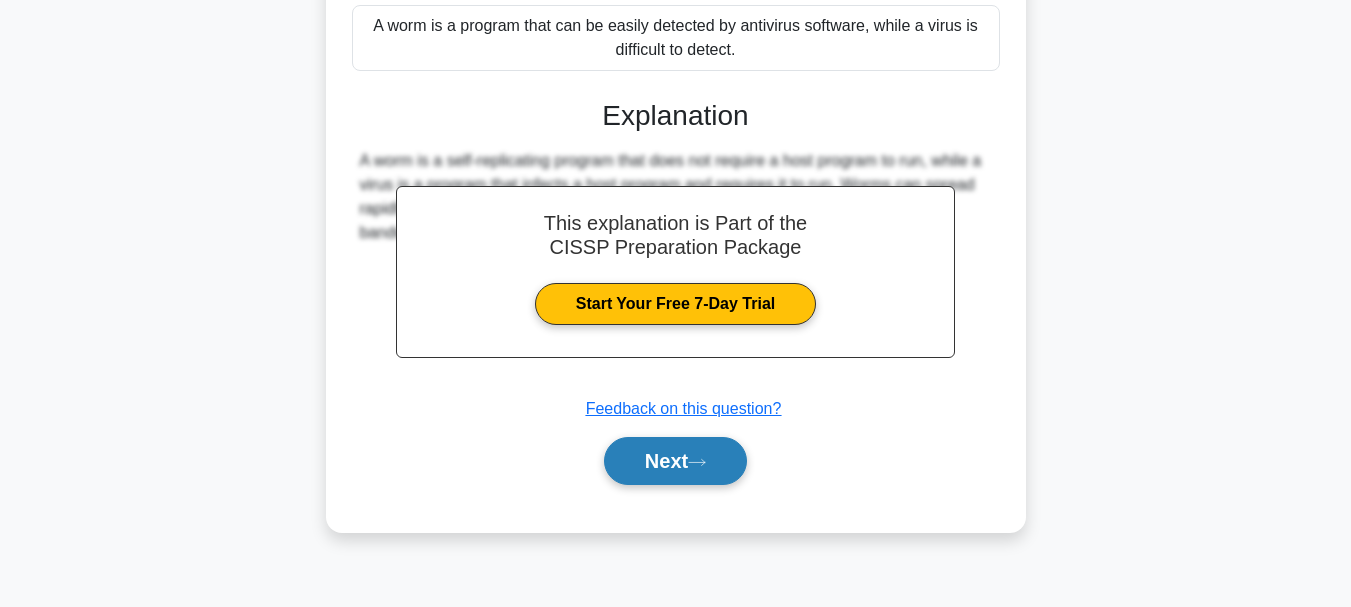 click on "Next" at bounding box center [675, 461] 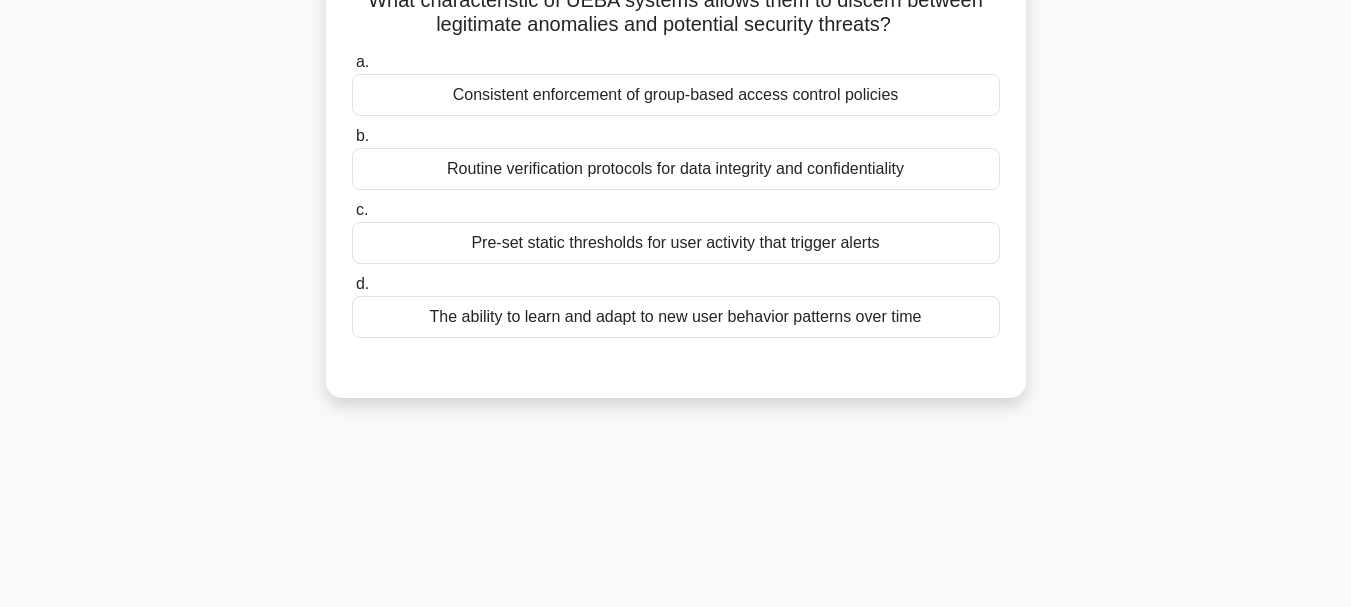 scroll, scrollTop: 0, scrollLeft: 0, axis: both 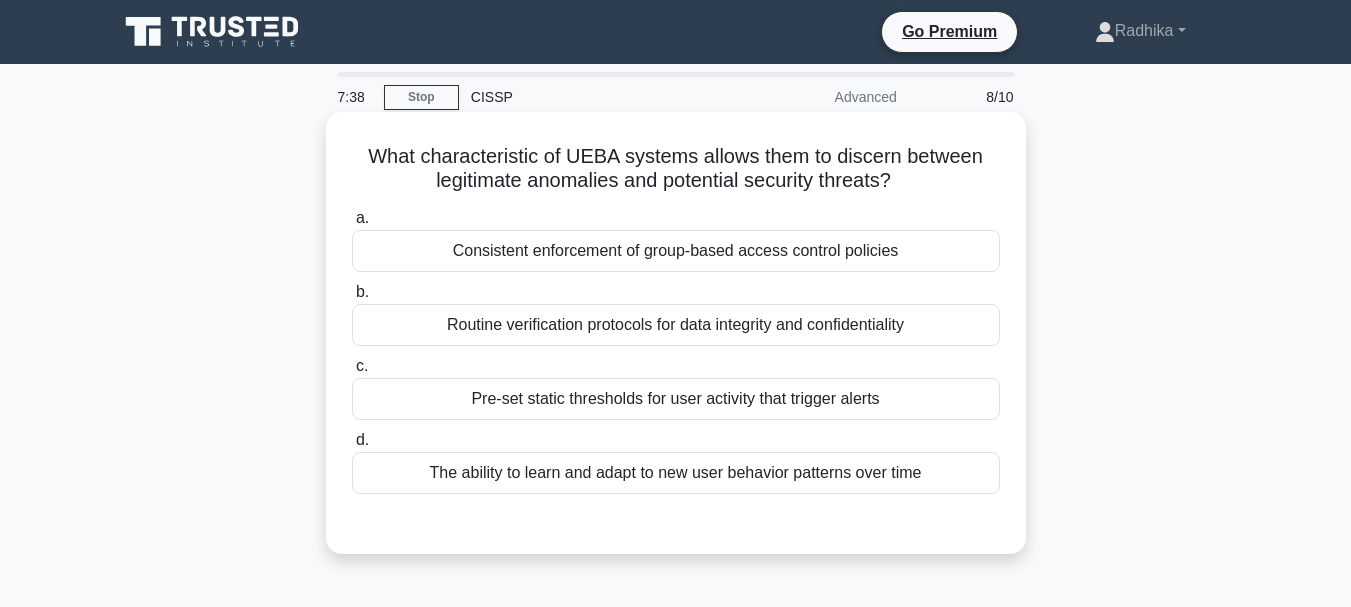 click on "The ability to learn and adapt to new user behavior patterns over time" at bounding box center (676, 473) 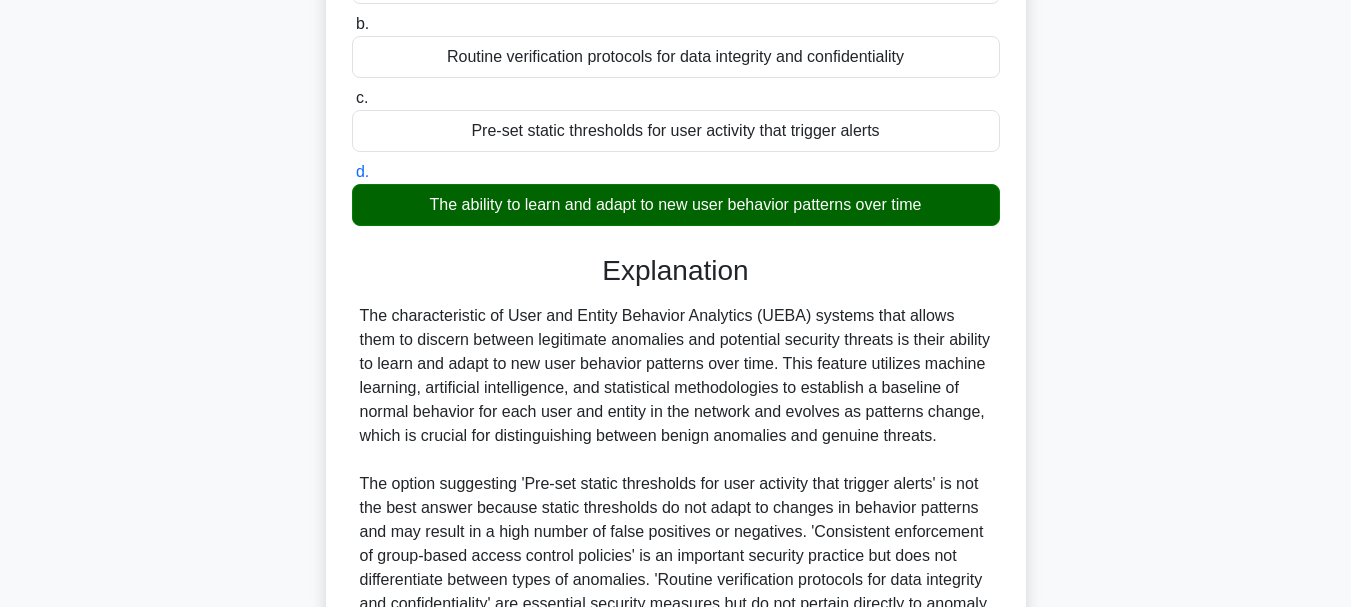 scroll, scrollTop: 400, scrollLeft: 0, axis: vertical 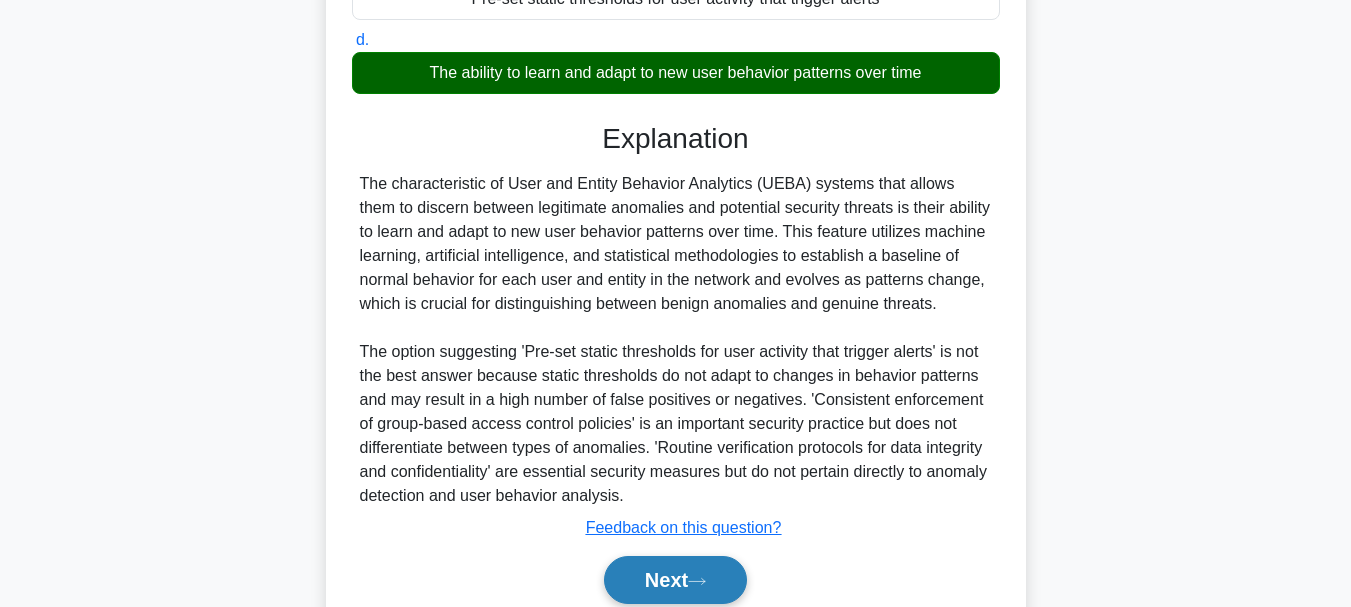 click on "Next" at bounding box center (675, 580) 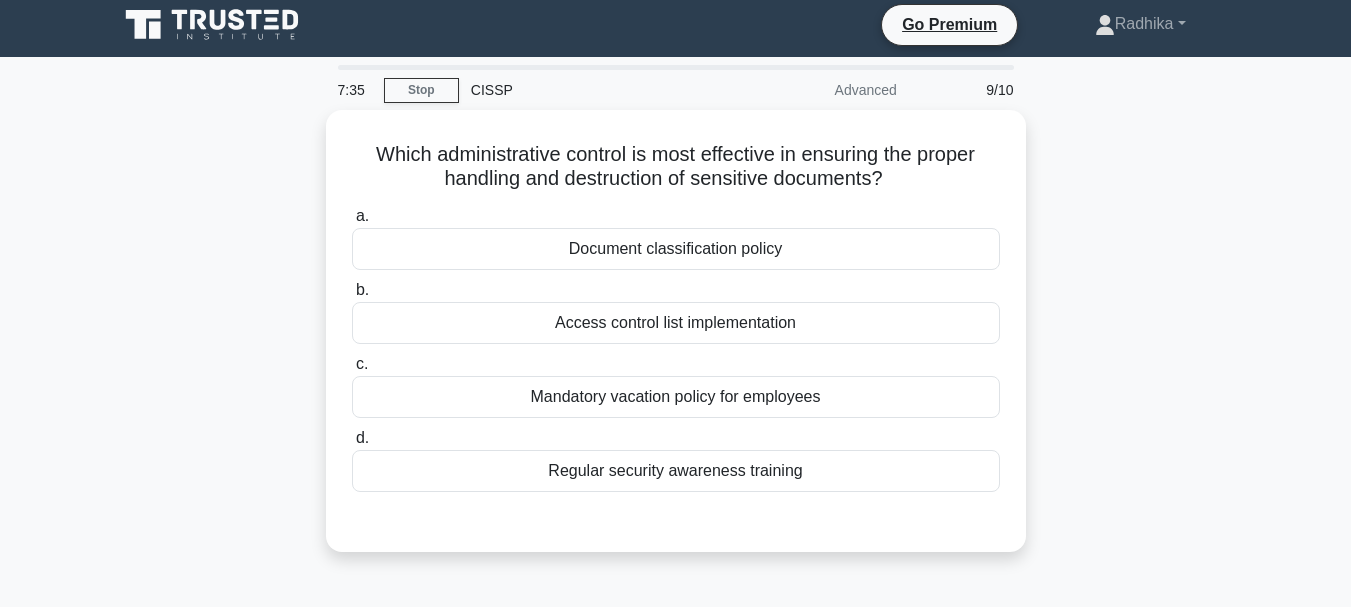 scroll, scrollTop: 0, scrollLeft: 0, axis: both 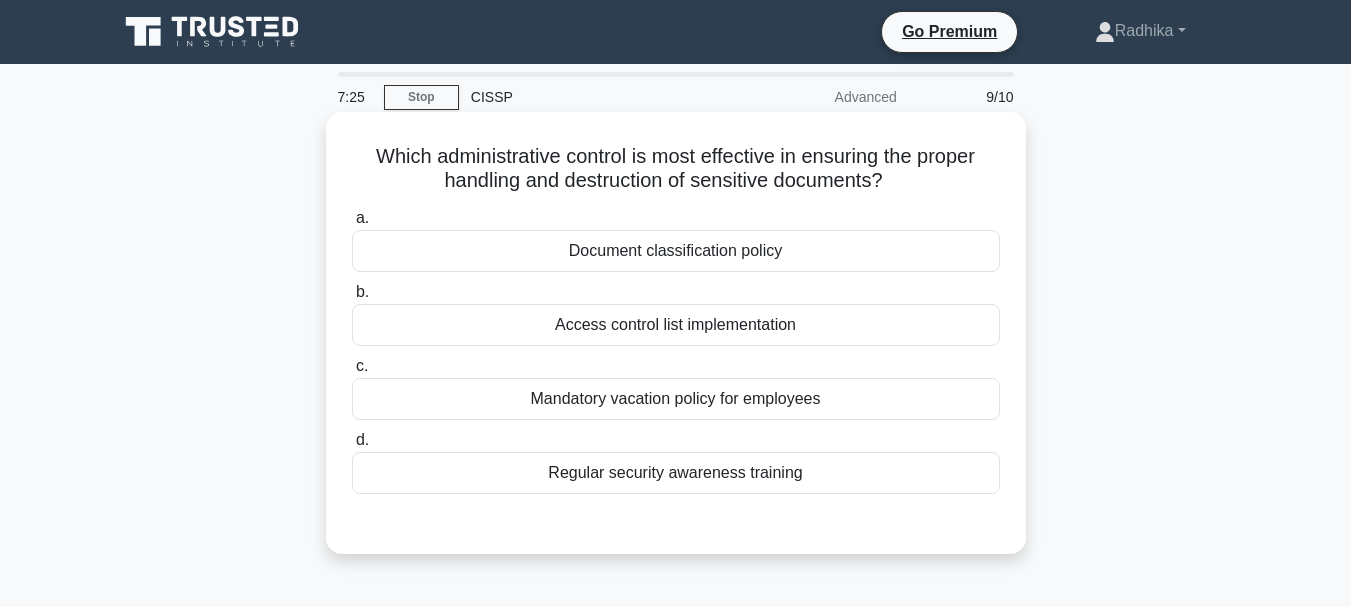 click on "Document classification policy" at bounding box center [676, 251] 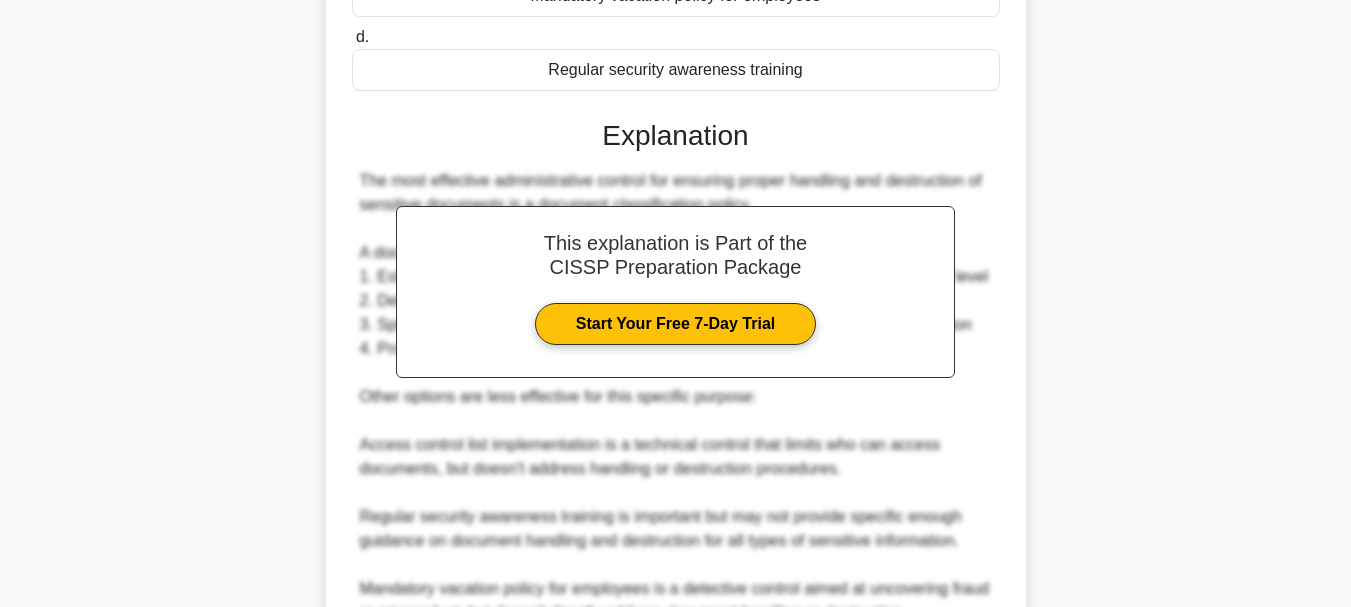 scroll, scrollTop: 500, scrollLeft: 0, axis: vertical 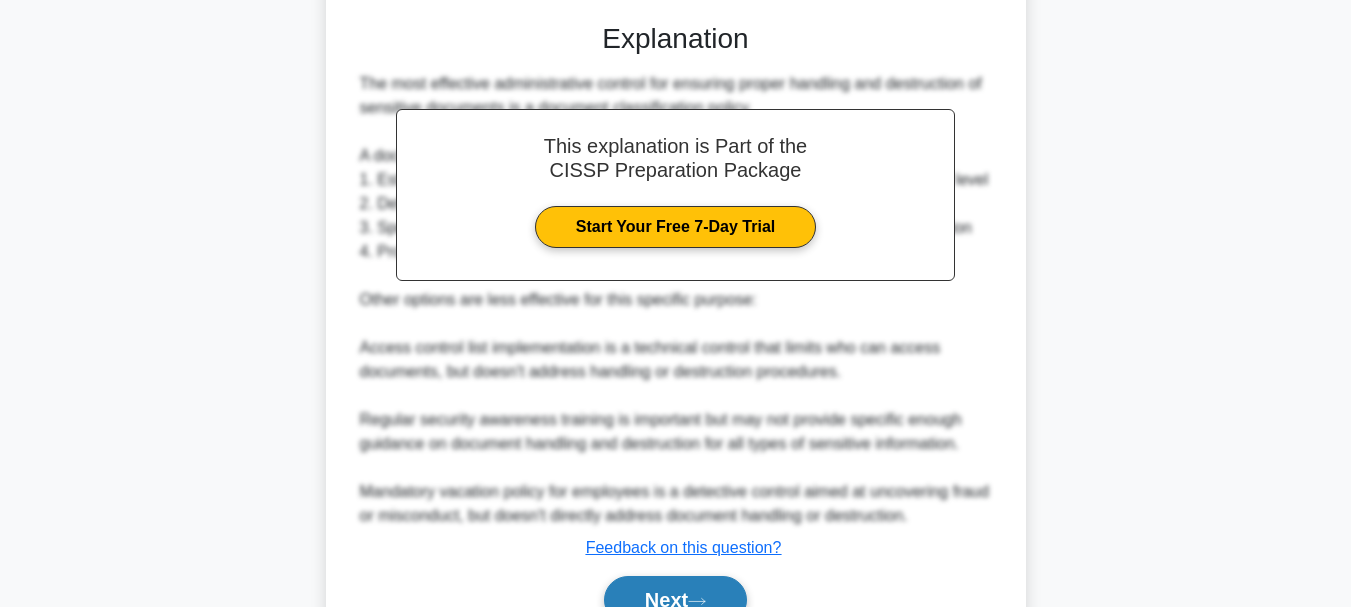 click on "Next" at bounding box center (675, 600) 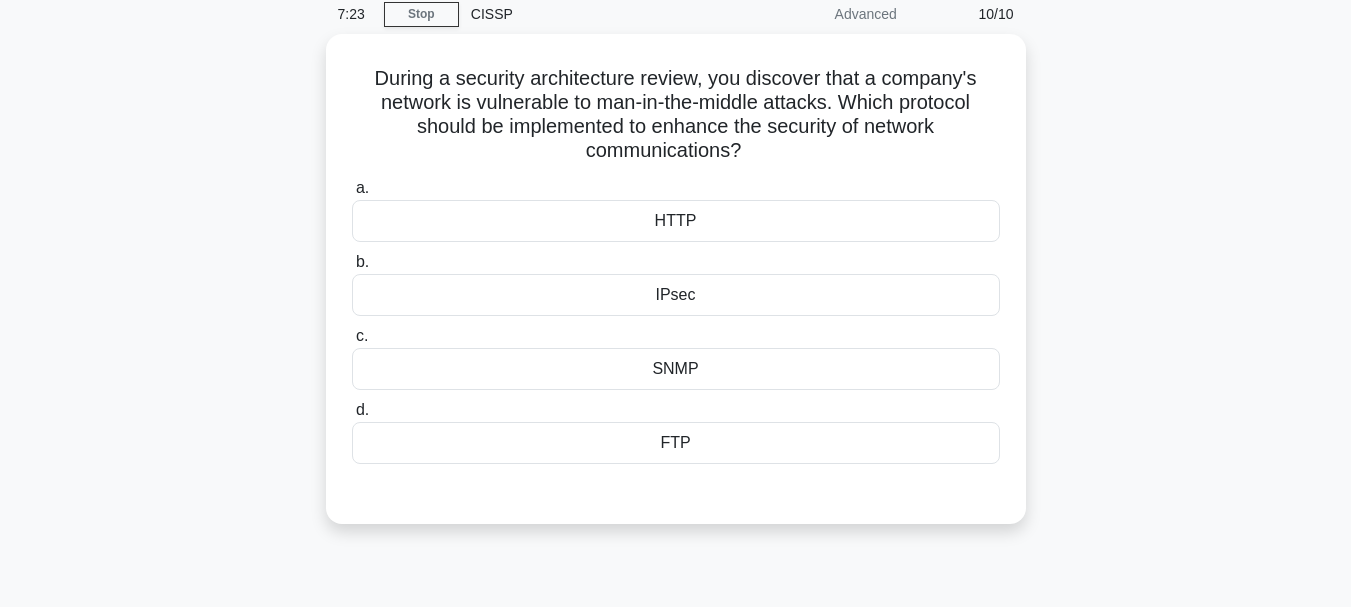 scroll, scrollTop: 0, scrollLeft: 0, axis: both 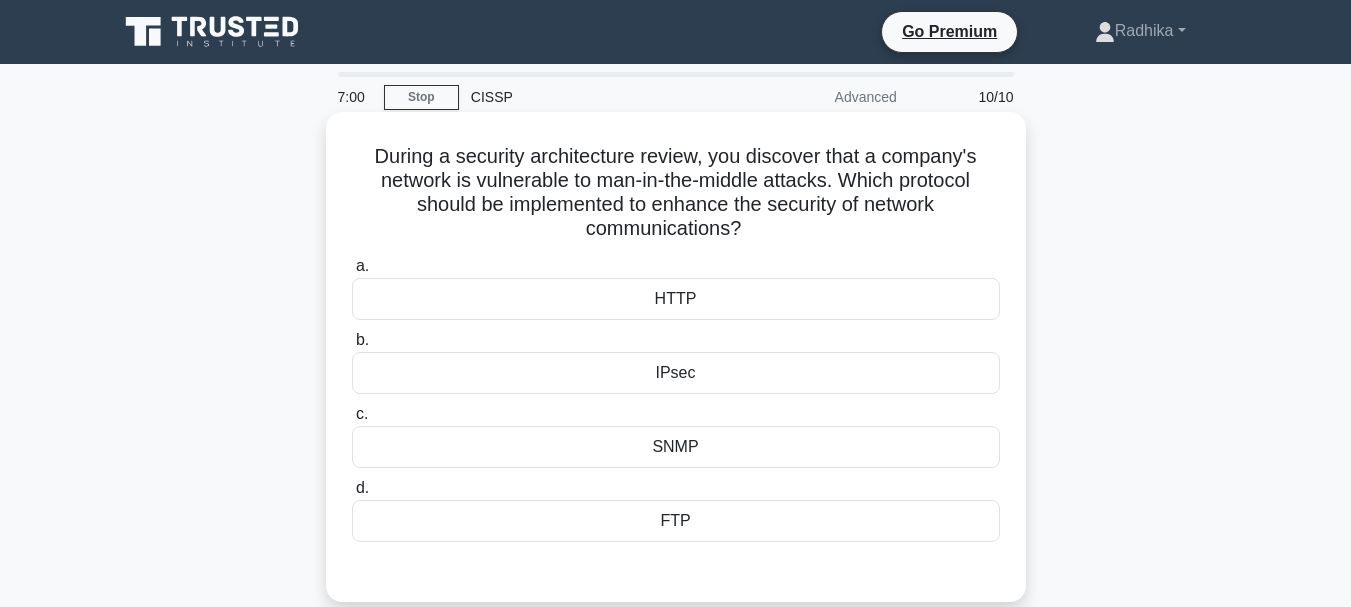 click on "IPsec" at bounding box center (676, 373) 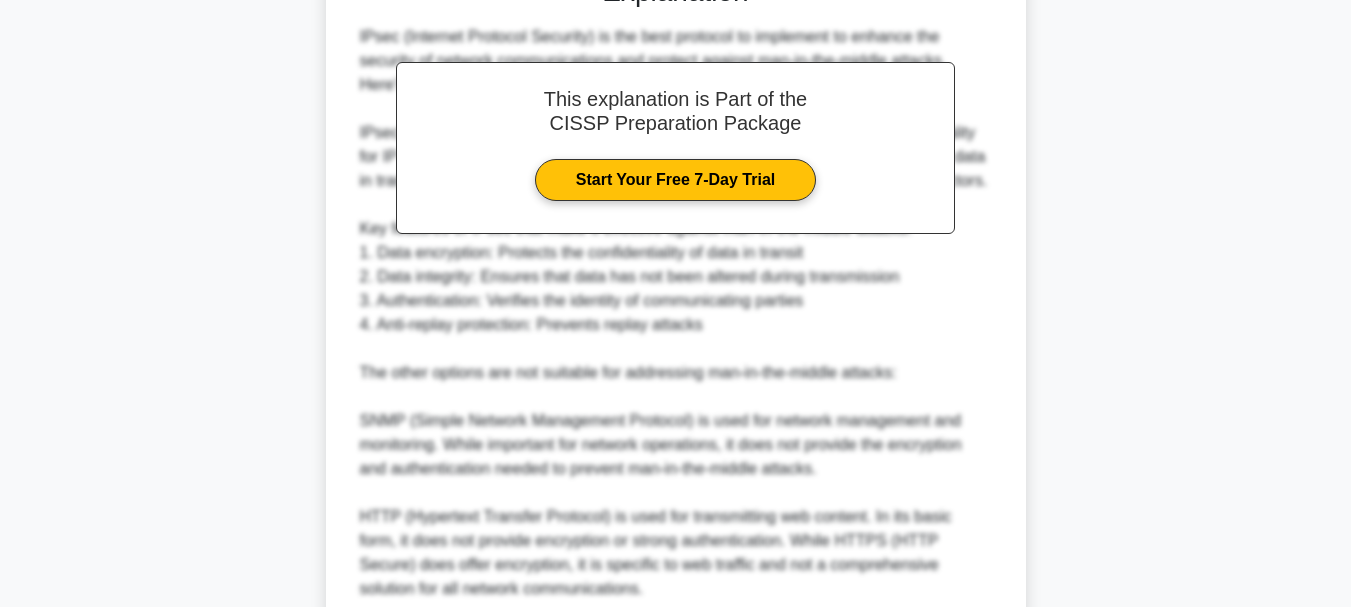 scroll, scrollTop: 987, scrollLeft: 0, axis: vertical 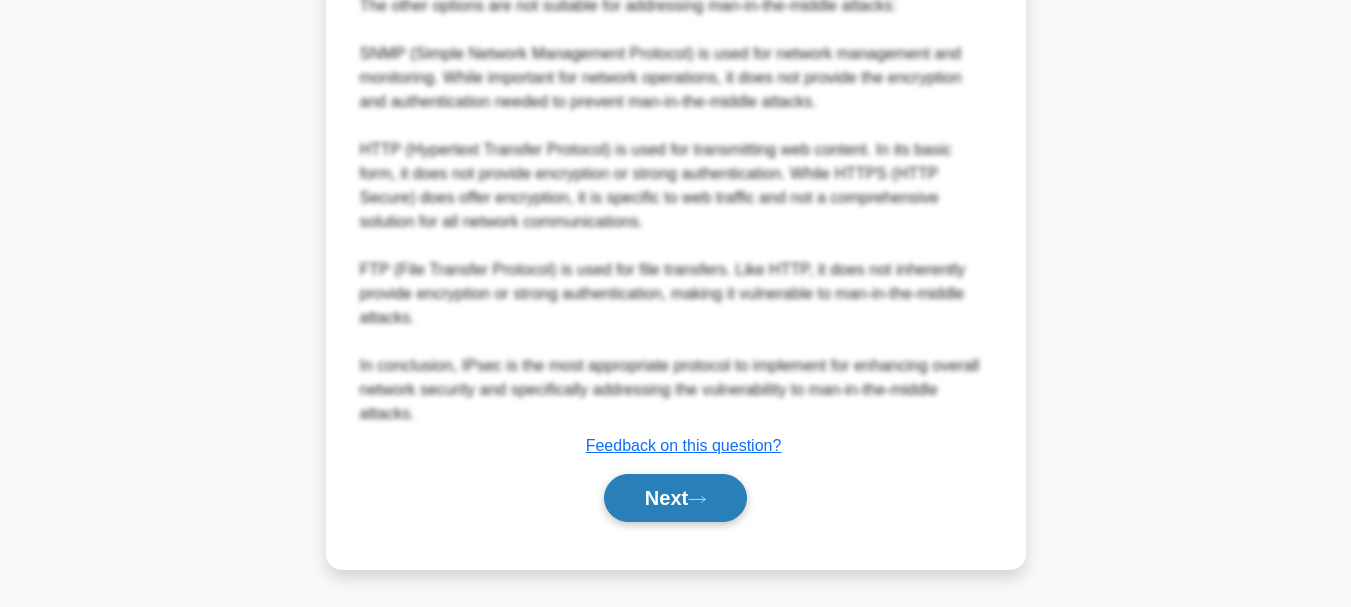click on "Next" at bounding box center (675, 498) 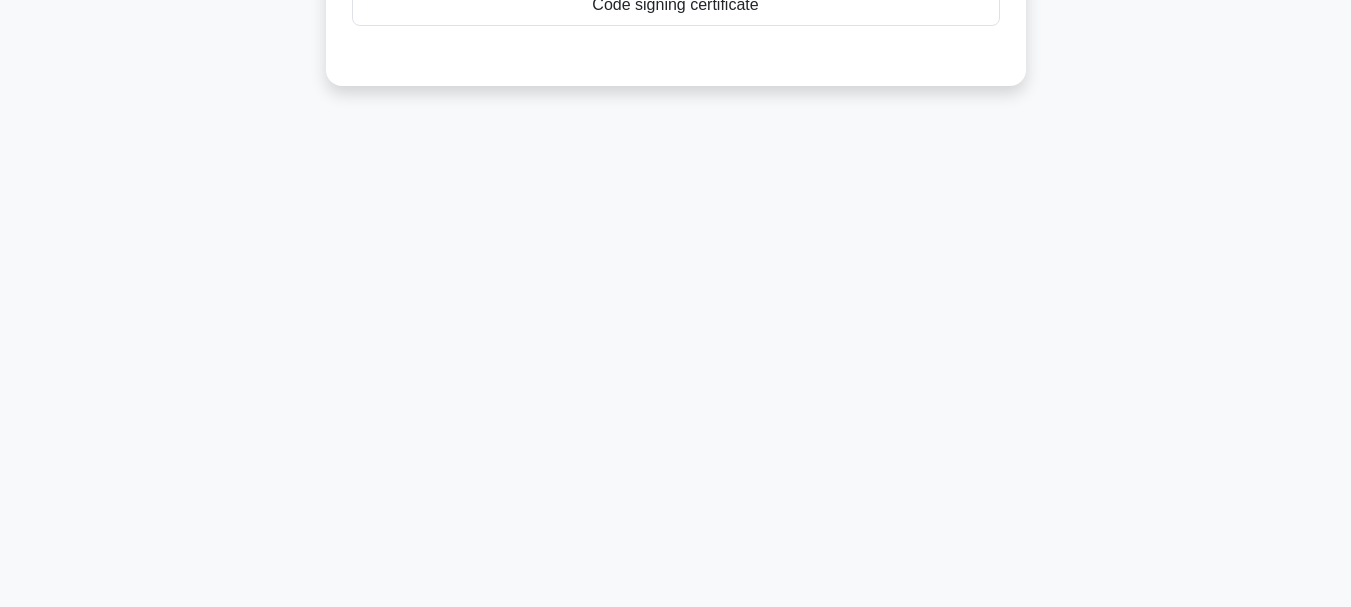 scroll, scrollTop: 473, scrollLeft: 0, axis: vertical 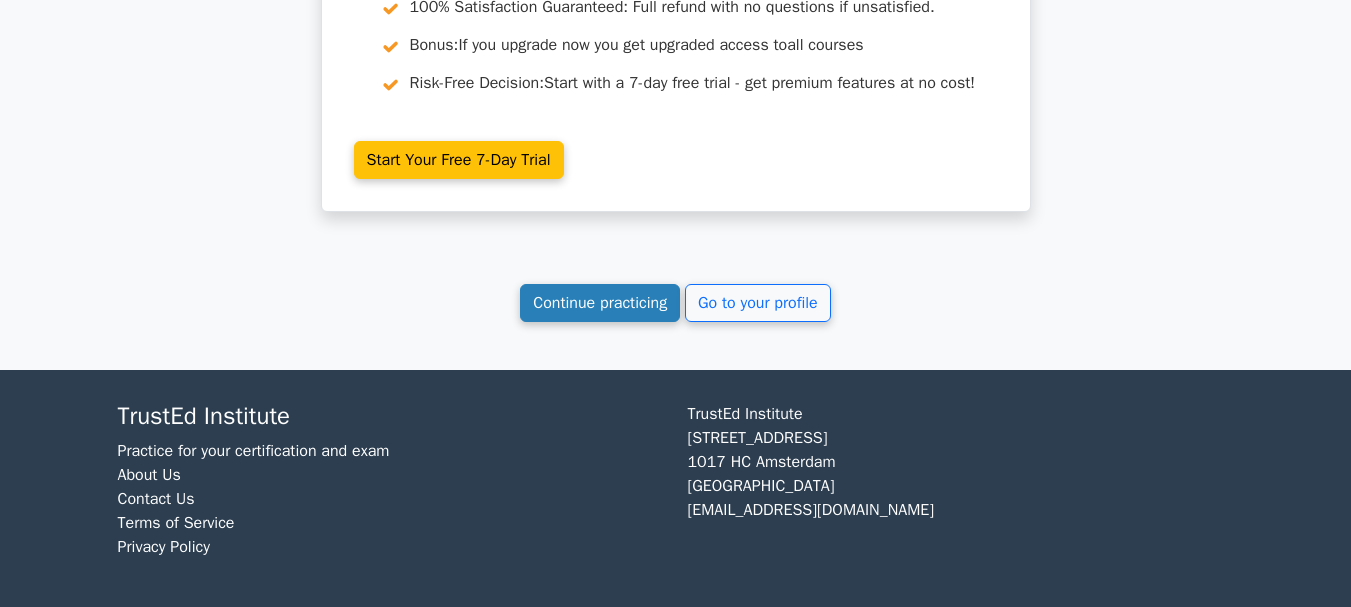 click on "Continue practicing" at bounding box center [600, 303] 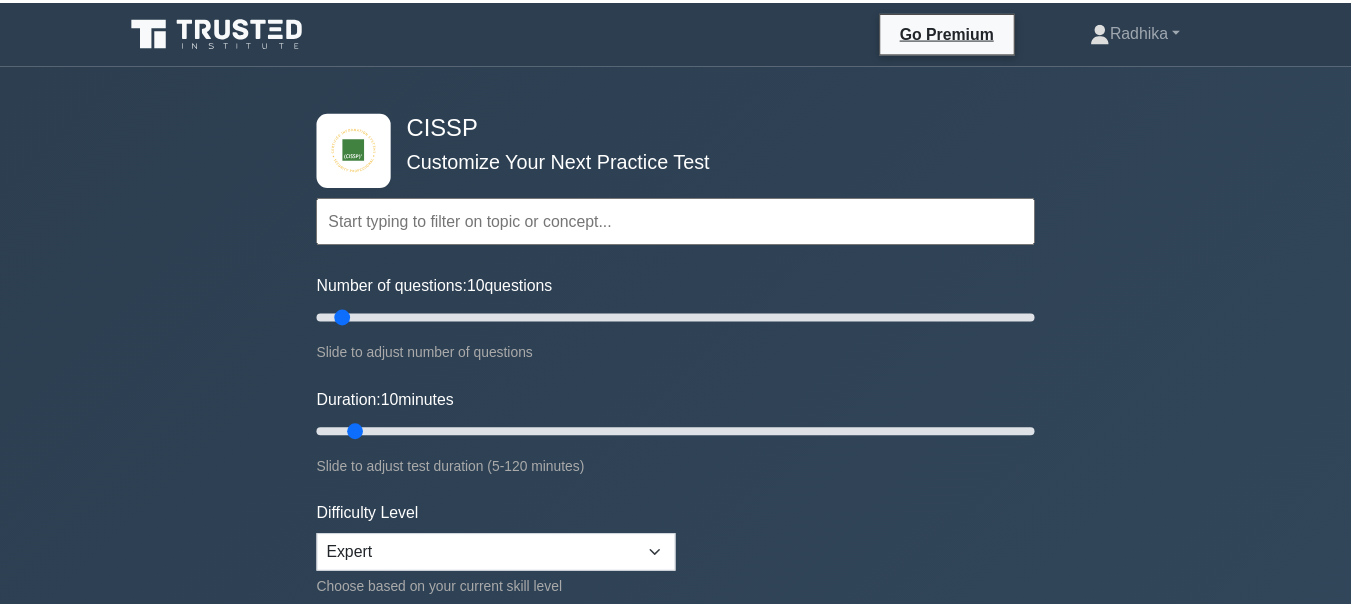 scroll, scrollTop: 0, scrollLeft: 0, axis: both 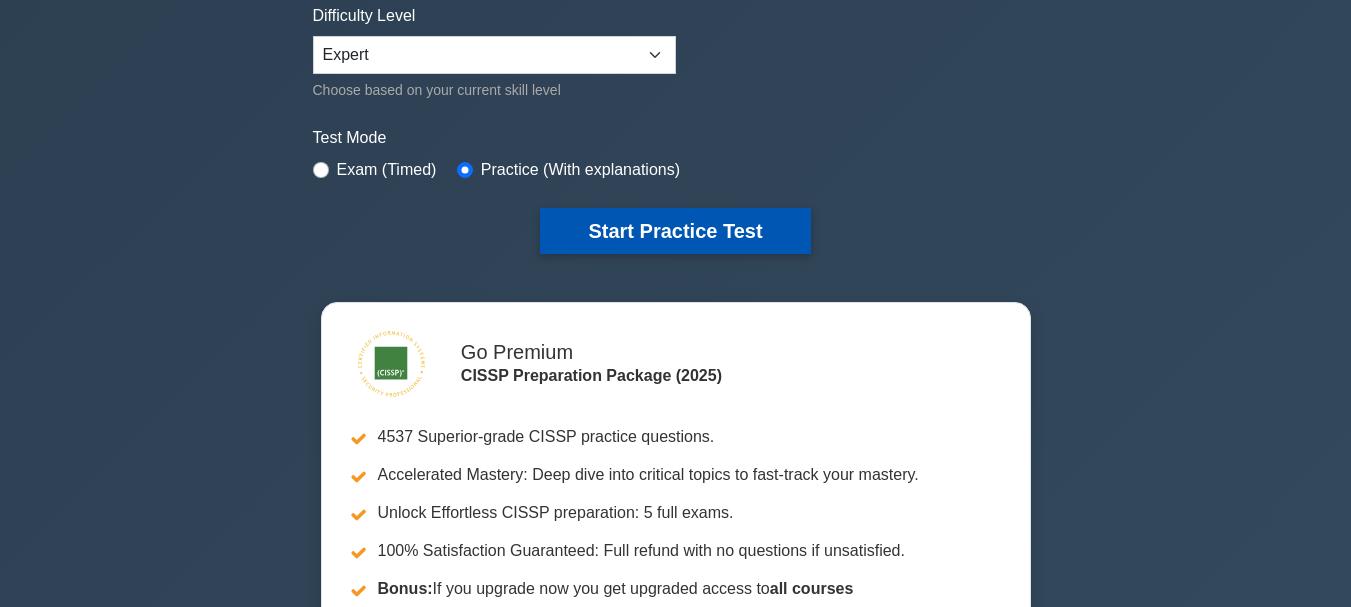click on "Start Practice Test" at bounding box center (675, 231) 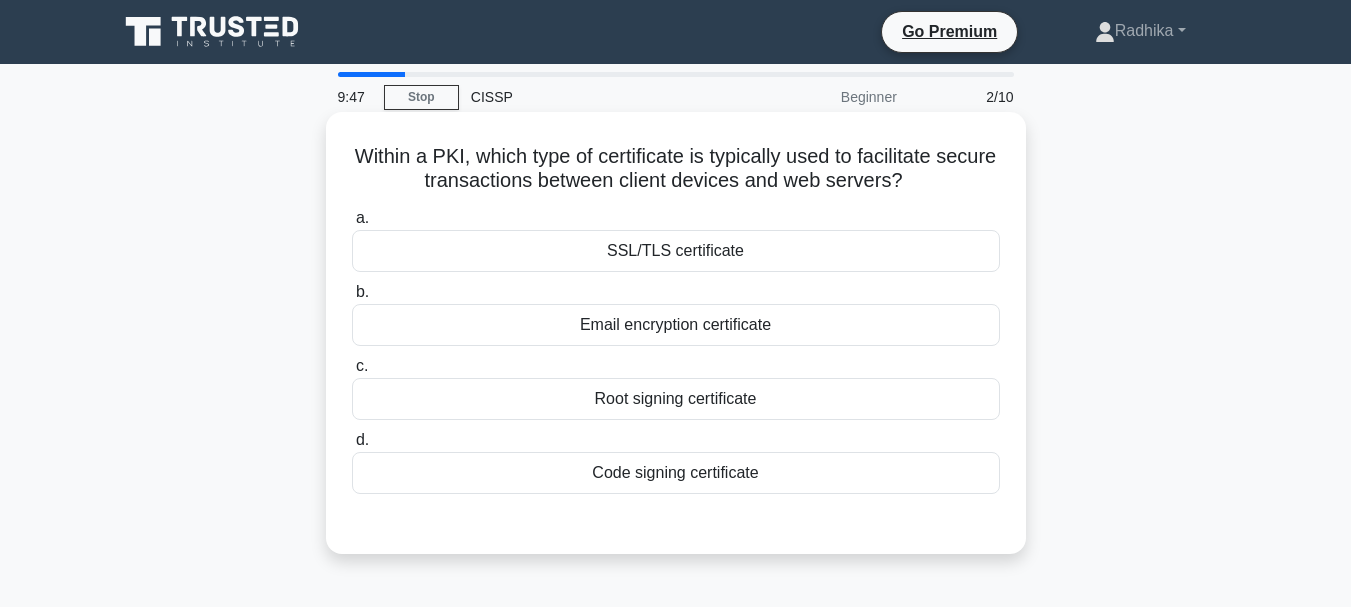 scroll, scrollTop: 0, scrollLeft: 0, axis: both 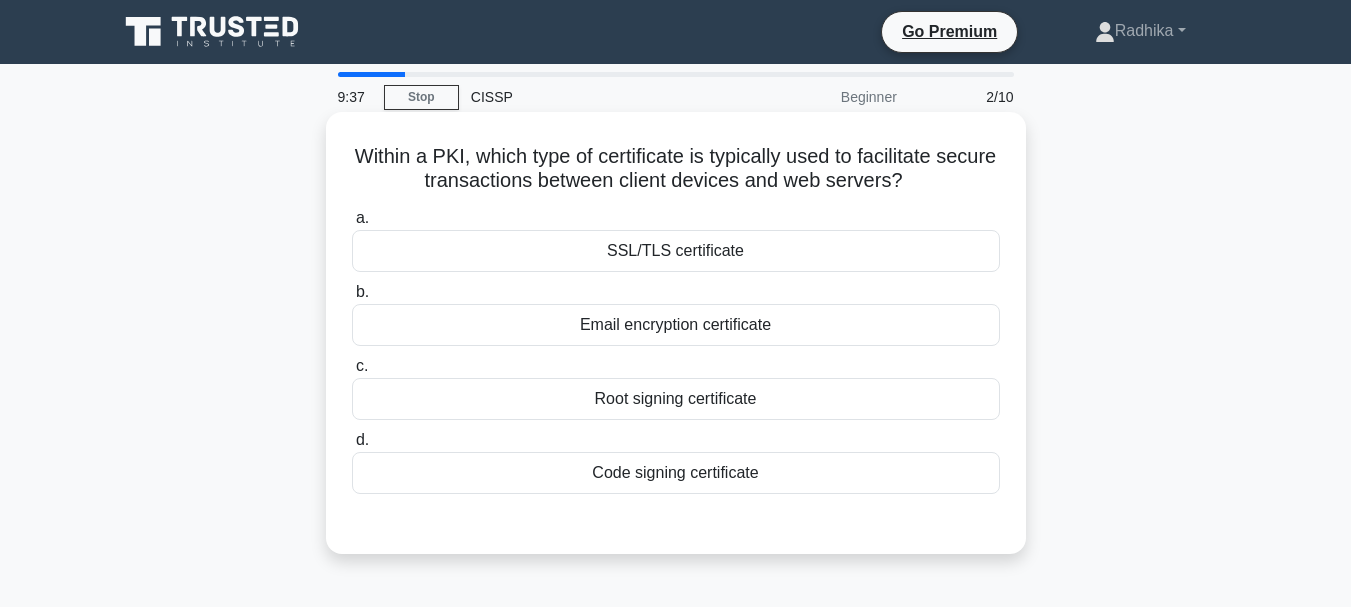 click on "SSL/TLS certificate" at bounding box center (676, 251) 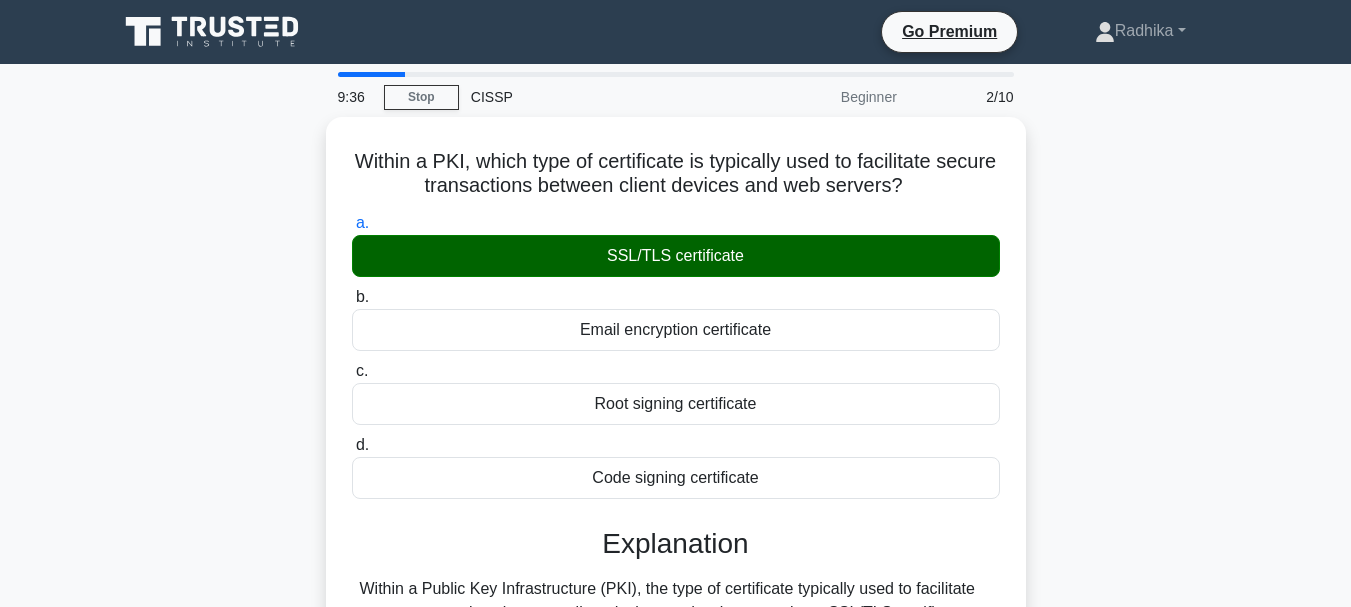 scroll, scrollTop: 500, scrollLeft: 0, axis: vertical 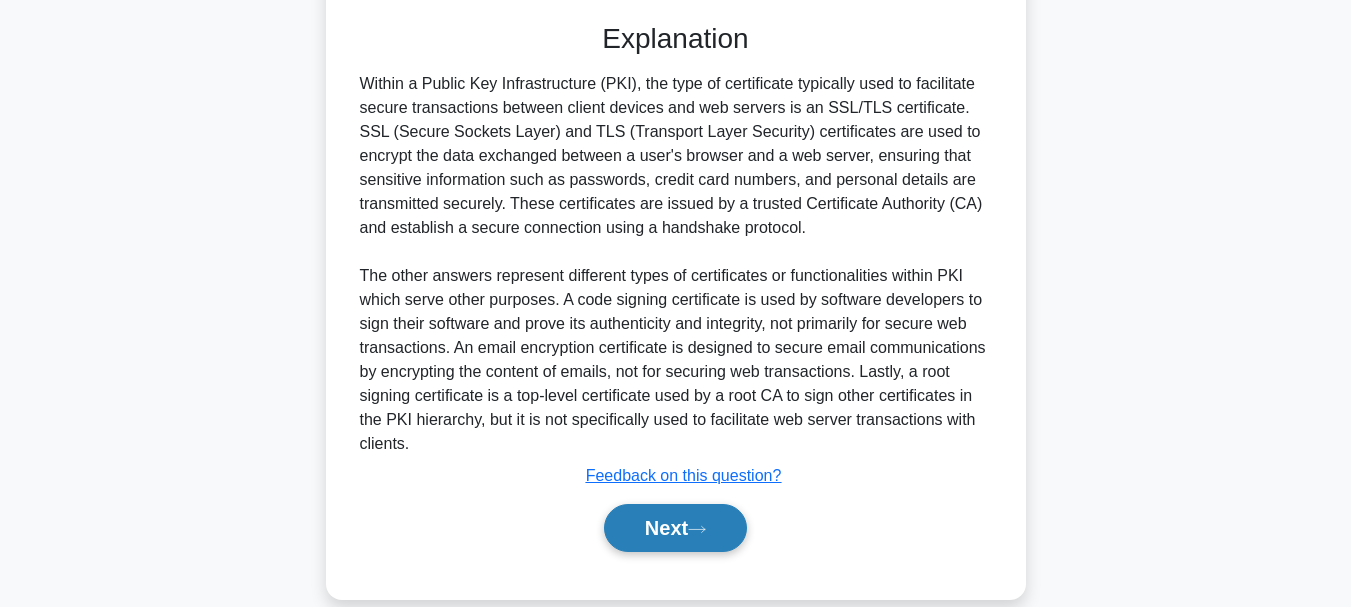 click on "Next" at bounding box center [675, 528] 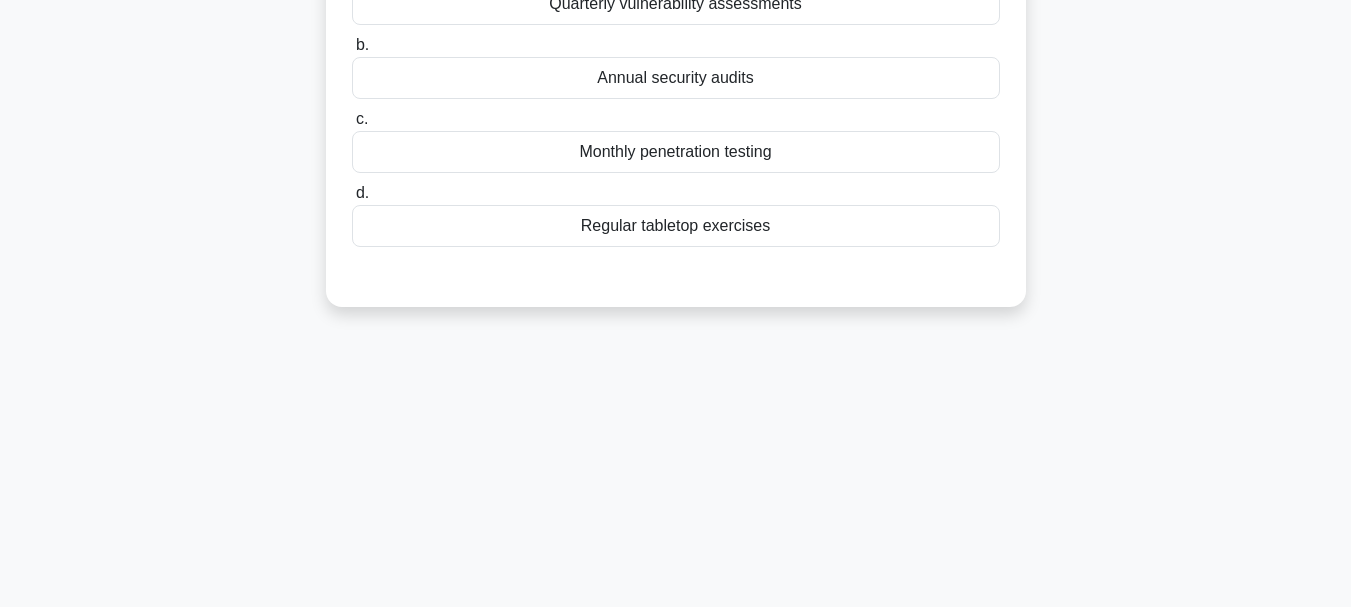 scroll, scrollTop: 73, scrollLeft: 0, axis: vertical 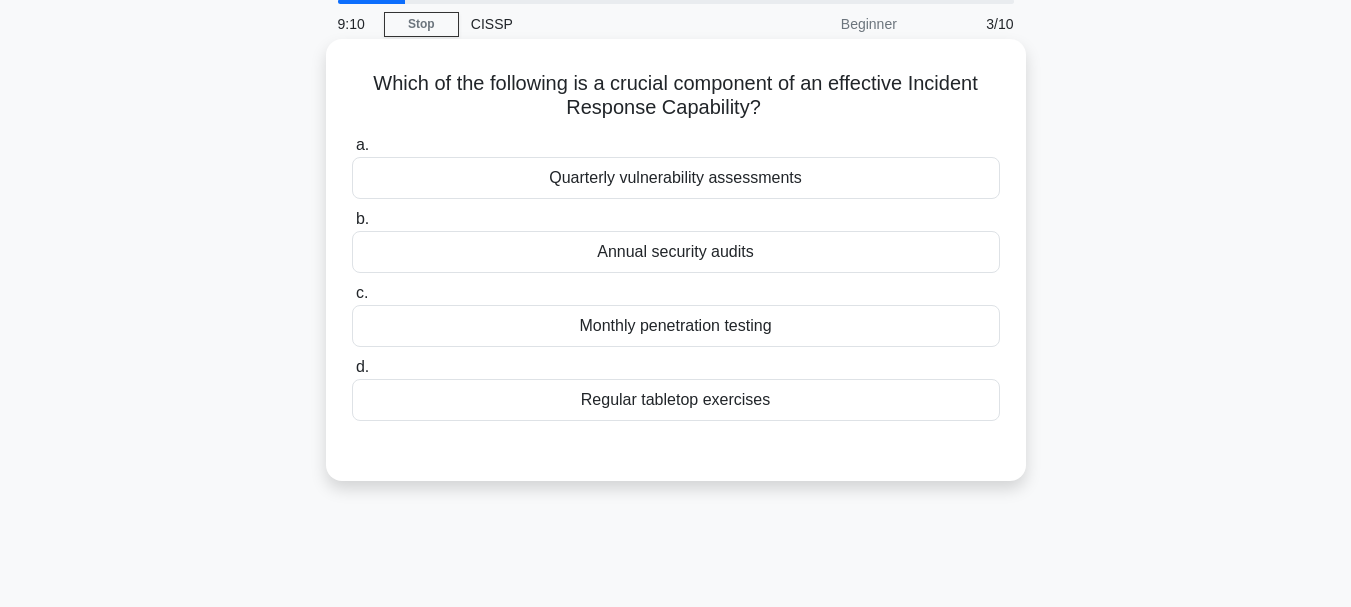 click on "Regular tabletop exercises" at bounding box center [676, 400] 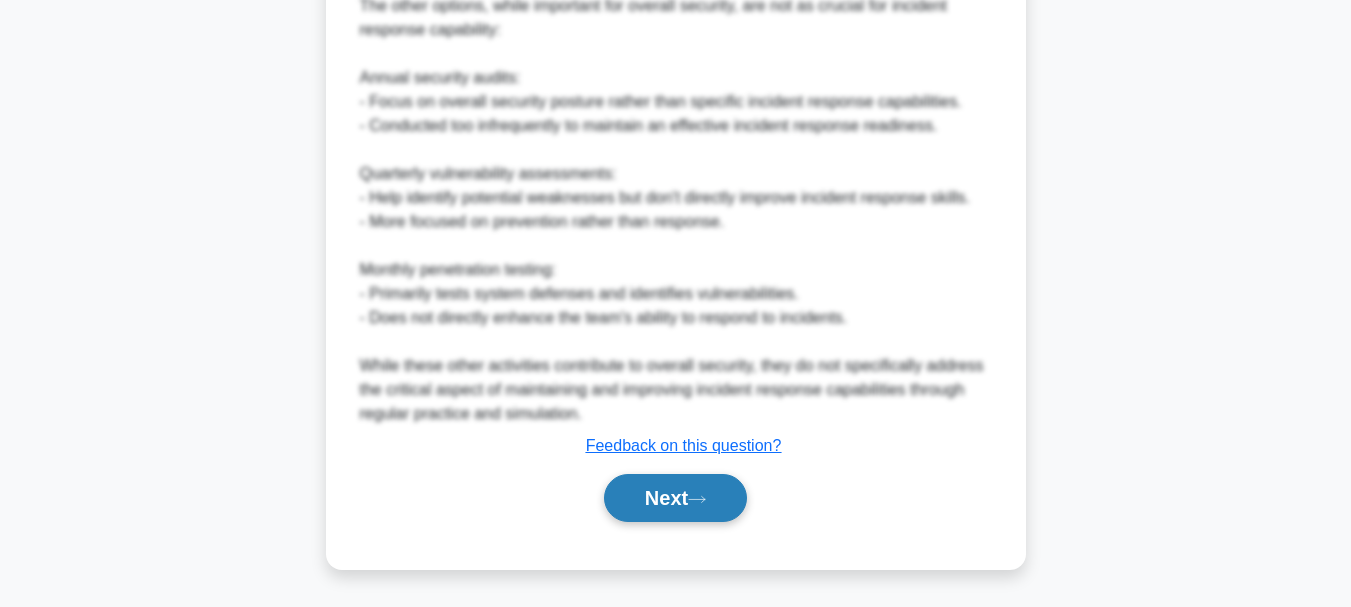 click on "Next" at bounding box center [675, 498] 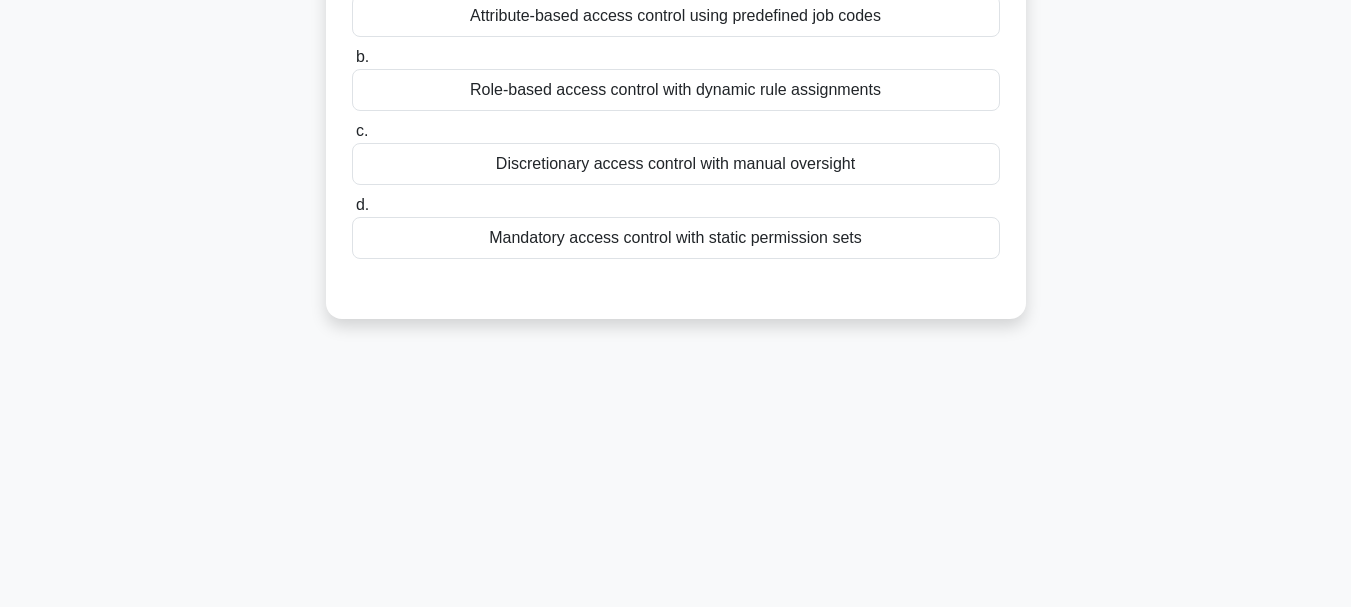 scroll, scrollTop: 73, scrollLeft: 0, axis: vertical 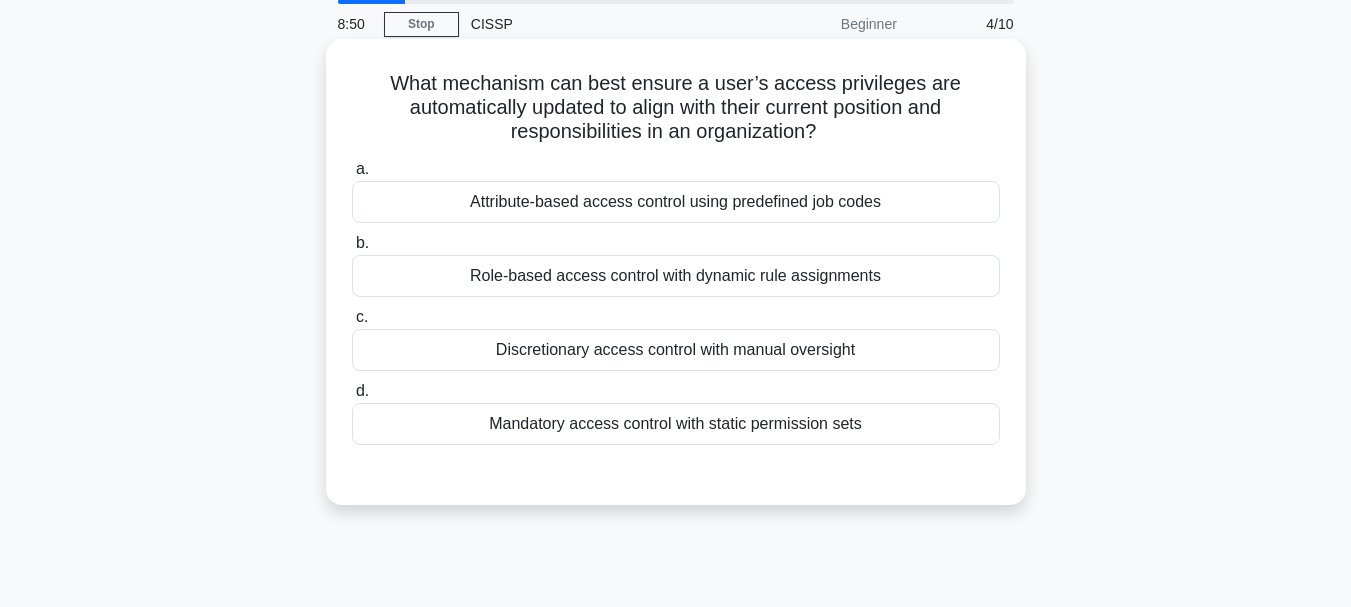 click on "Attribute-based access control using predefined job codes" at bounding box center (676, 202) 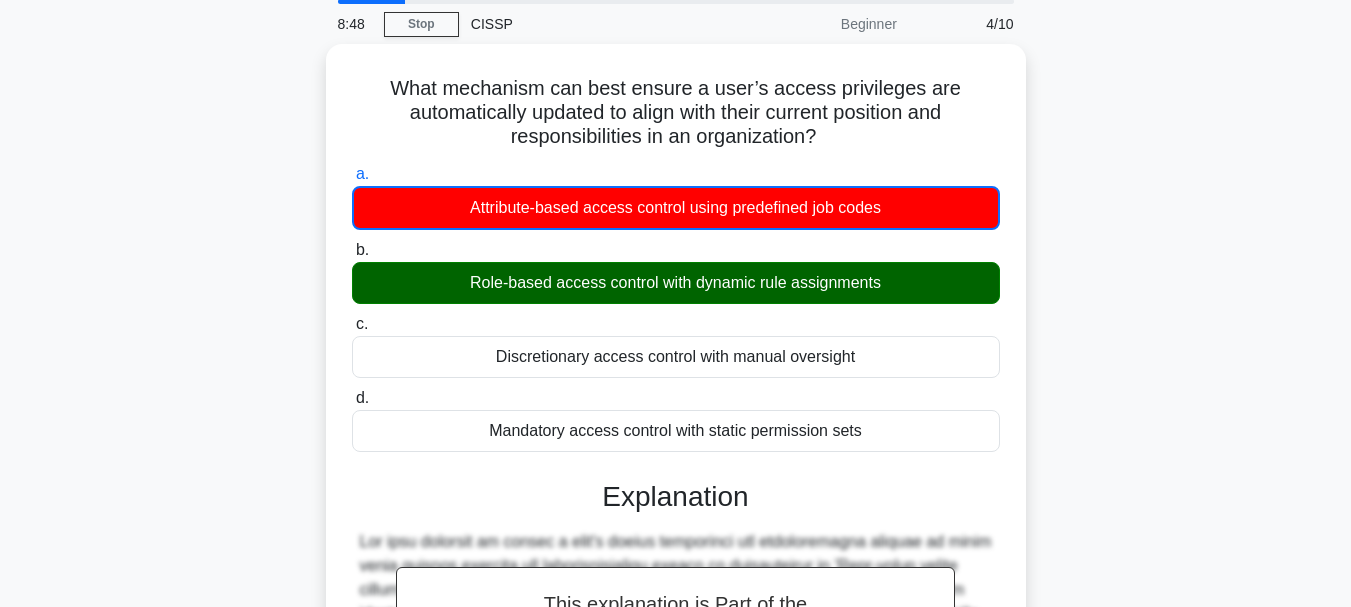 scroll, scrollTop: 581, scrollLeft: 0, axis: vertical 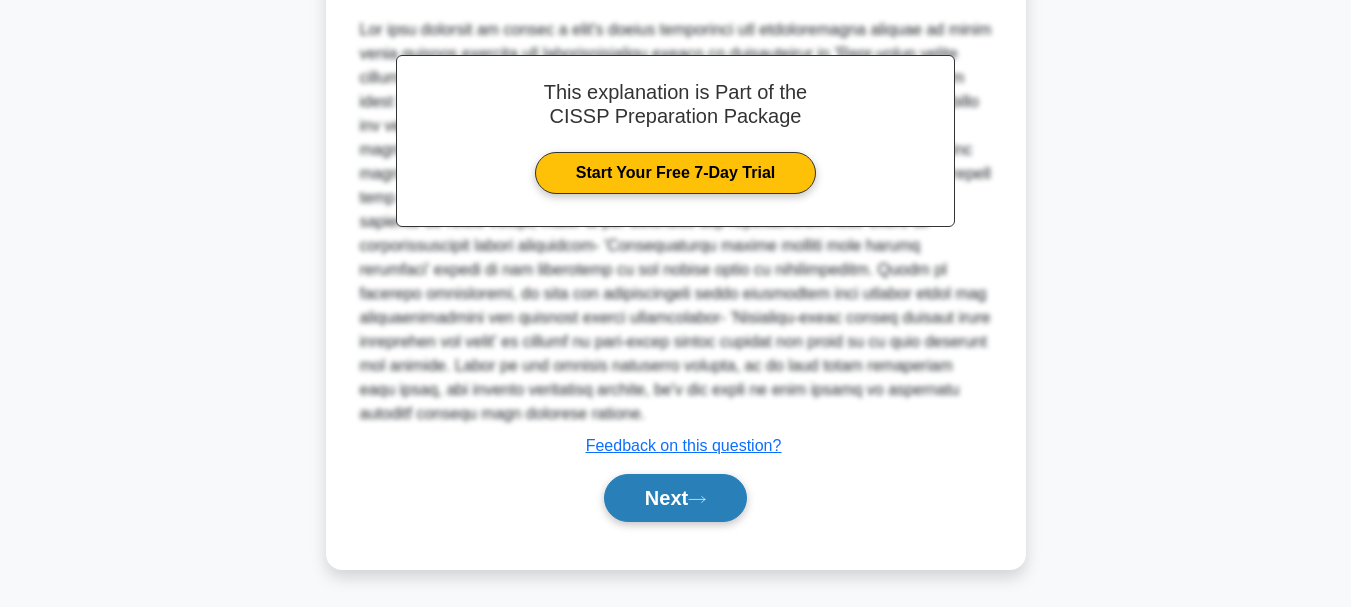 click on "Next" at bounding box center (675, 498) 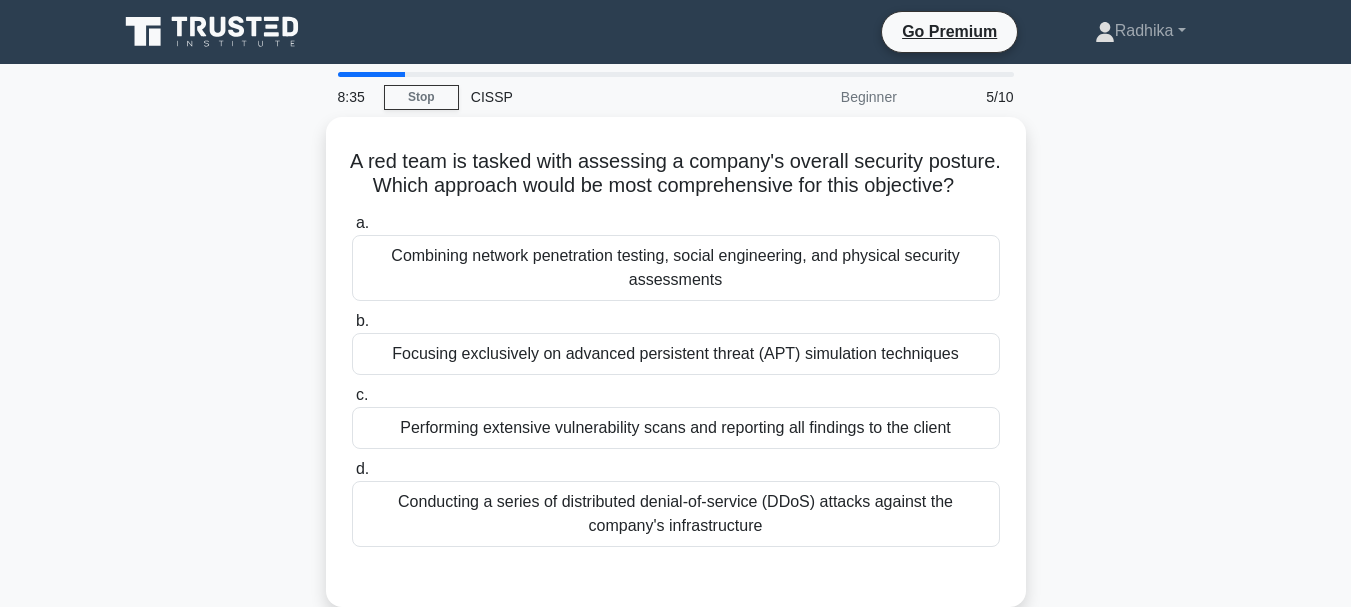 scroll, scrollTop: 100, scrollLeft: 0, axis: vertical 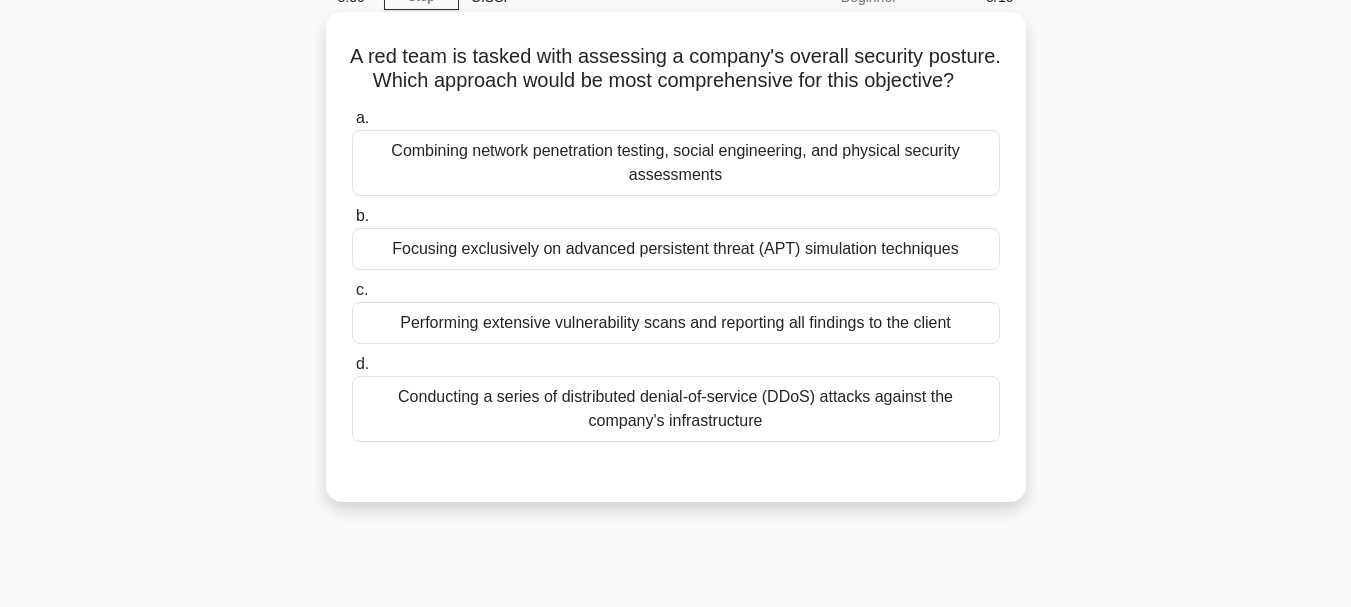 click on "Combining network penetration testing, social engineering, and physical security assessments" at bounding box center [676, 163] 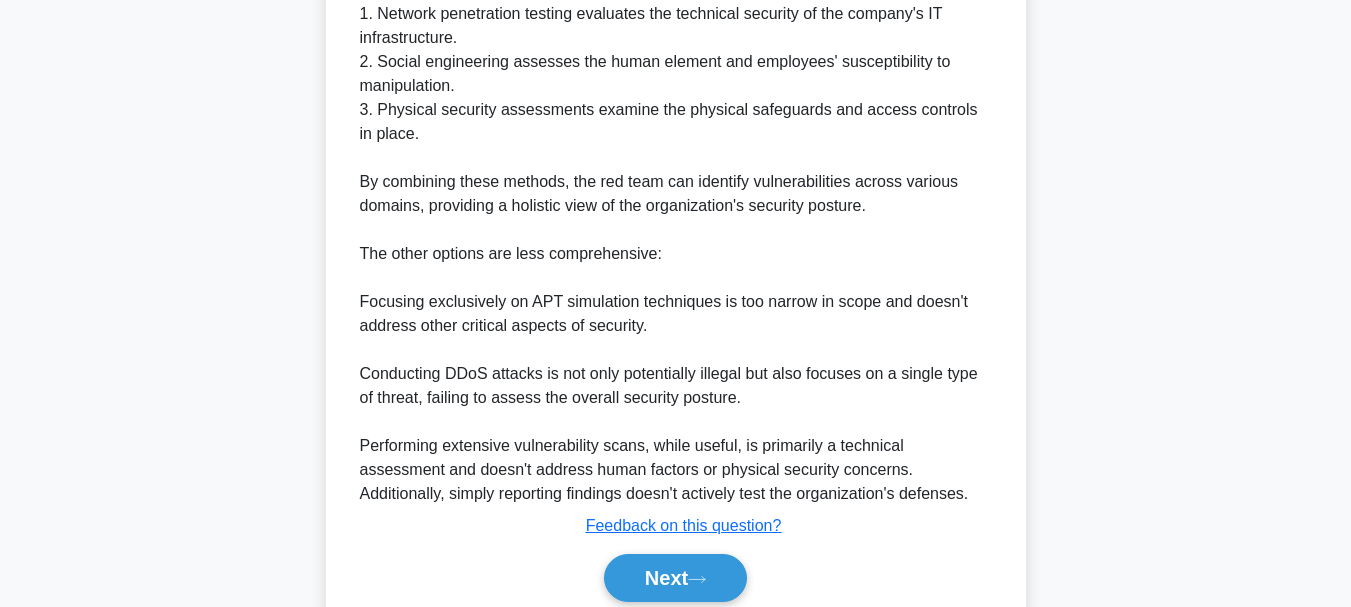 scroll, scrollTop: 819, scrollLeft: 0, axis: vertical 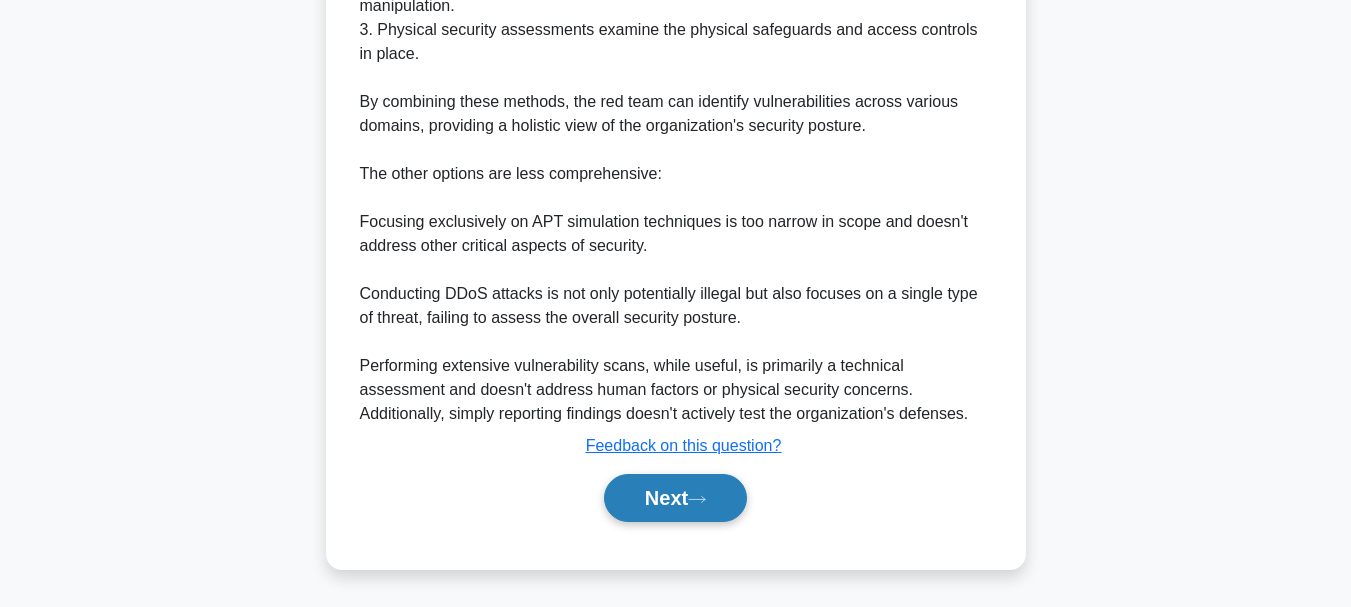click on "Next" at bounding box center [675, 498] 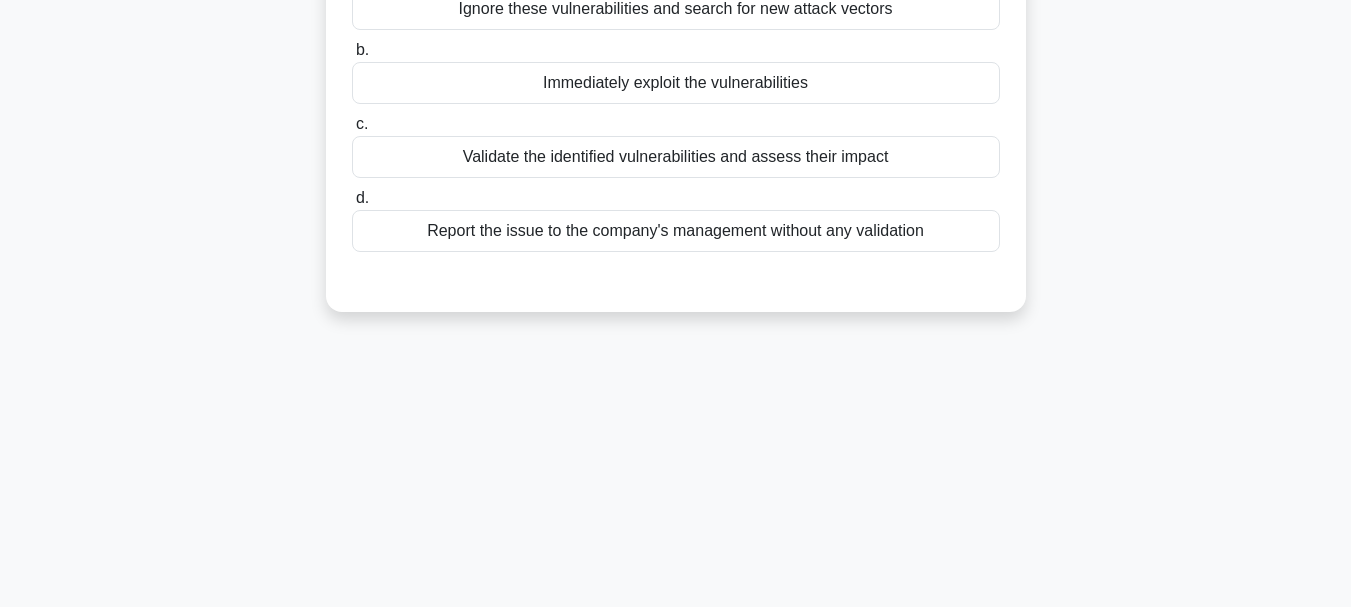 scroll, scrollTop: 73, scrollLeft: 0, axis: vertical 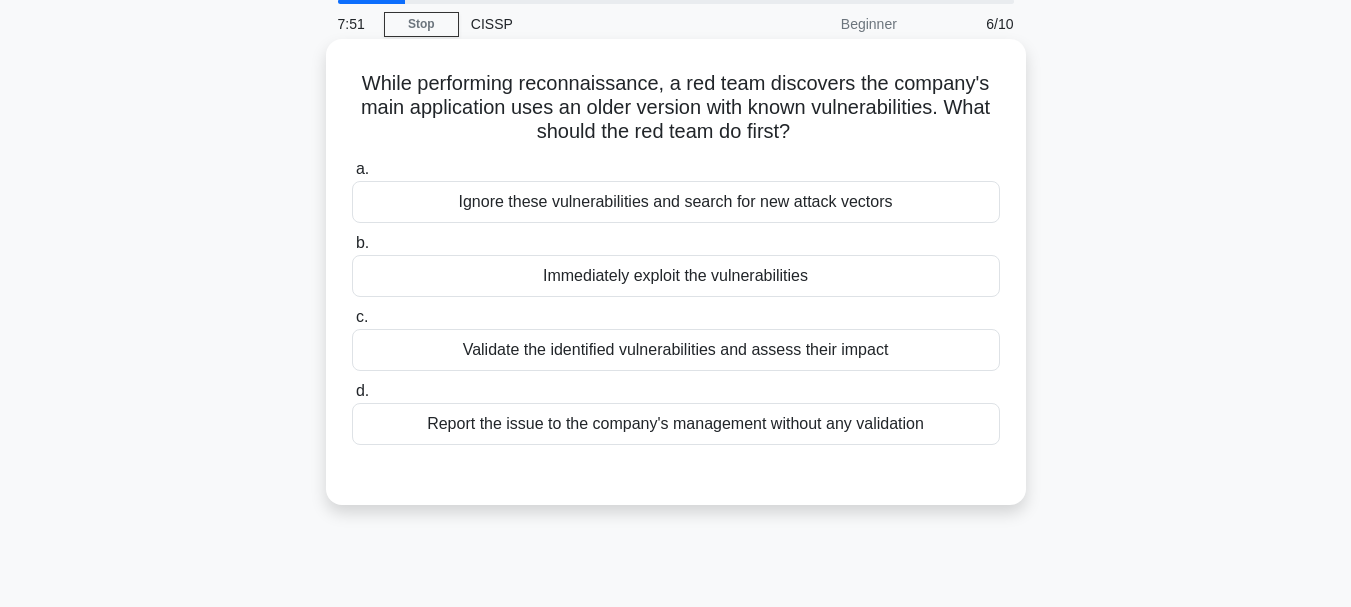 click on "Immediately exploit the vulnerabilities" at bounding box center [676, 276] 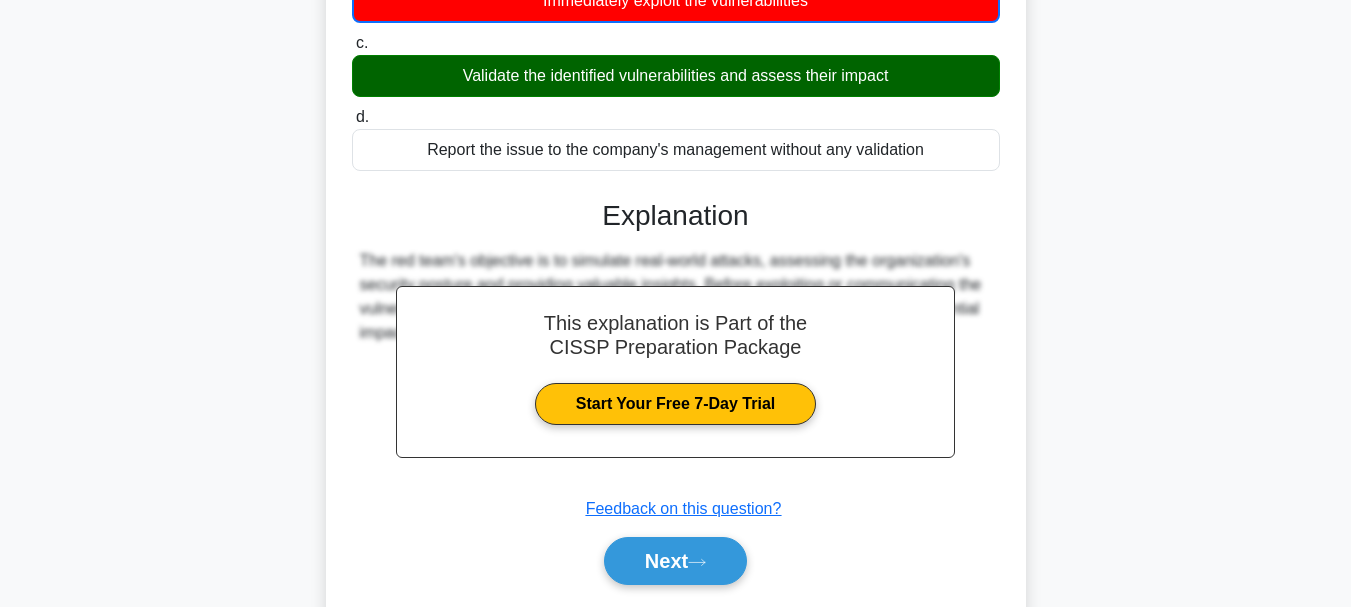 scroll, scrollTop: 473, scrollLeft: 0, axis: vertical 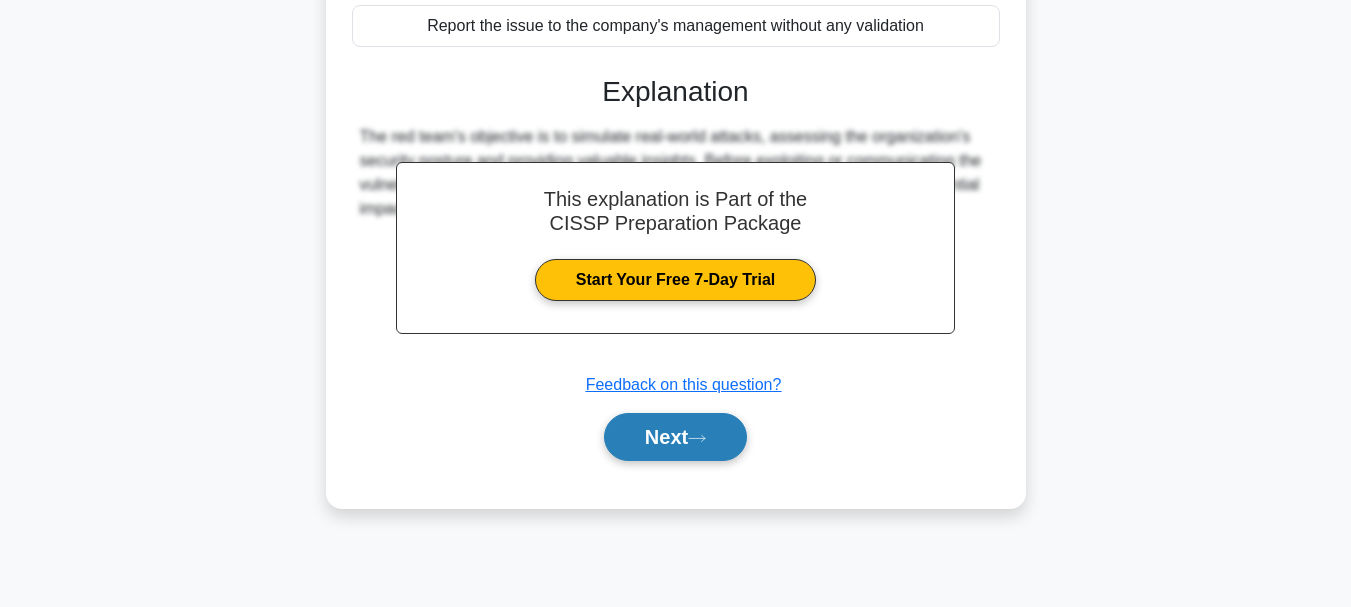 click on "Next" at bounding box center (675, 437) 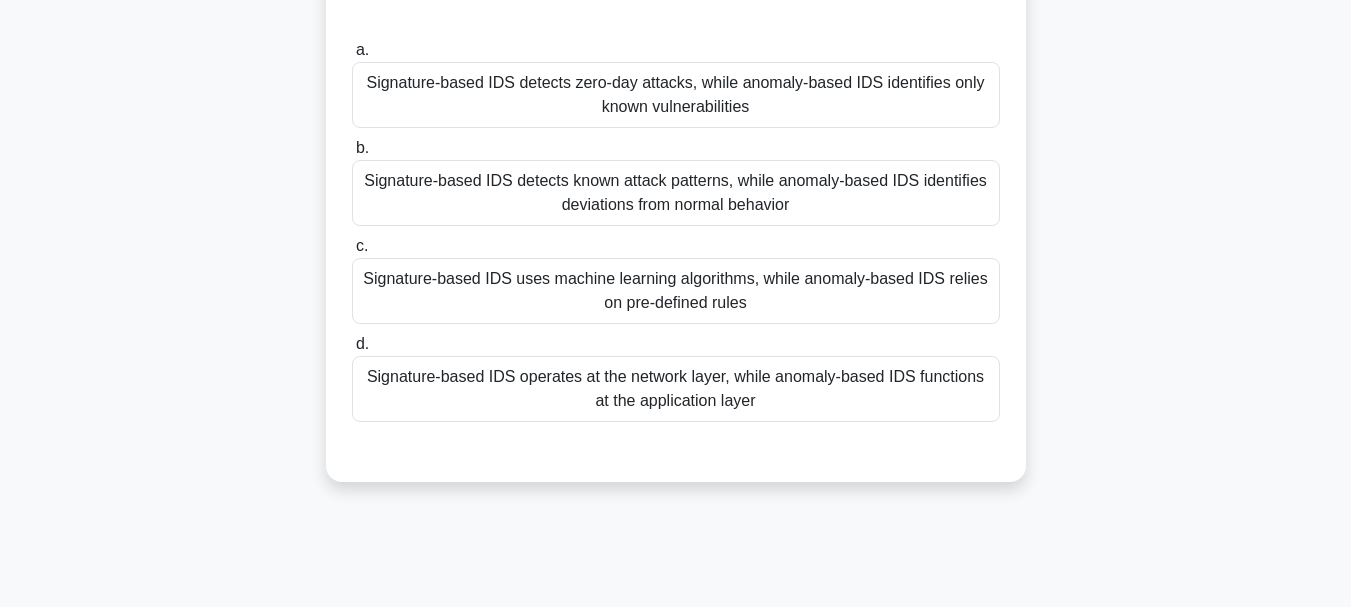 scroll, scrollTop: 200, scrollLeft: 0, axis: vertical 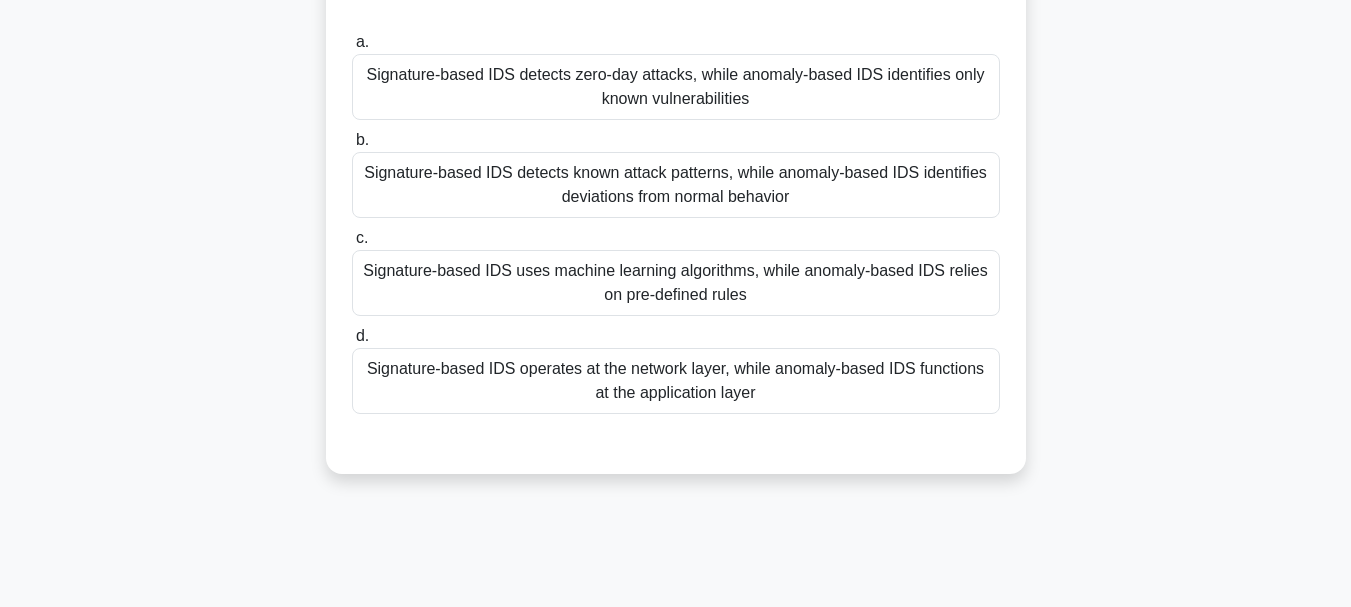 click on "Signature-based IDS operates at the network layer, while anomaly-based IDS functions at the application layer" at bounding box center [676, 381] 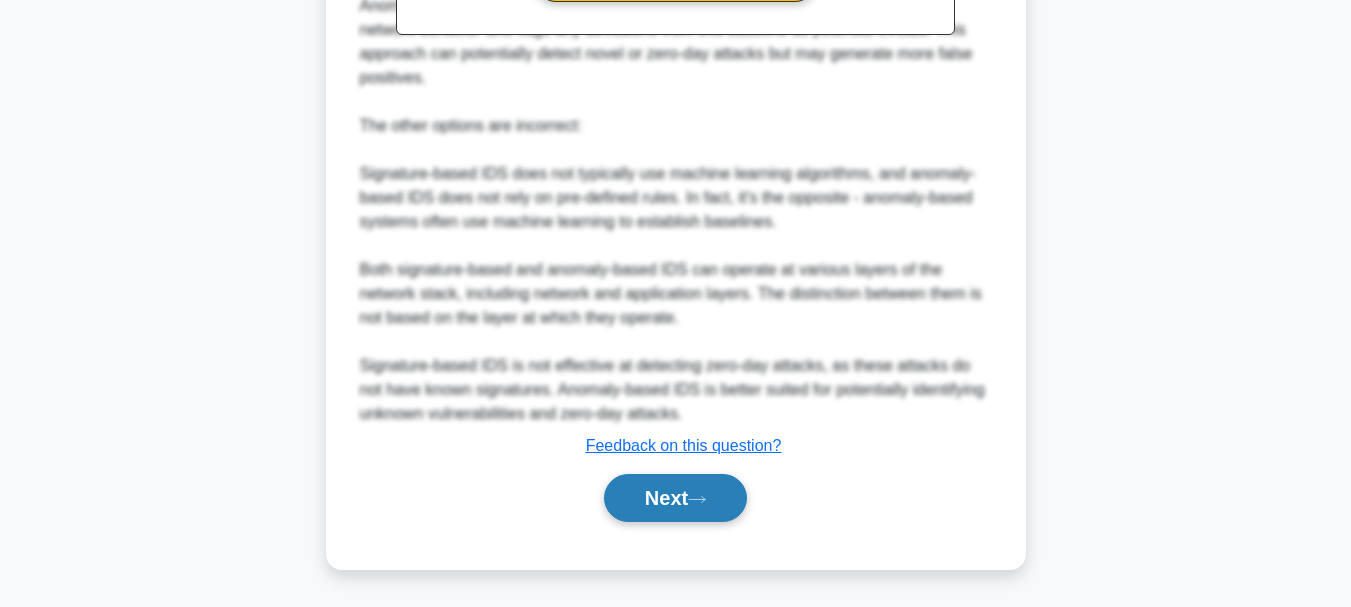 click on "Next" at bounding box center (675, 498) 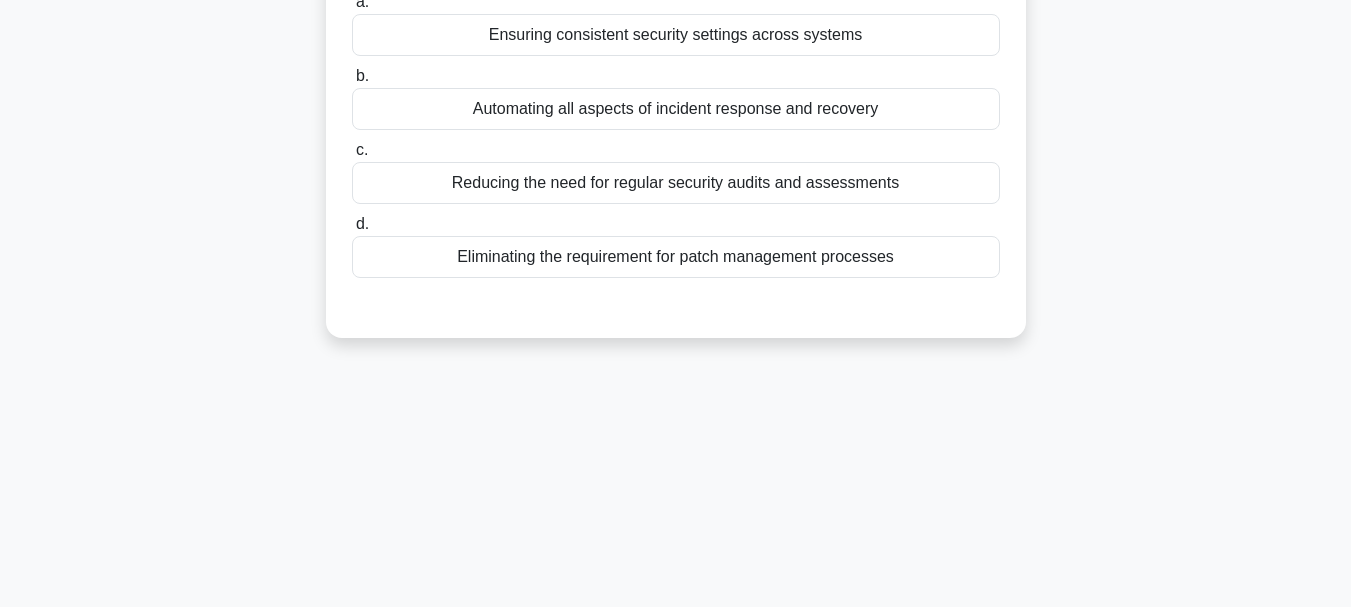scroll, scrollTop: 73, scrollLeft: 0, axis: vertical 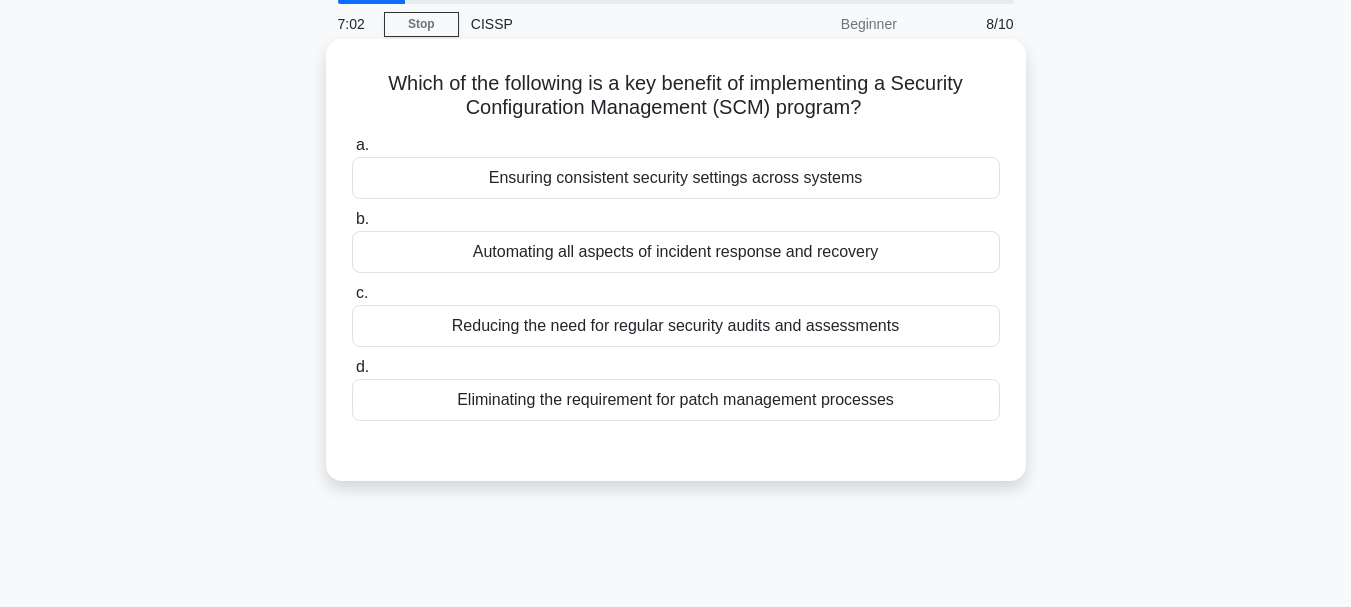 click on "Ensuring consistent security settings across systems" at bounding box center (676, 178) 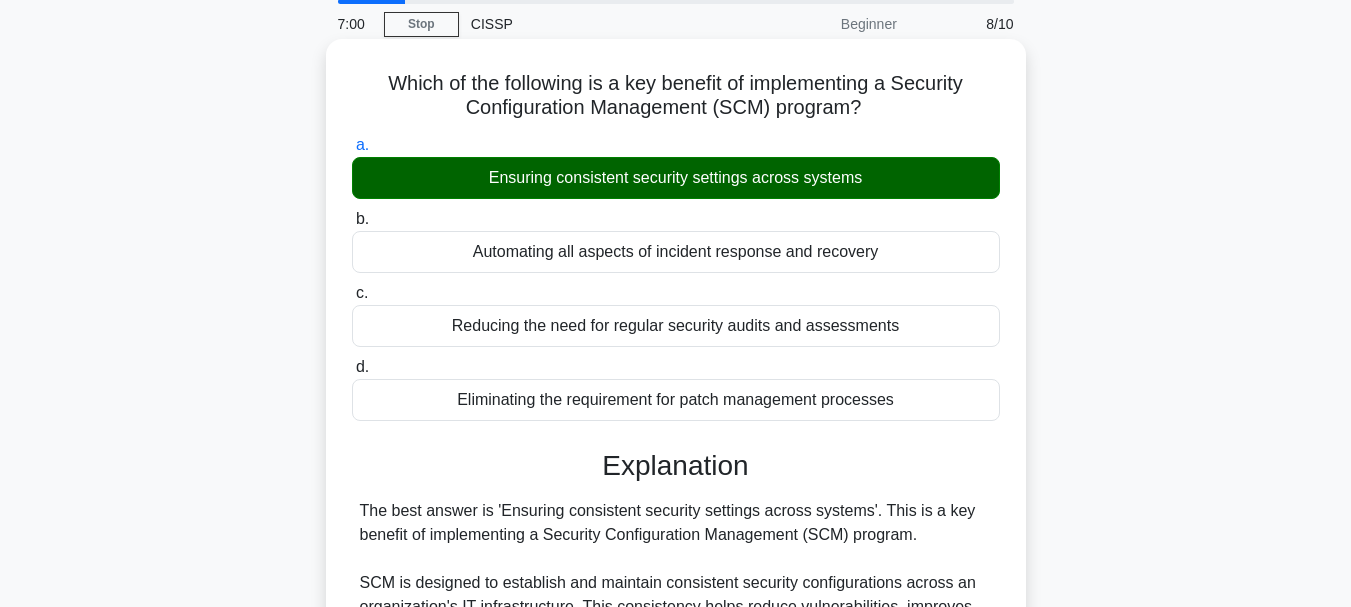 scroll, scrollTop: 573, scrollLeft: 0, axis: vertical 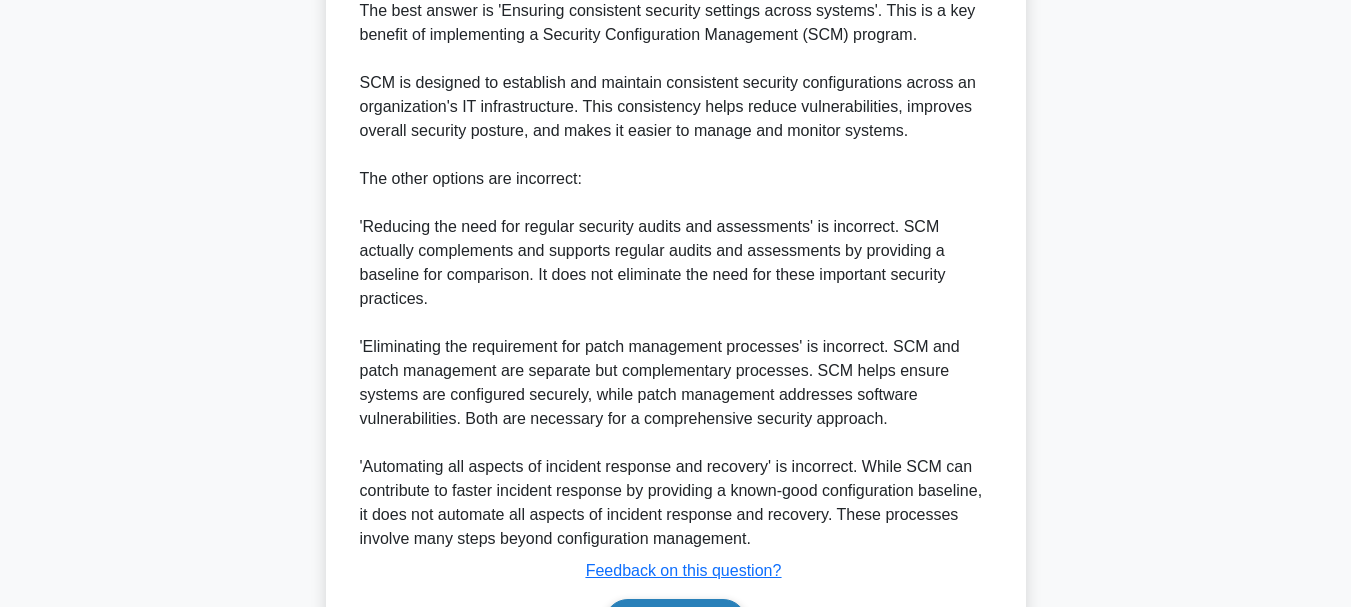 click on "Next" at bounding box center (675, 623) 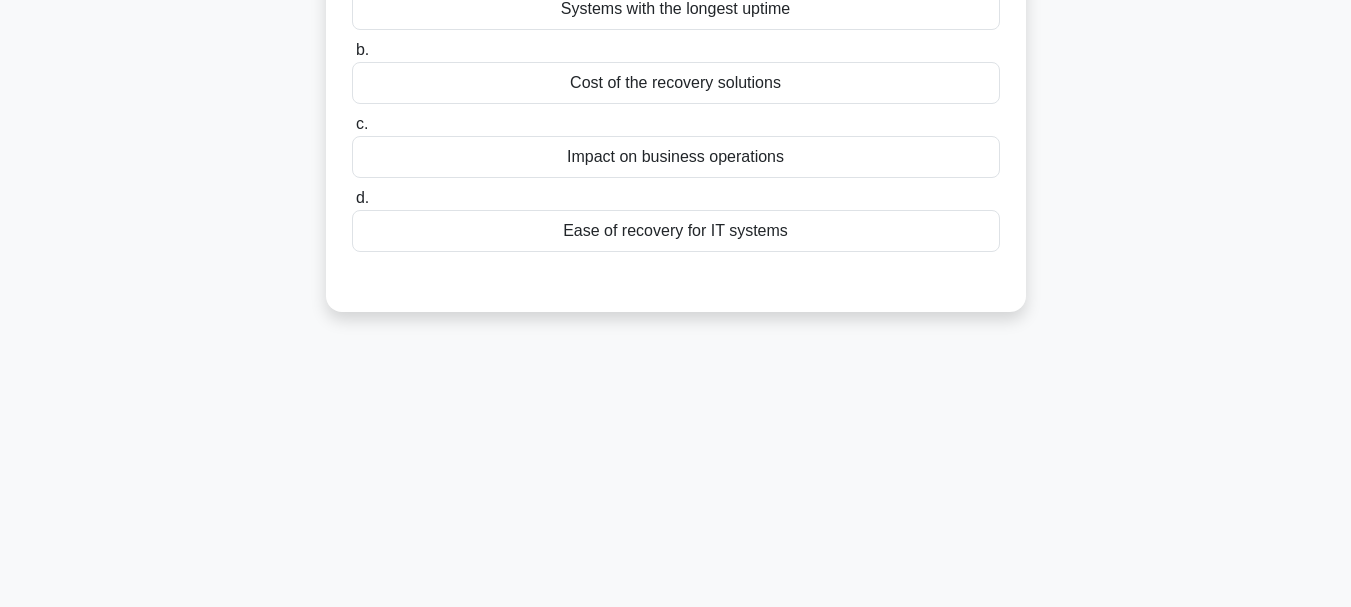 scroll, scrollTop: 73, scrollLeft: 0, axis: vertical 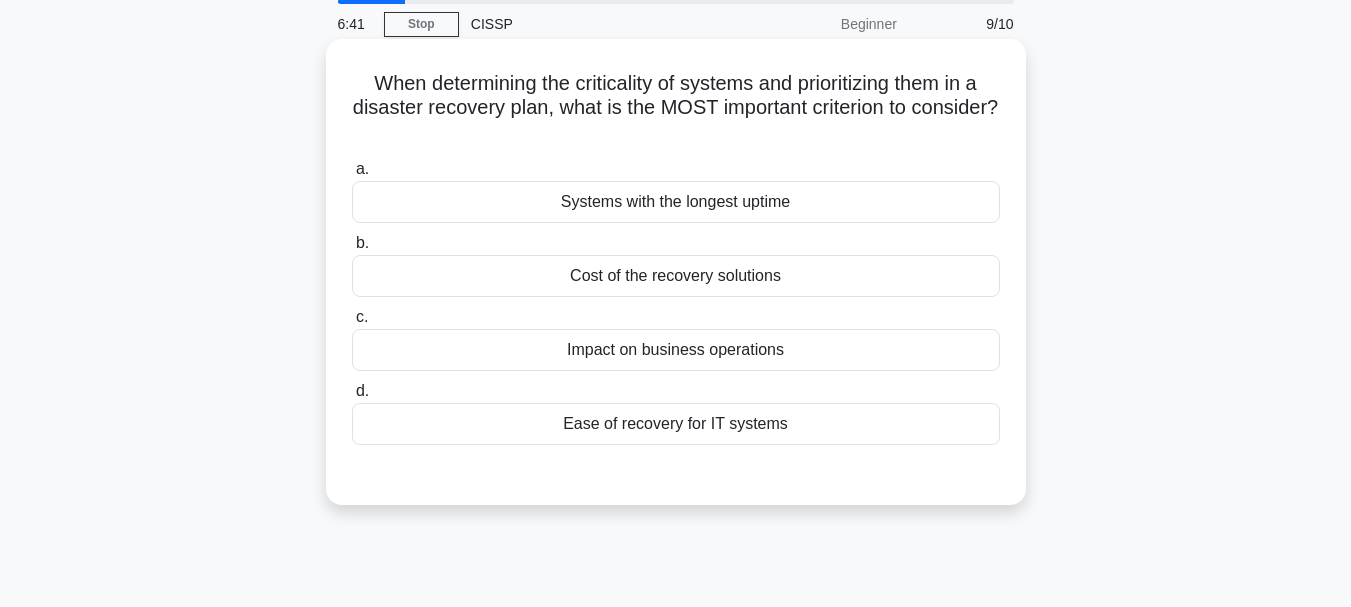 click on "Impact on business operations" at bounding box center (676, 350) 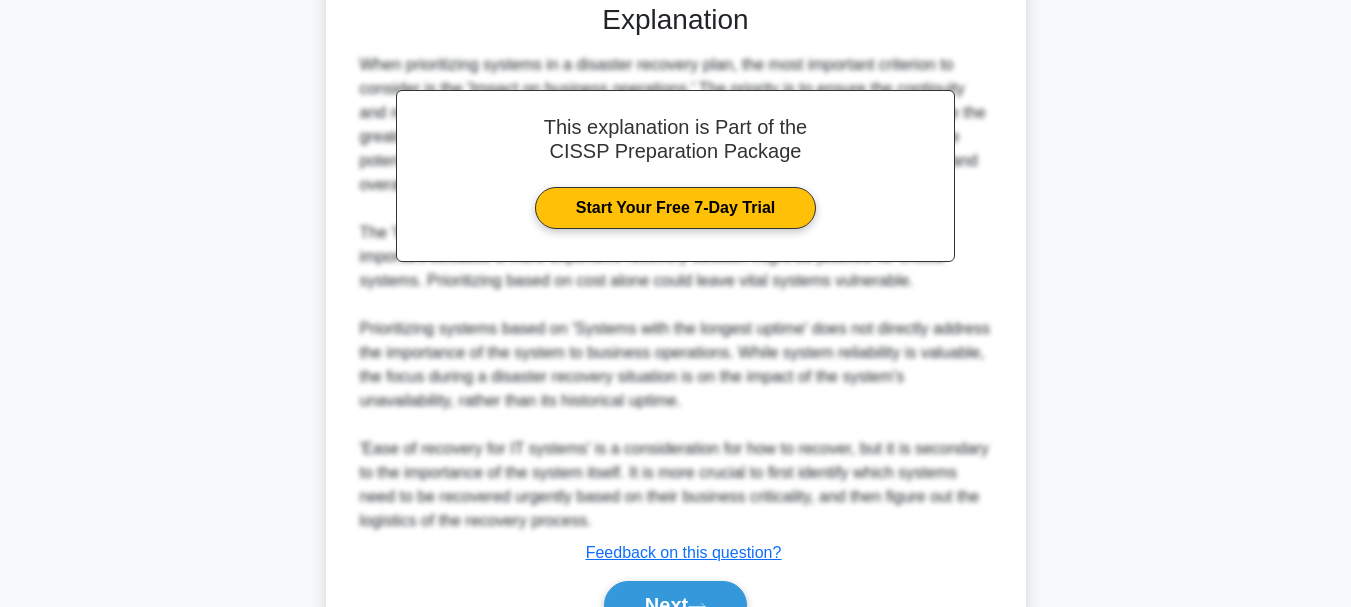 scroll, scrollTop: 651, scrollLeft: 0, axis: vertical 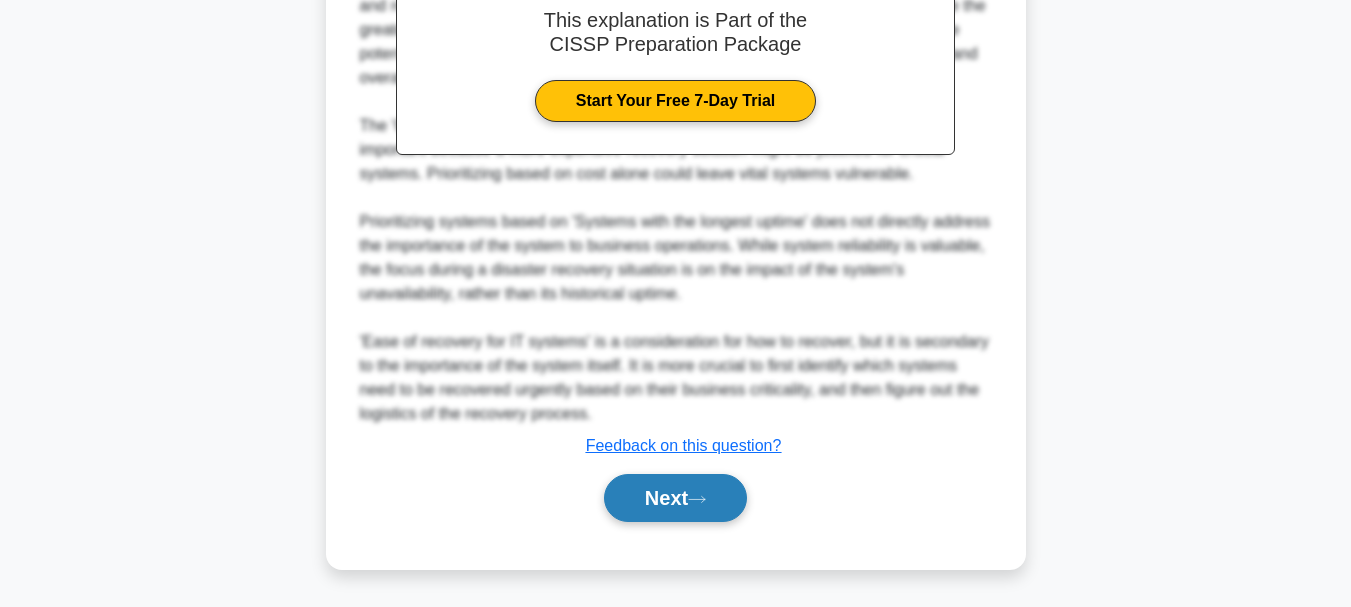 click on "Next" at bounding box center (675, 498) 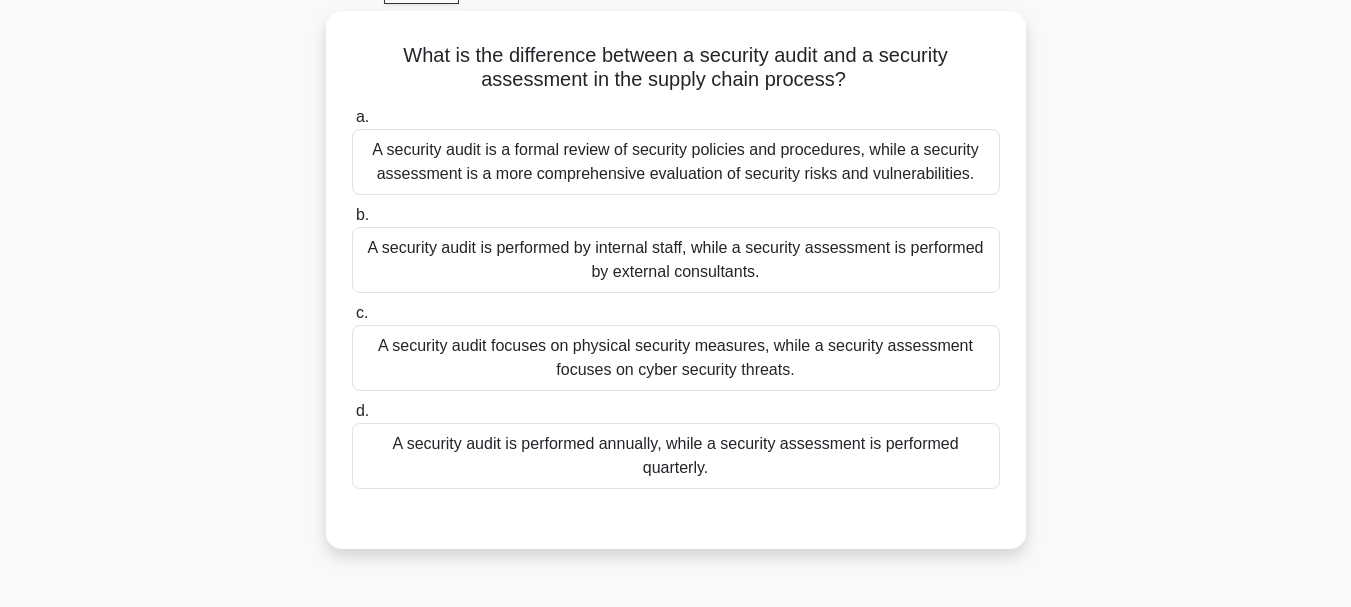 scroll, scrollTop: 0, scrollLeft: 0, axis: both 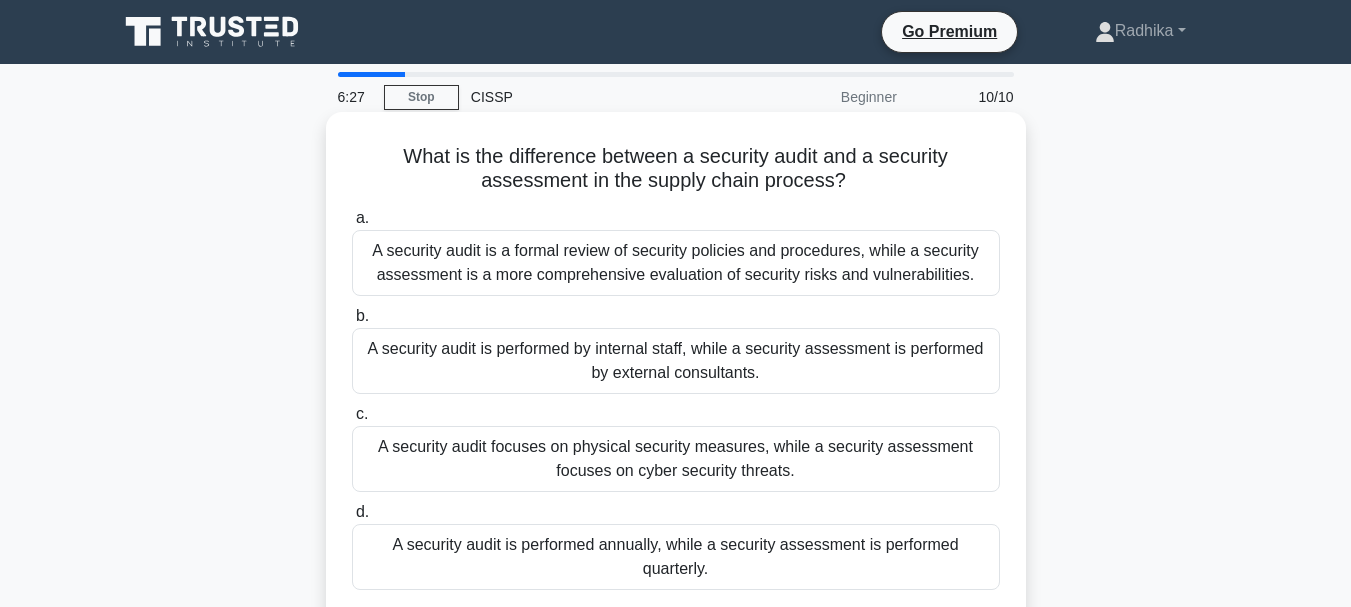 click on "A security audit is a formal review of security policies and procedures, while a security assessment is a more comprehensive evaluation of security risks and vulnerabilities." at bounding box center [676, 263] 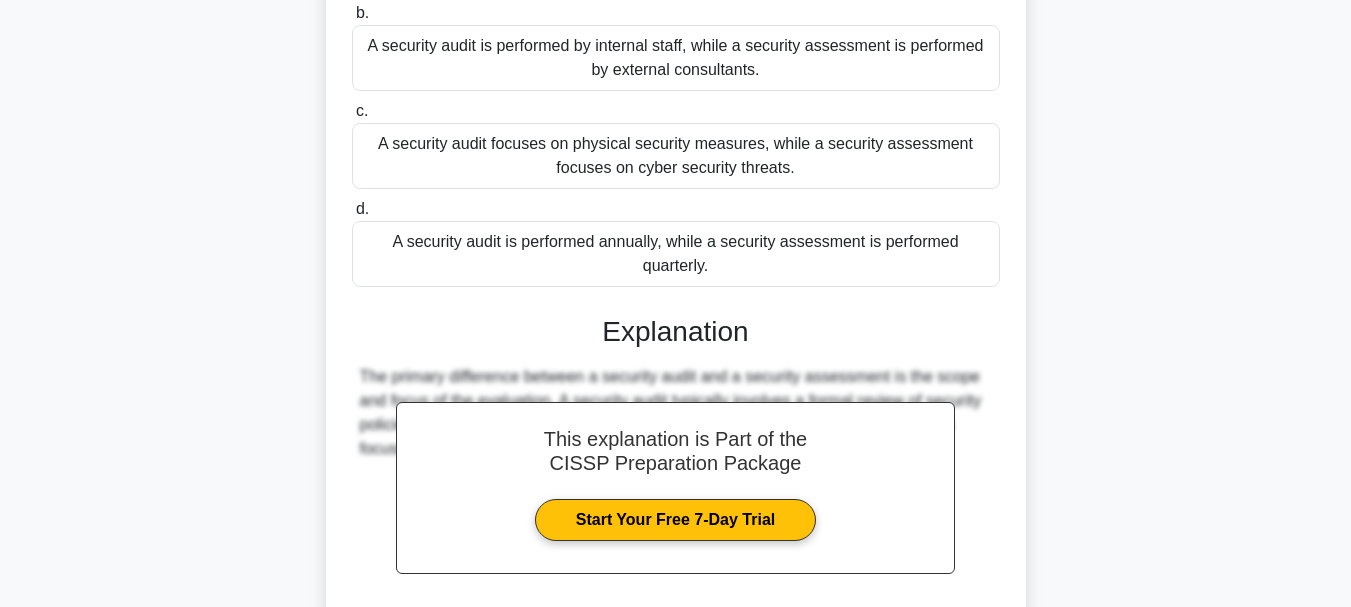 scroll, scrollTop: 483, scrollLeft: 0, axis: vertical 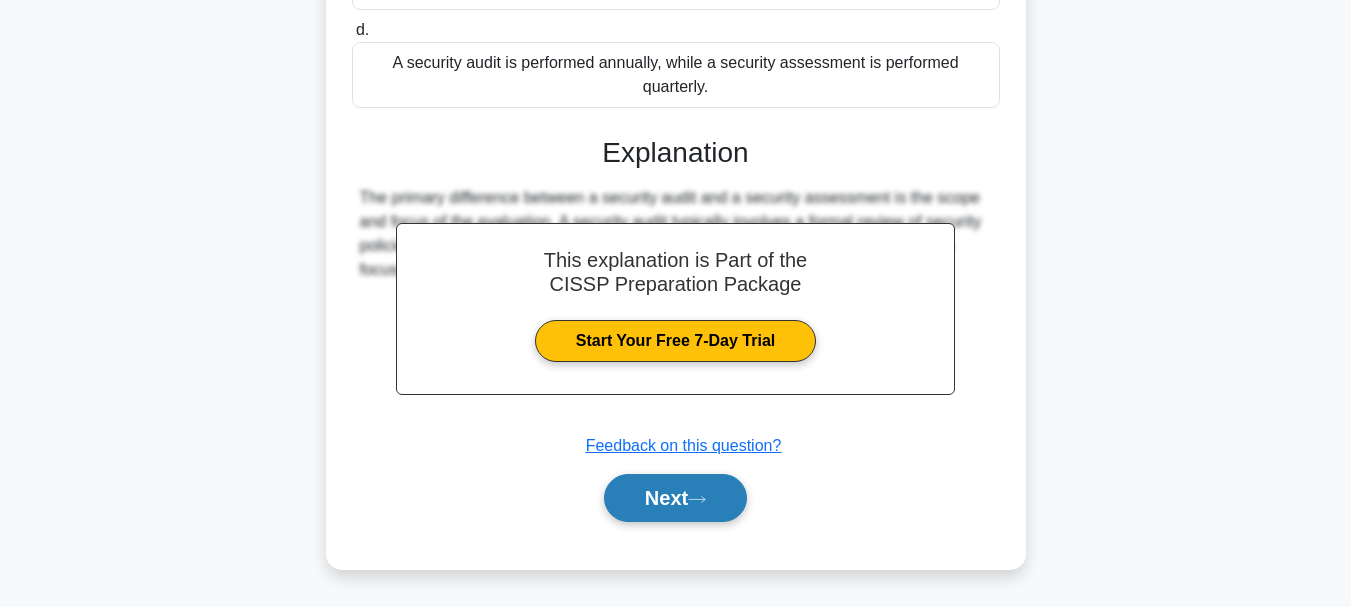 click 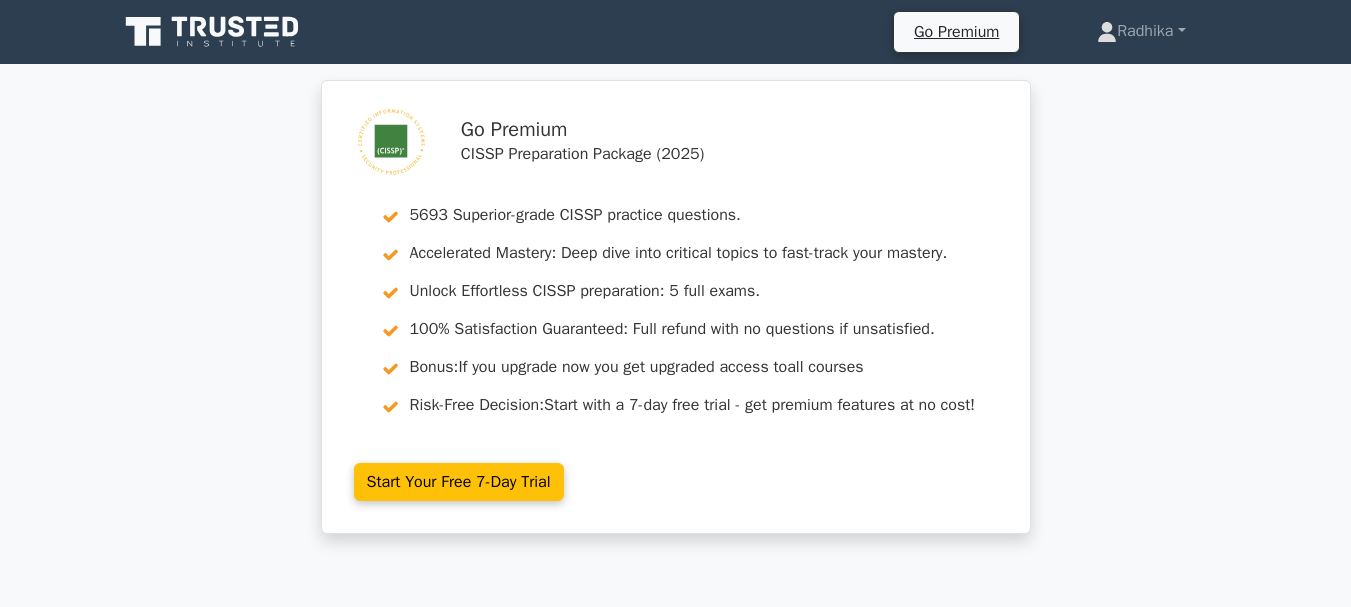 scroll, scrollTop: 0, scrollLeft: 0, axis: both 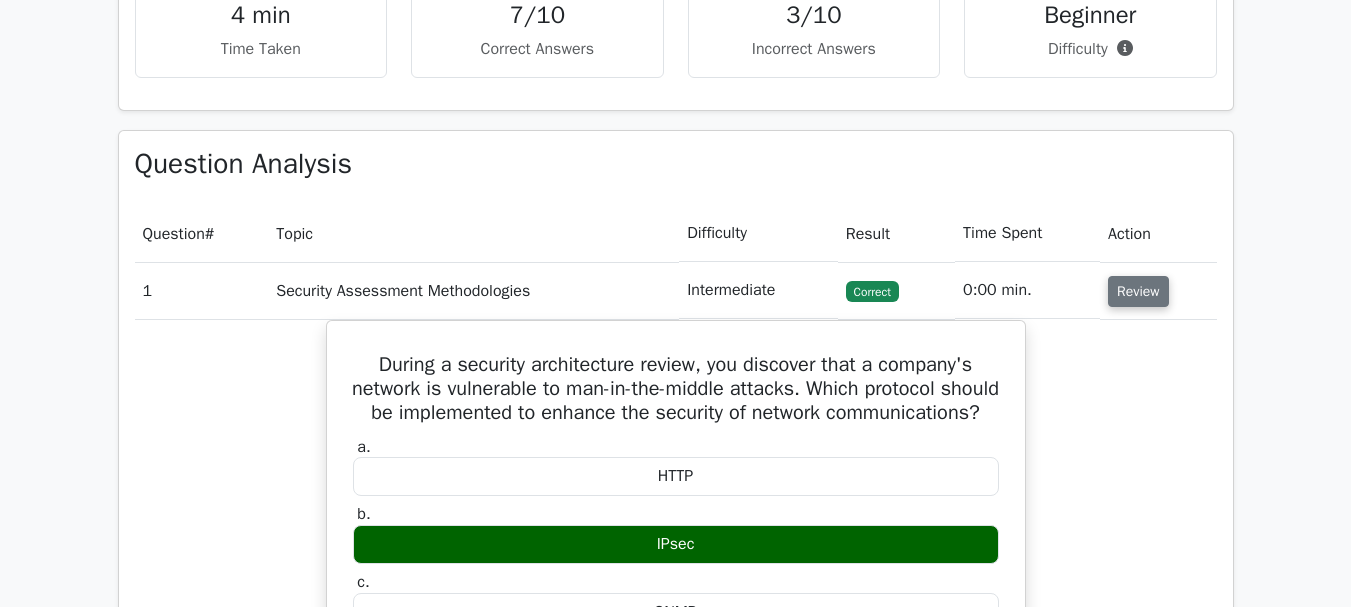 click on "Review" at bounding box center (1138, 291) 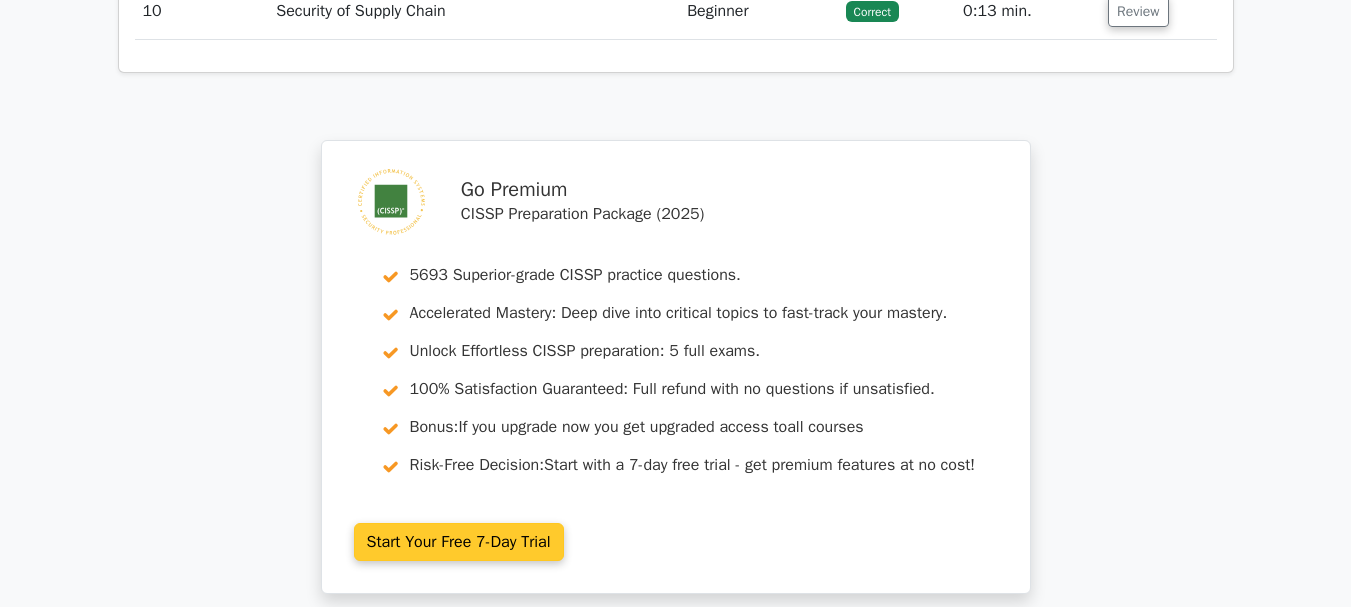 scroll, scrollTop: 2689, scrollLeft: 0, axis: vertical 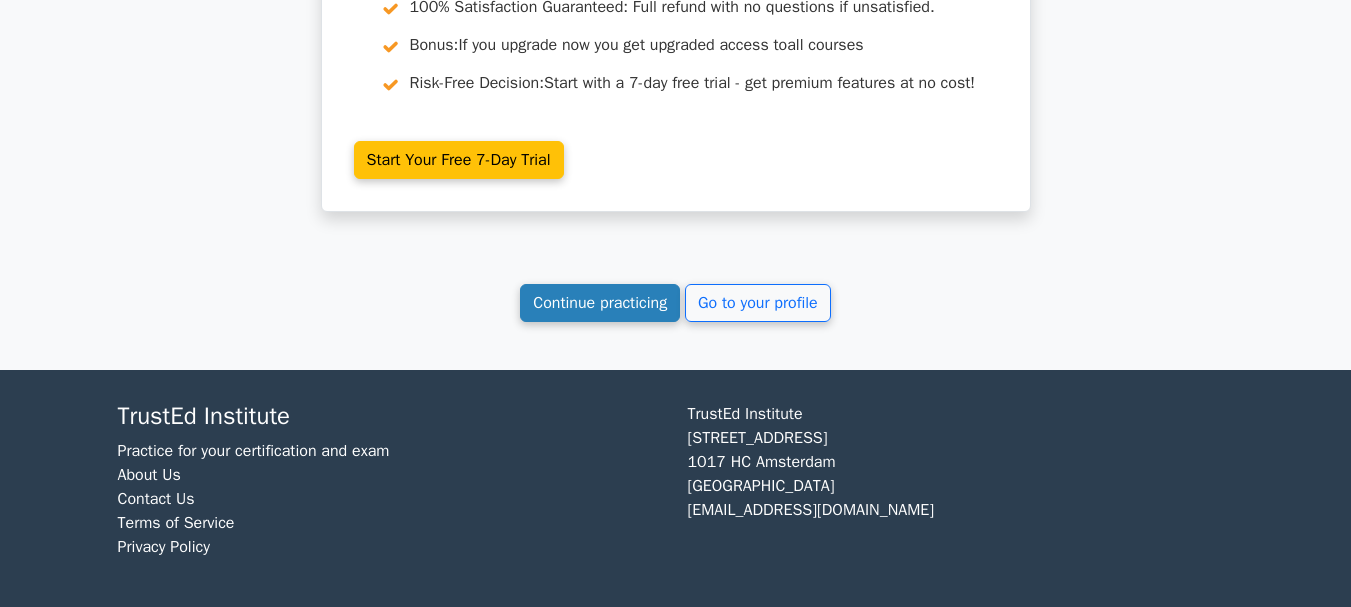 click on "Continue practicing" at bounding box center (600, 303) 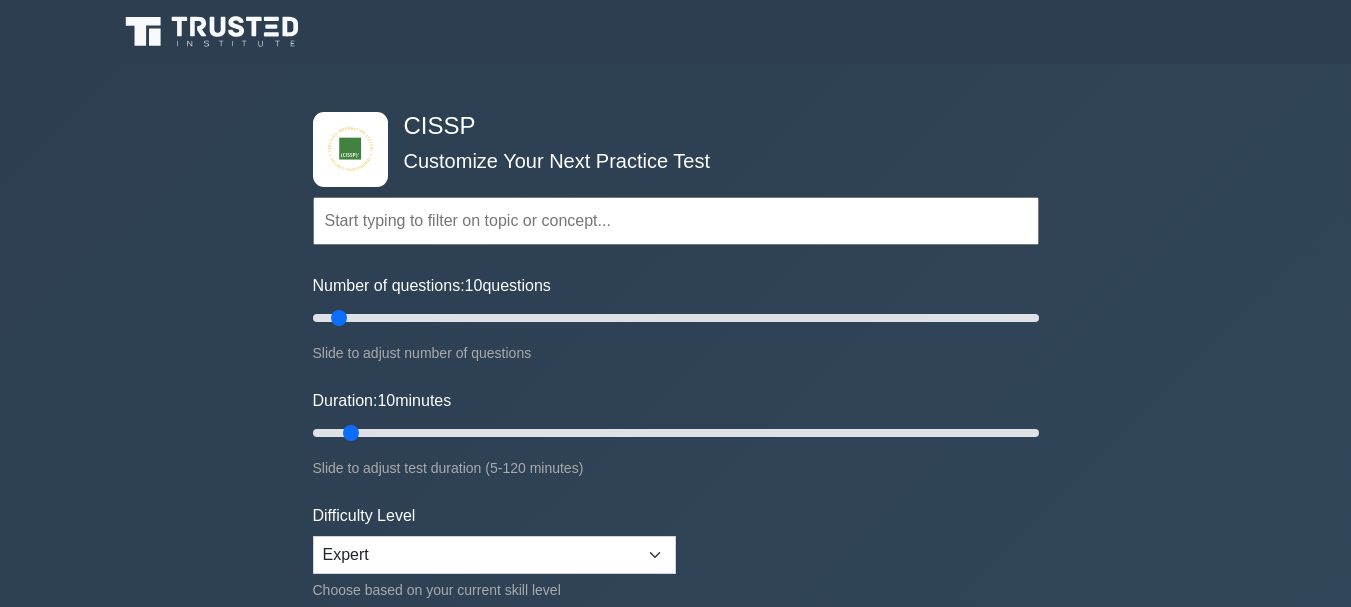 scroll, scrollTop: 0, scrollLeft: 0, axis: both 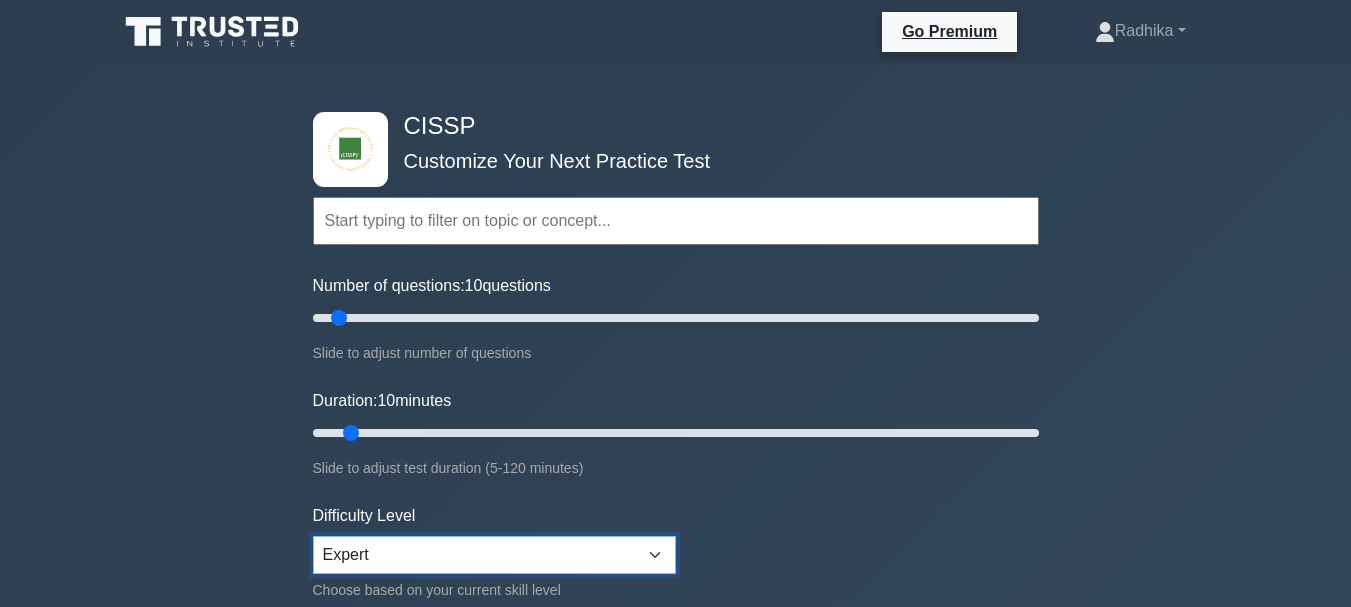 click on "Beginner
Intermediate
Expert" at bounding box center [494, 555] 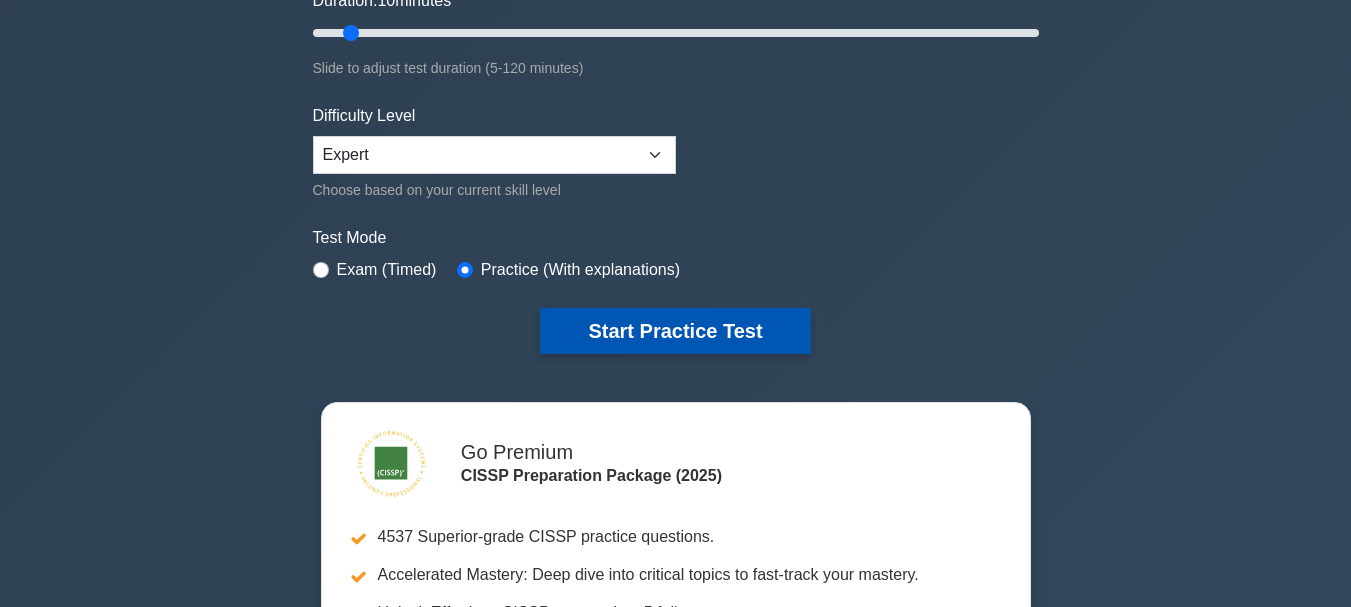 click on "Start Practice Test" at bounding box center (675, 331) 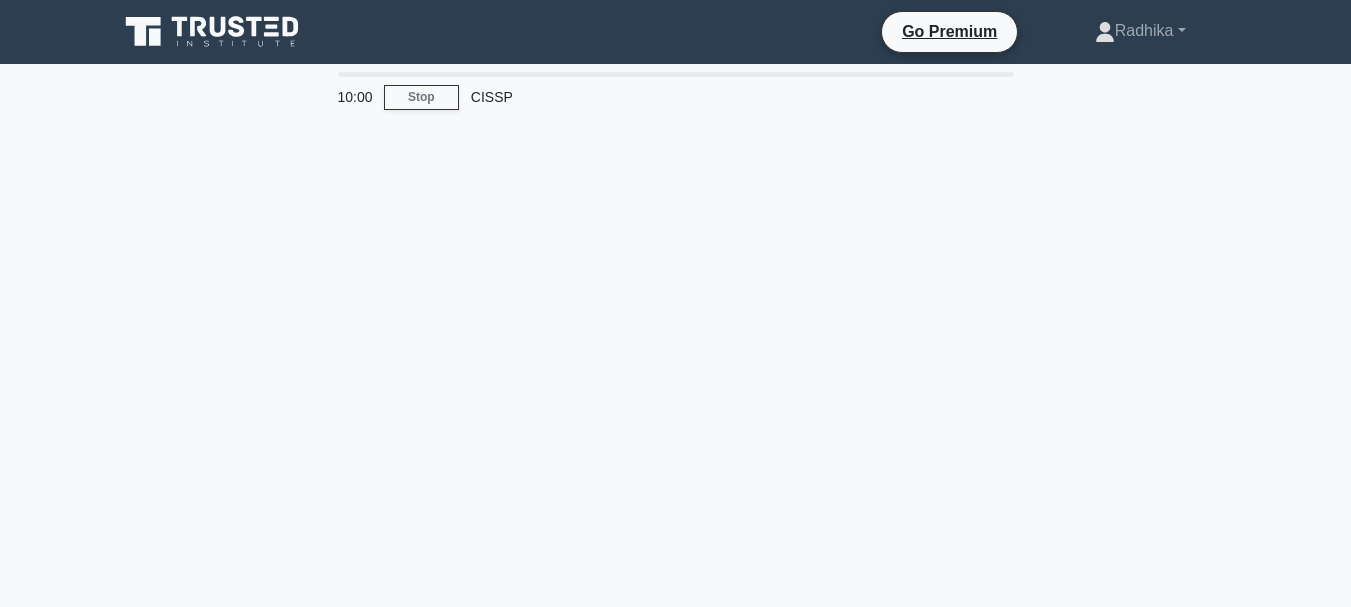 scroll, scrollTop: 0, scrollLeft: 0, axis: both 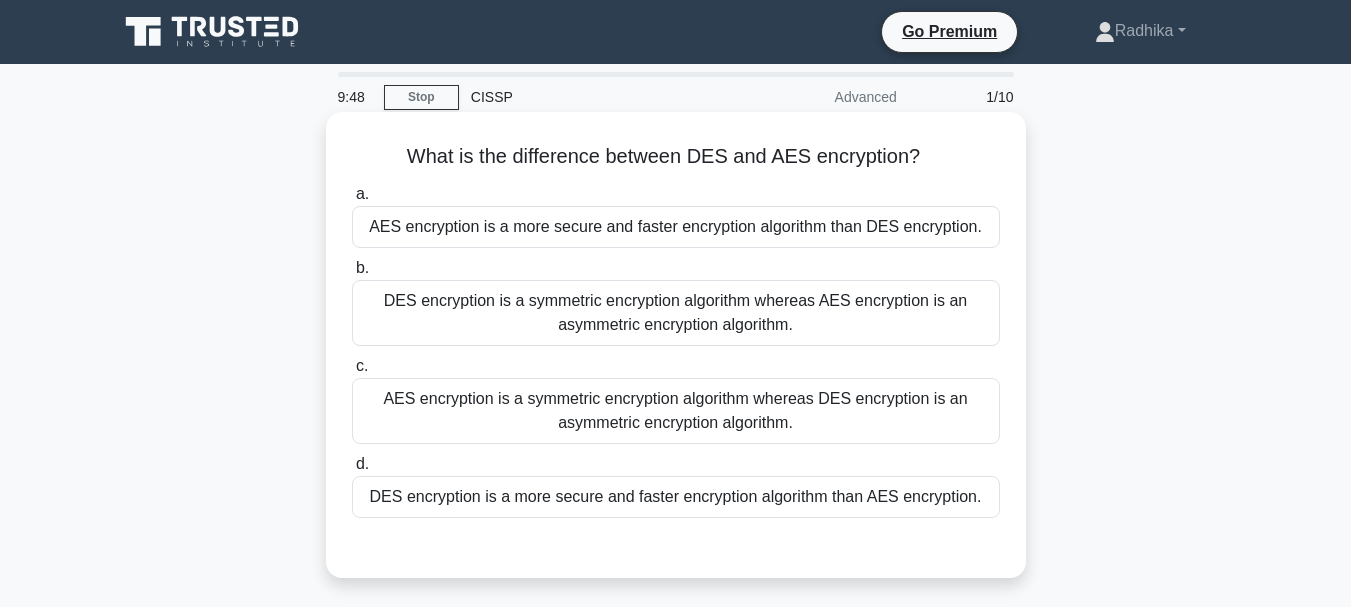 click on "AES encryption is a more secure and faster encryption algorithm than DES encryption." at bounding box center [676, 227] 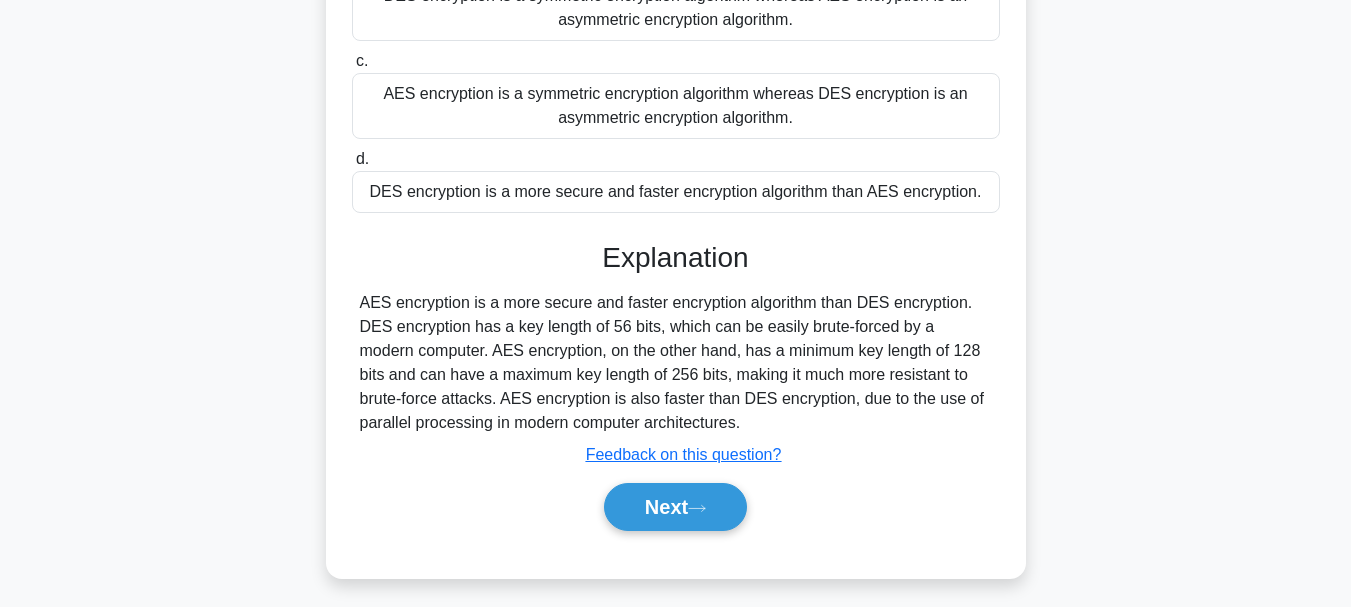 scroll, scrollTop: 473, scrollLeft: 0, axis: vertical 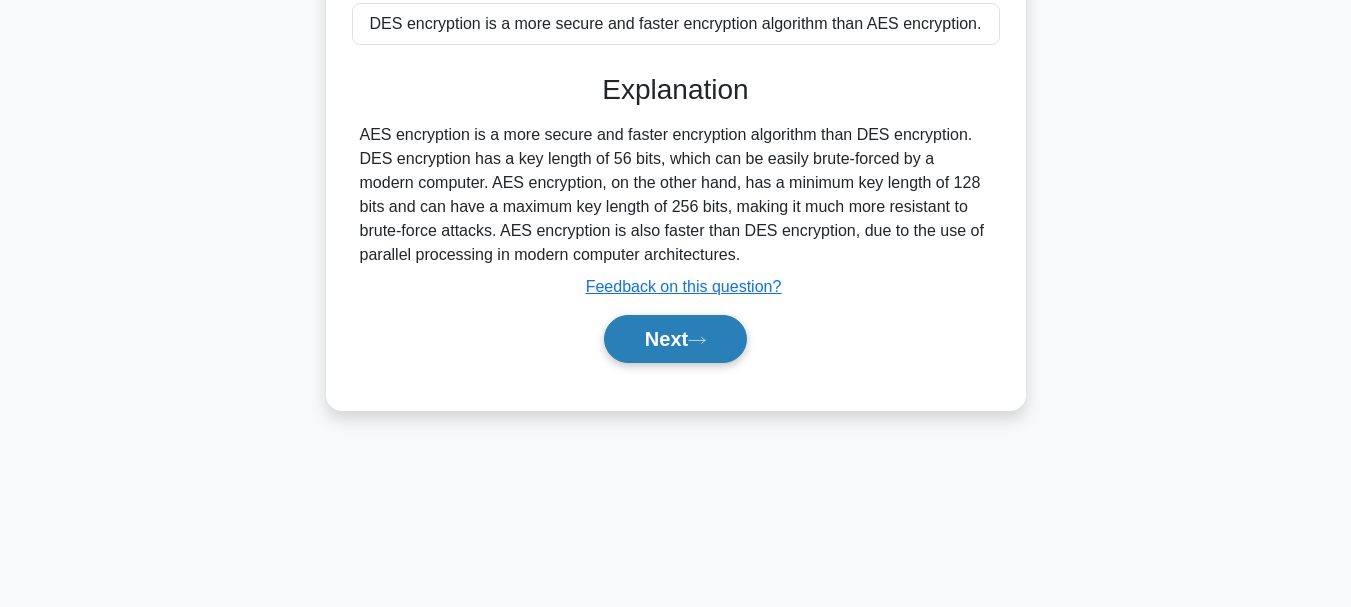click on "Next" at bounding box center (675, 339) 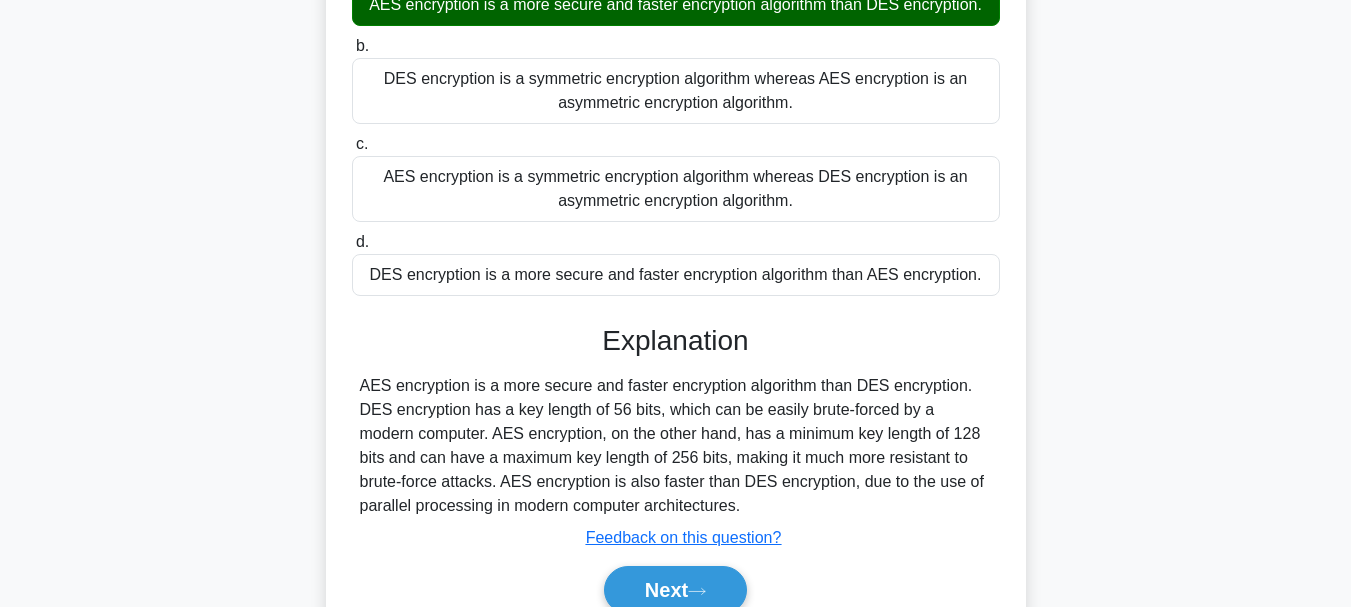 scroll, scrollTop: 0, scrollLeft: 0, axis: both 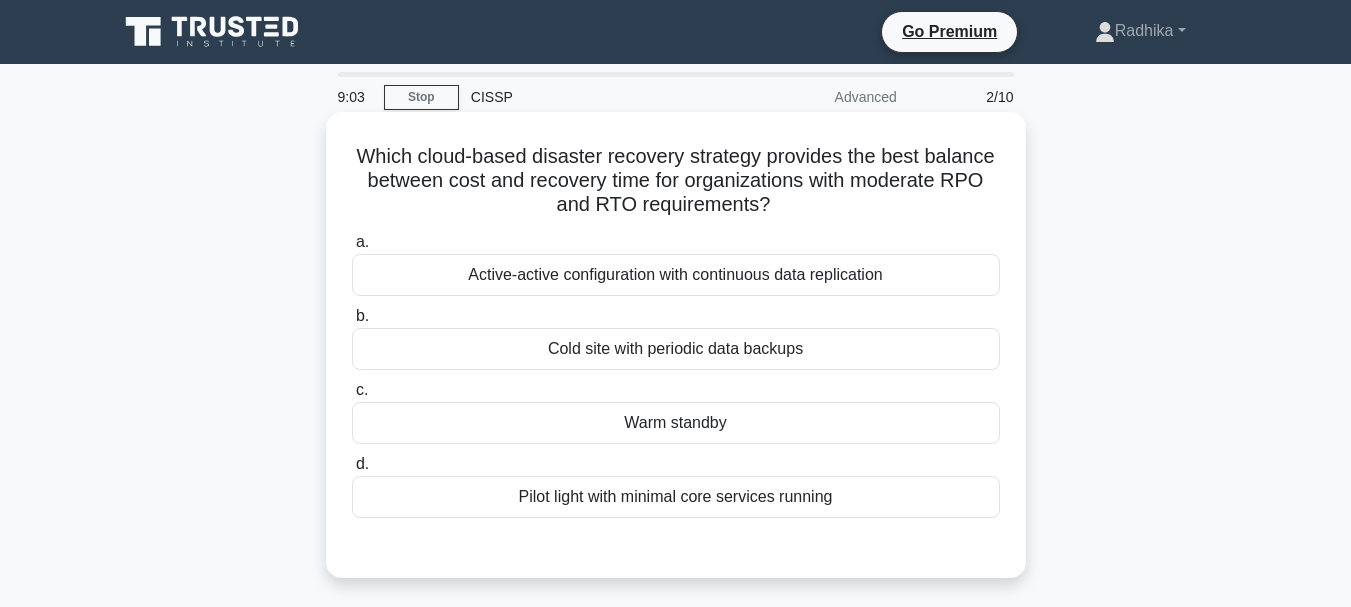click on "Active-active configuration with continuous data replication" at bounding box center [676, 275] 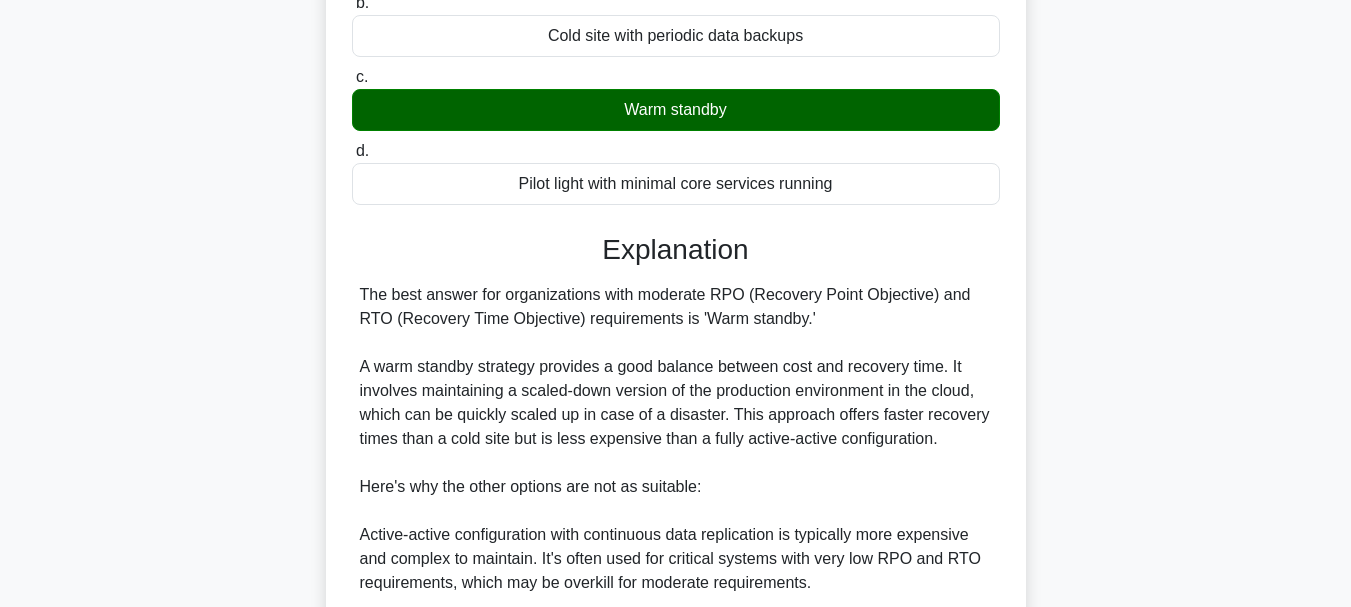 scroll, scrollTop: 500, scrollLeft: 0, axis: vertical 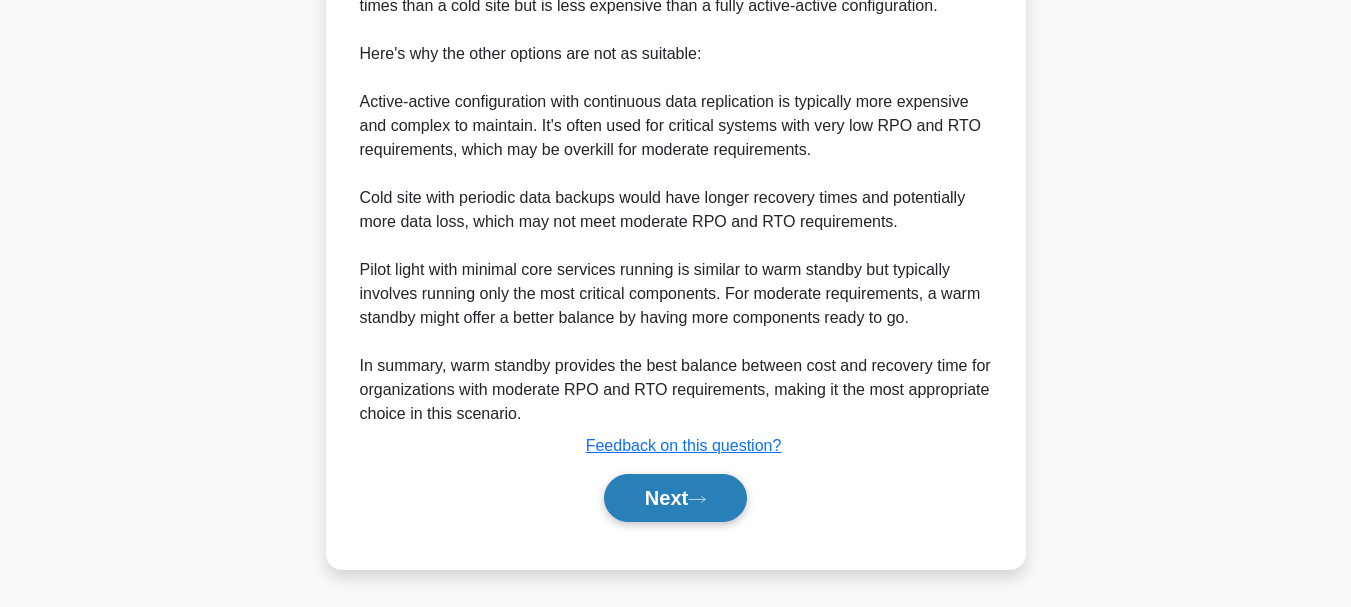 click on "Next" at bounding box center [675, 498] 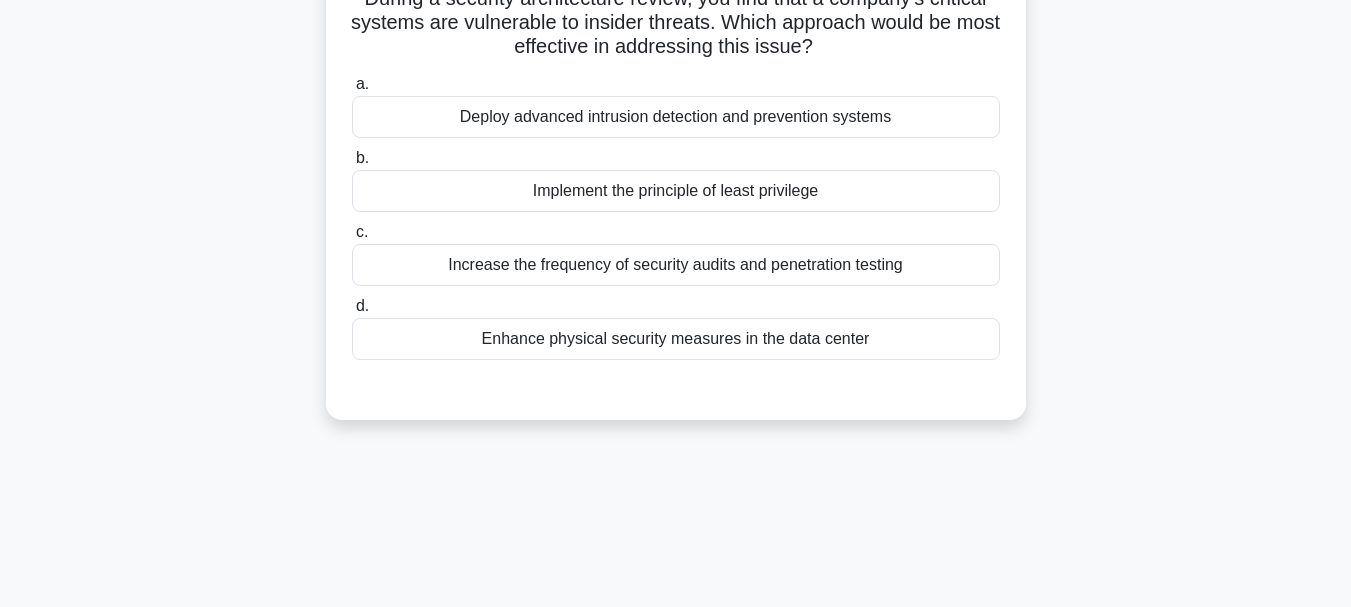 scroll, scrollTop: 0, scrollLeft: 0, axis: both 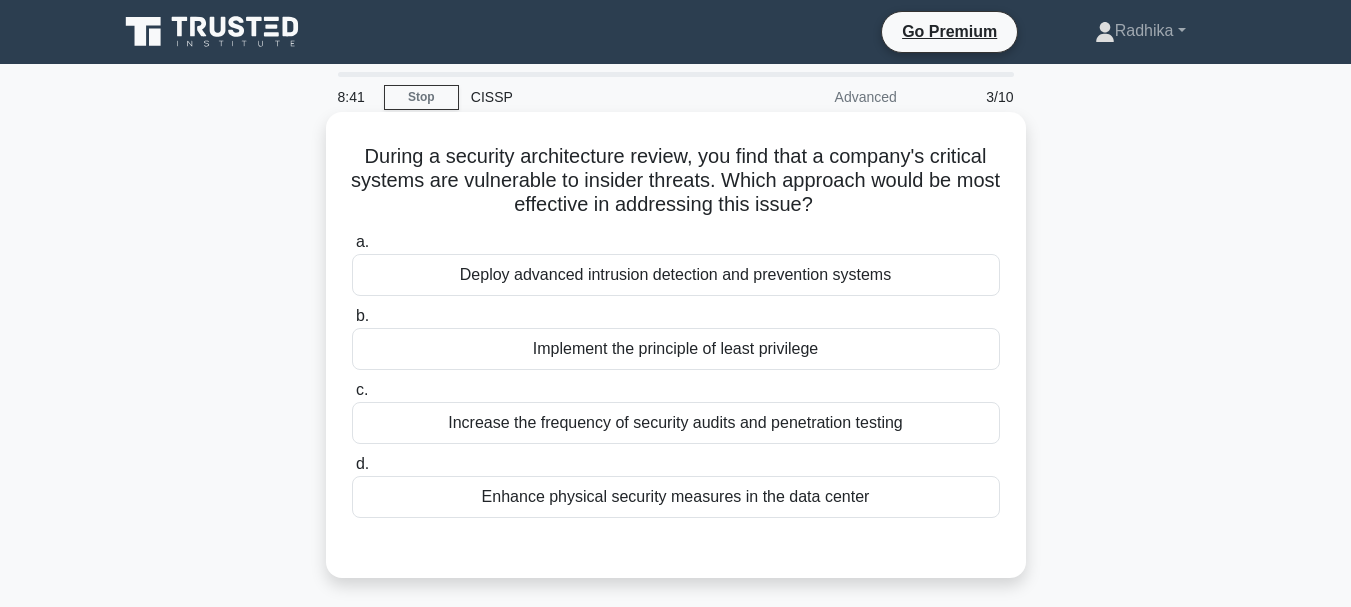 click on "Implement the principle of least privilege" at bounding box center (676, 349) 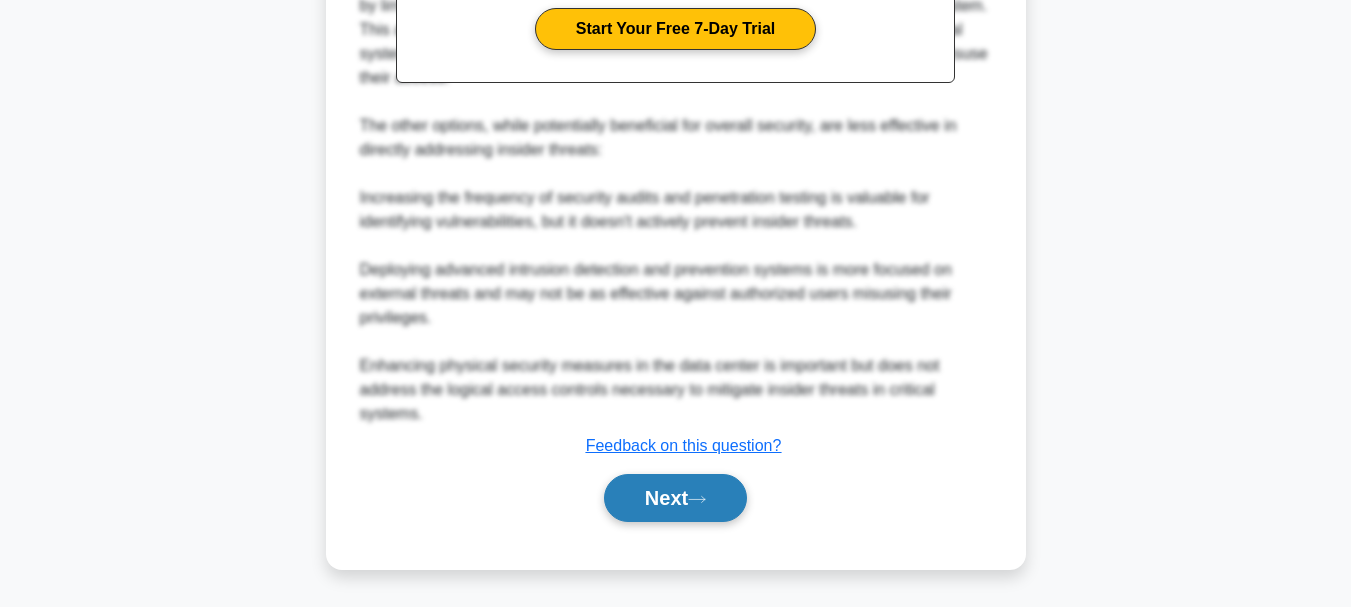 click on "Next" at bounding box center (675, 498) 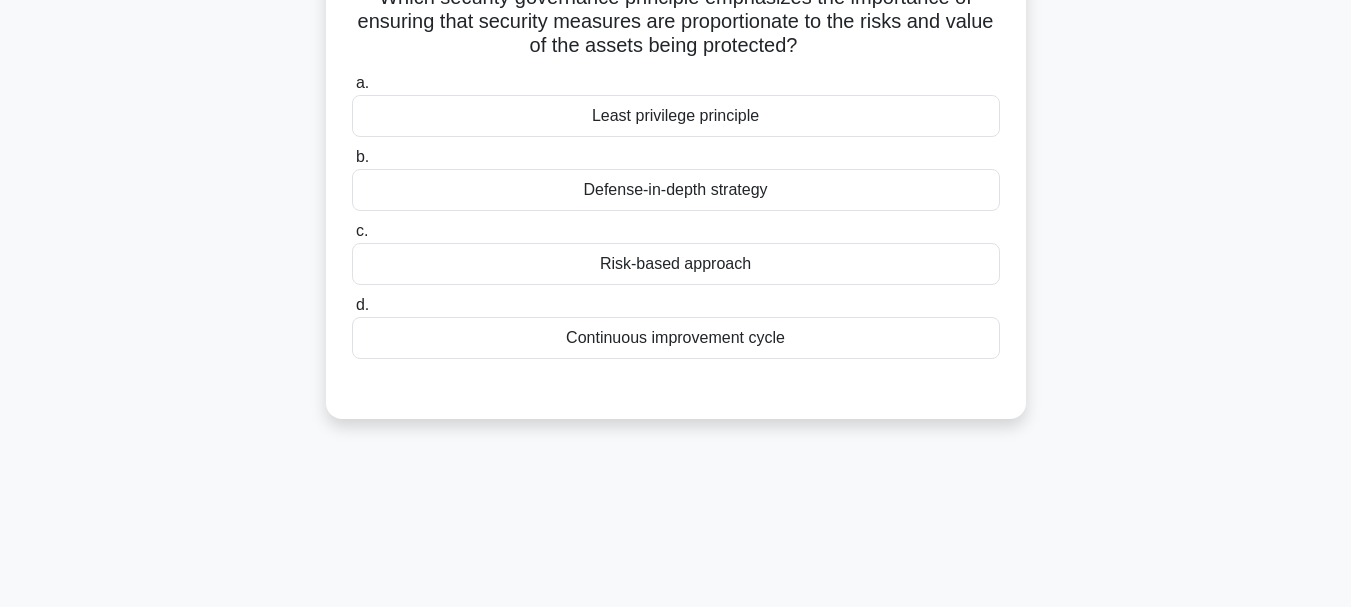 scroll, scrollTop: 0, scrollLeft: 0, axis: both 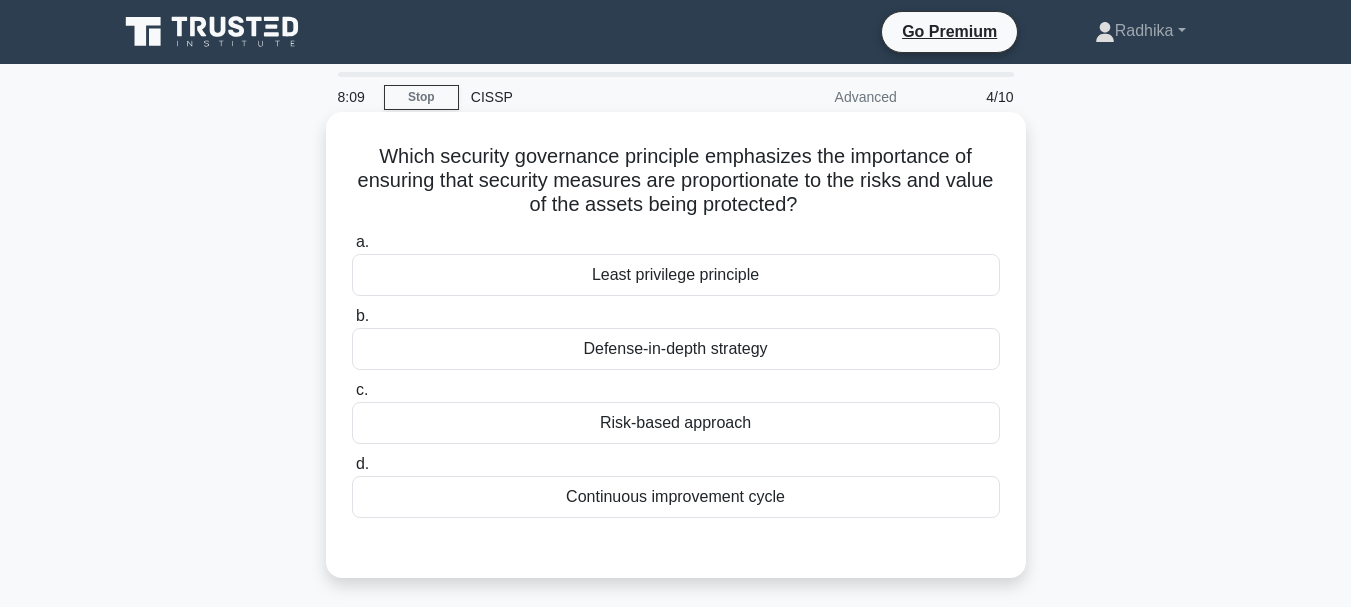 click on "Continuous improvement cycle" at bounding box center [676, 497] 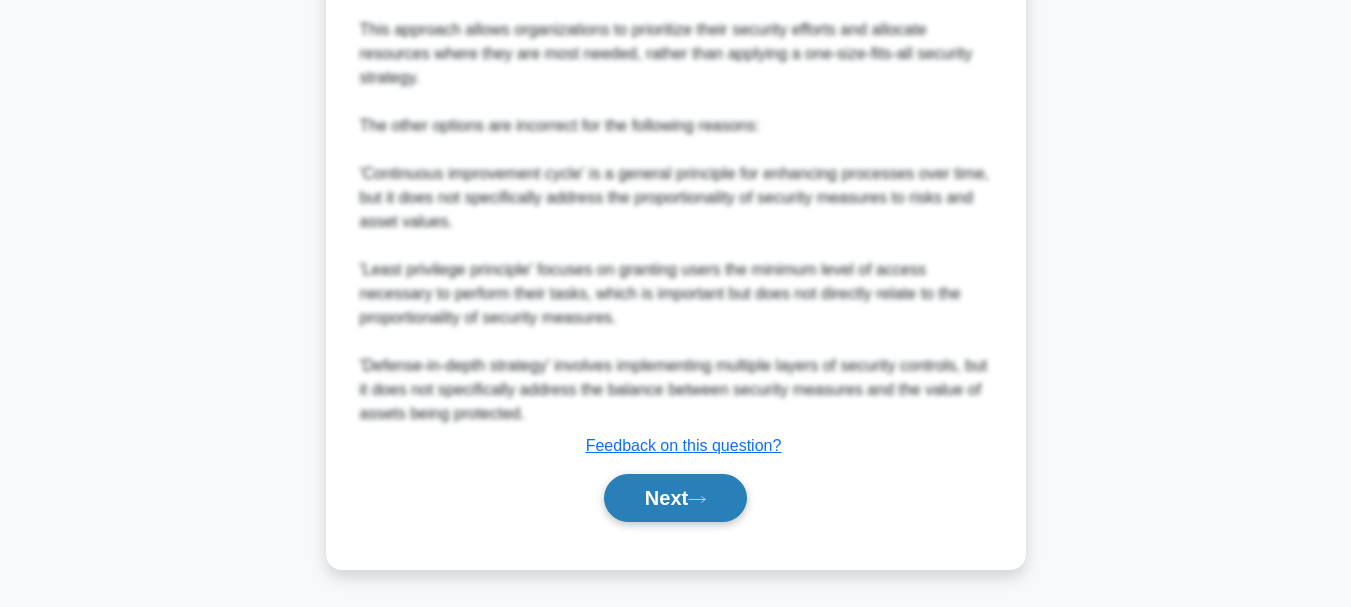 click on "Next" at bounding box center [675, 498] 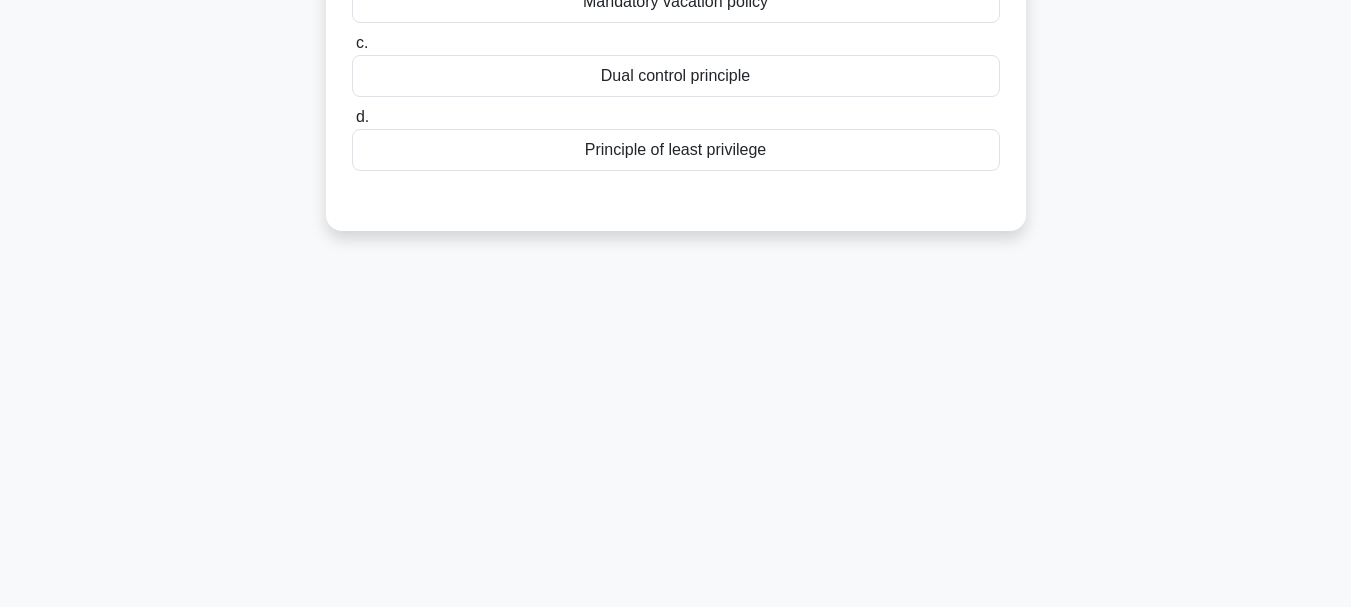 scroll, scrollTop: 0, scrollLeft: 0, axis: both 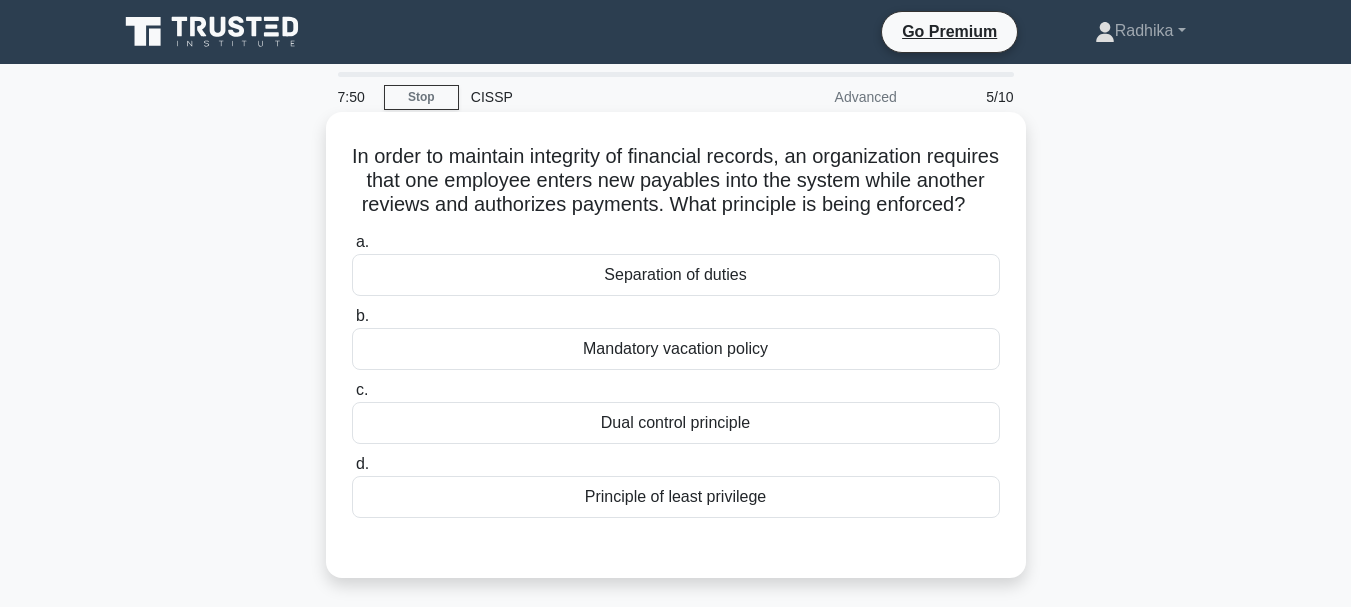 click on "Separation of duties" at bounding box center [676, 275] 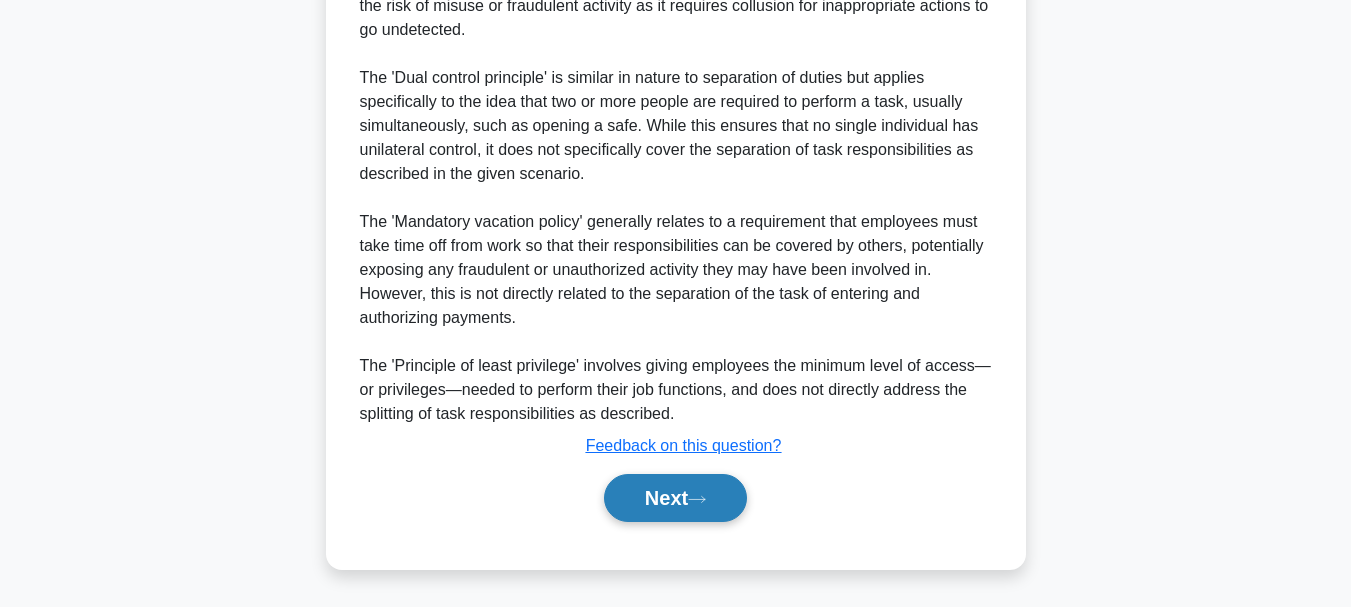 click on "Next" at bounding box center (675, 498) 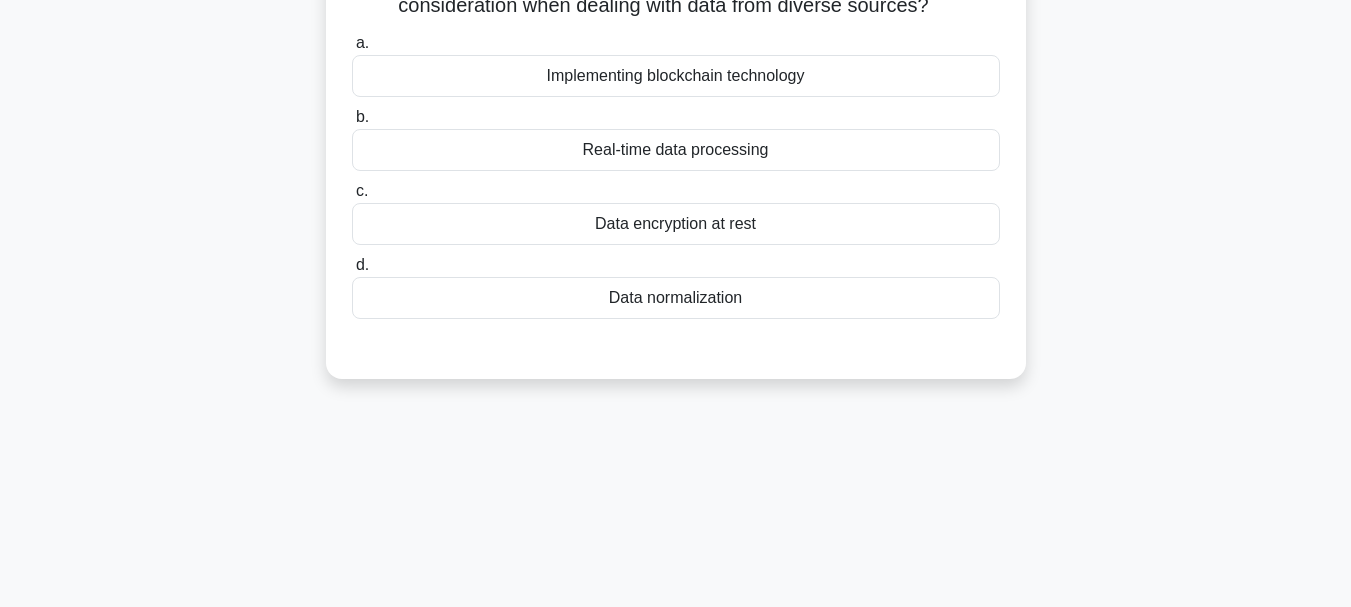 scroll, scrollTop: 0, scrollLeft: 0, axis: both 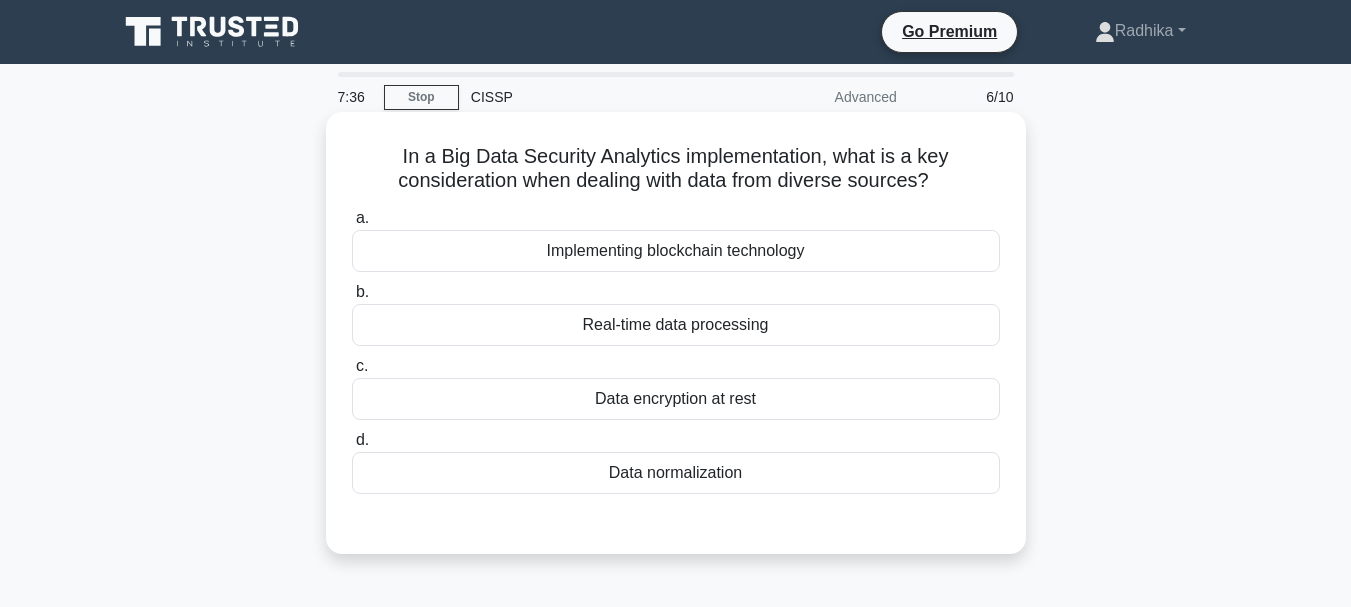 click on "Implementing blockchain technology" at bounding box center (676, 251) 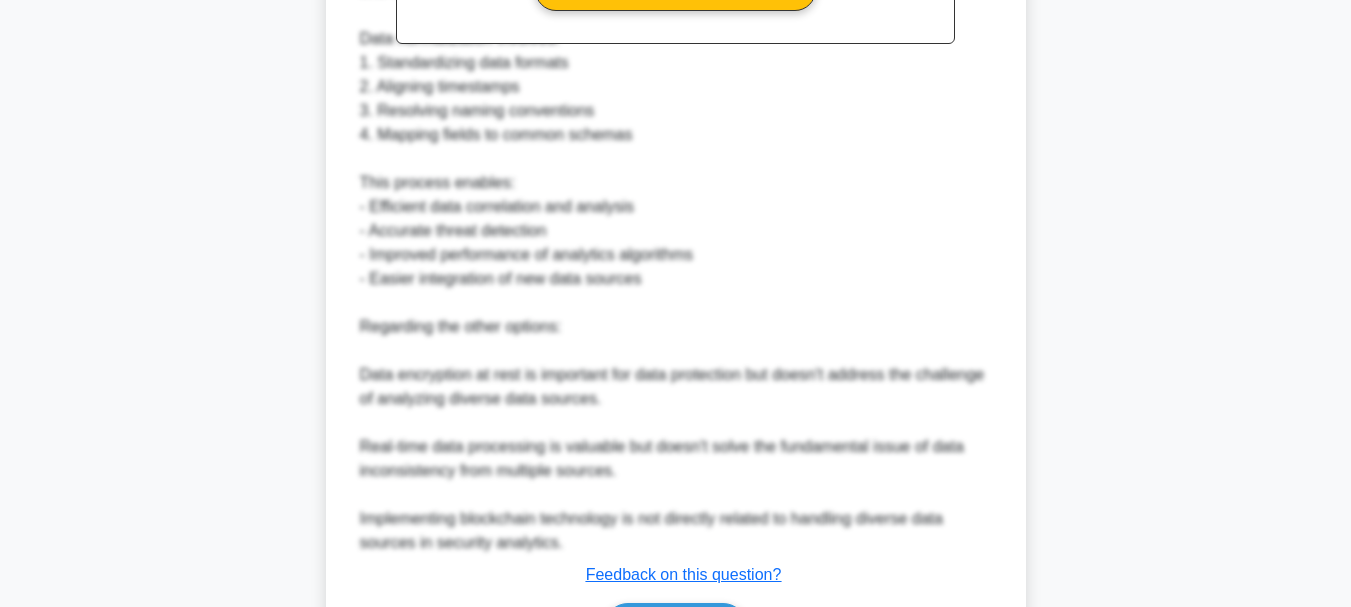 scroll, scrollTop: 869, scrollLeft: 0, axis: vertical 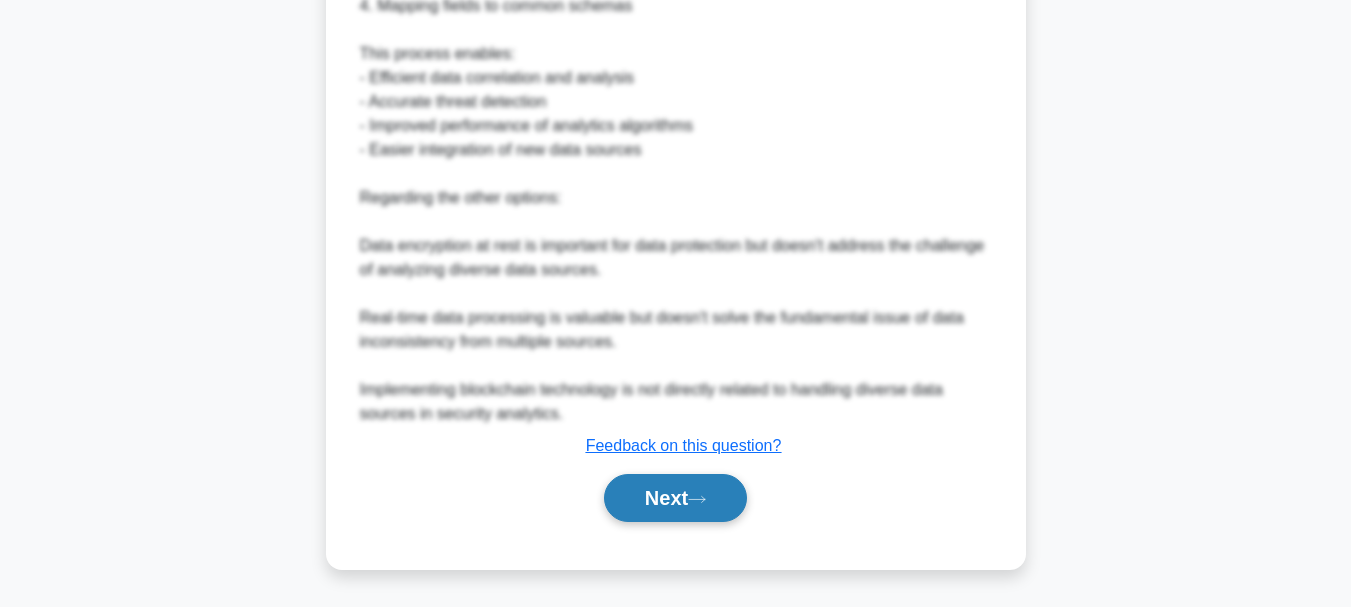 click on "Next" at bounding box center (675, 498) 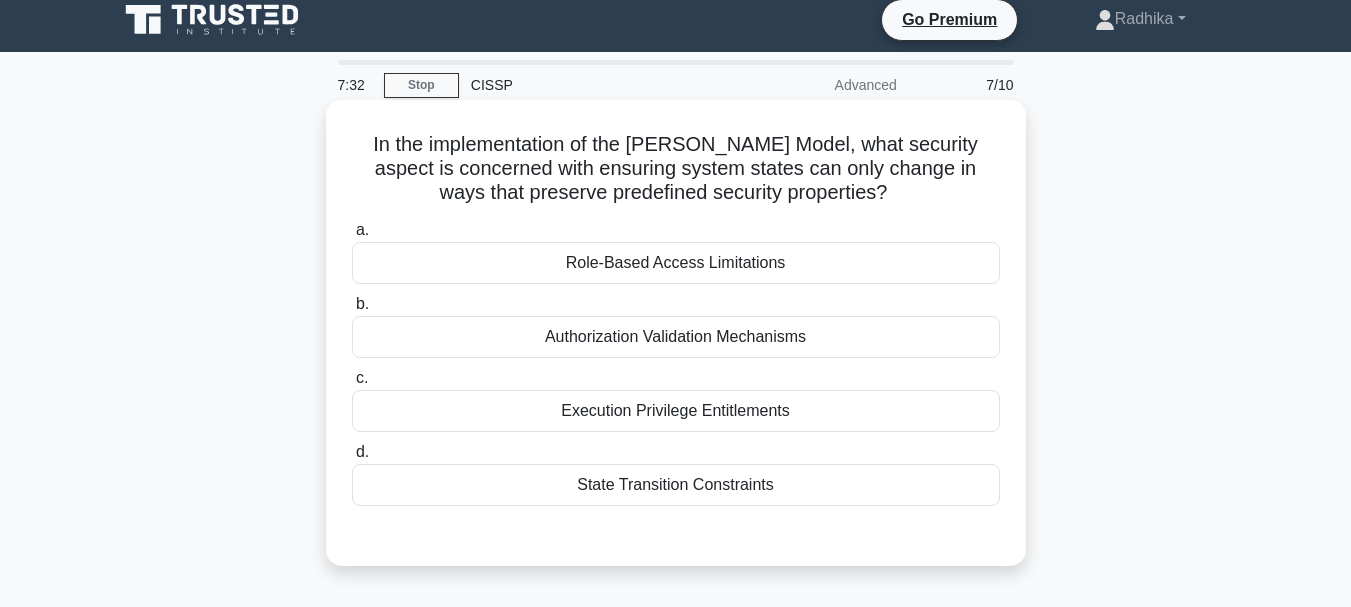 scroll, scrollTop: 0, scrollLeft: 0, axis: both 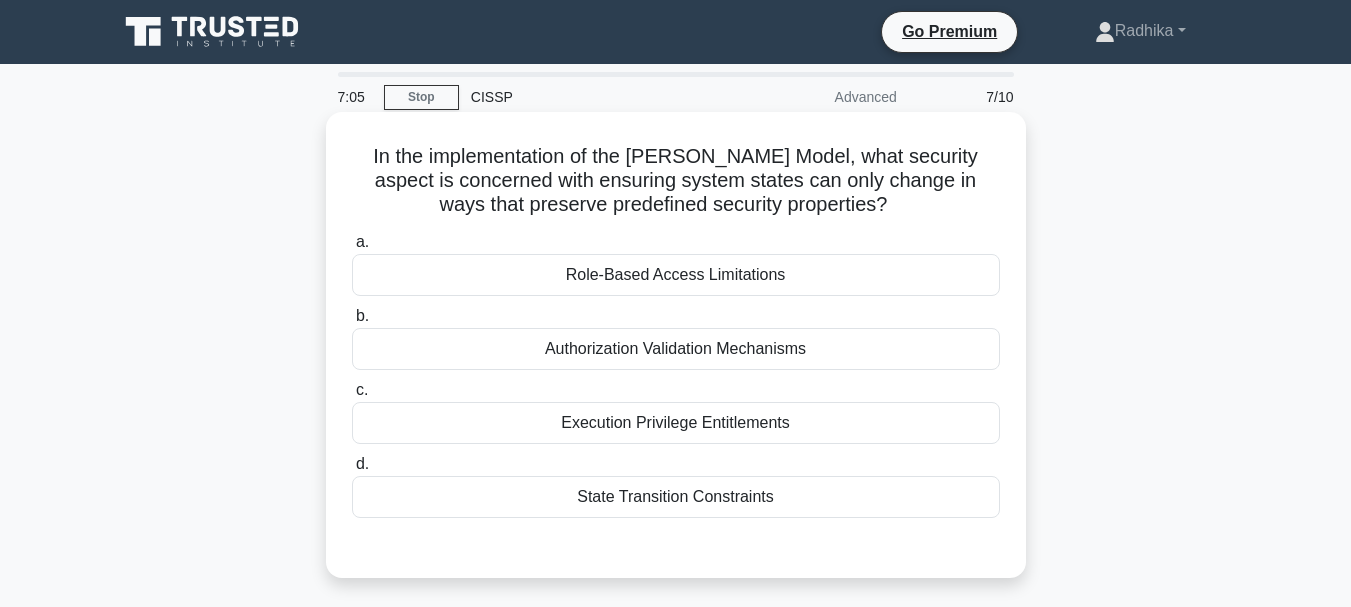 click on "State Transition Constraints" at bounding box center (676, 497) 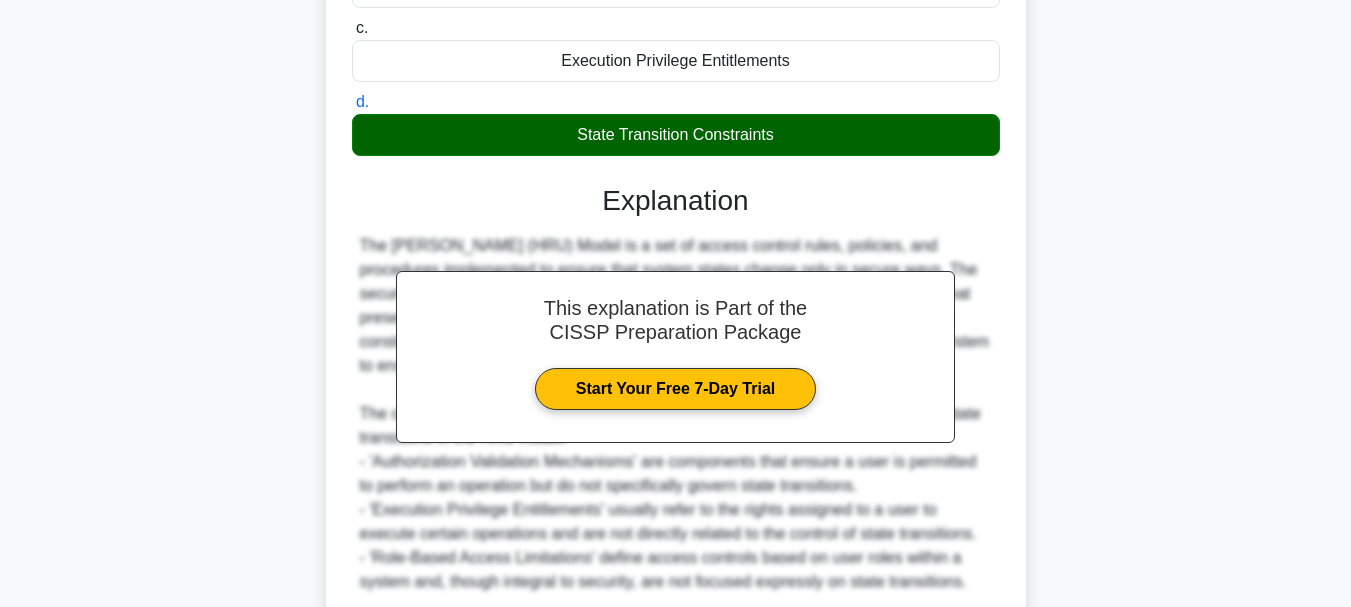 scroll, scrollTop: 531, scrollLeft: 0, axis: vertical 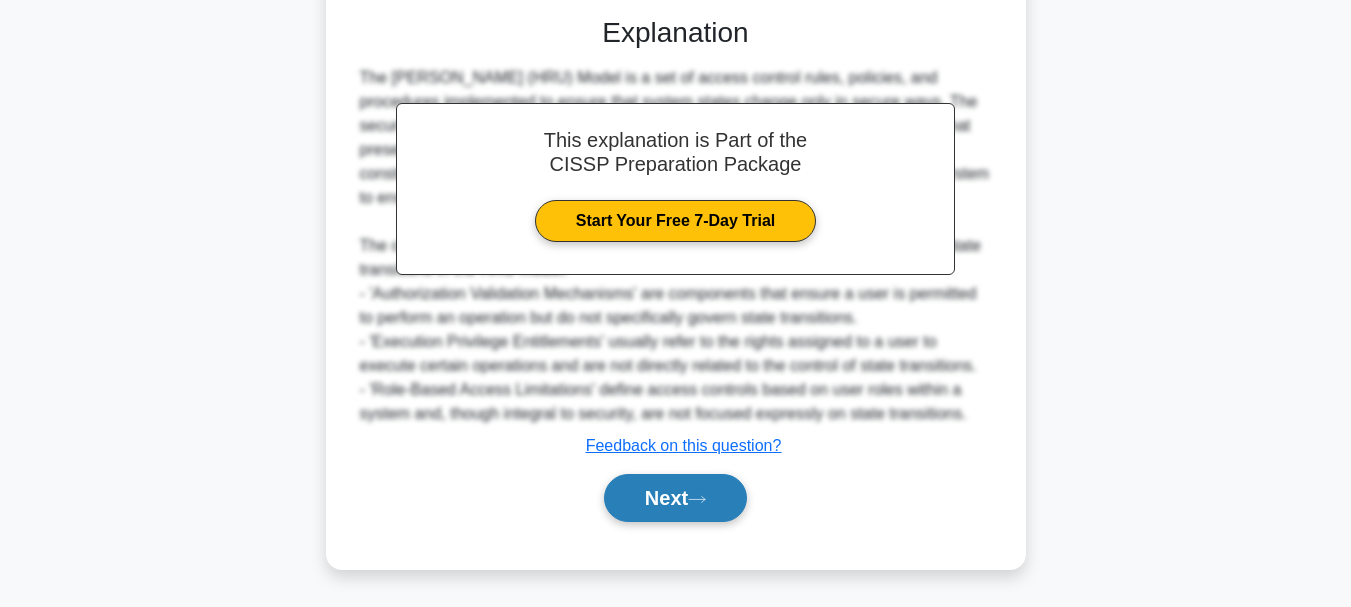 click on "Next" at bounding box center [675, 498] 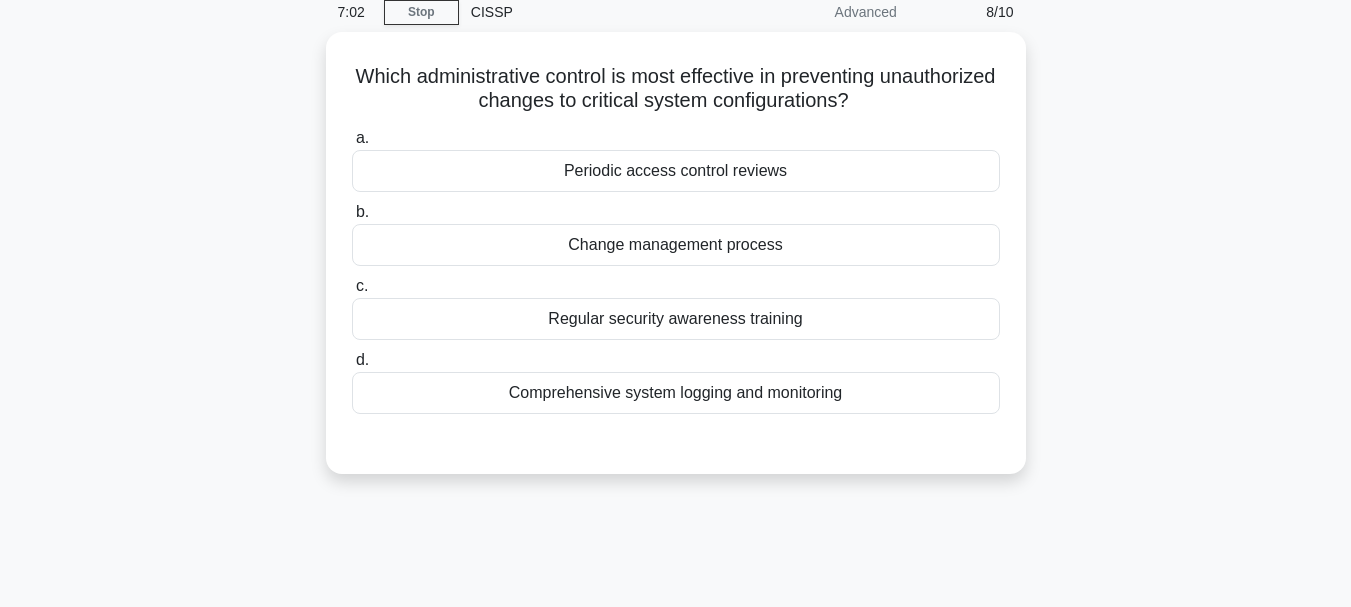 scroll, scrollTop: 0, scrollLeft: 0, axis: both 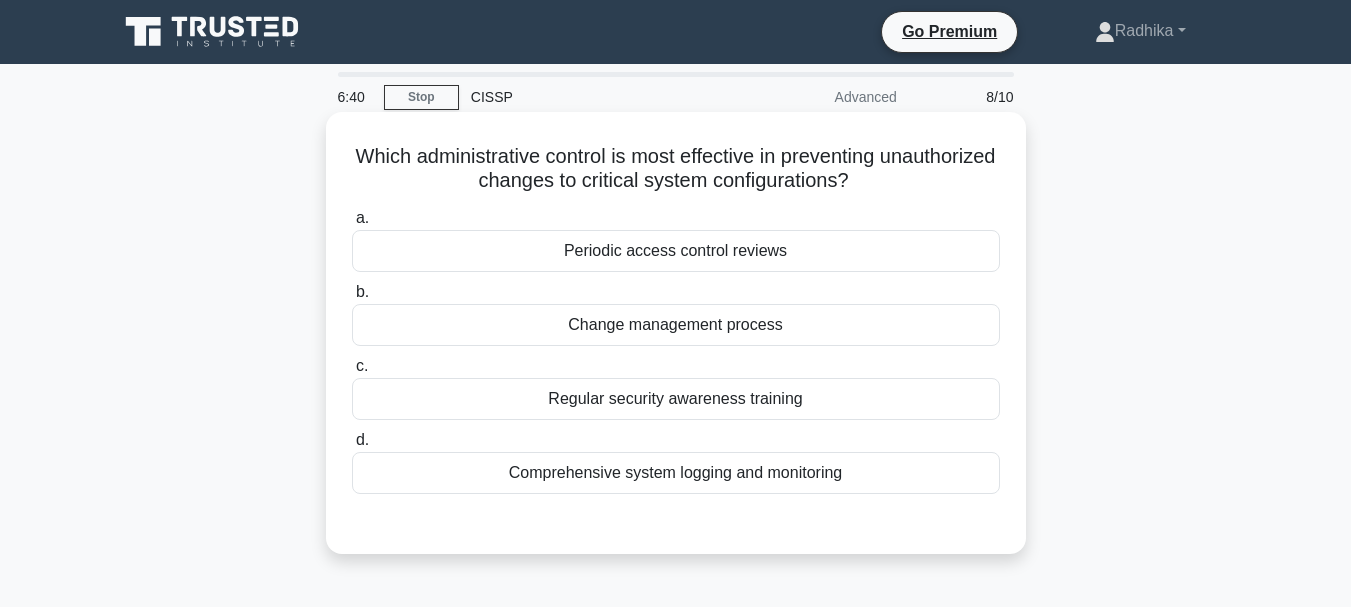 click on "Change management process" at bounding box center (676, 325) 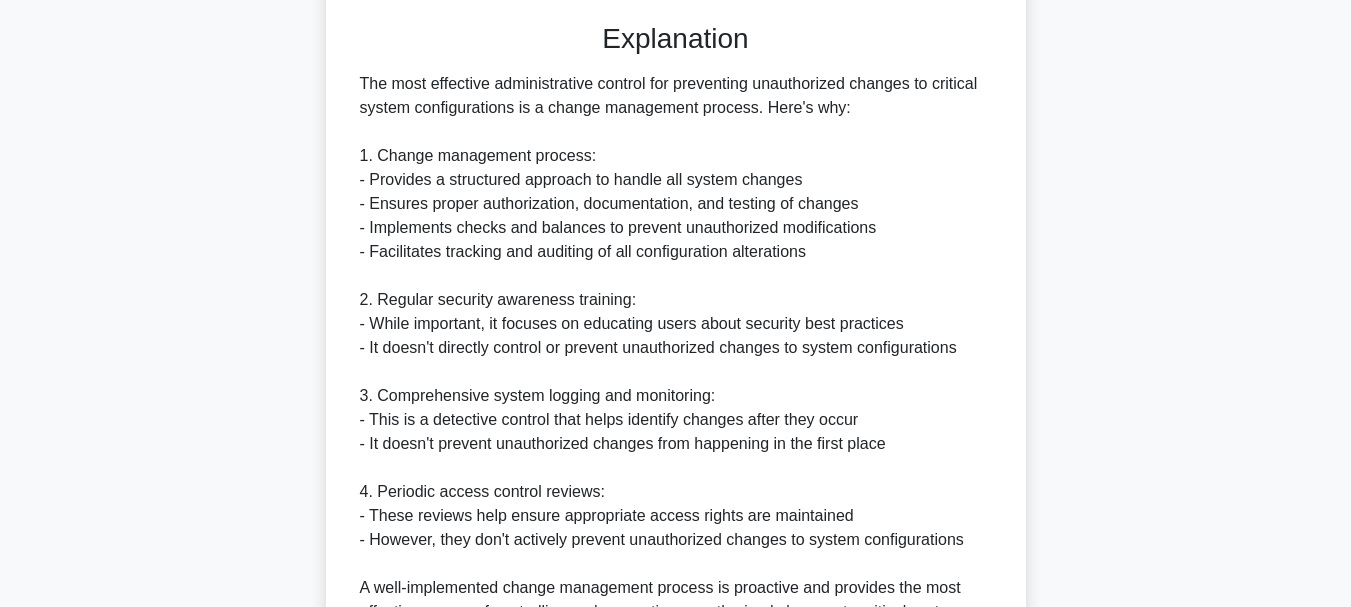scroll, scrollTop: 723, scrollLeft: 0, axis: vertical 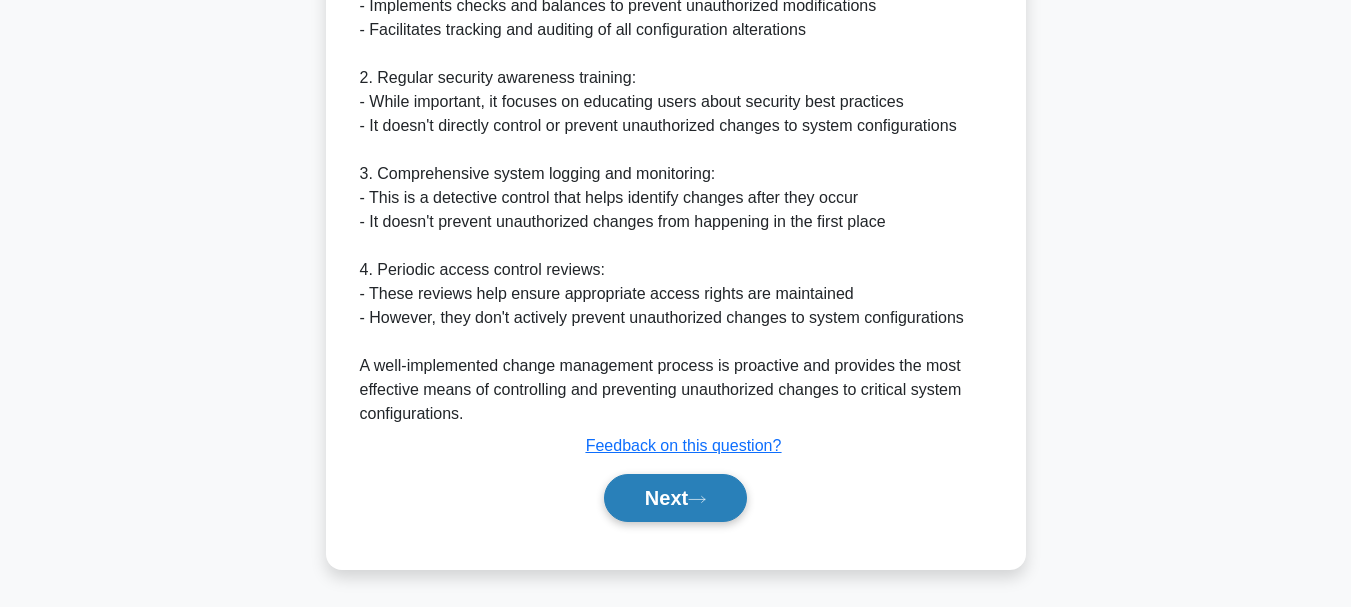 click on "Next" at bounding box center [675, 498] 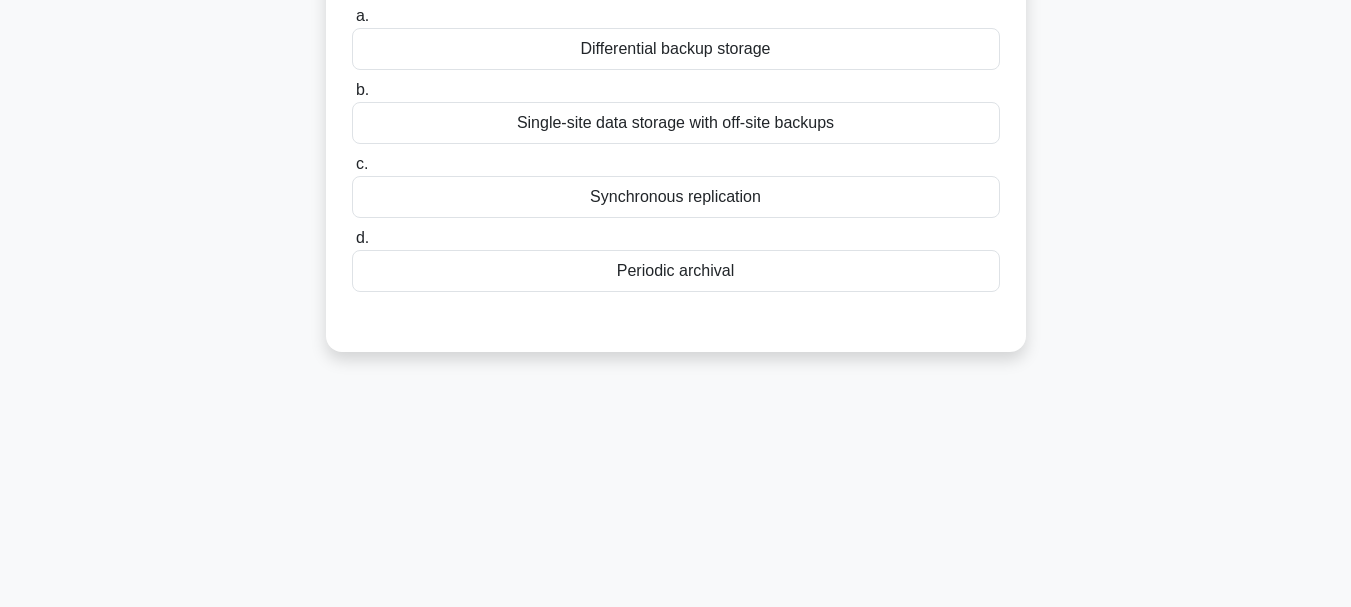 scroll, scrollTop: 73, scrollLeft: 0, axis: vertical 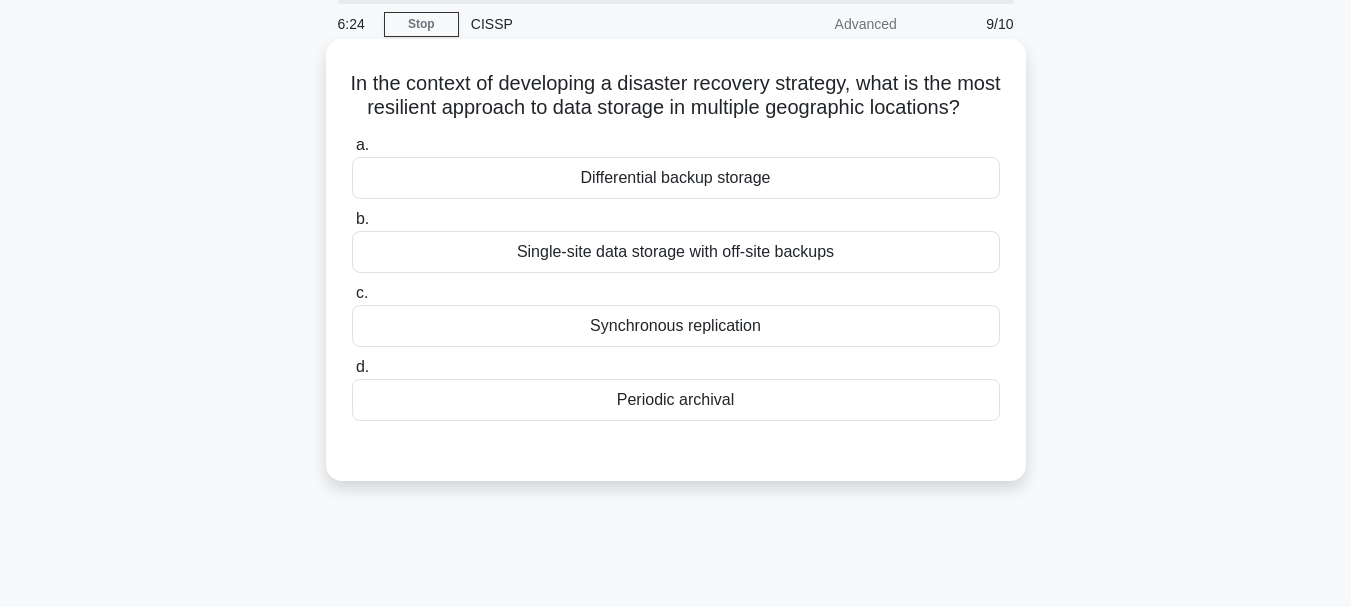 click on "Periodic archival" at bounding box center (676, 400) 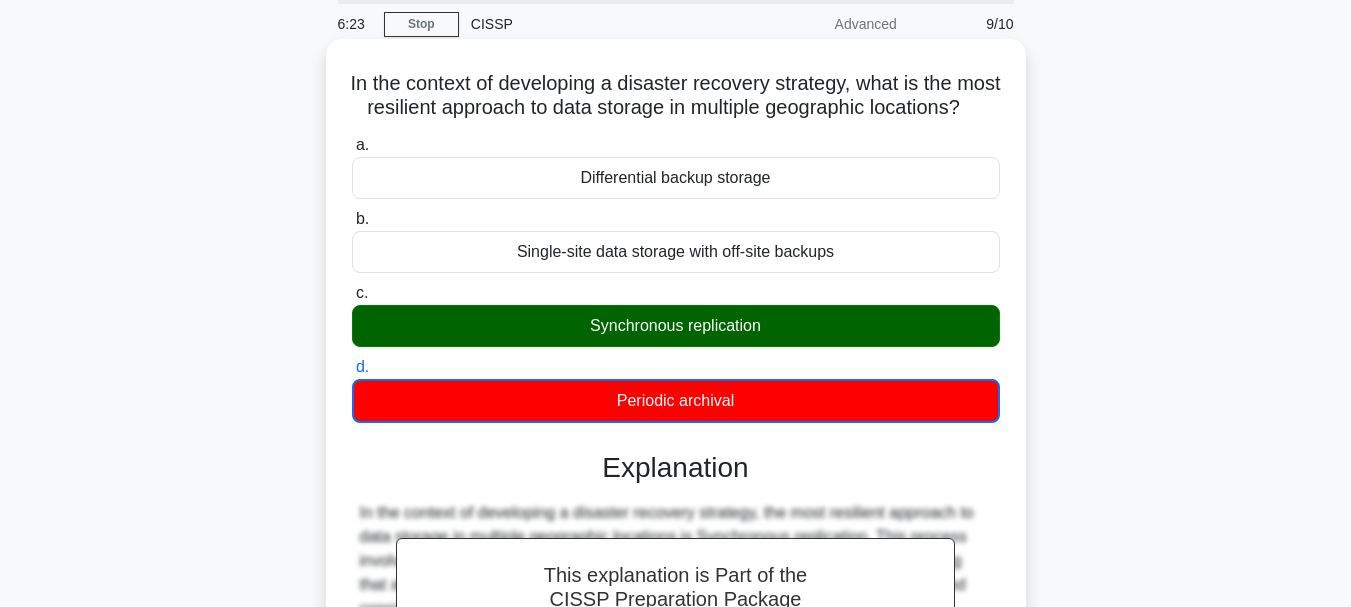 scroll, scrollTop: 533, scrollLeft: 0, axis: vertical 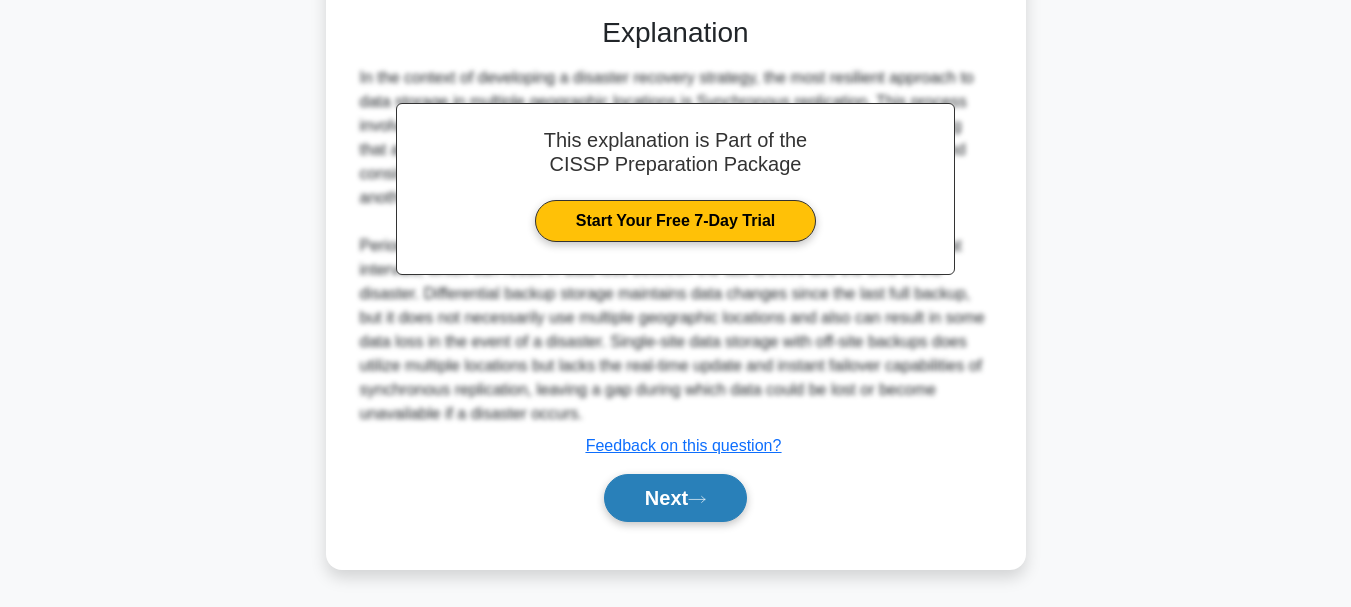 click 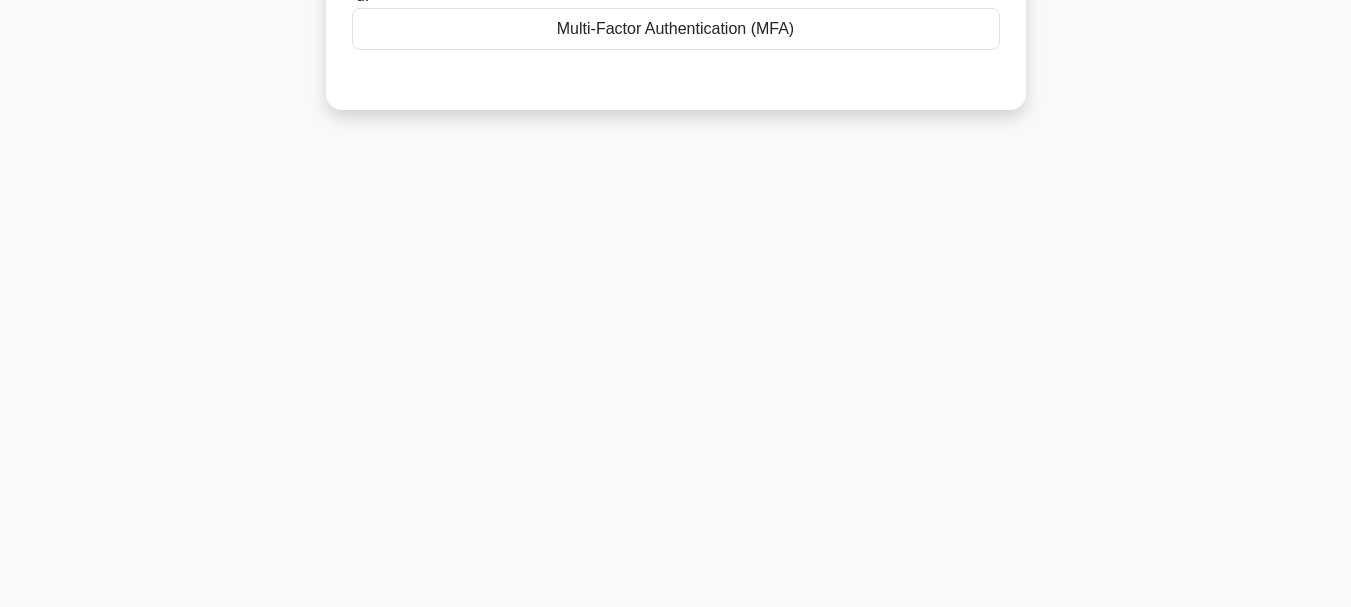 scroll, scrollTop: 73, scrollLeft: 0, axis: vertical 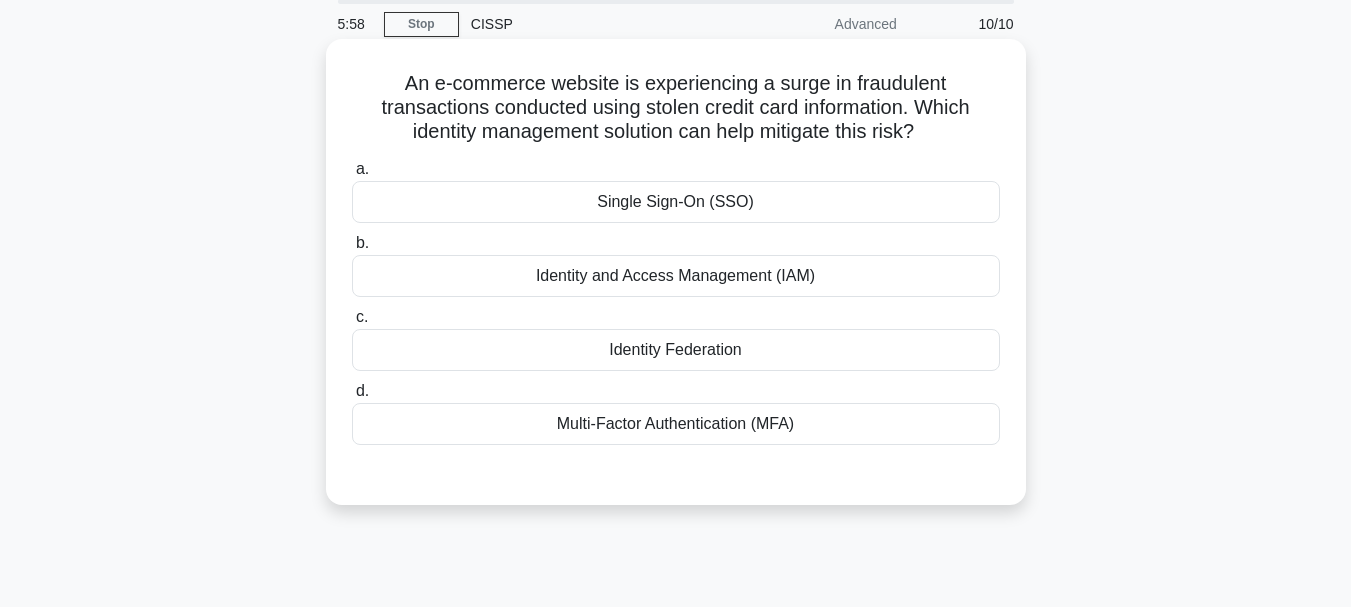 click on "Identity Federation" at bounding box center [676, 350] 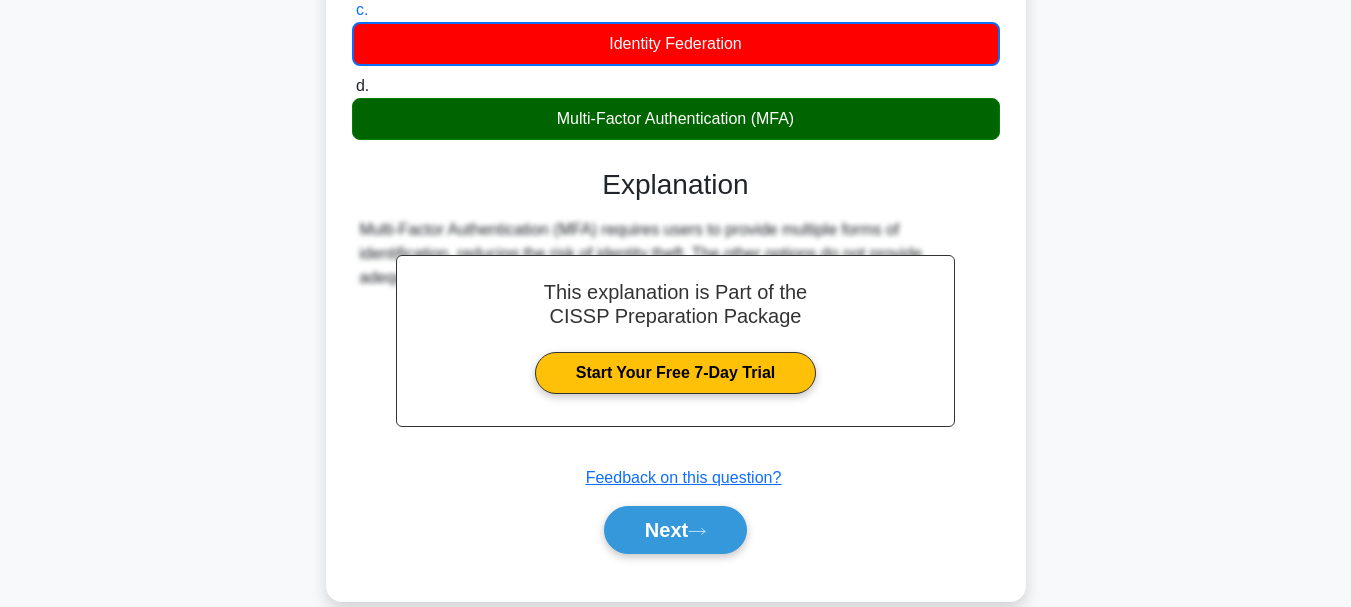 scroll, scrollTop: 473, scrollLeft: 0, axis: vertical 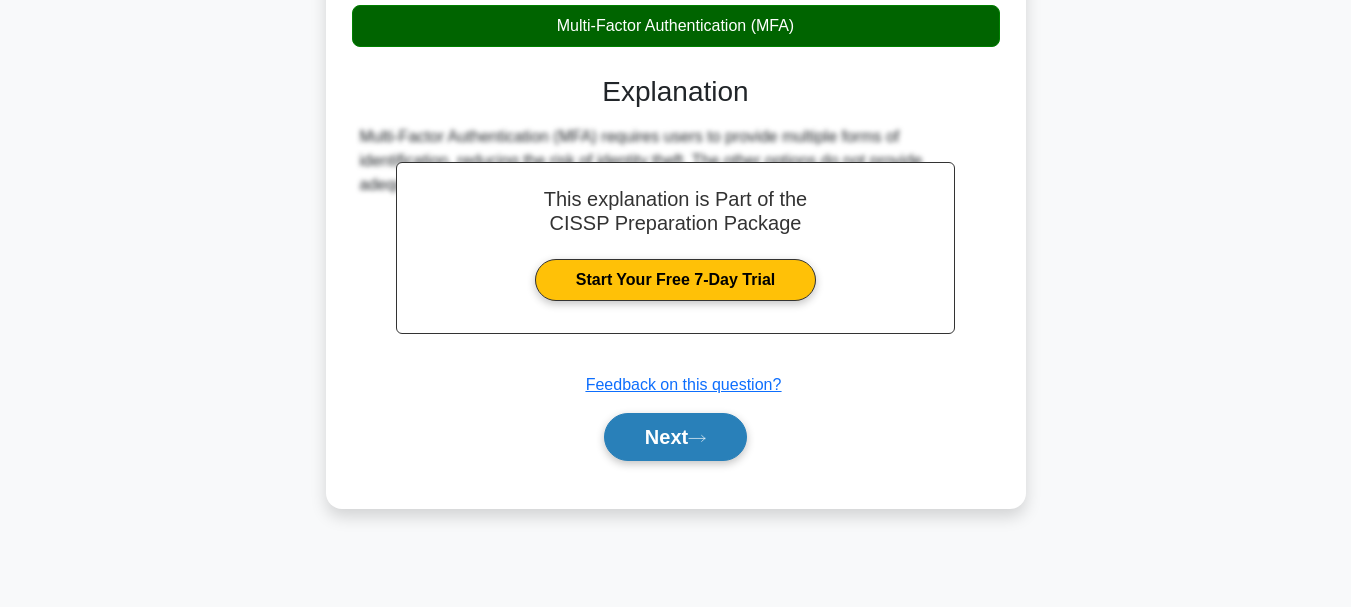 click on "Next" at bounding box center (675, 437) 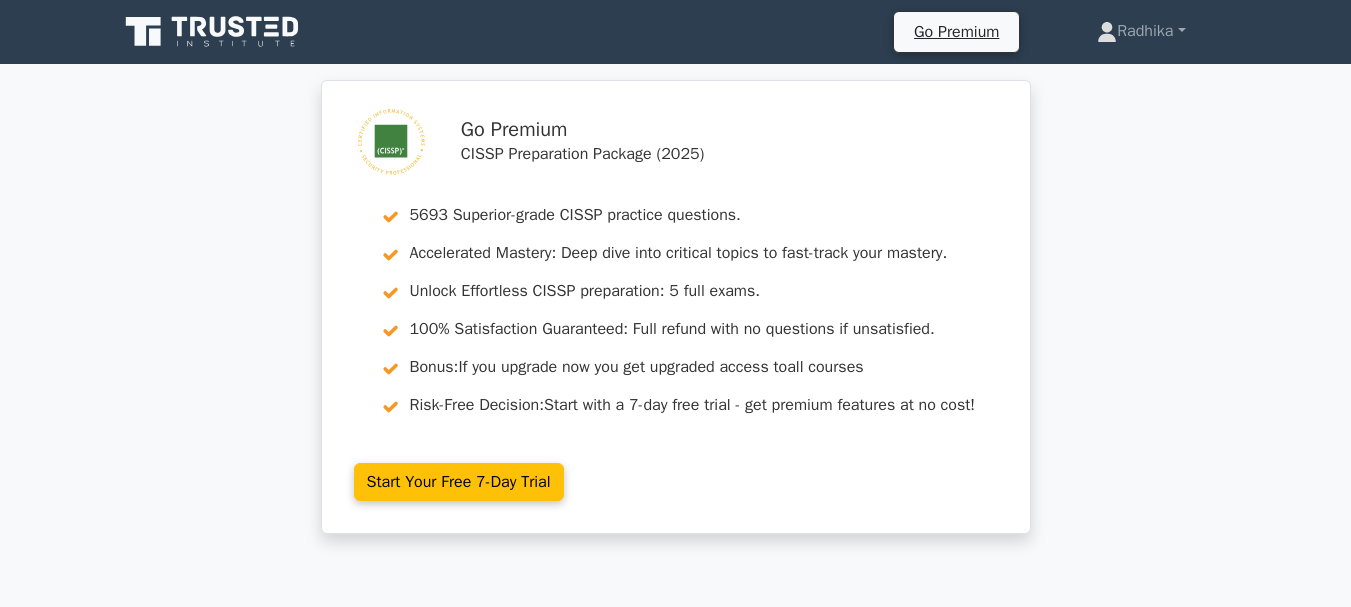 scroll, scrollTop: 0, scrollLeft: 0, axis: both 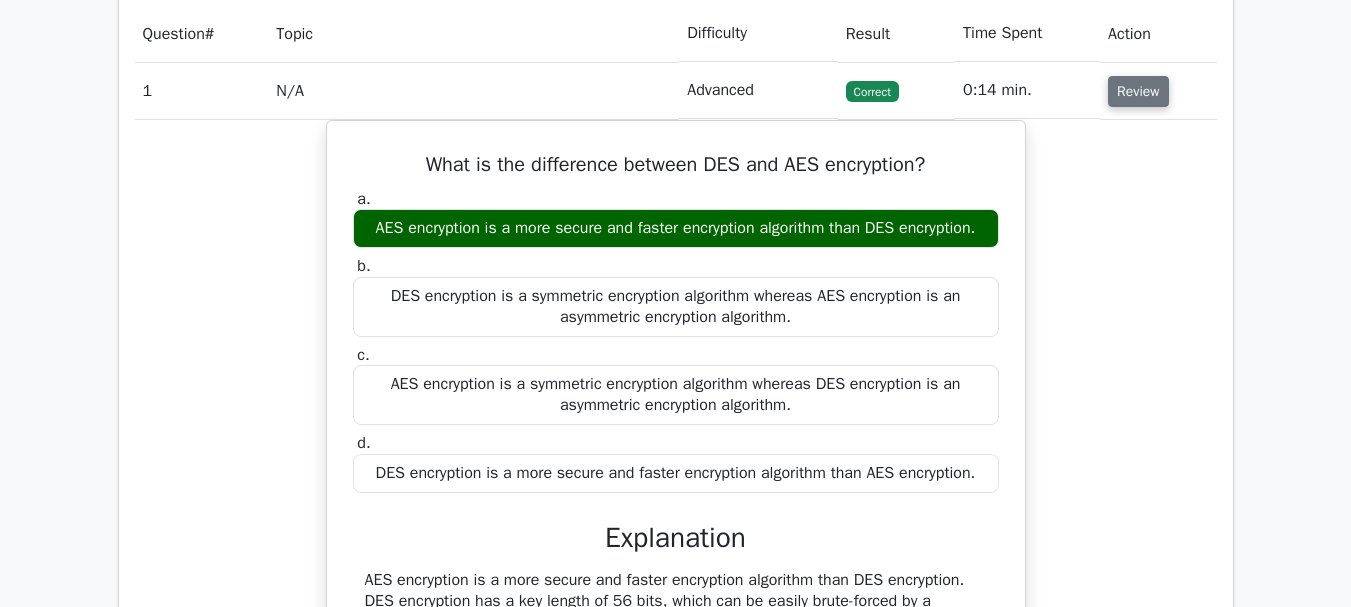 click on "Review" at bounding box center (1138, 91) 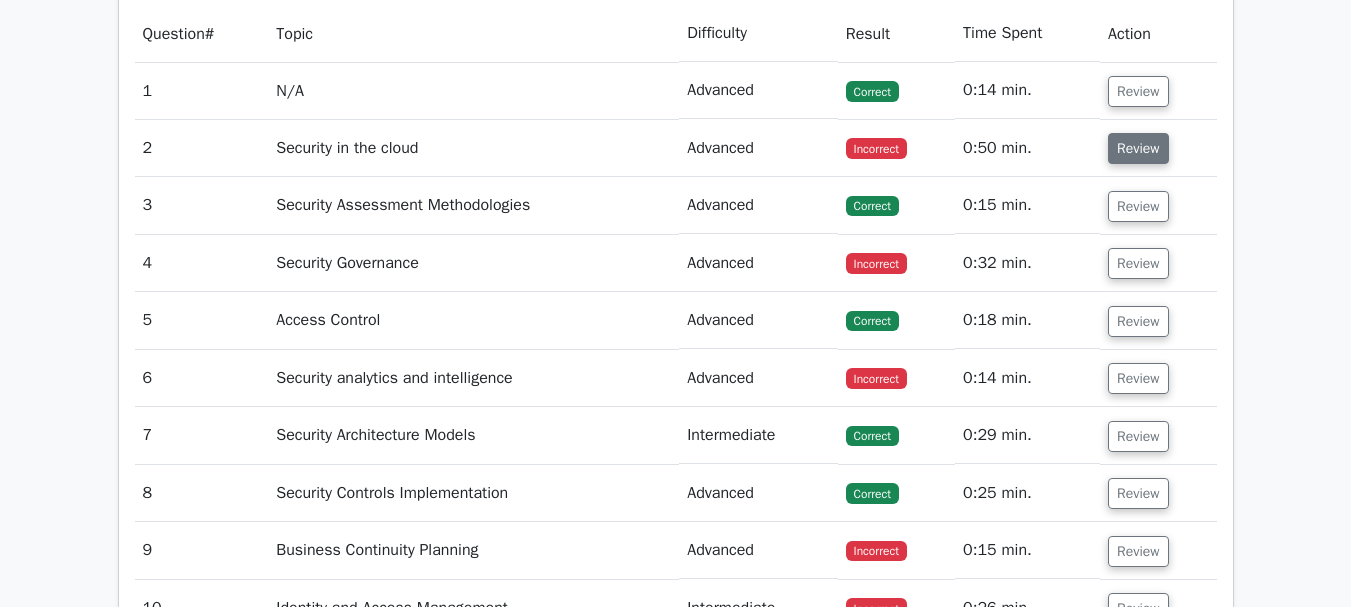 click on "Review" at bounding box center [1138, 148] 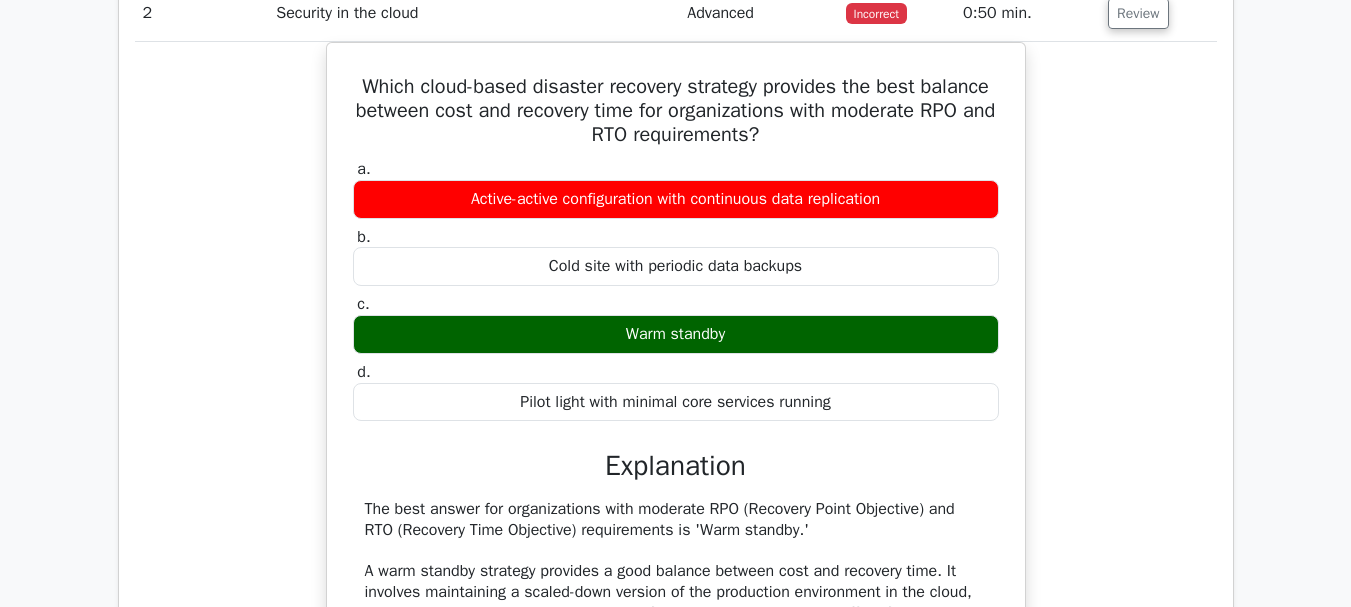 scroll, scrollTop: 1600, scrollLeft: 0, axis: vertical 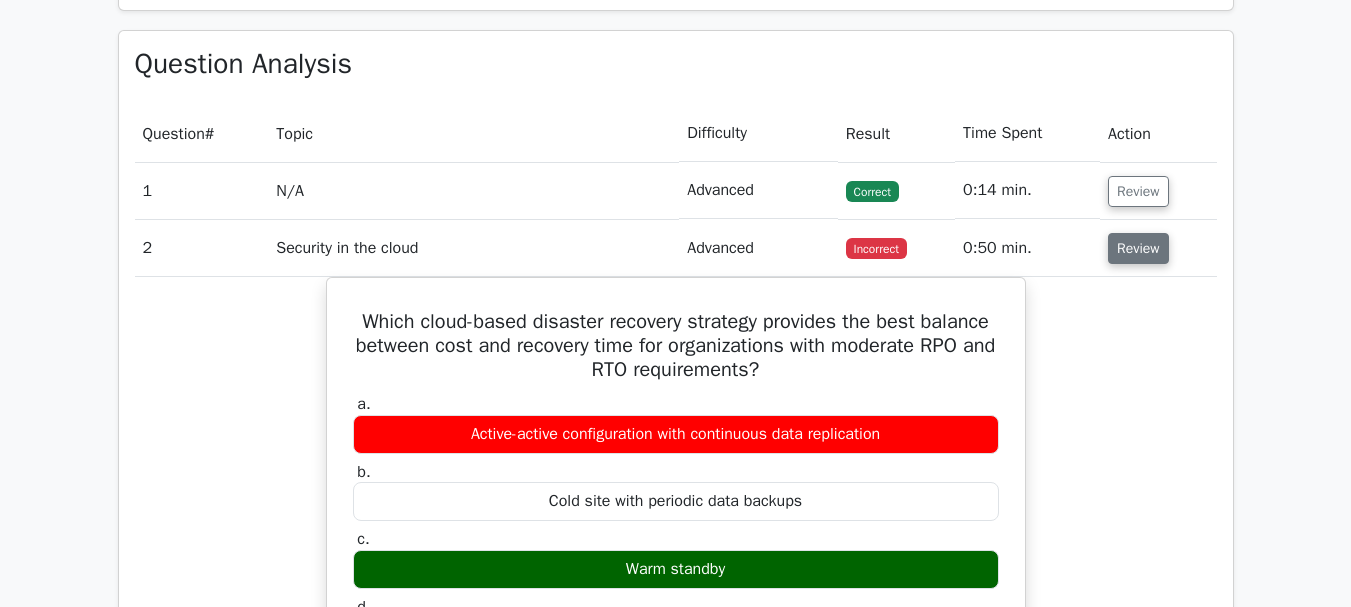 click on "Review" at bounding box center (1138, 248) 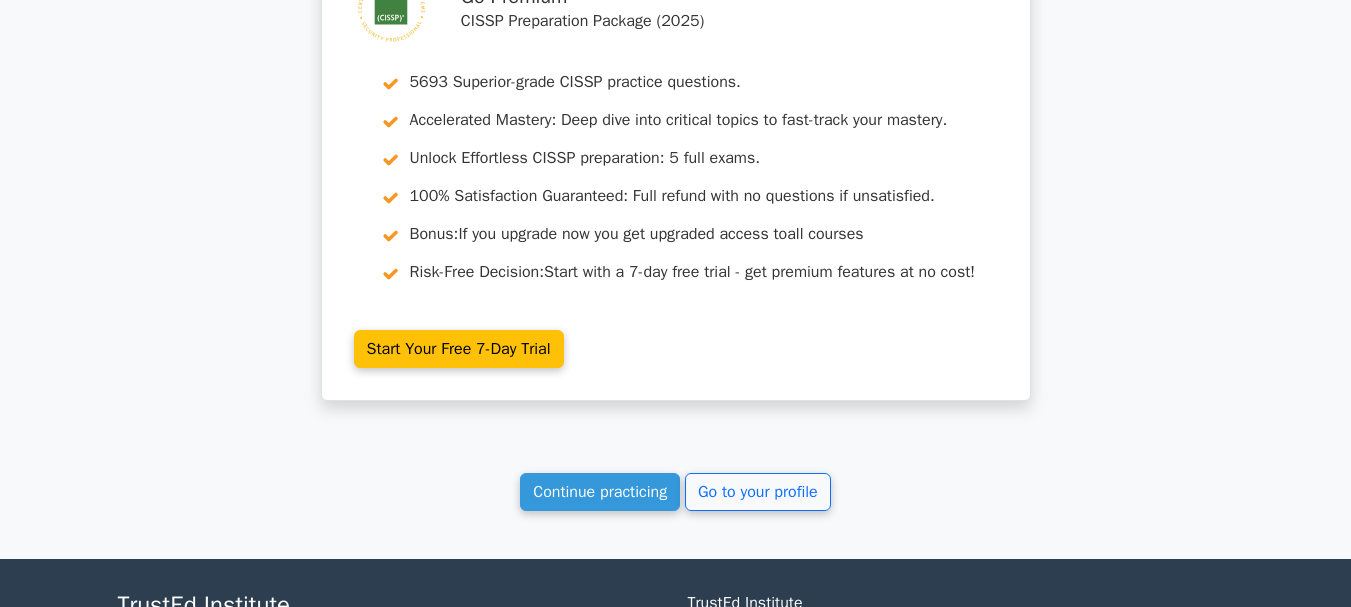 scroll, scrollTop: 2689, scrollLeft: 0, axis: vertical 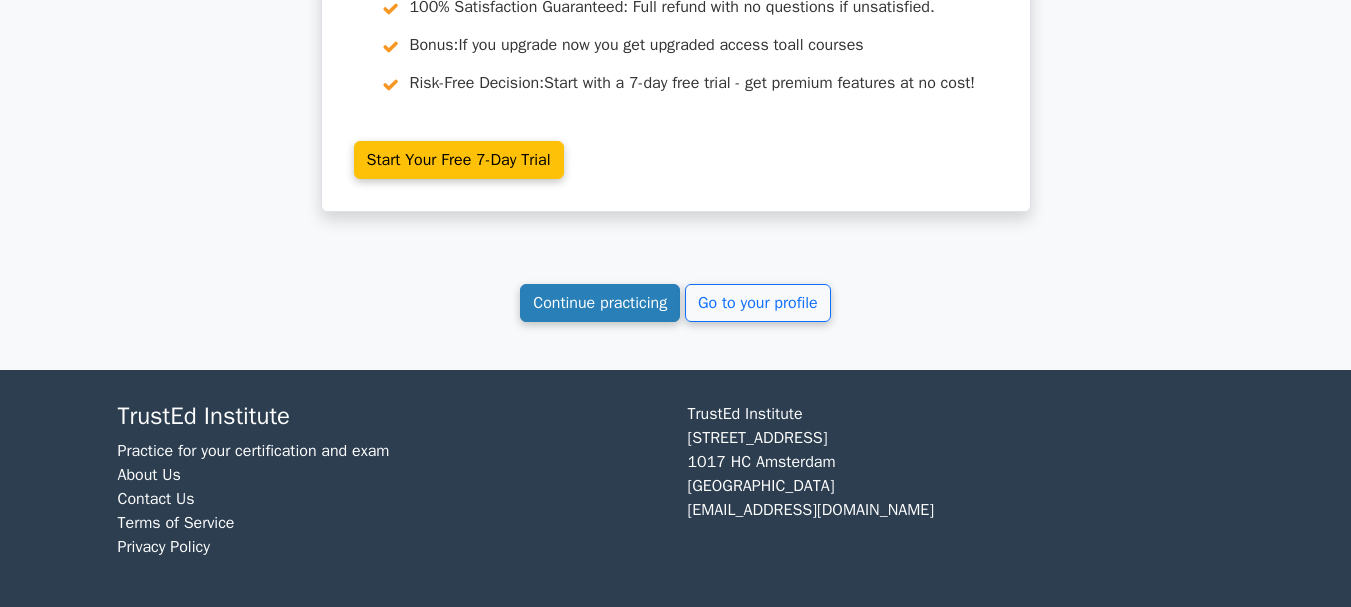 click on "Continue practicing" at bounding box center [600, 303] 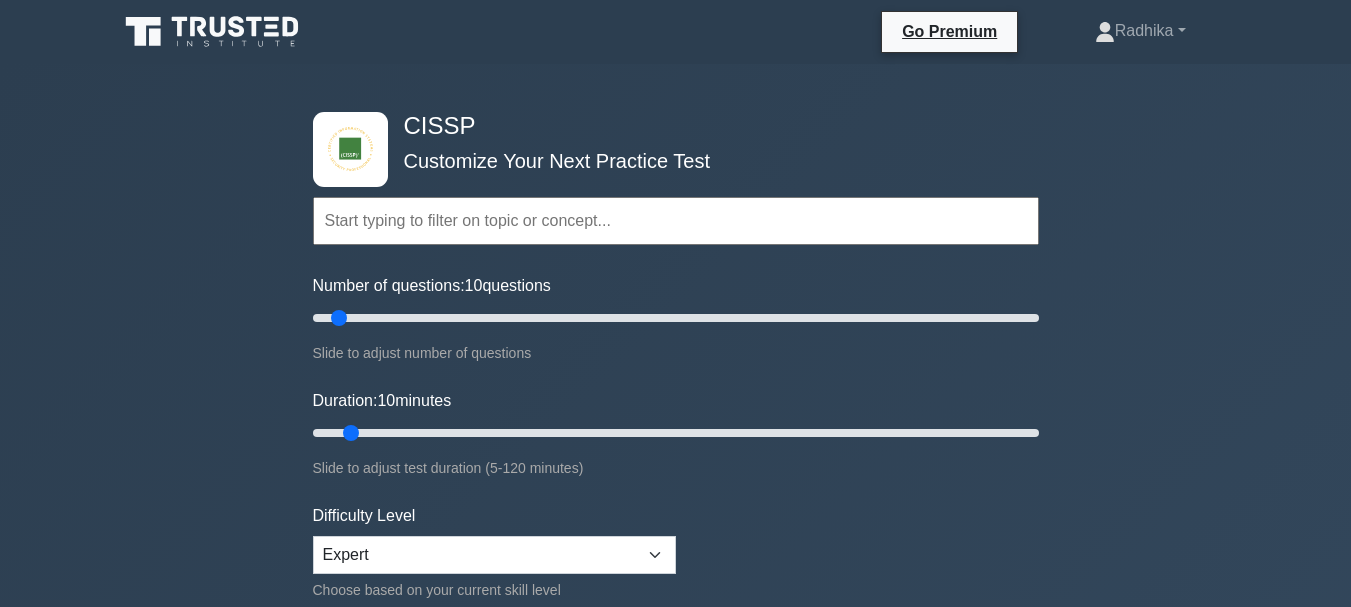 scroll, scrollTop: 0, scrollLeft: 0, axis: both 